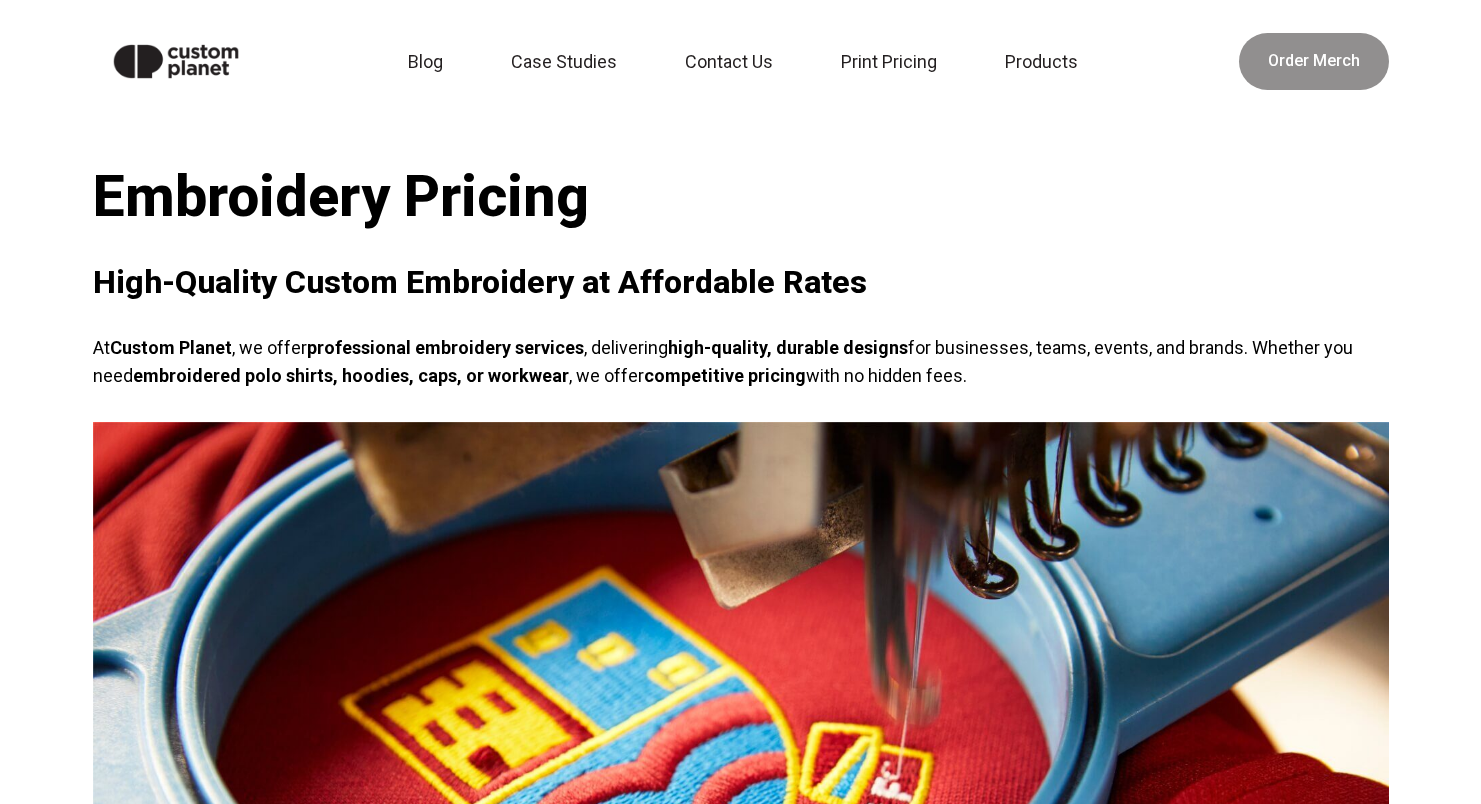 scroll, scrollTop: 398, scrollLeft: 0, axis: vertical 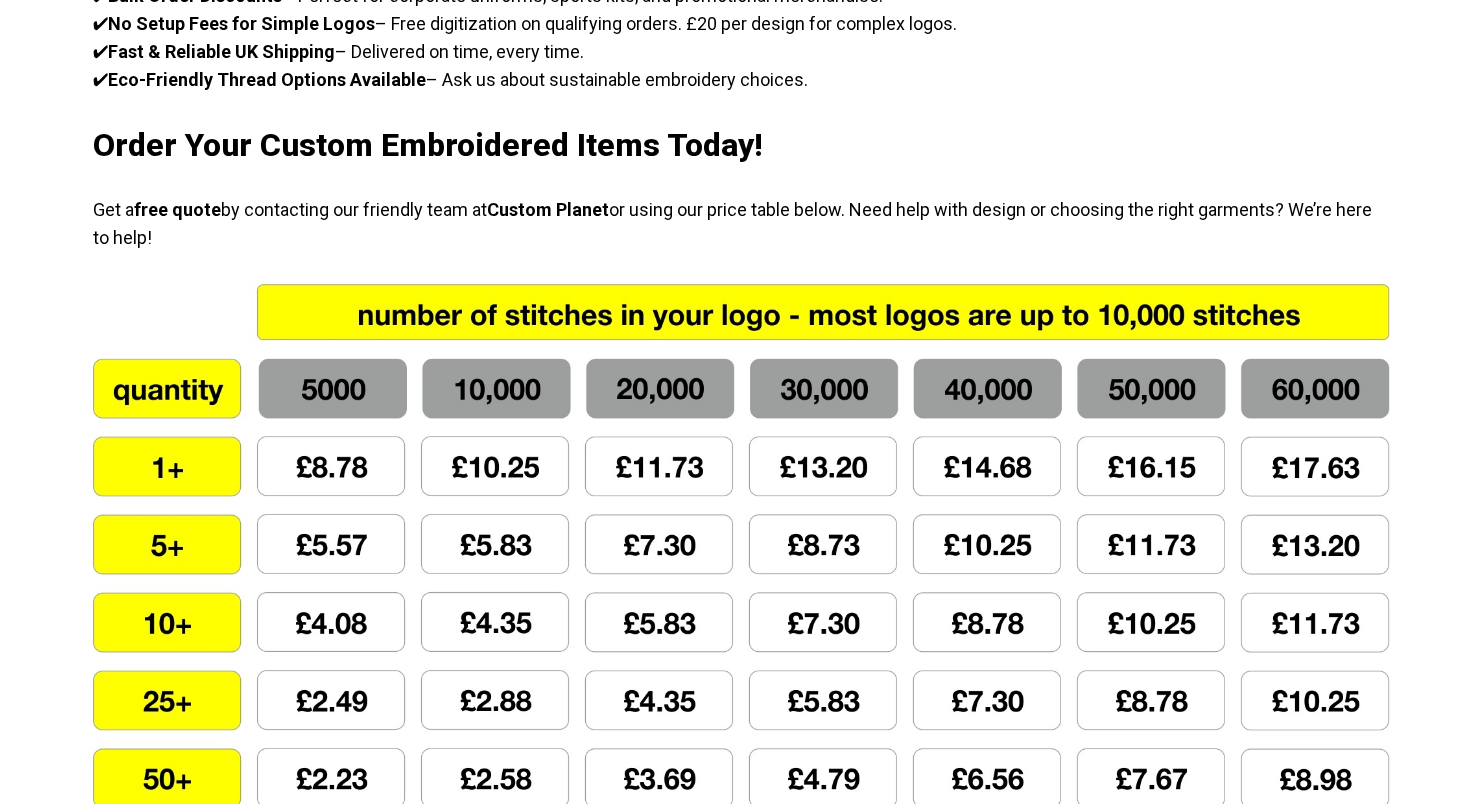 click on "Embroidery Pricing
High-Quality Custom Embroidery at Affordable Rates
At  Custom Planet , we specialise in  professional embroidery services , delivering  high-quality, durable designs  for businesses, teams, events, and brands. Whether you need  embroidered polo shirts, hoodies, caps, or workwear , we offer  competitive pricing  with no hidden fees.
How Ou r Embroidery Pricing Works
Embroidery prices vary depending on:
✅  Quantity Ordered  – The more you order, the lower the cost per item. ✅  Stitch Count  – More intricate and detailed designs require more stitches, affecting the price. ✅  Garment Type  – Embroidery is available on T-shirts, polos, hoodies, caps, and more. ✅  Number of Locations  – Embroider your logo or design on the chest, sleeve, back, or multiple locations.
Get an Instant Quote for Embroidery
Use our  pricing table  or contact our team for a  personalised price  based on your exact embroidery needs. We offer   and" at bounding box center [740, -208] 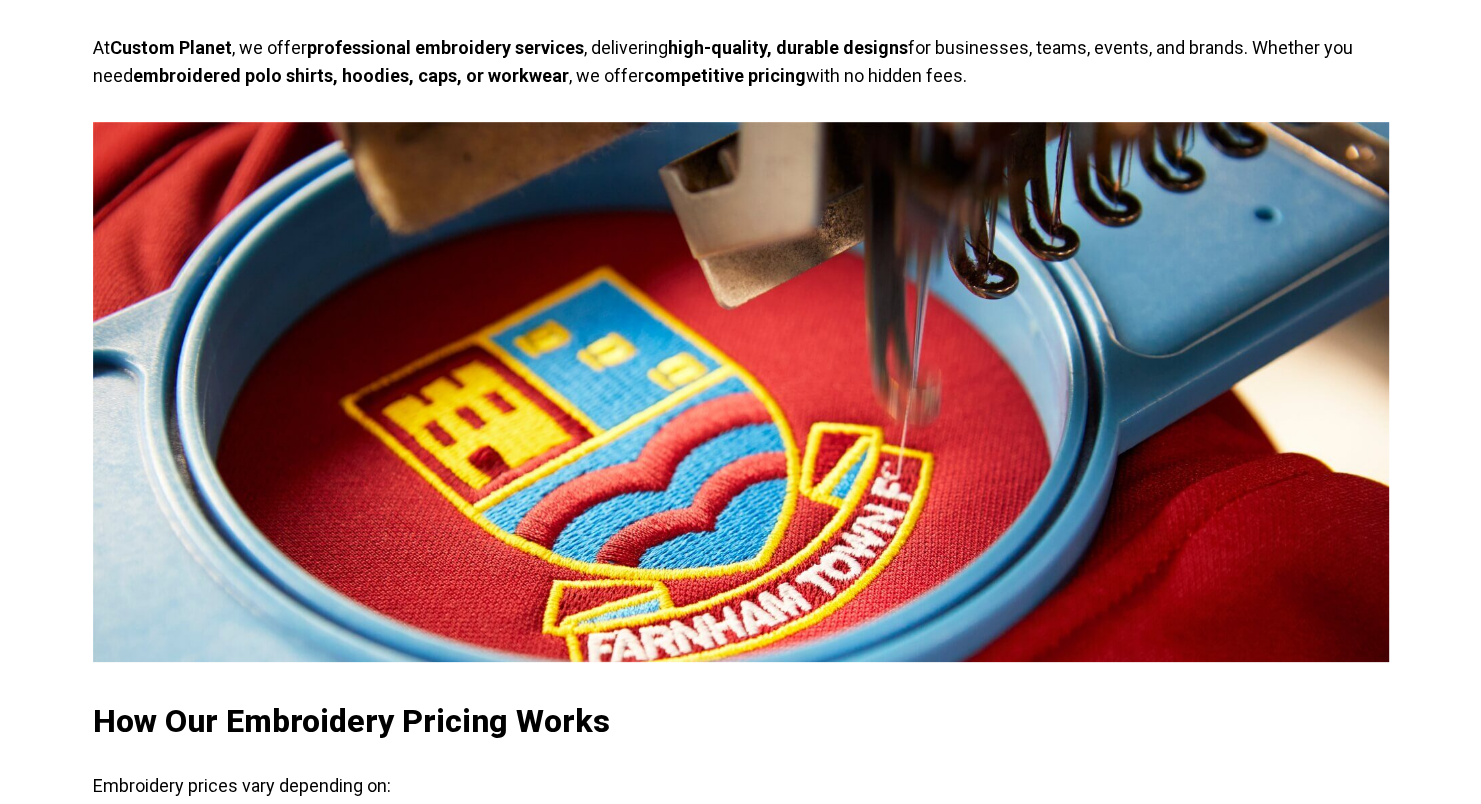 scroll, scrollTop: 0, scrollLeft: 0, axis: both 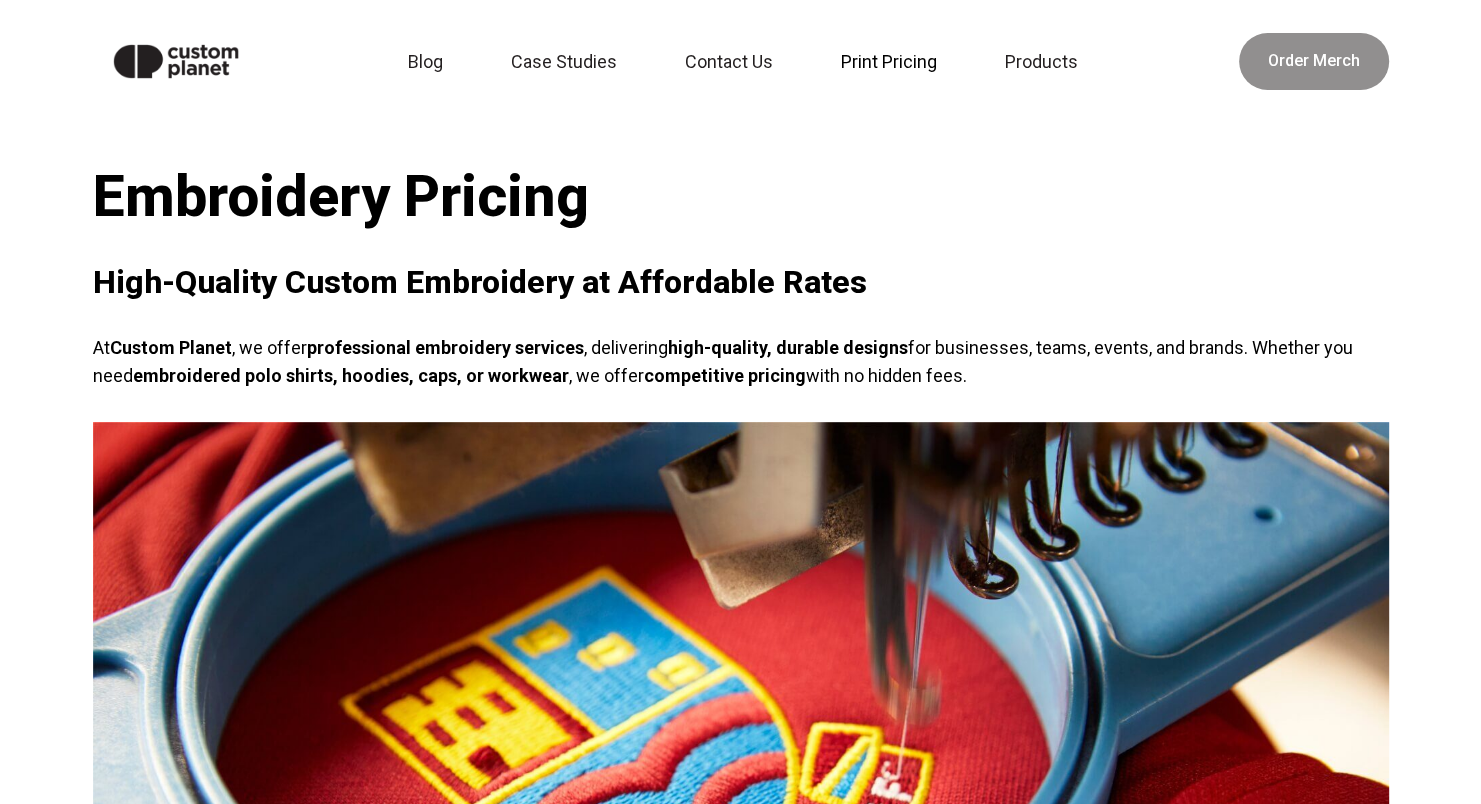 click on "Print Pricing" at bounding box center (895, 62) 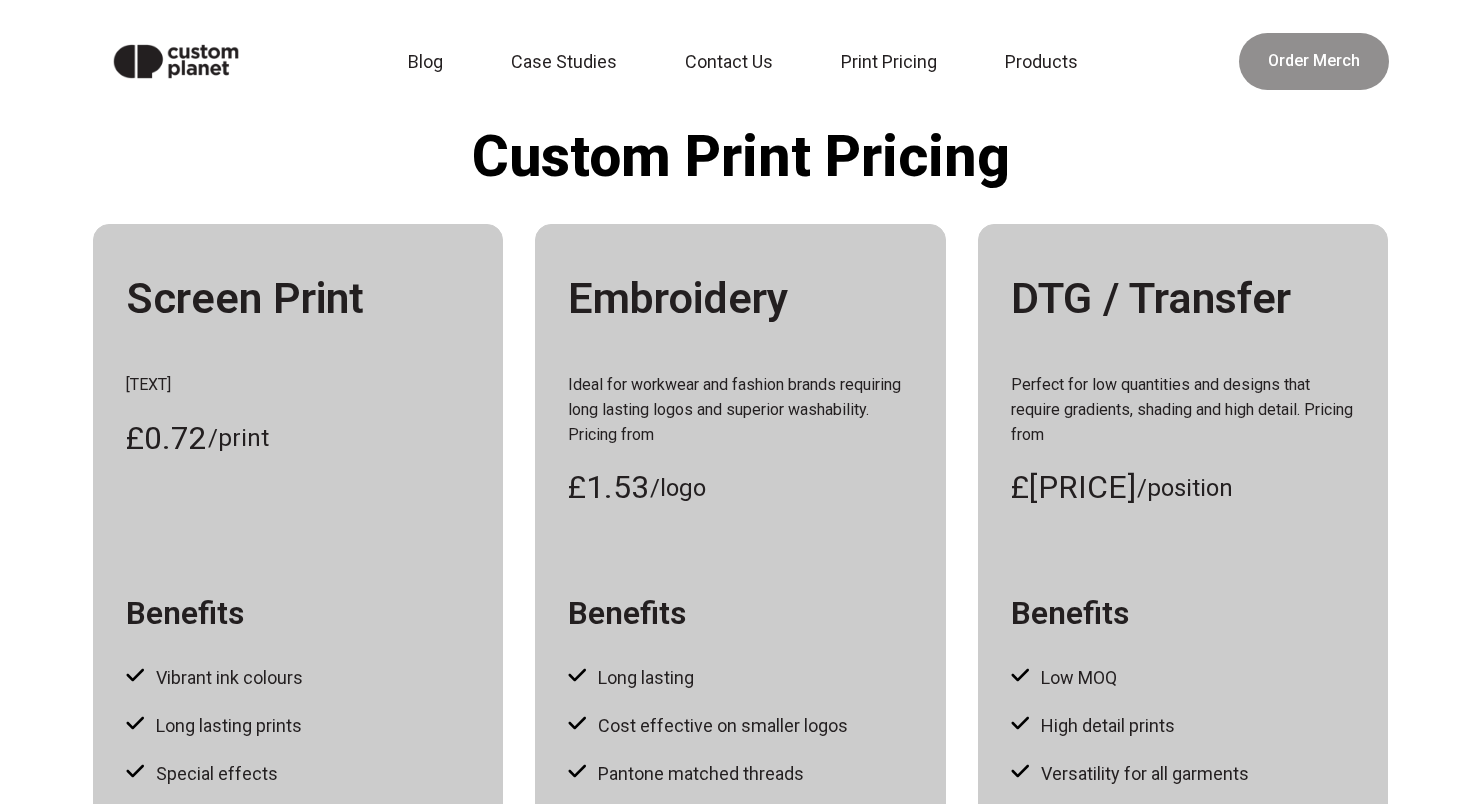 scroll, scrollTop: 0, scrollLeft: 0, axis: both 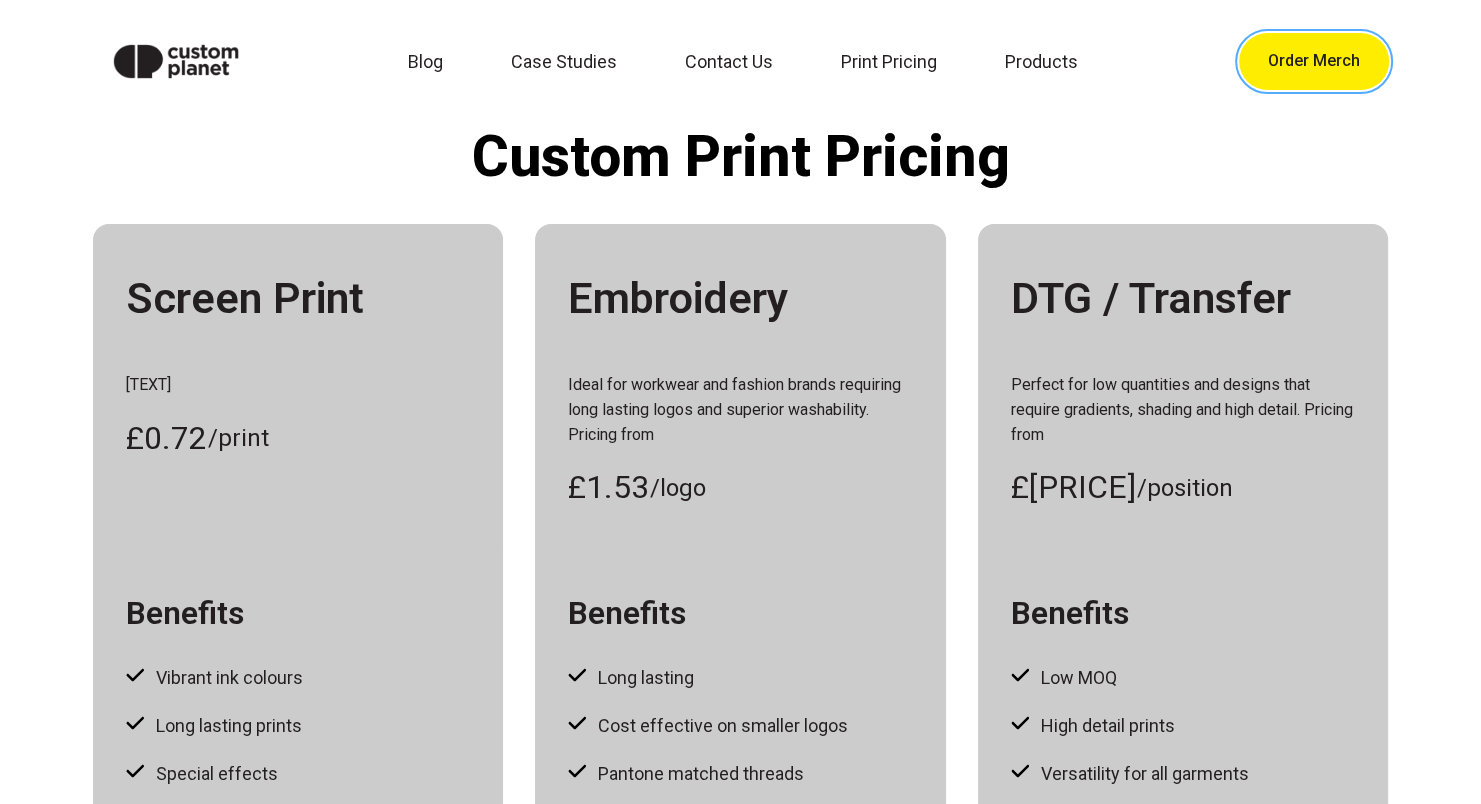 click on "Order Merch" at bounding box center (1314, 61) 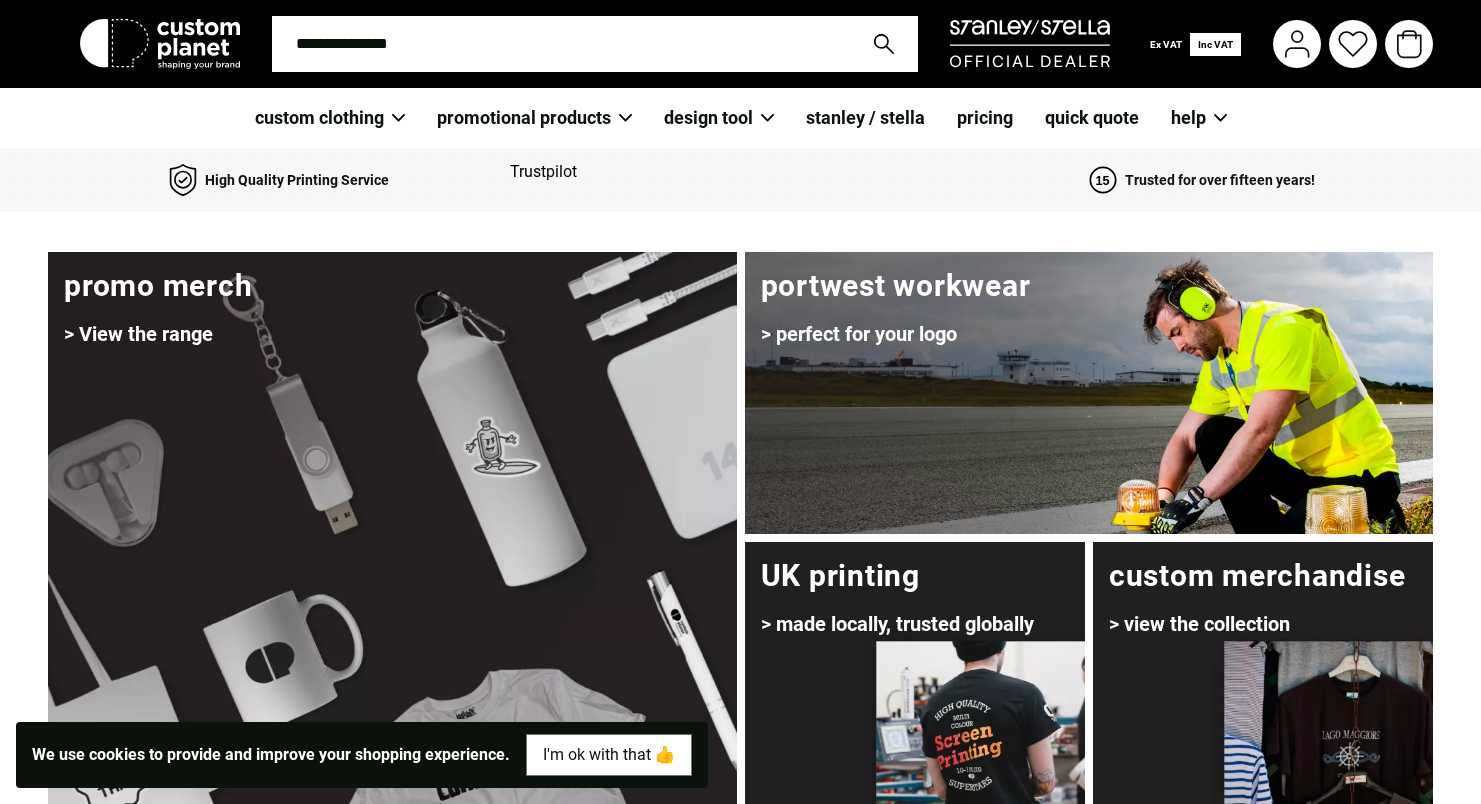 scroll, scrollTop: 0, scrollLeft: 0, axis: both 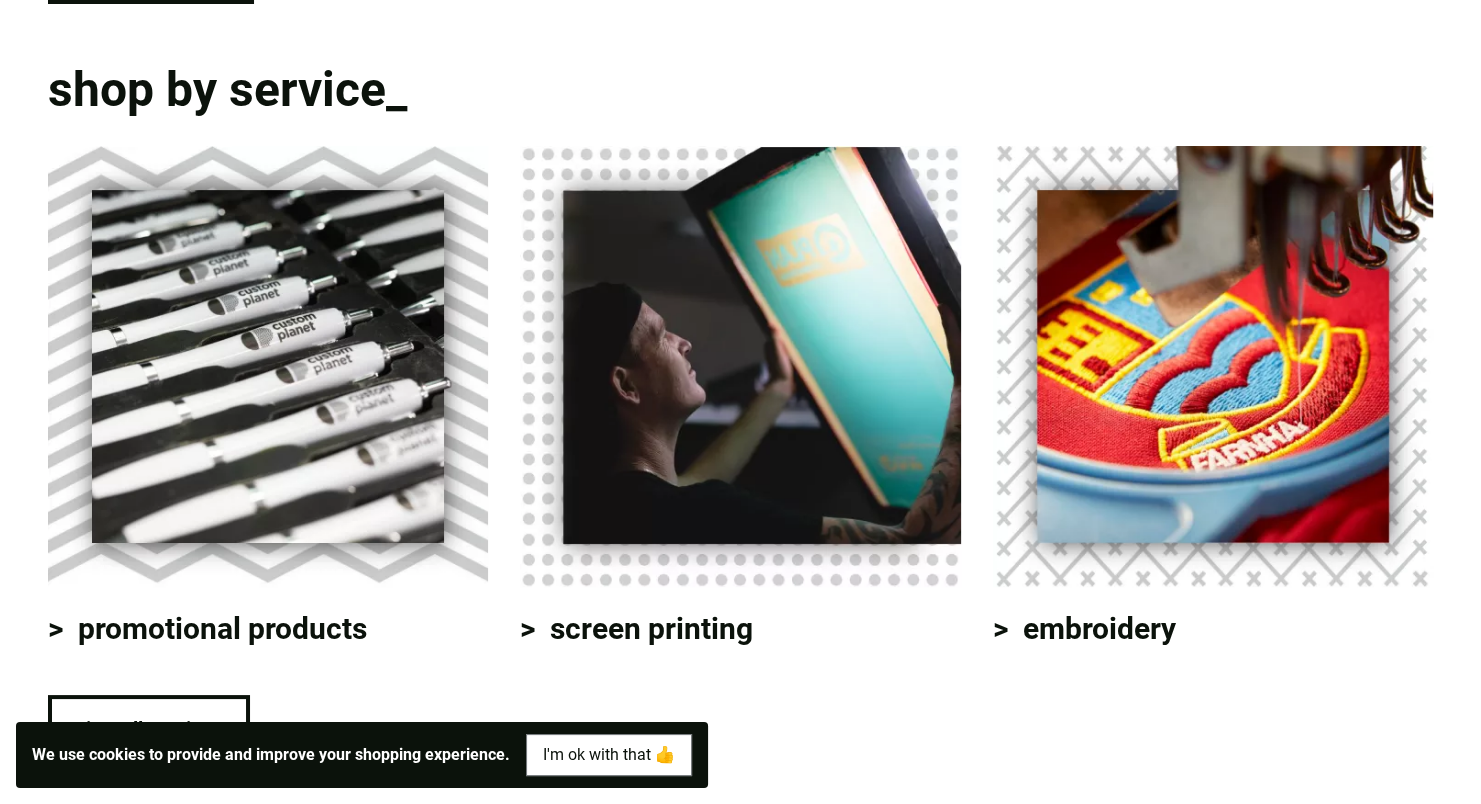 click at bounding box center [1213, 366] 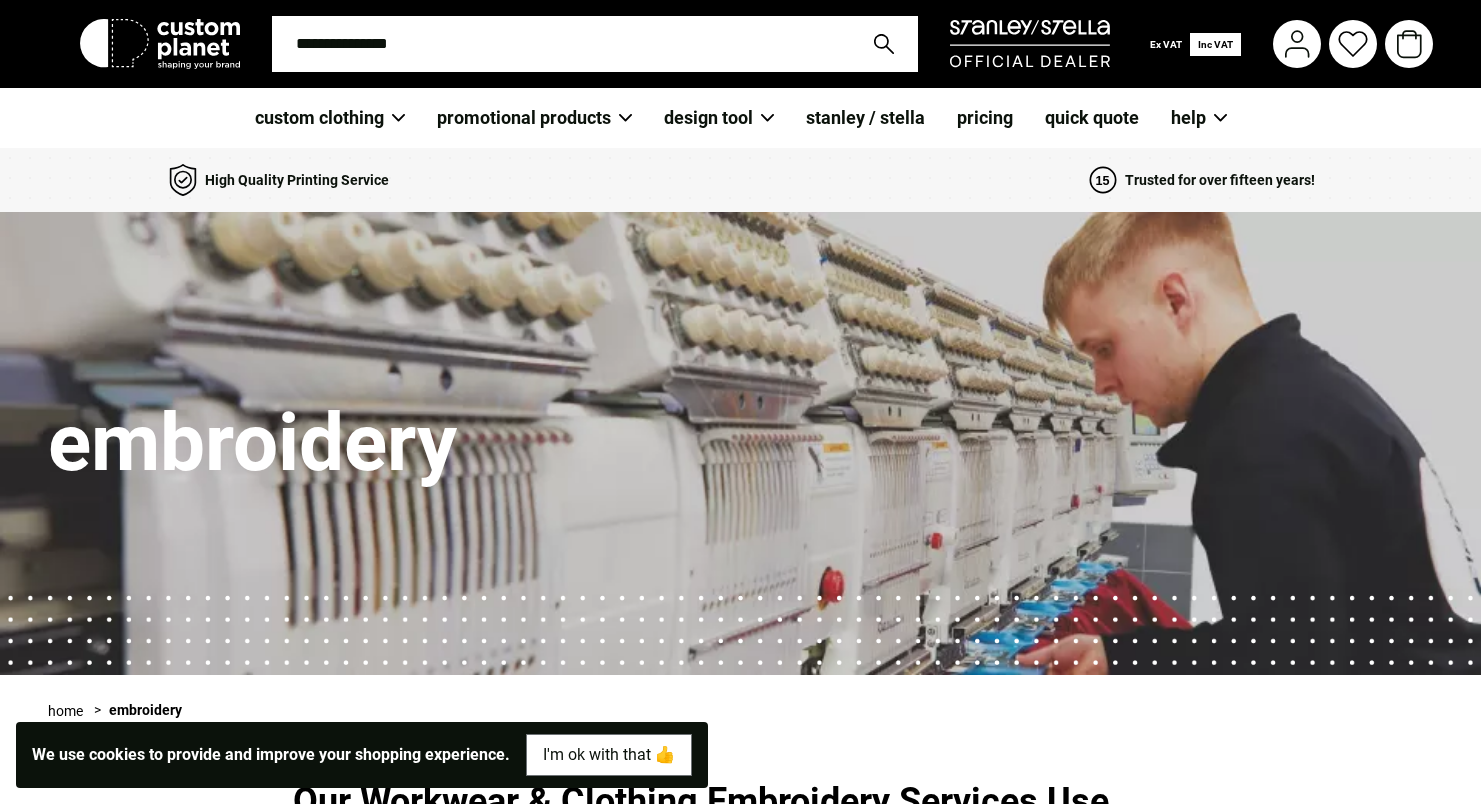 scroll, scrollTop: 0, scrollLeft: 0, axis: both 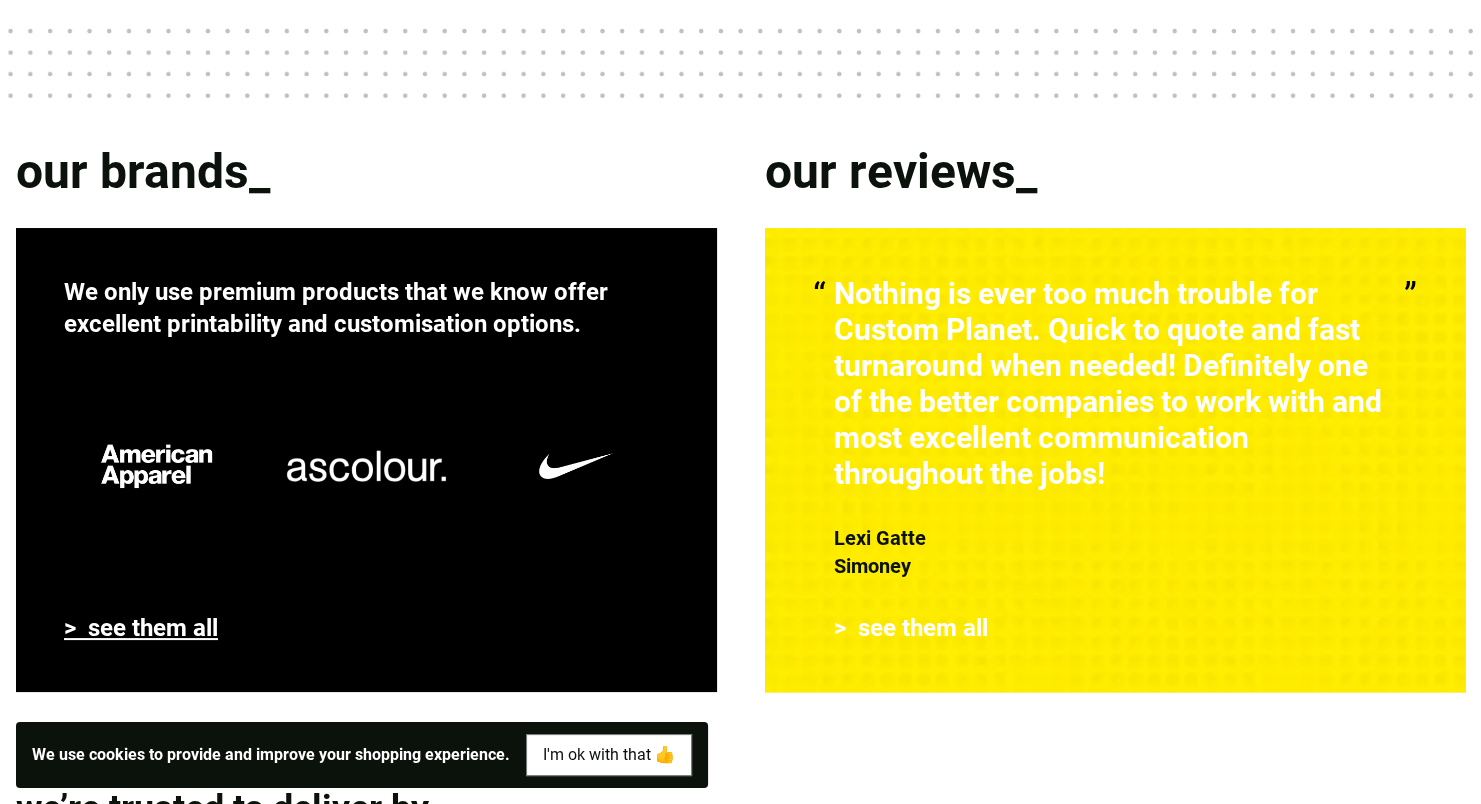 click on ">  see them all" at bounding box center [141, 628] 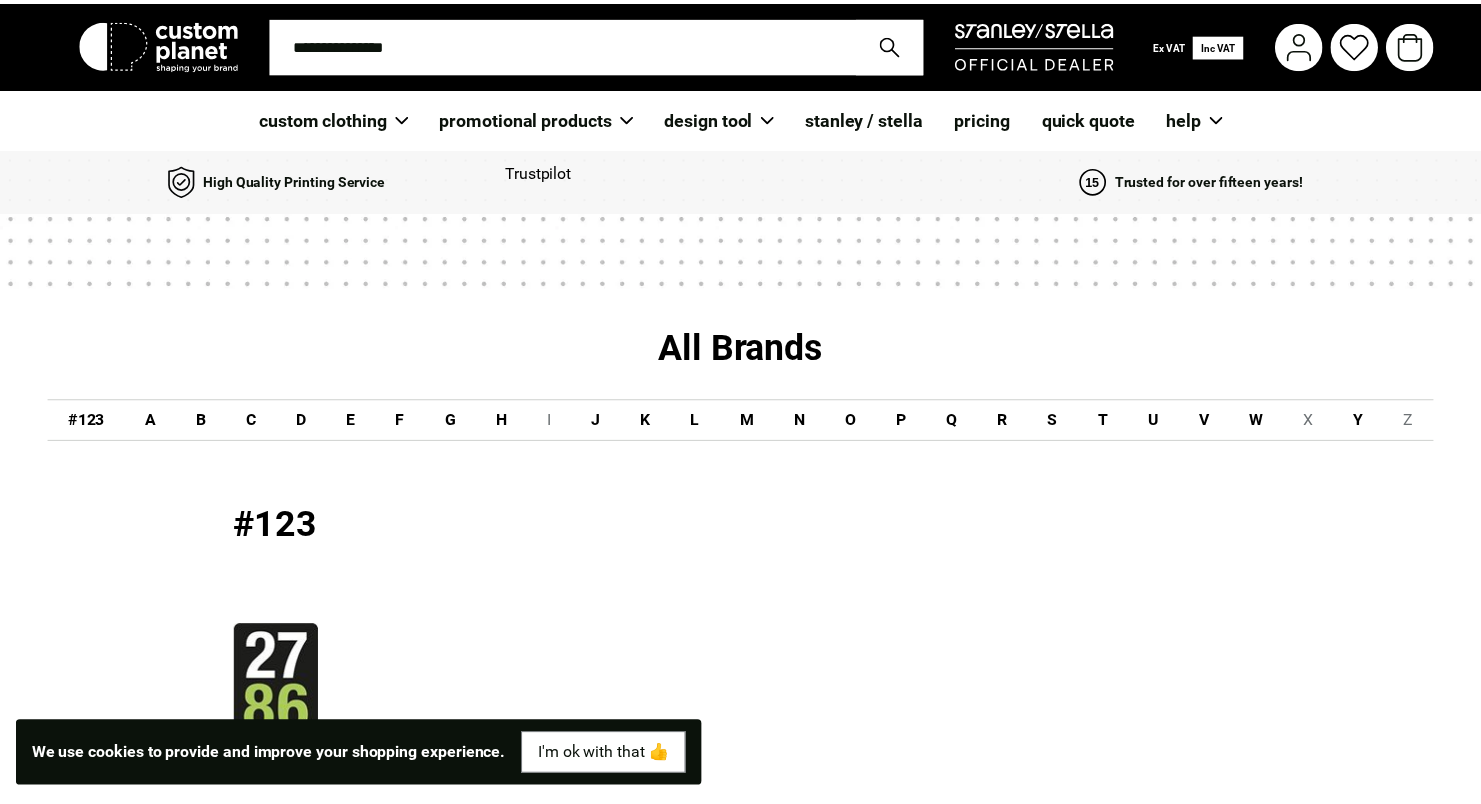 scroll, scrollTop: 0, scrollLeft: 0, axis: both 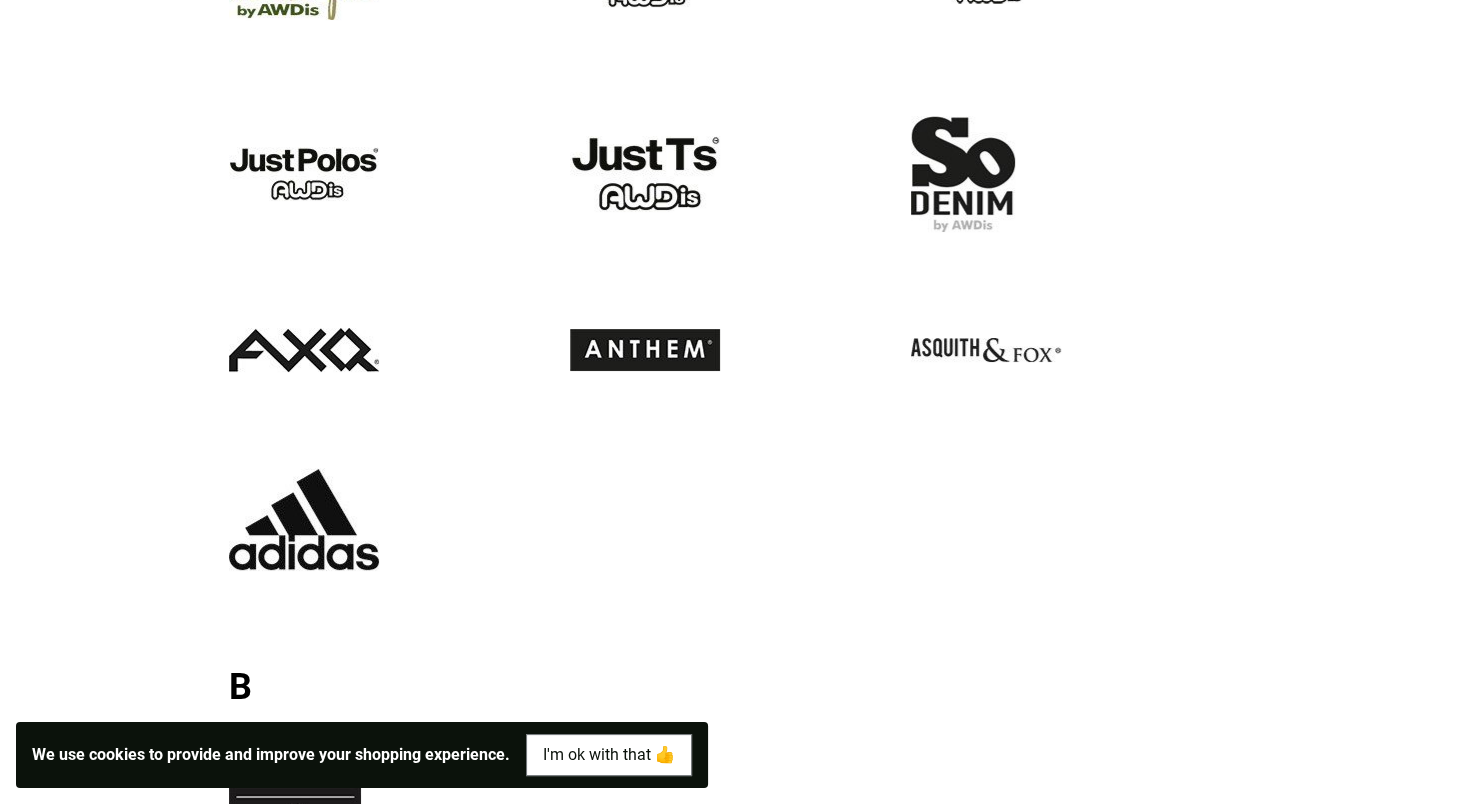 click at bounding box center [304, 519] 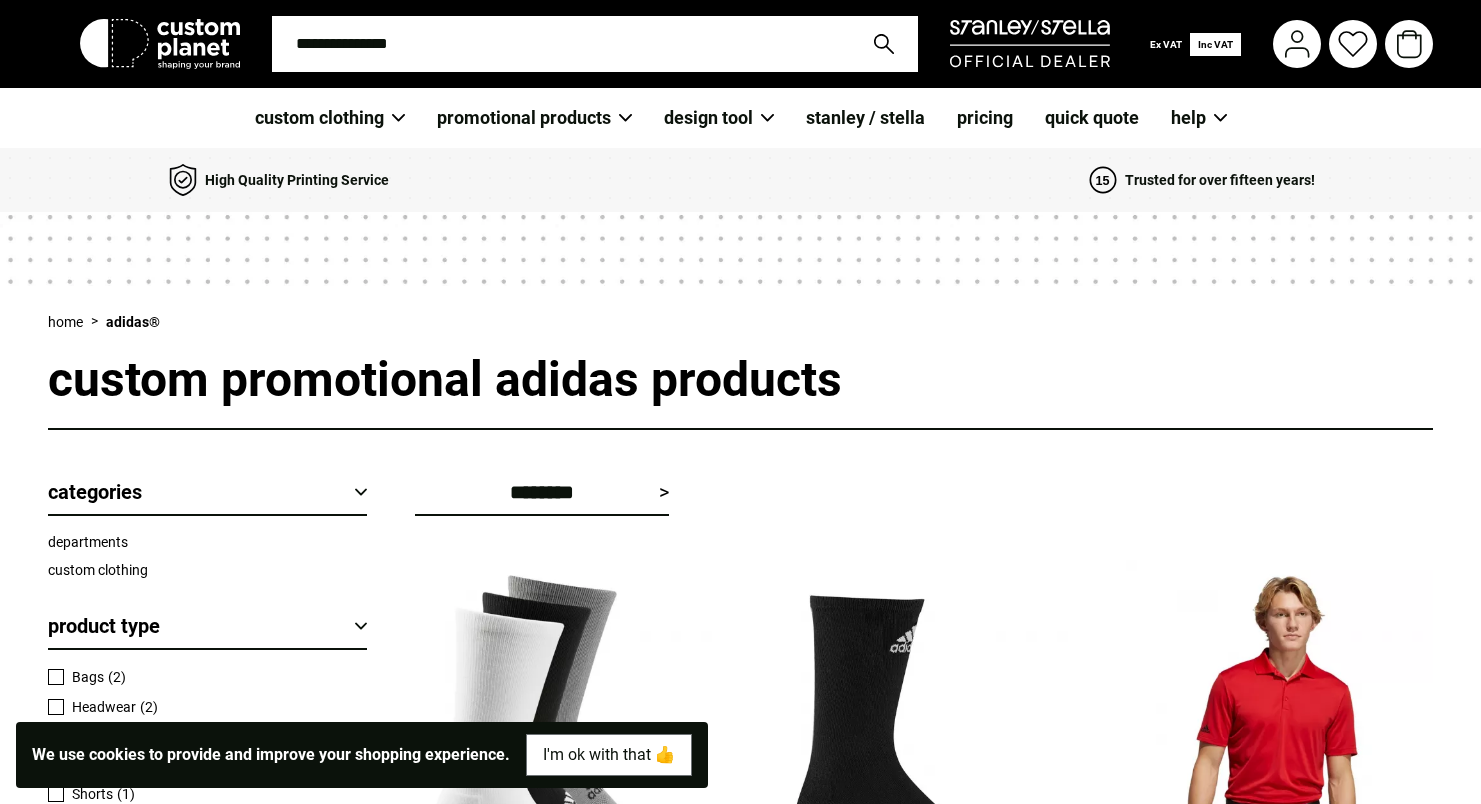 scroll, scrollTop: 0, scrollLeft: 0, axis: both 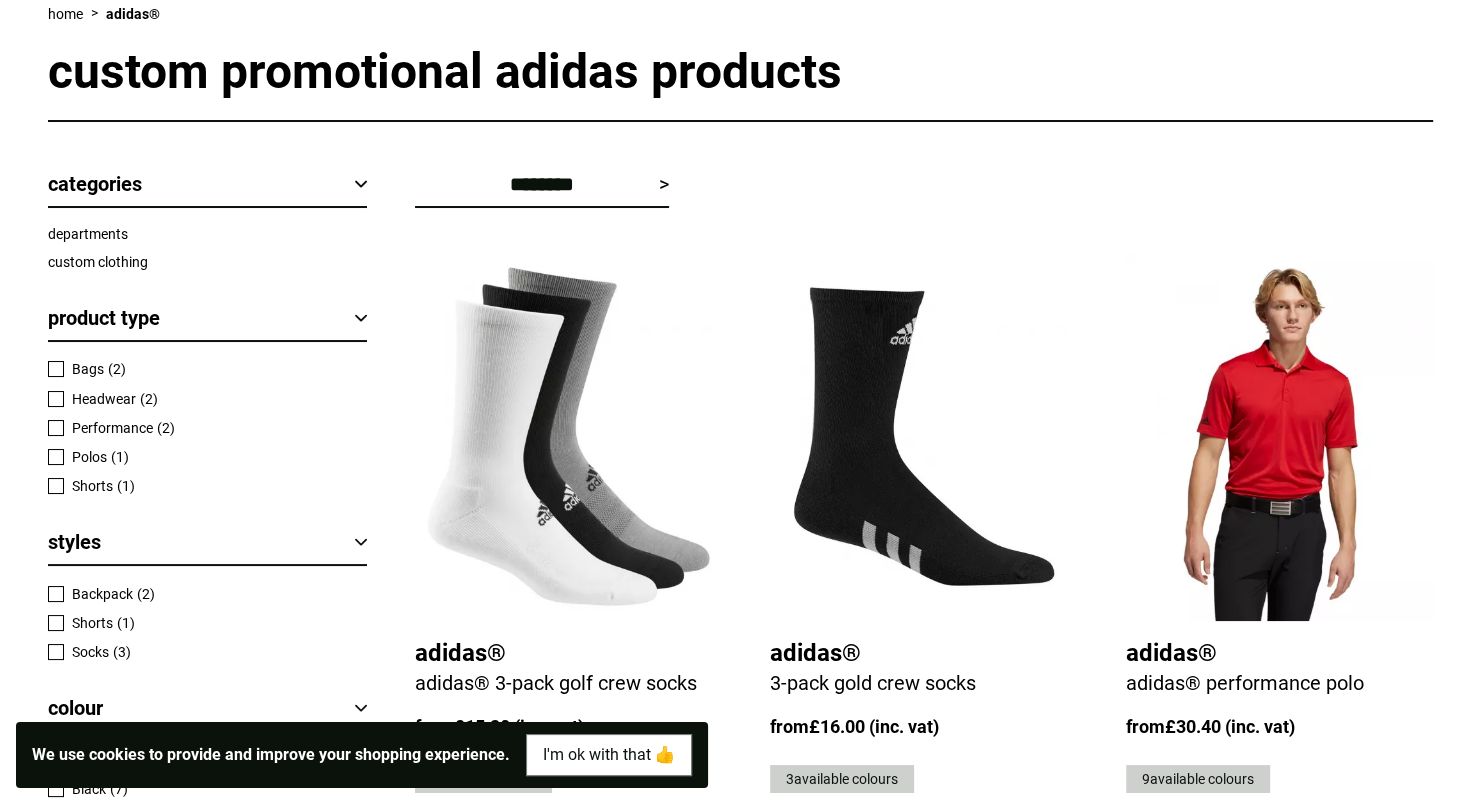 click at bounding box center (56, 457) 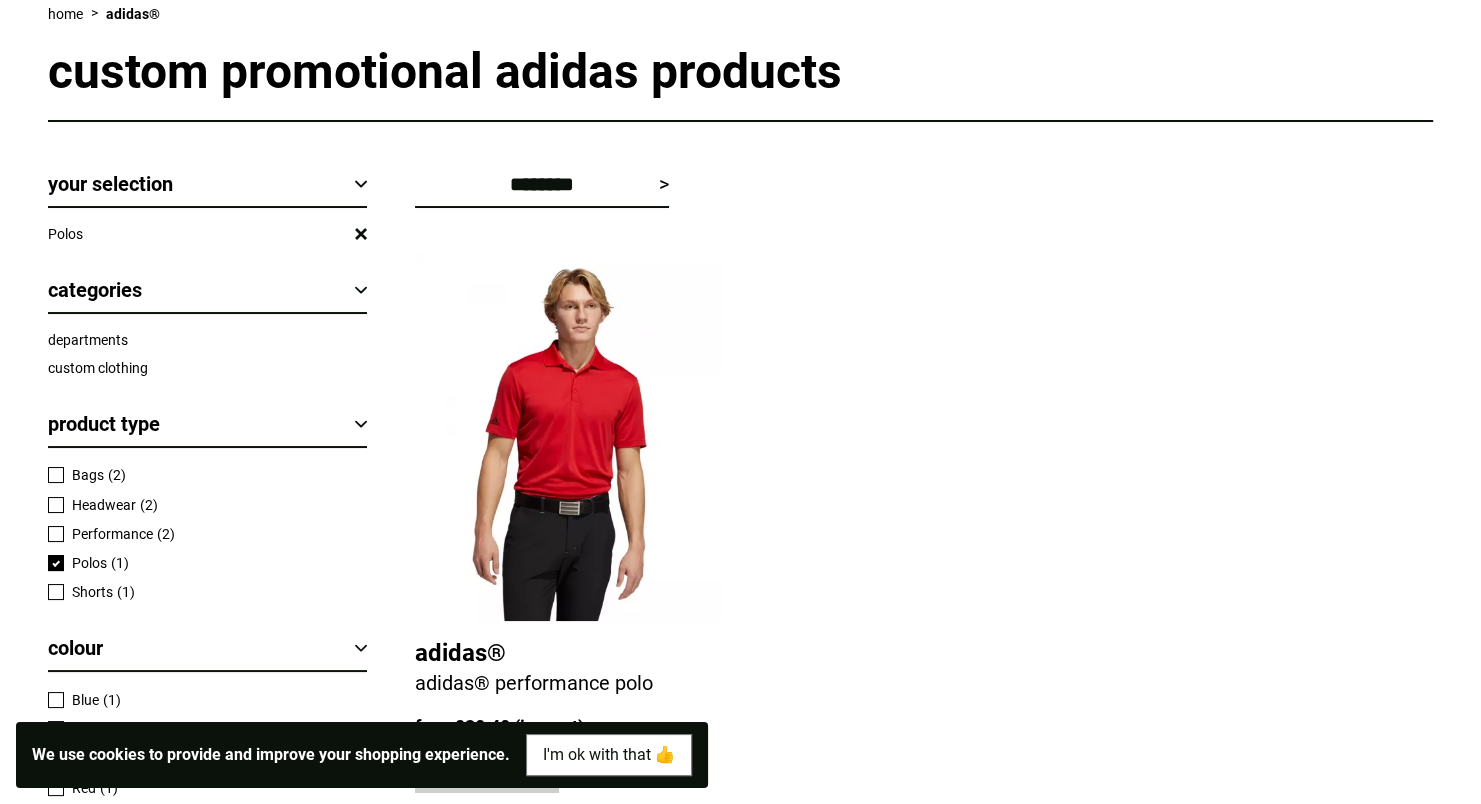 scroll, scrollTop: 0, scrollLeft: 0, axis: both 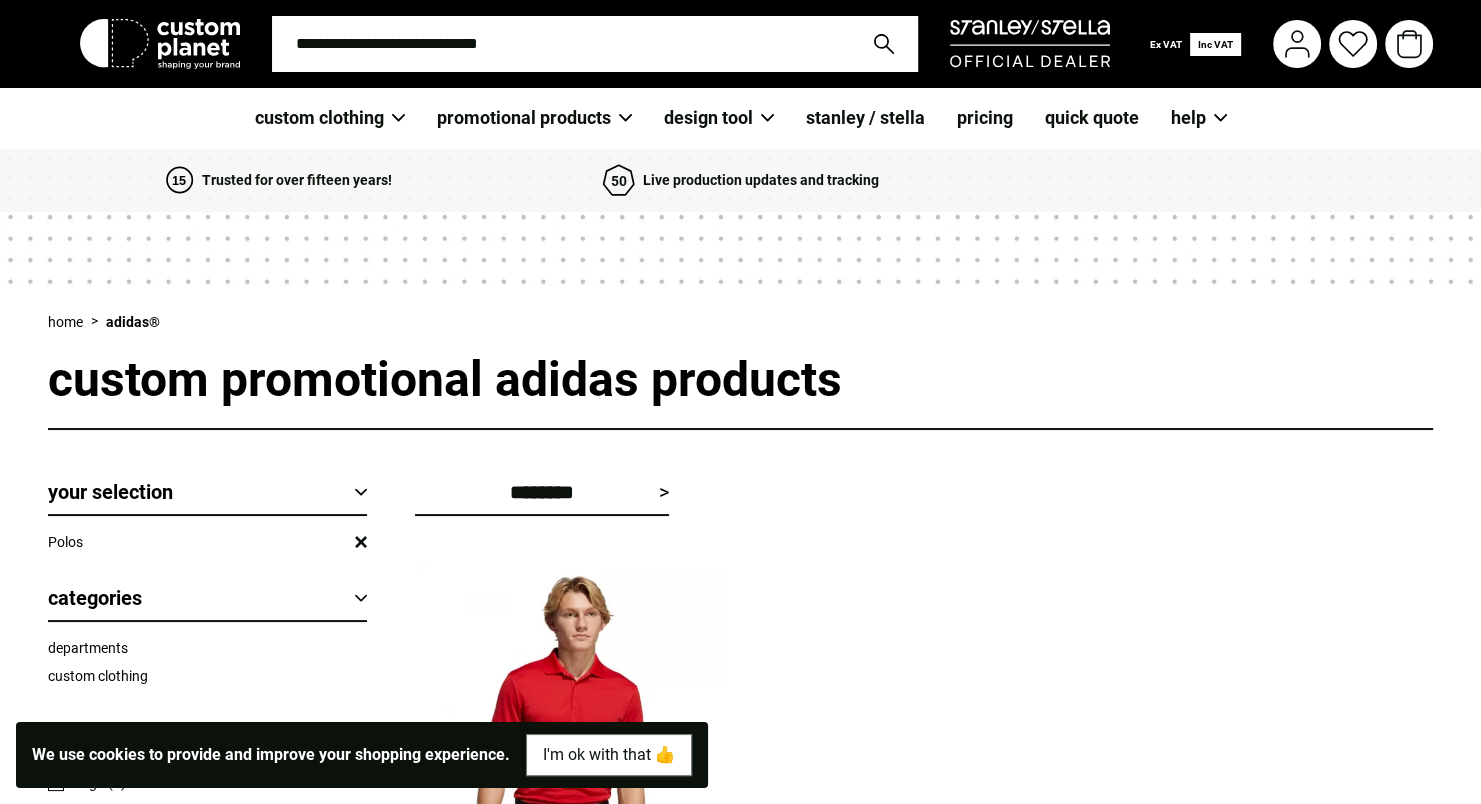 click at bounding box center [561, 44] 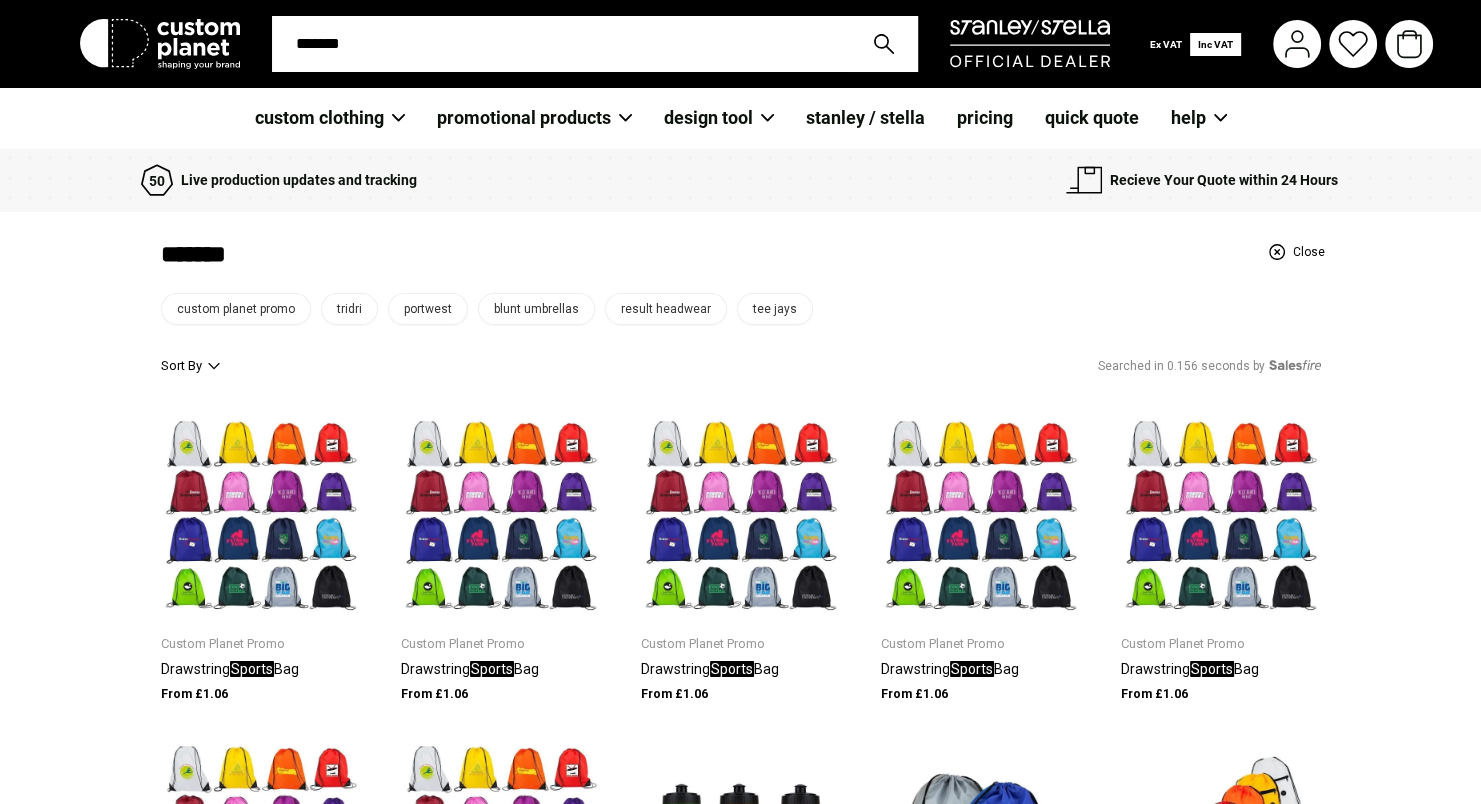 scroll, scrollTop: 0, scrollLeft: 0, axis: both 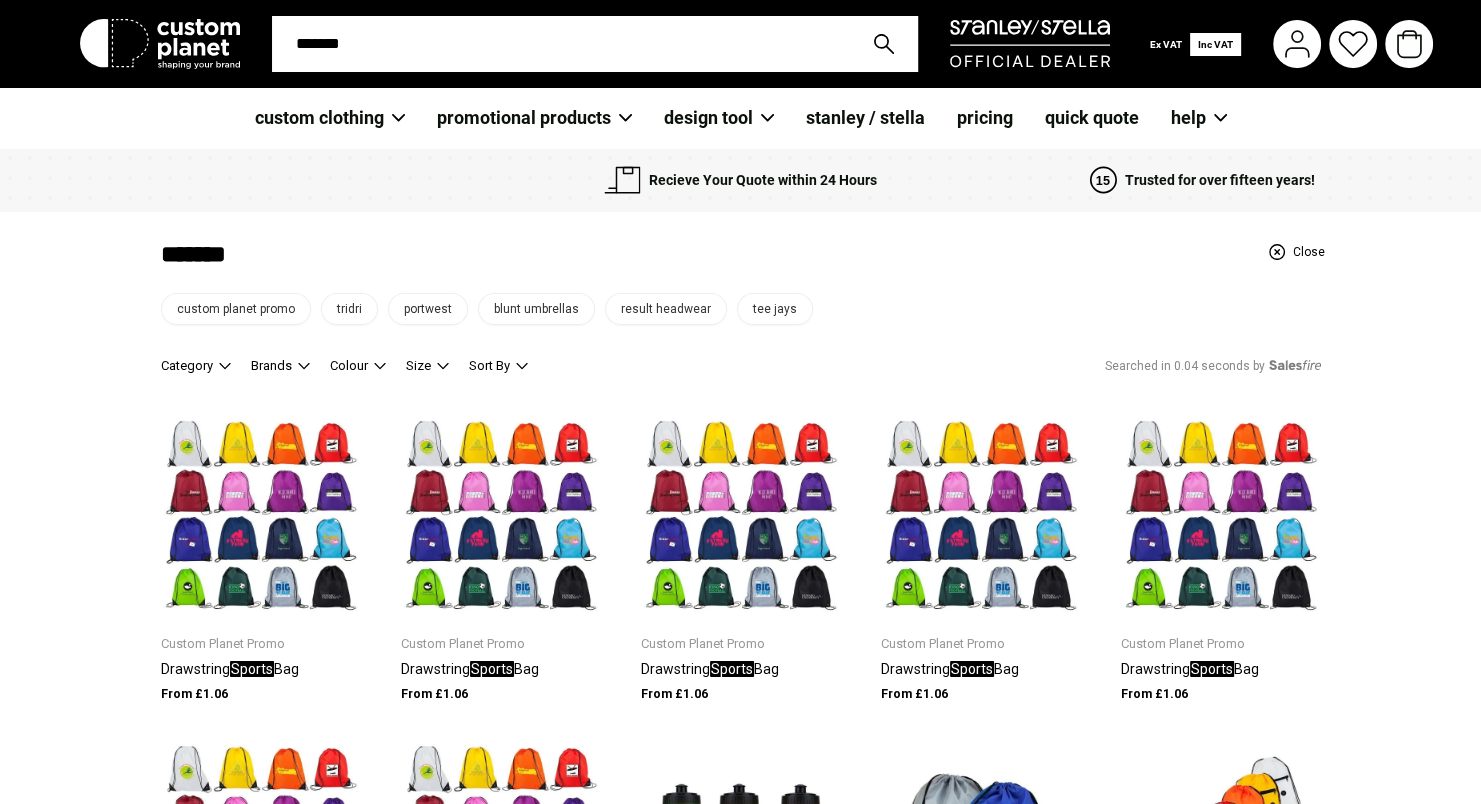click on "******" at bounding box center [561, 44] 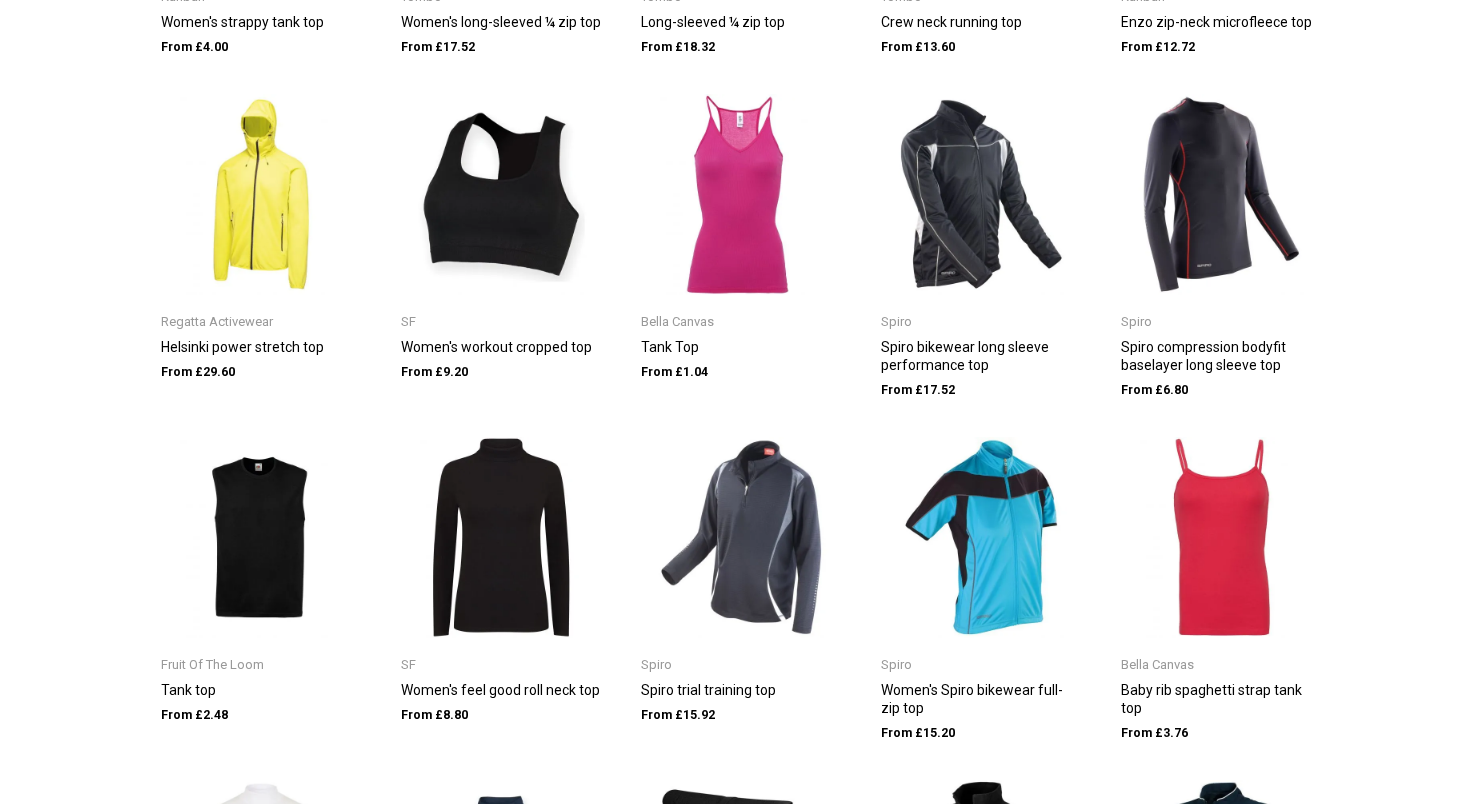 scroll, scrollTop: 1725, scrollLeft: 0, axis: vertical 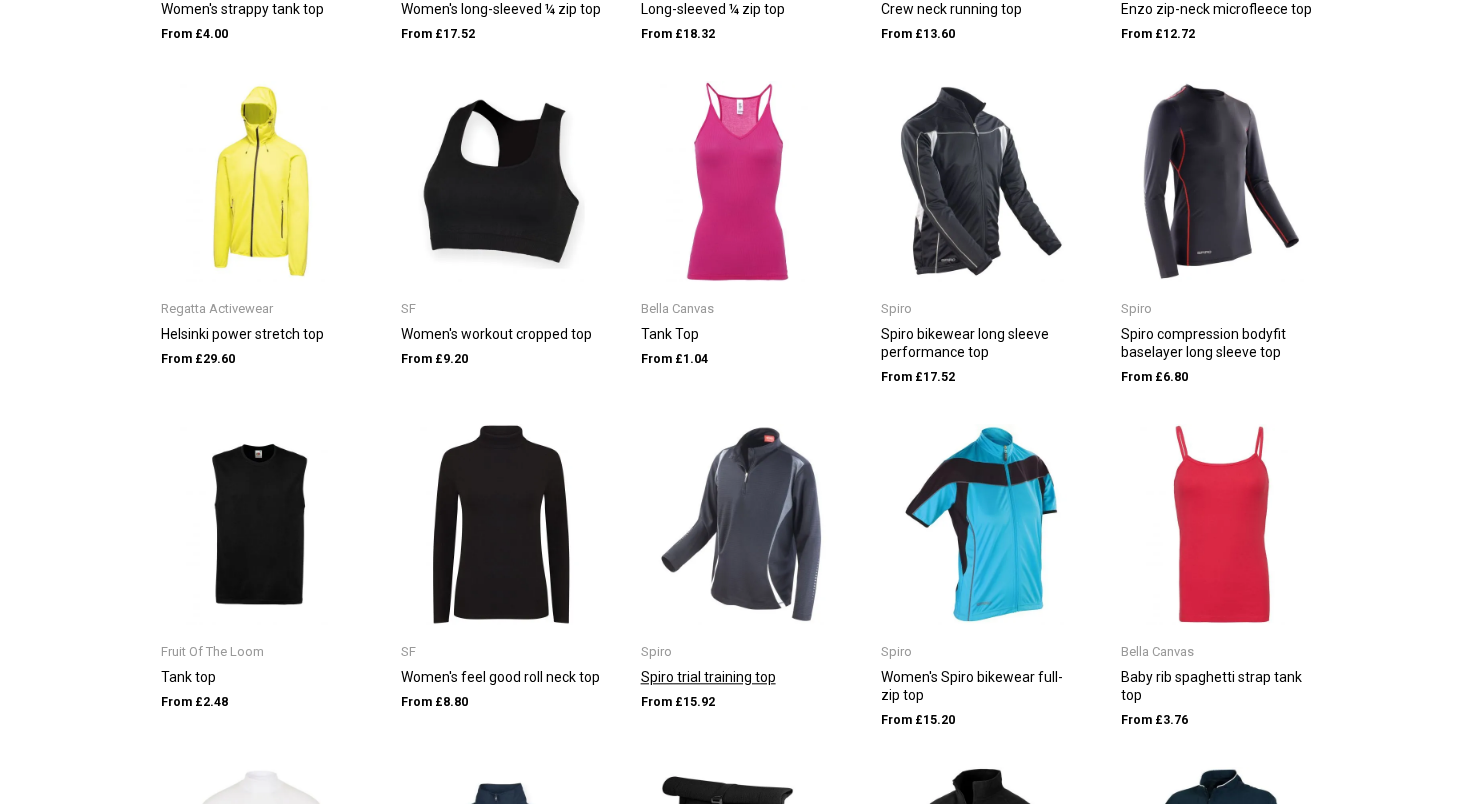 type on "**********" 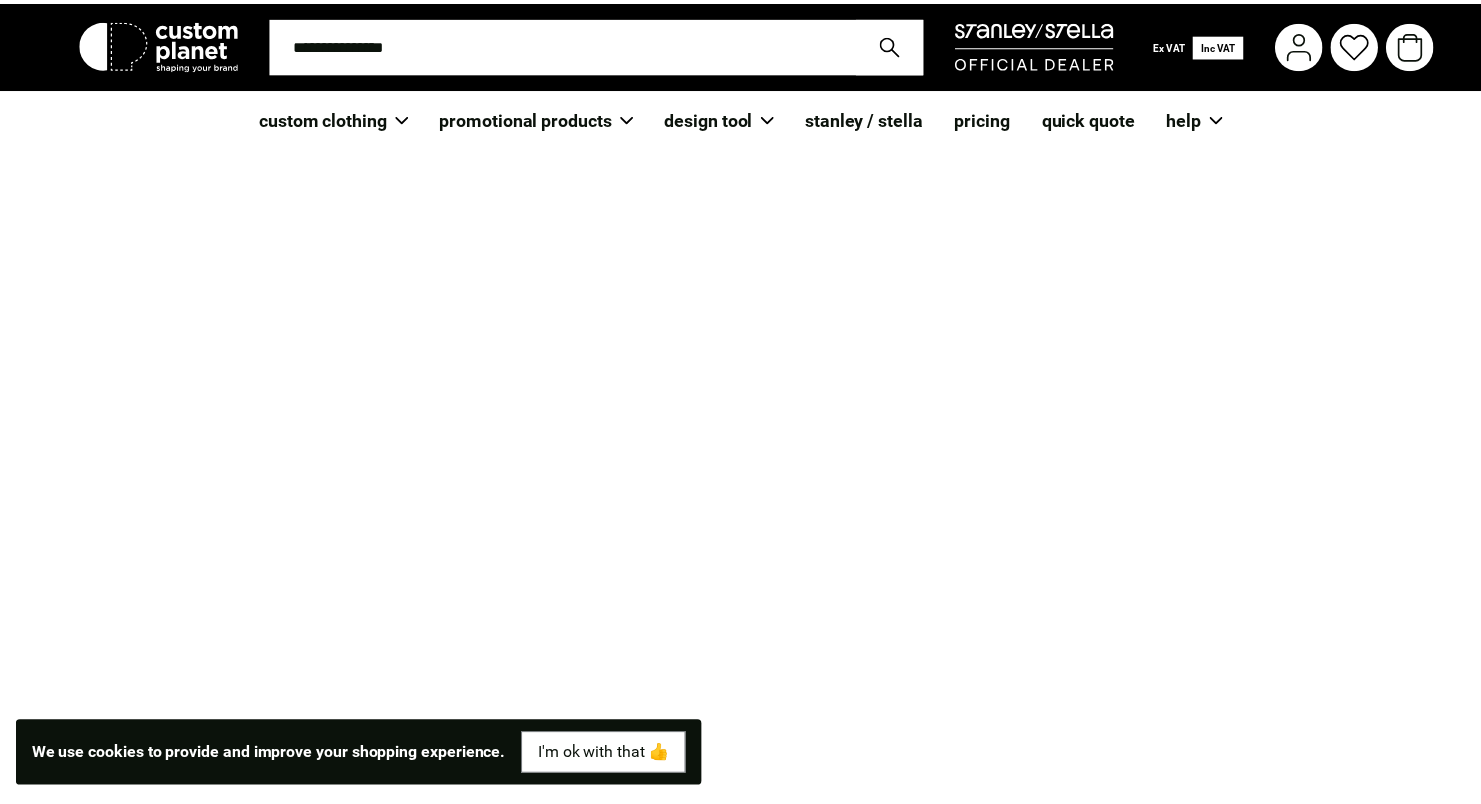 scroll, scrollTop: 0, scrollLeft: 0, axis: both 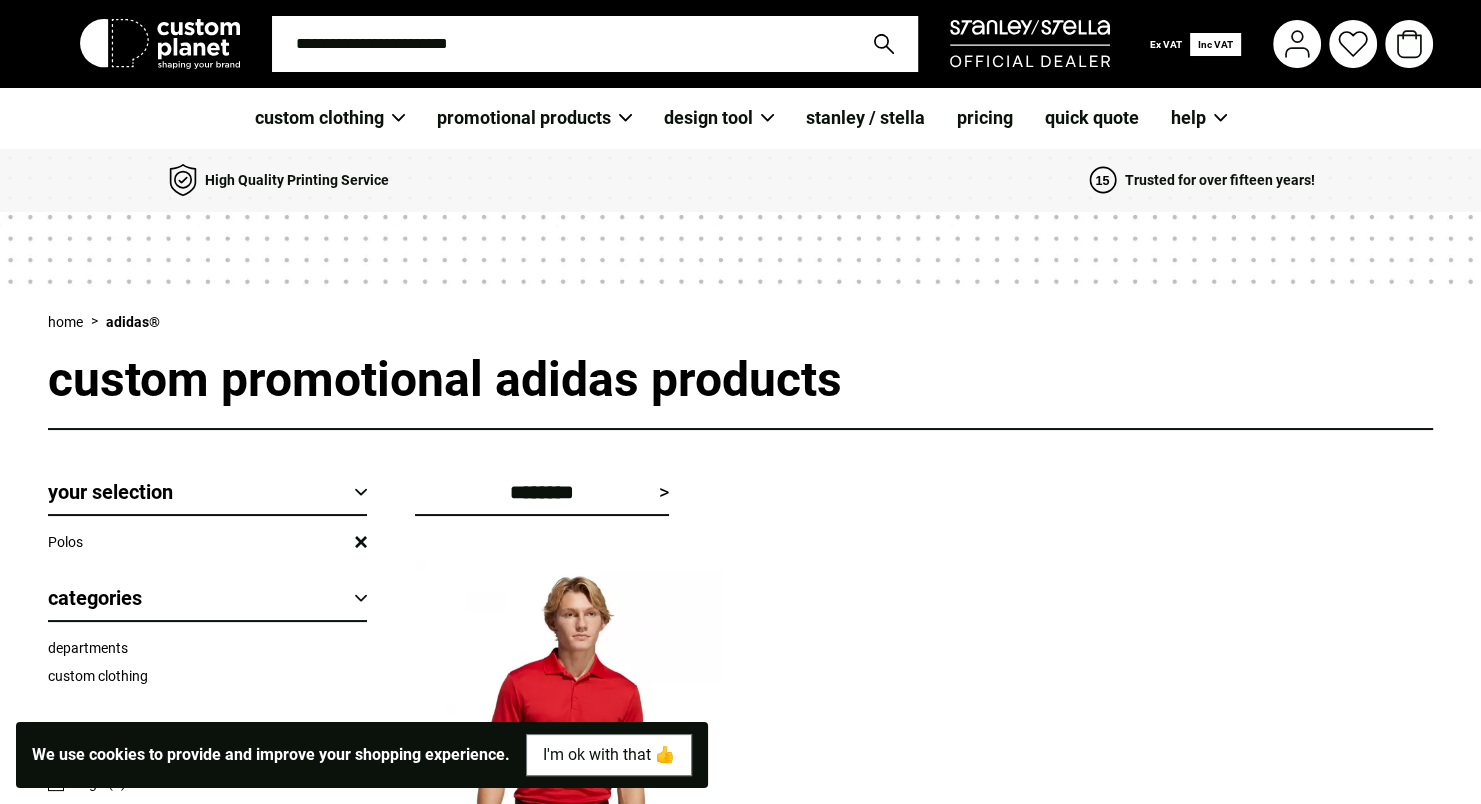 click at bounding box center [561, 44] 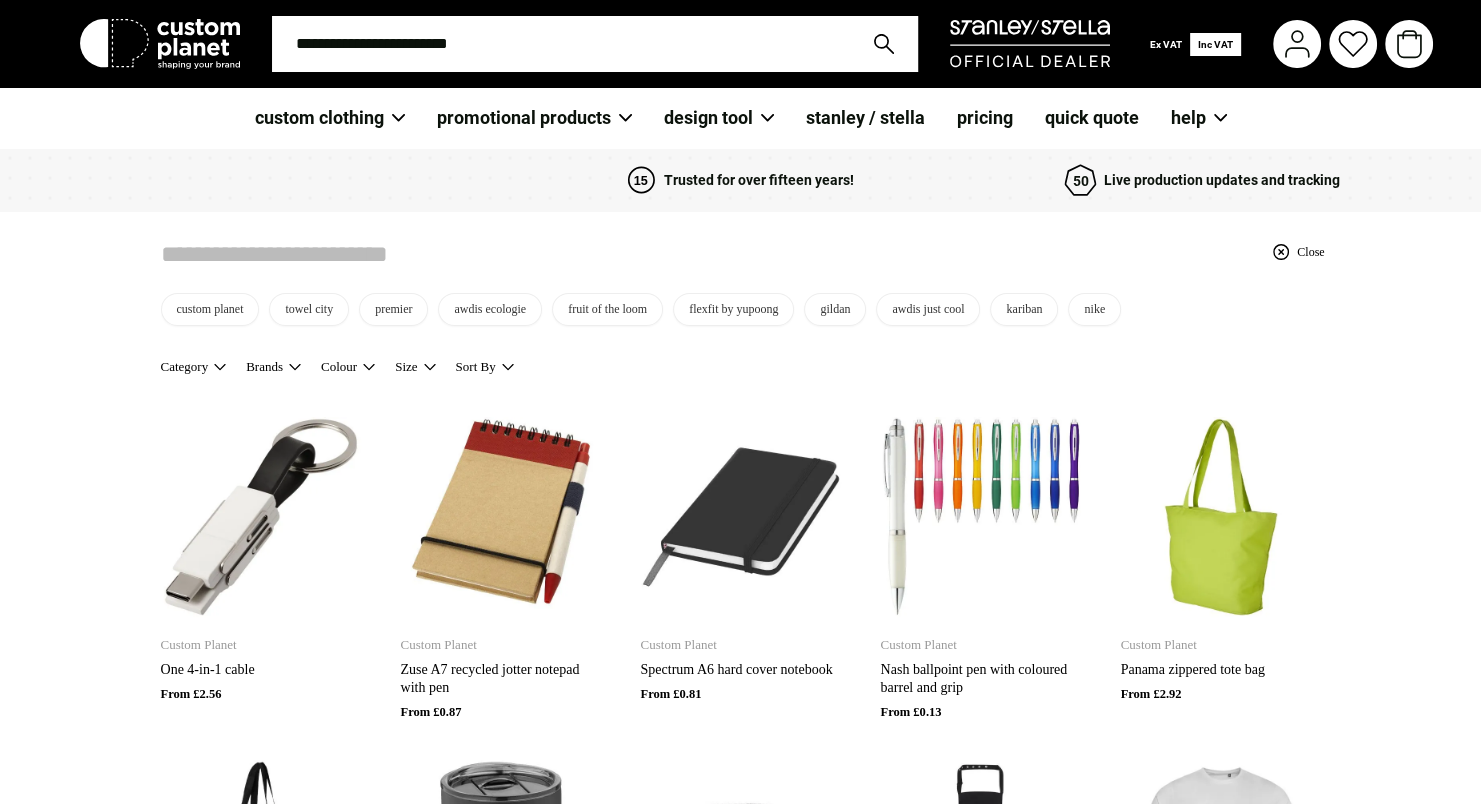 scroll, scrollTop: 0, scrollLeft: 0, axis: both 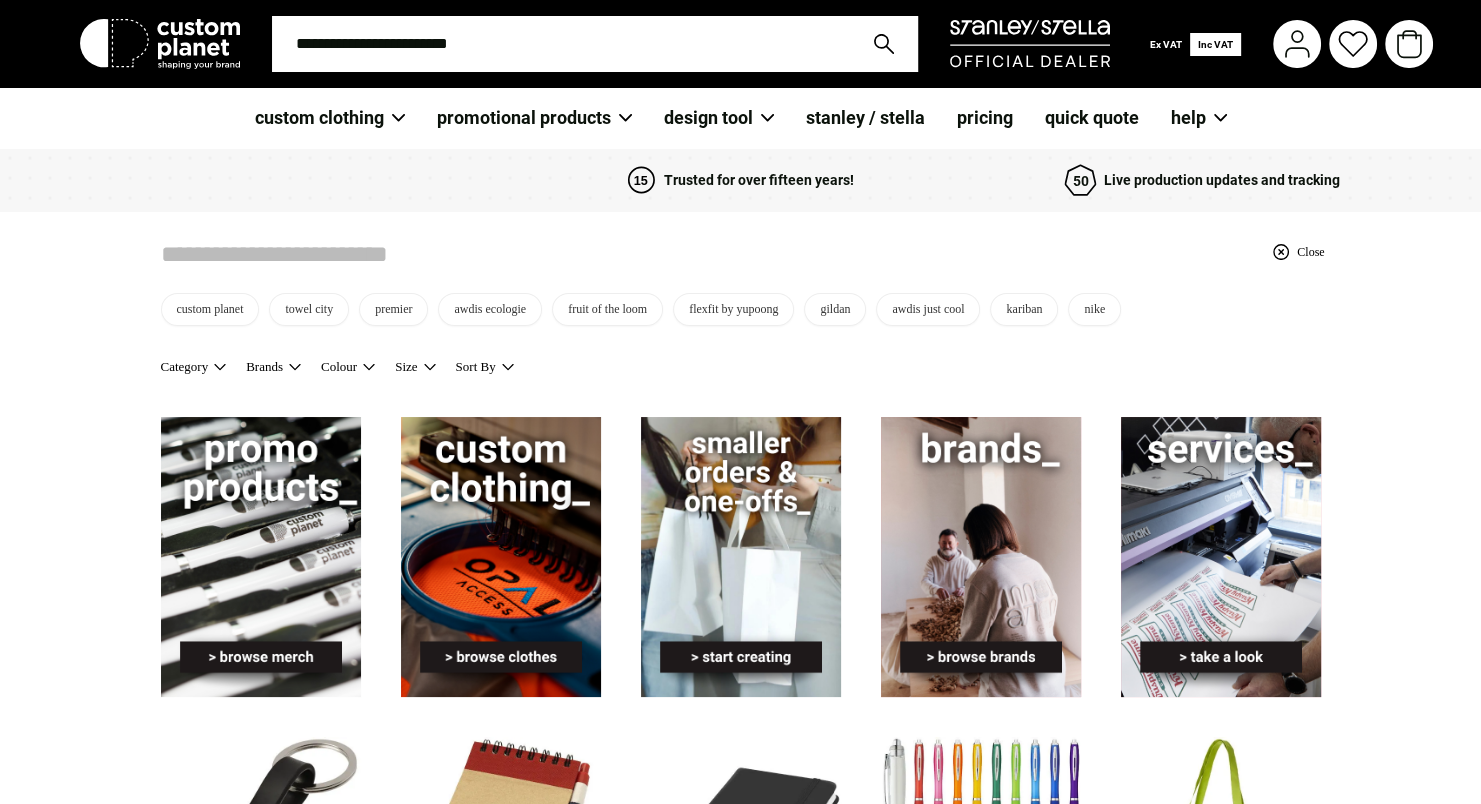type on "*" 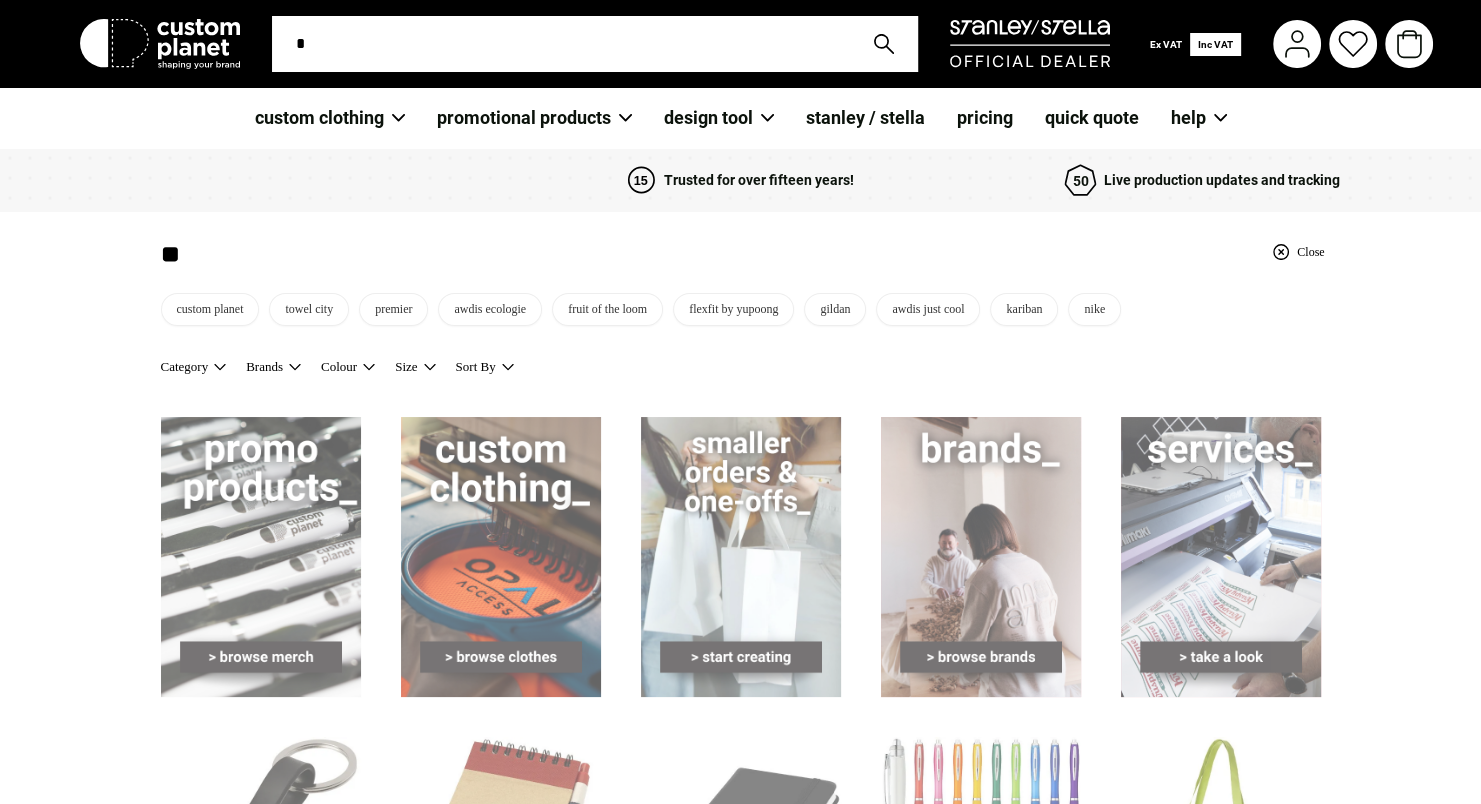 type on "**" 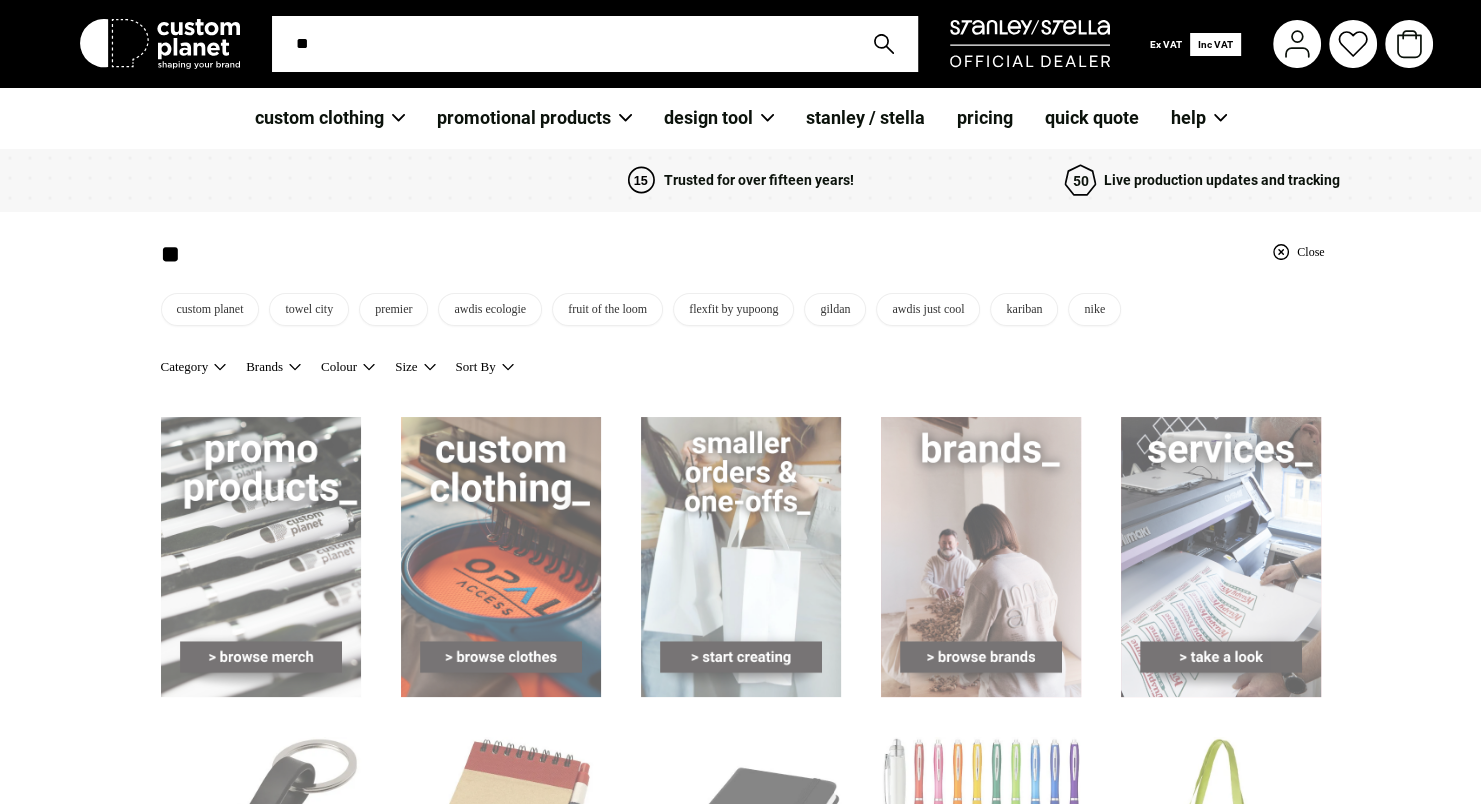 type on "***" 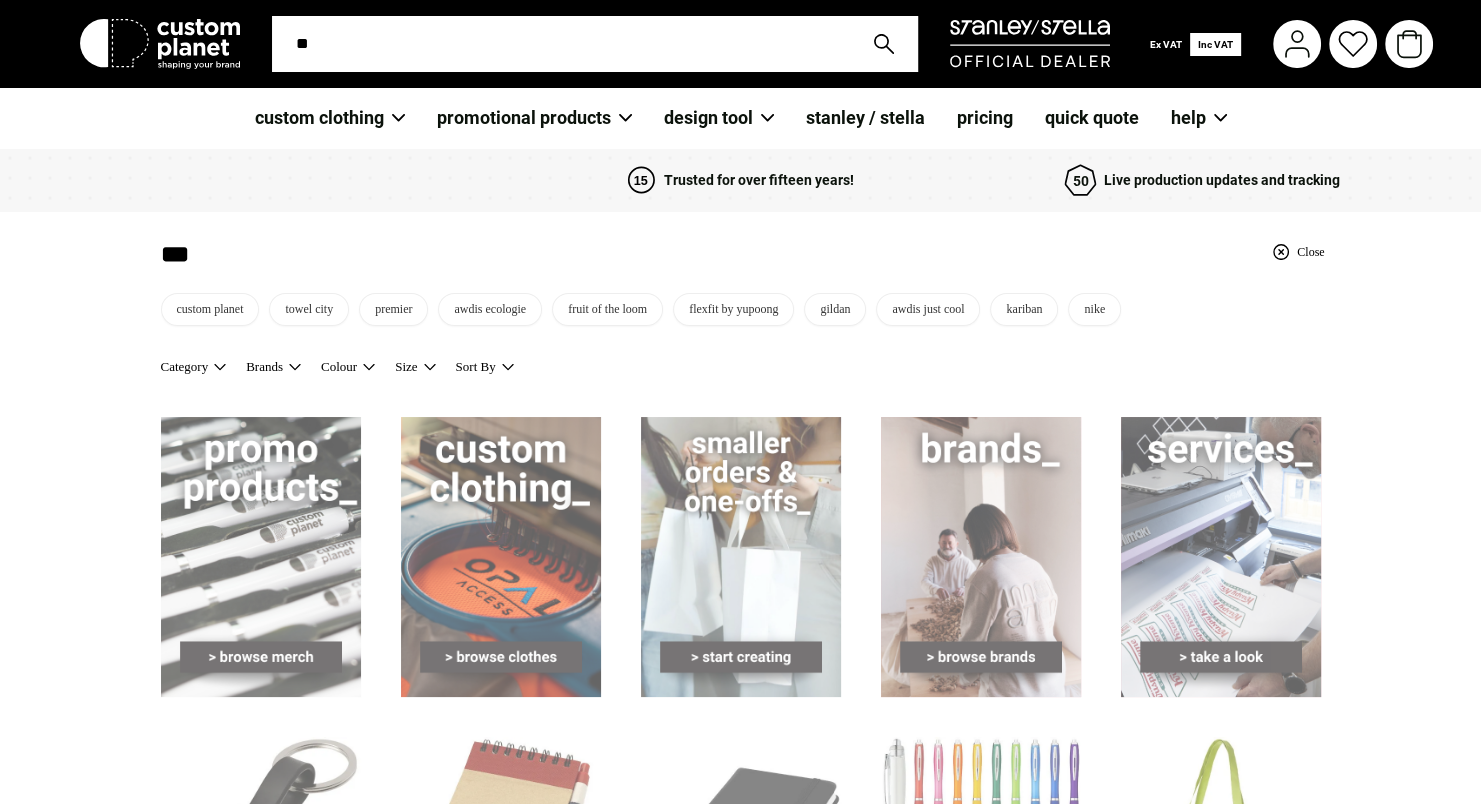 type on "***" 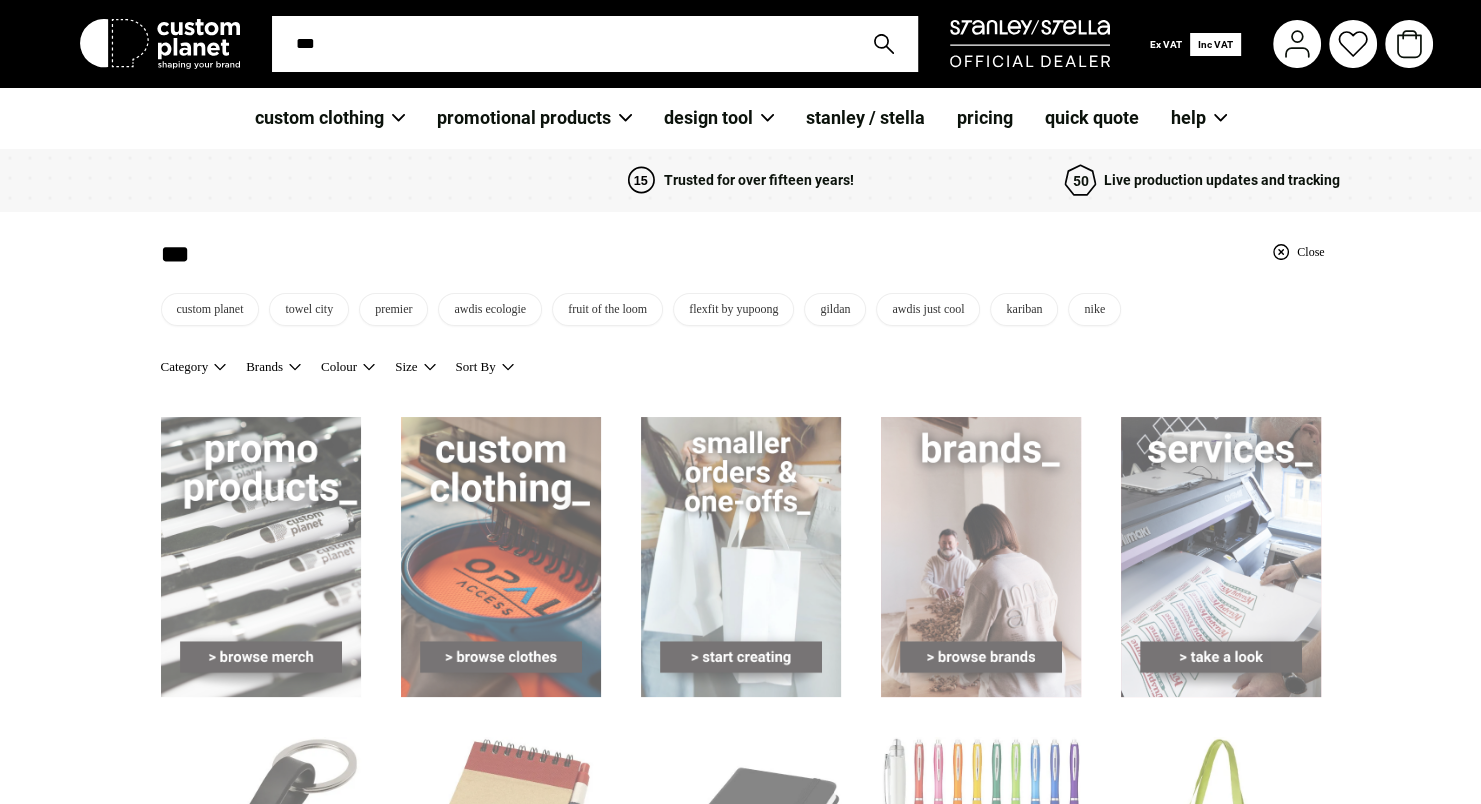 type on "****" 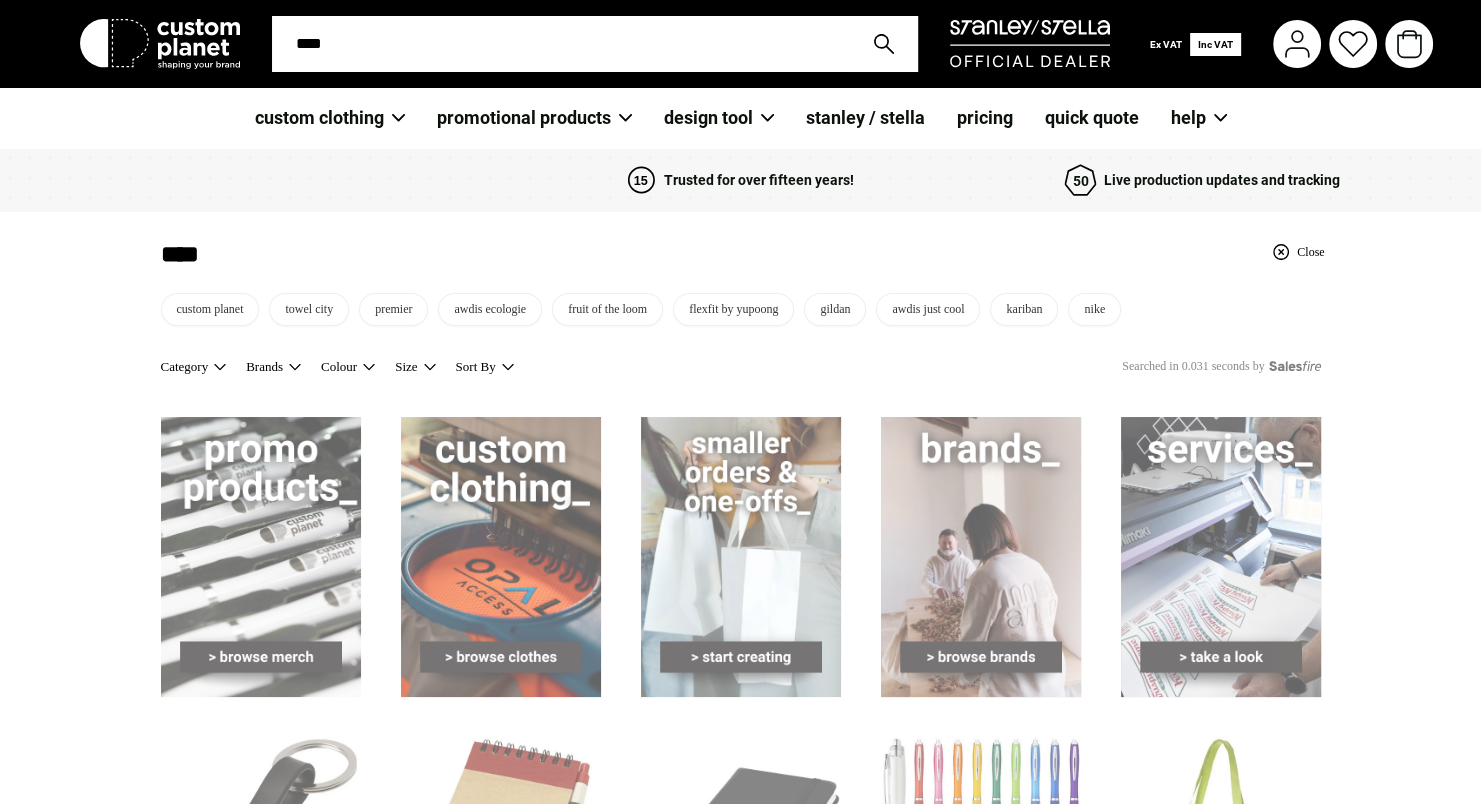 type on "*****" 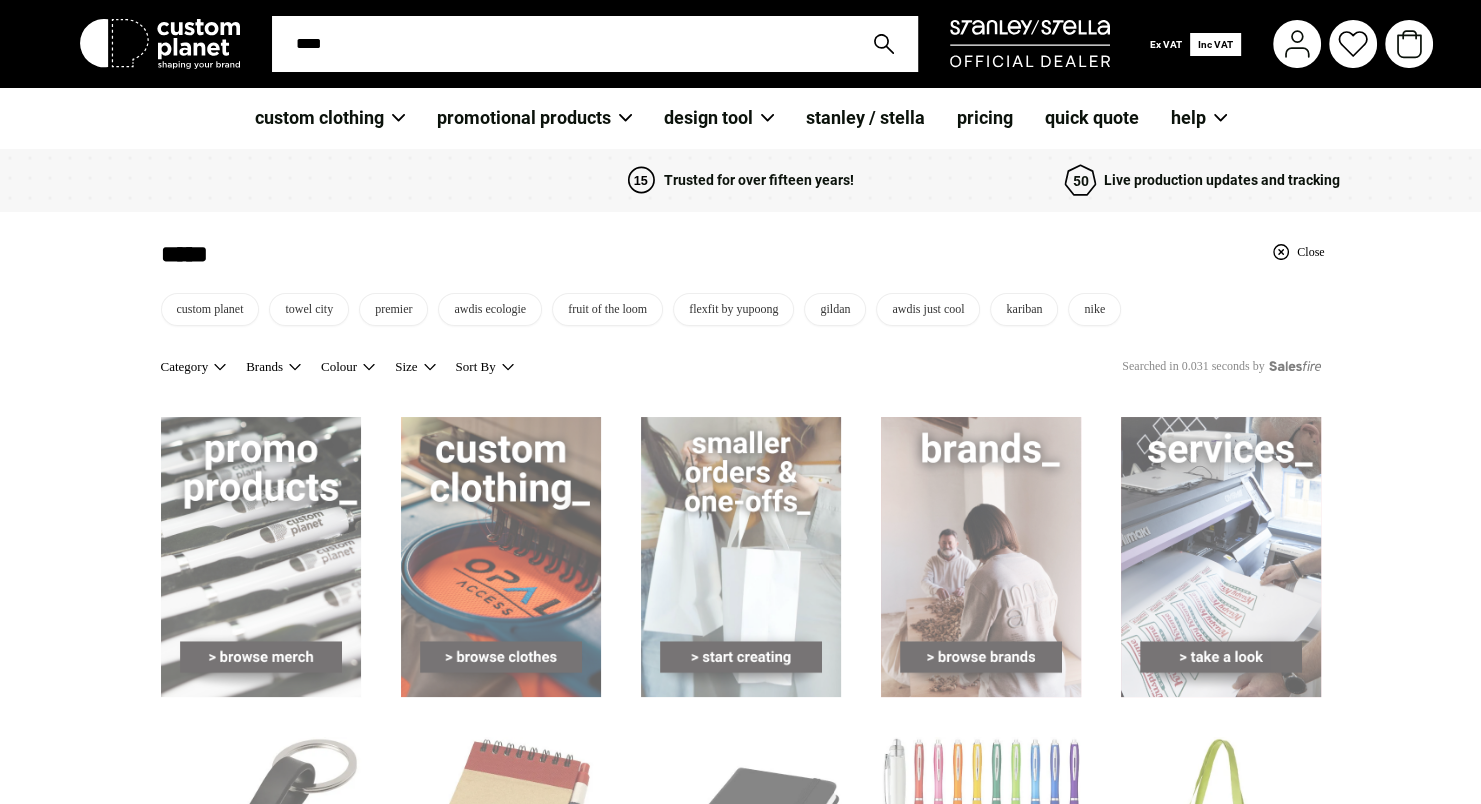 type on "*****" 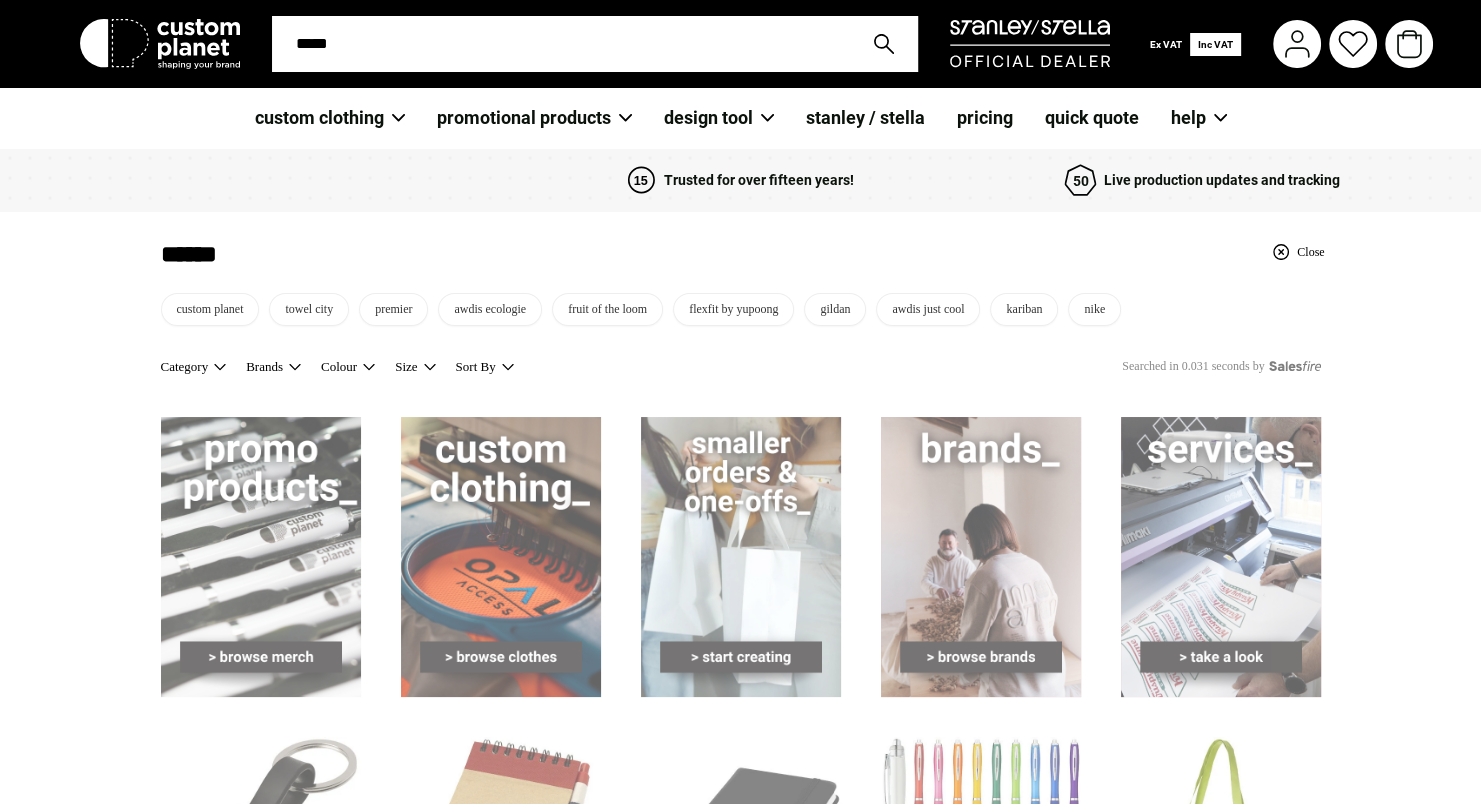 type on "******" 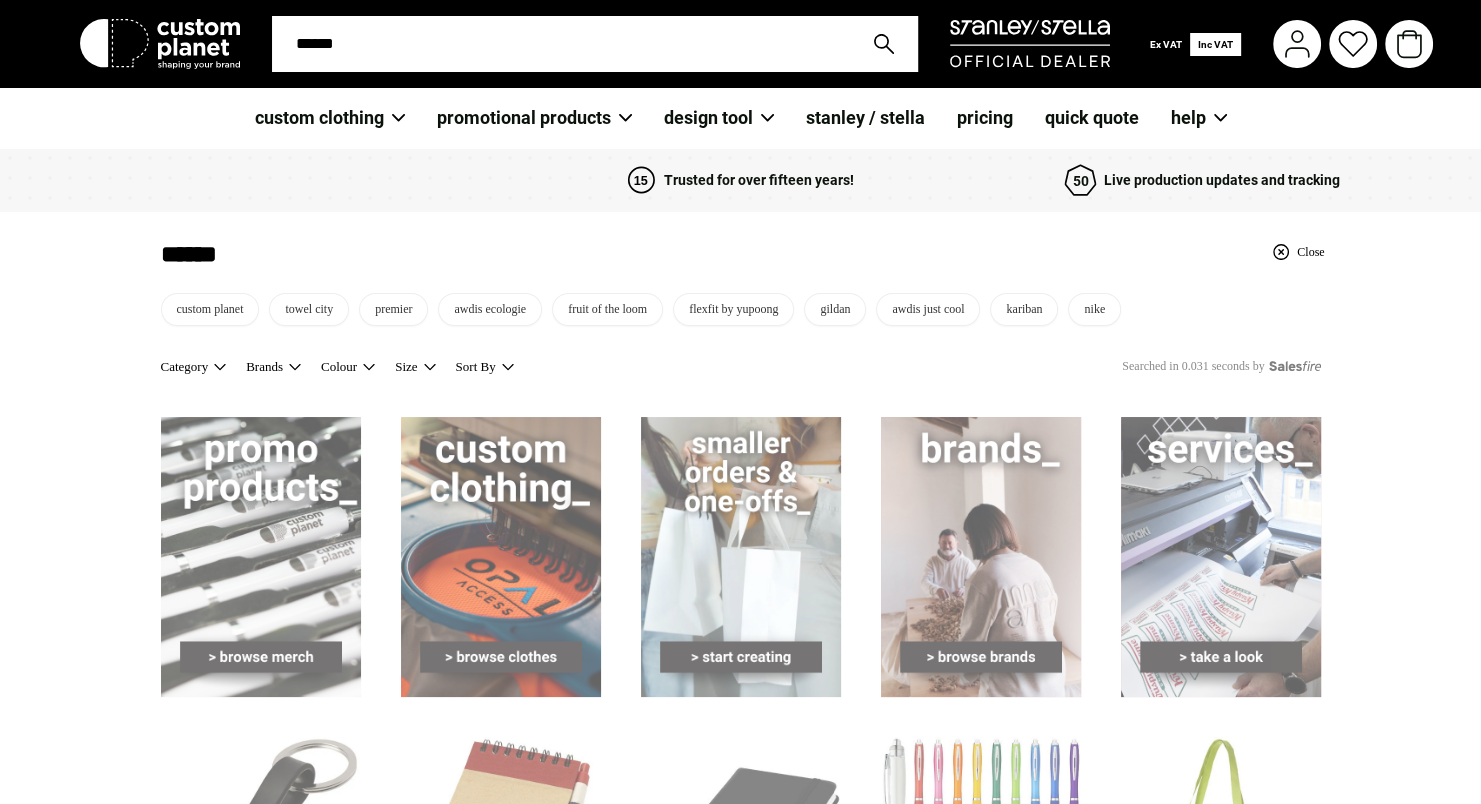 type on "*******" 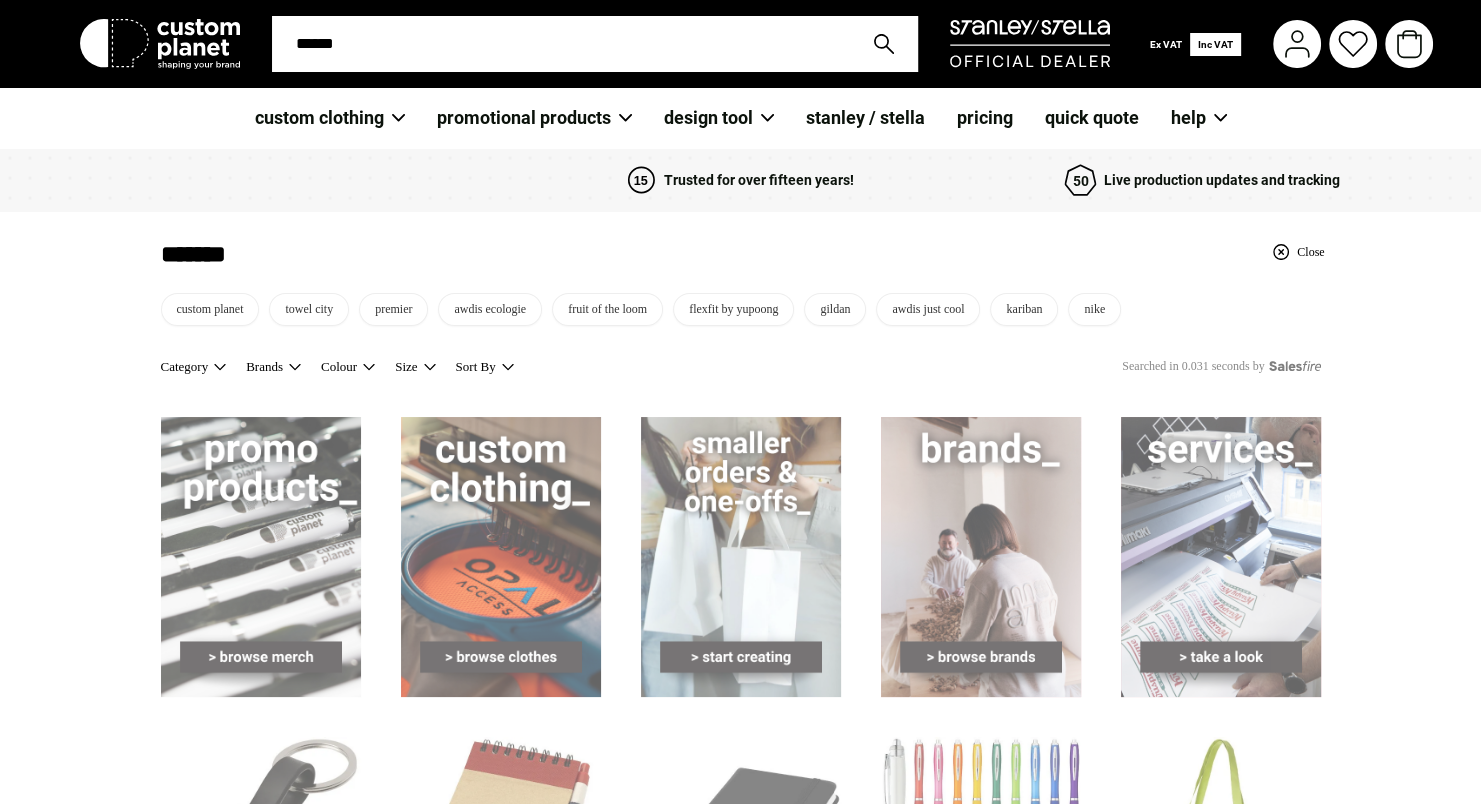 type on "*******" 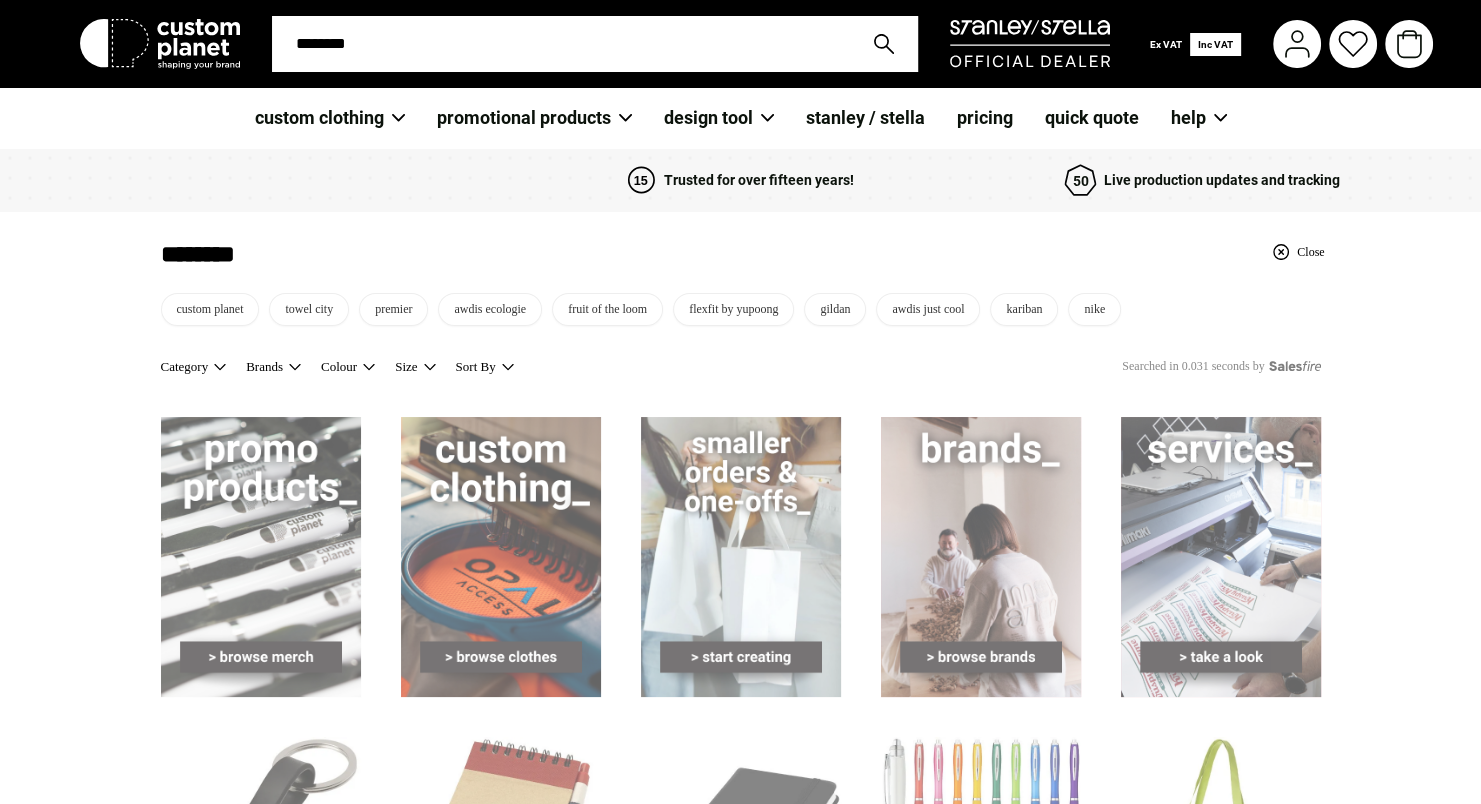type on "********" 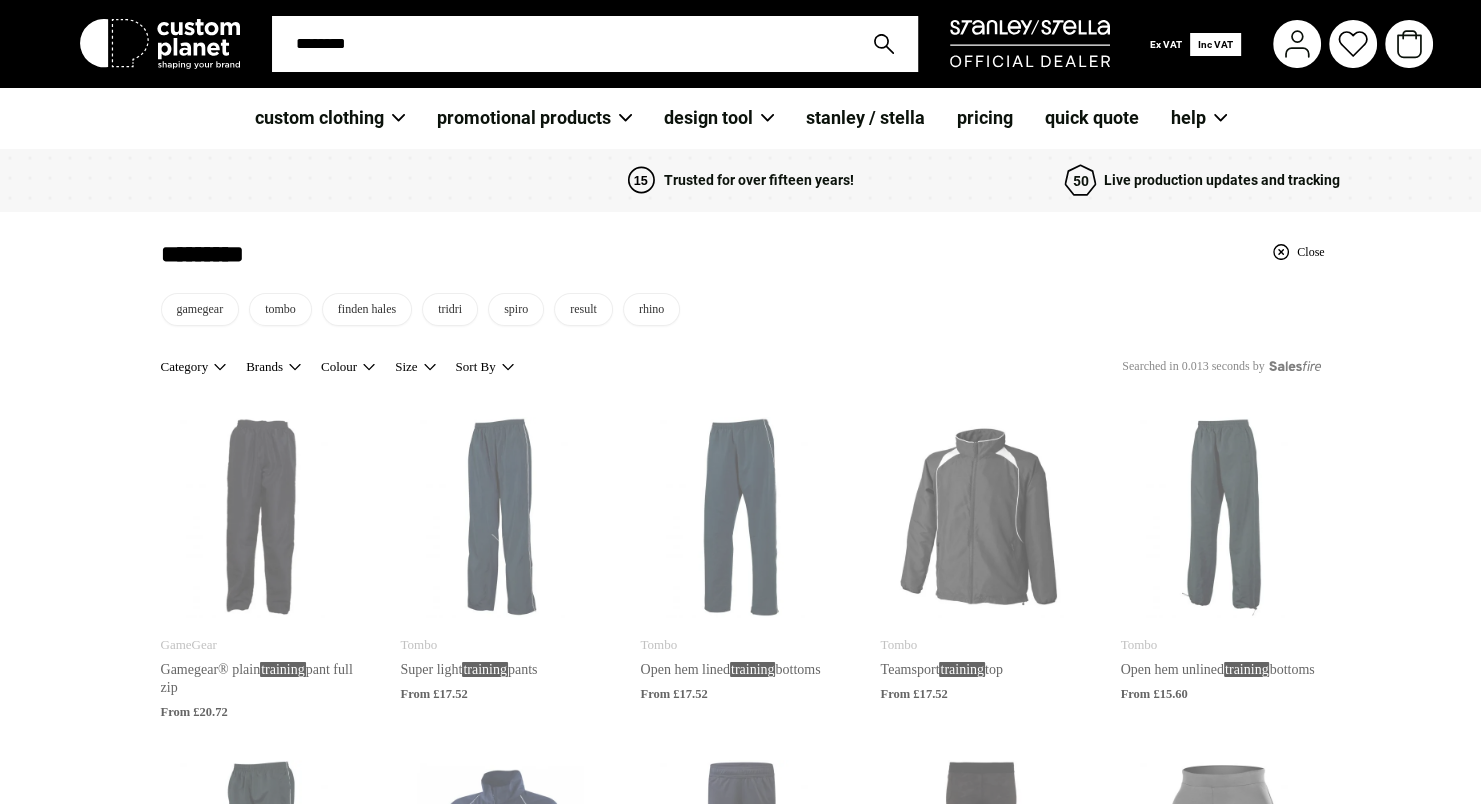 type on "********" 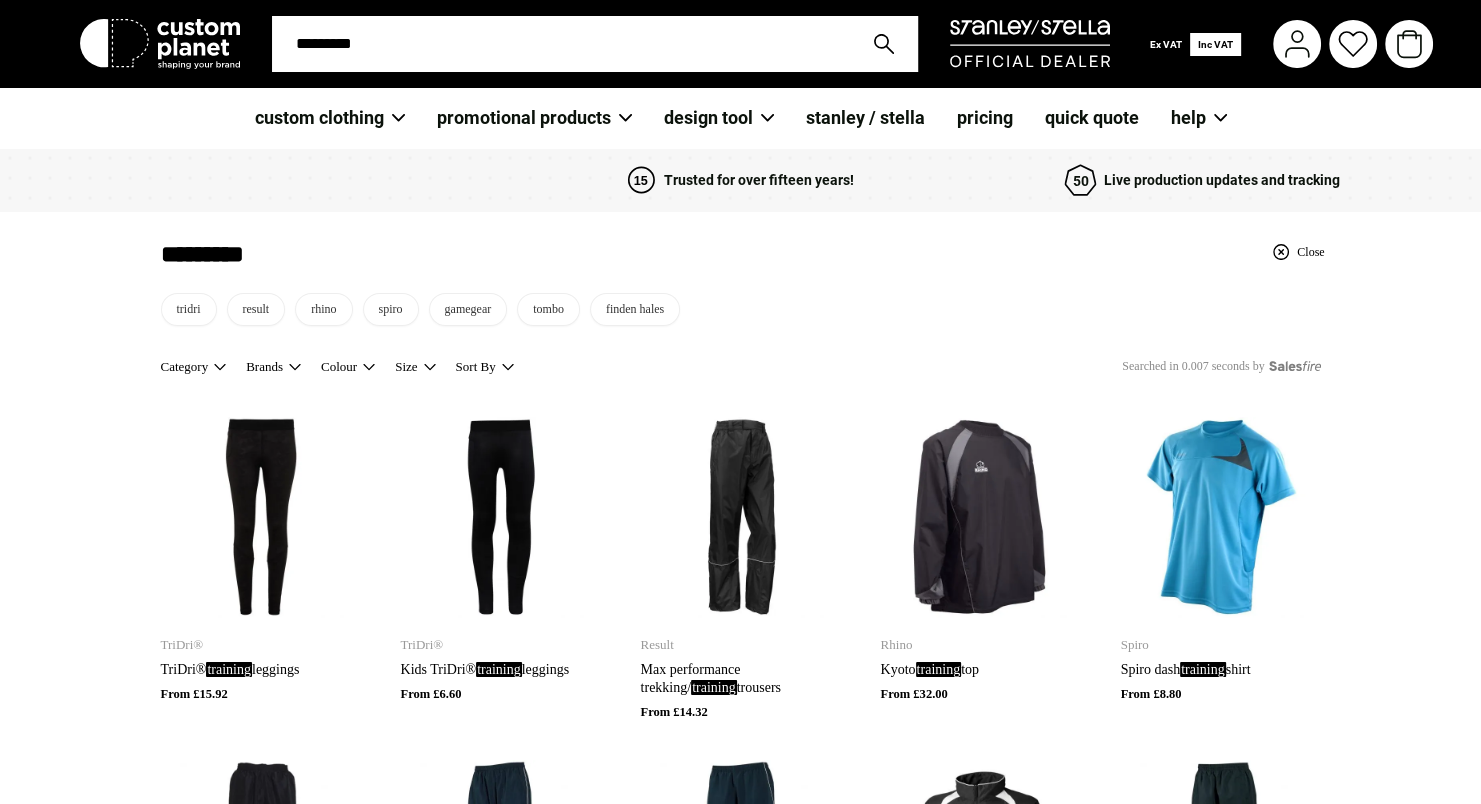 type on "**********" 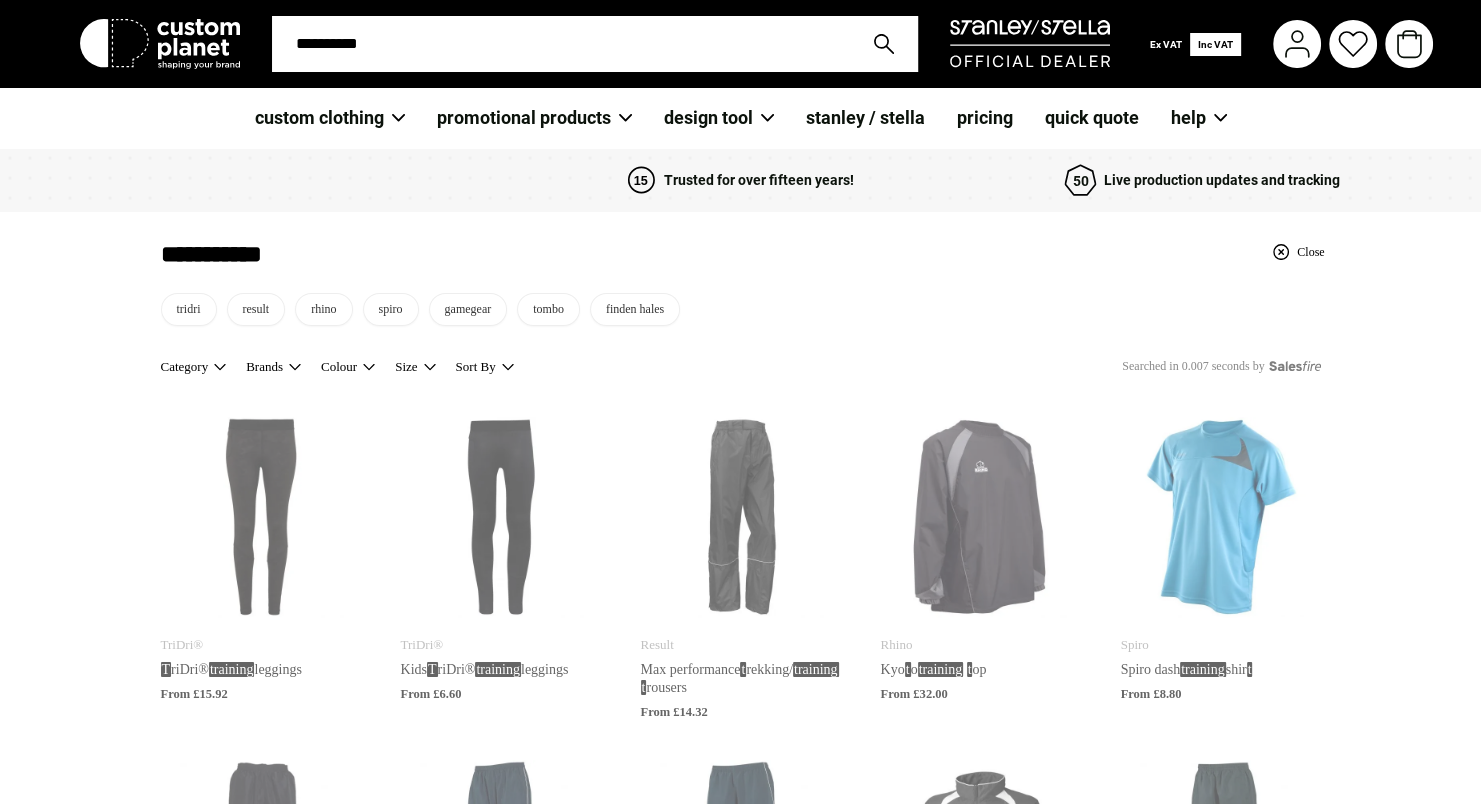 type on "**********" 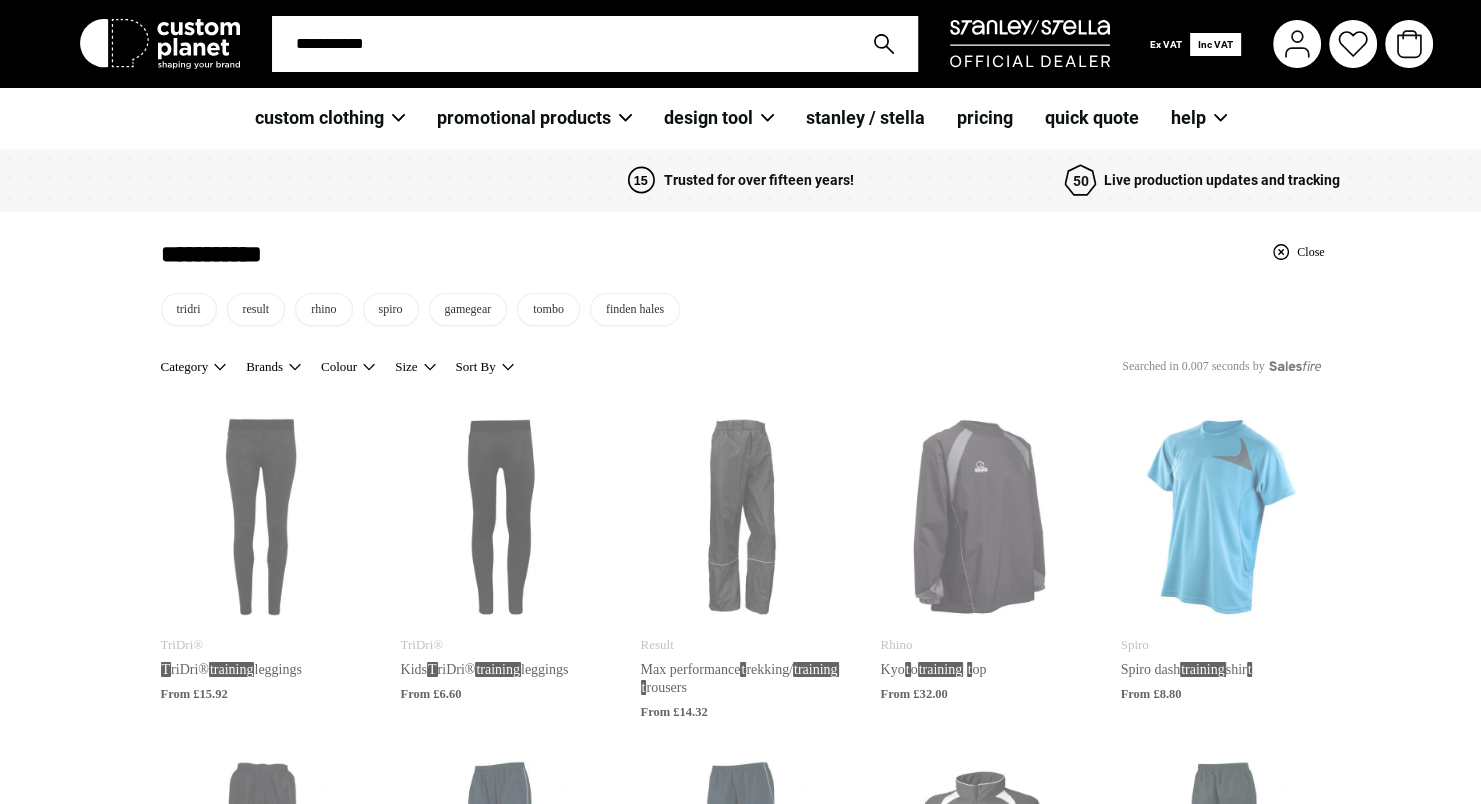 type on "**********" 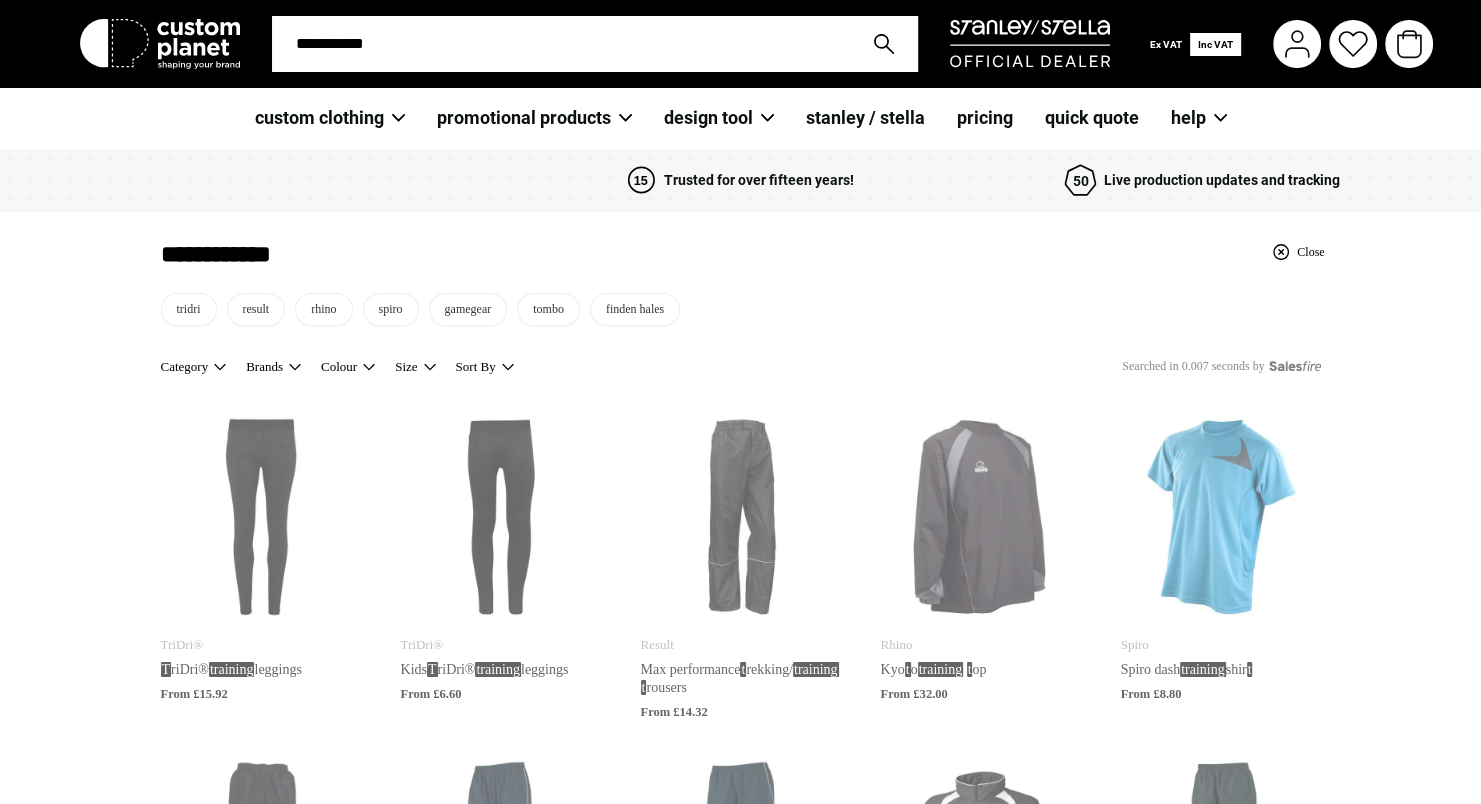 type on "**********" 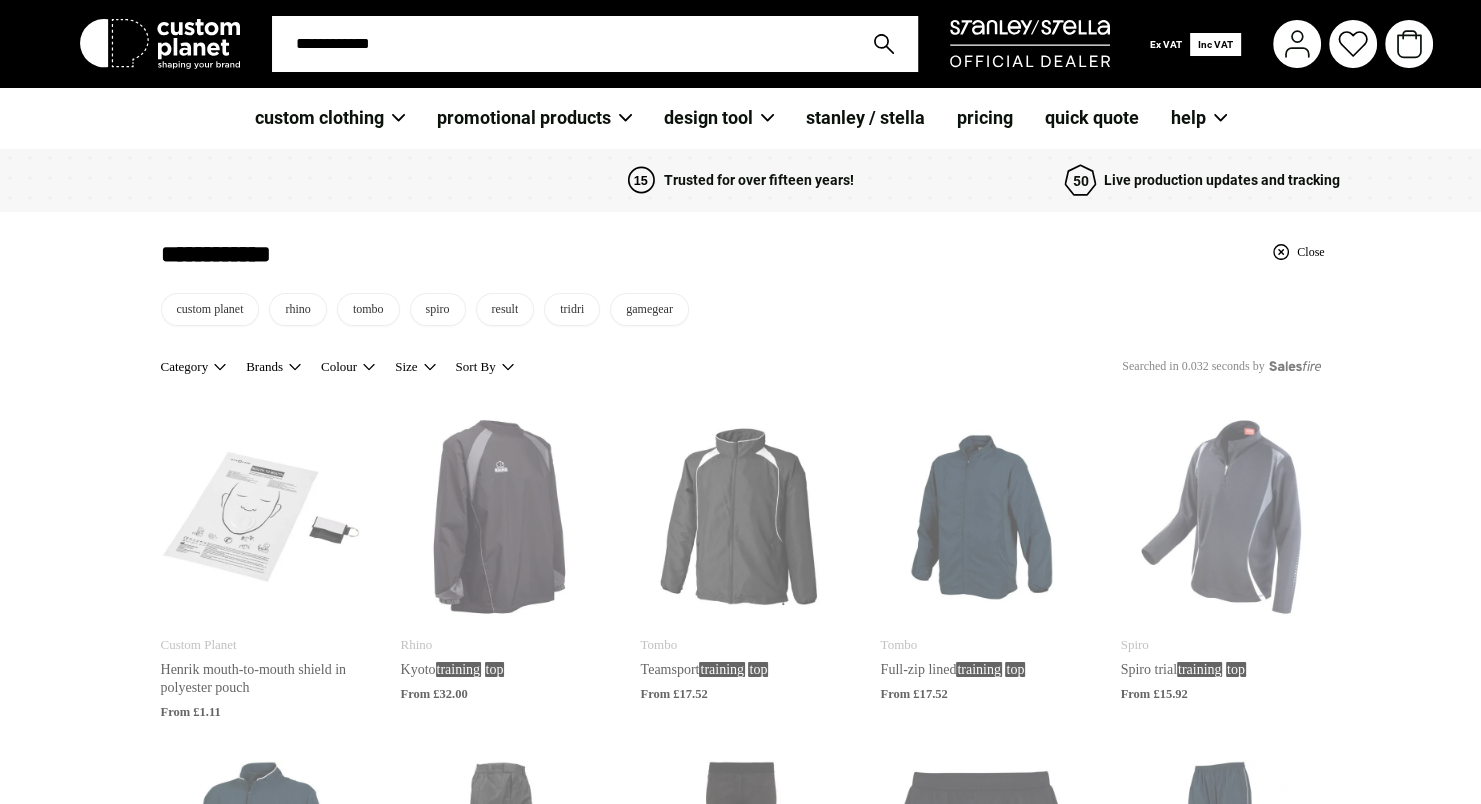 type on "**********" 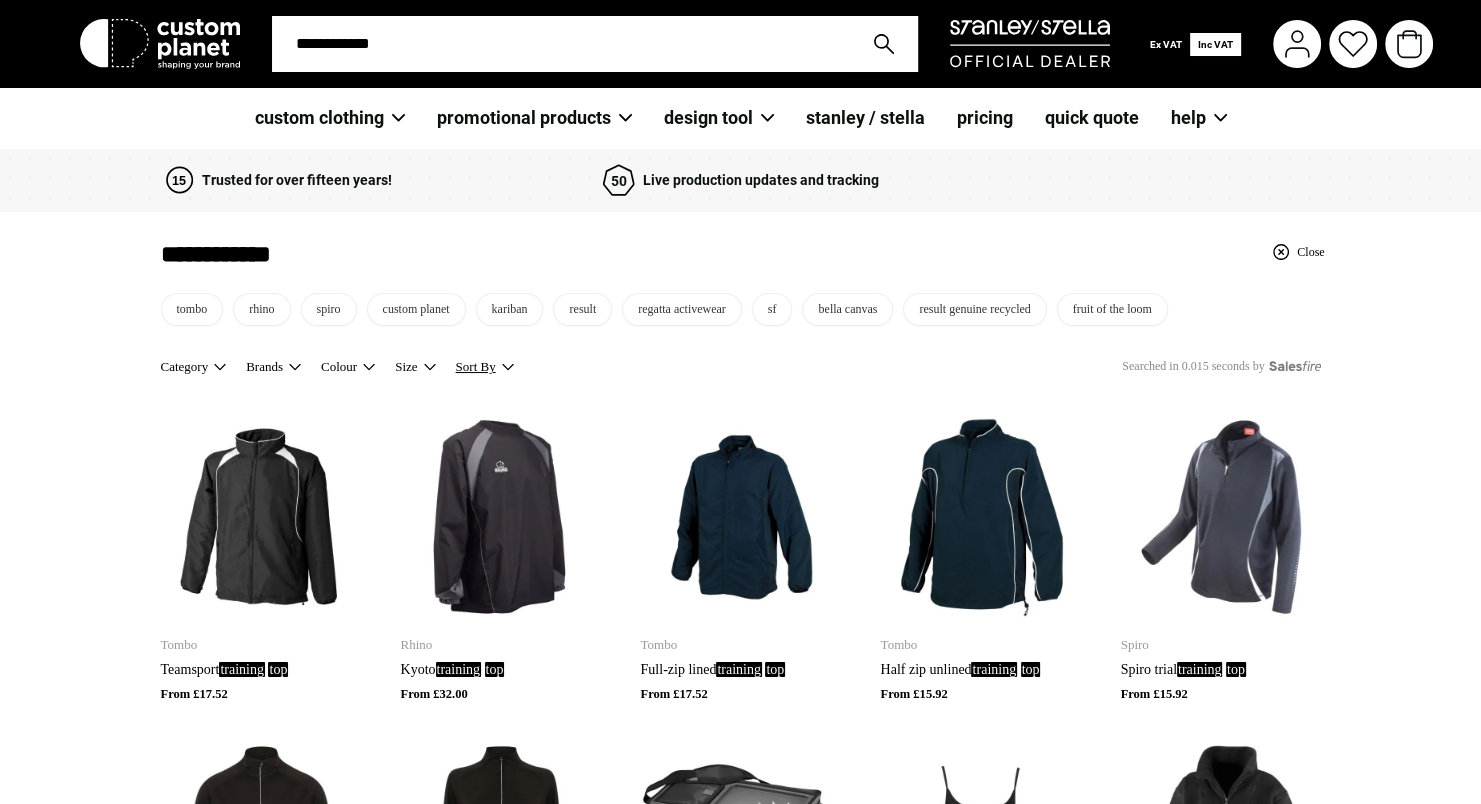 click on "Sort By" at bounding box center [495, 367] 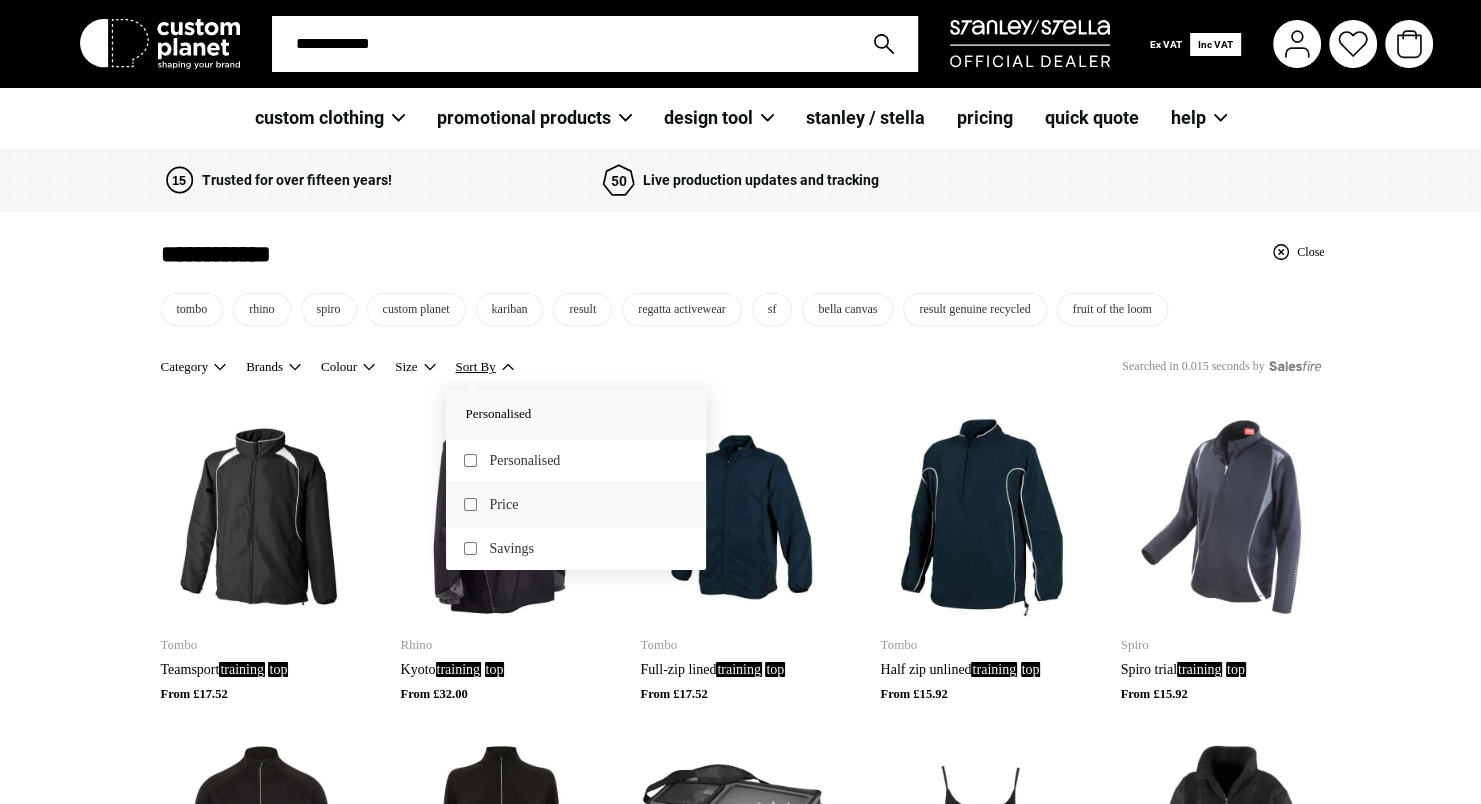 click on "Price" at bounding box center [576, 505] 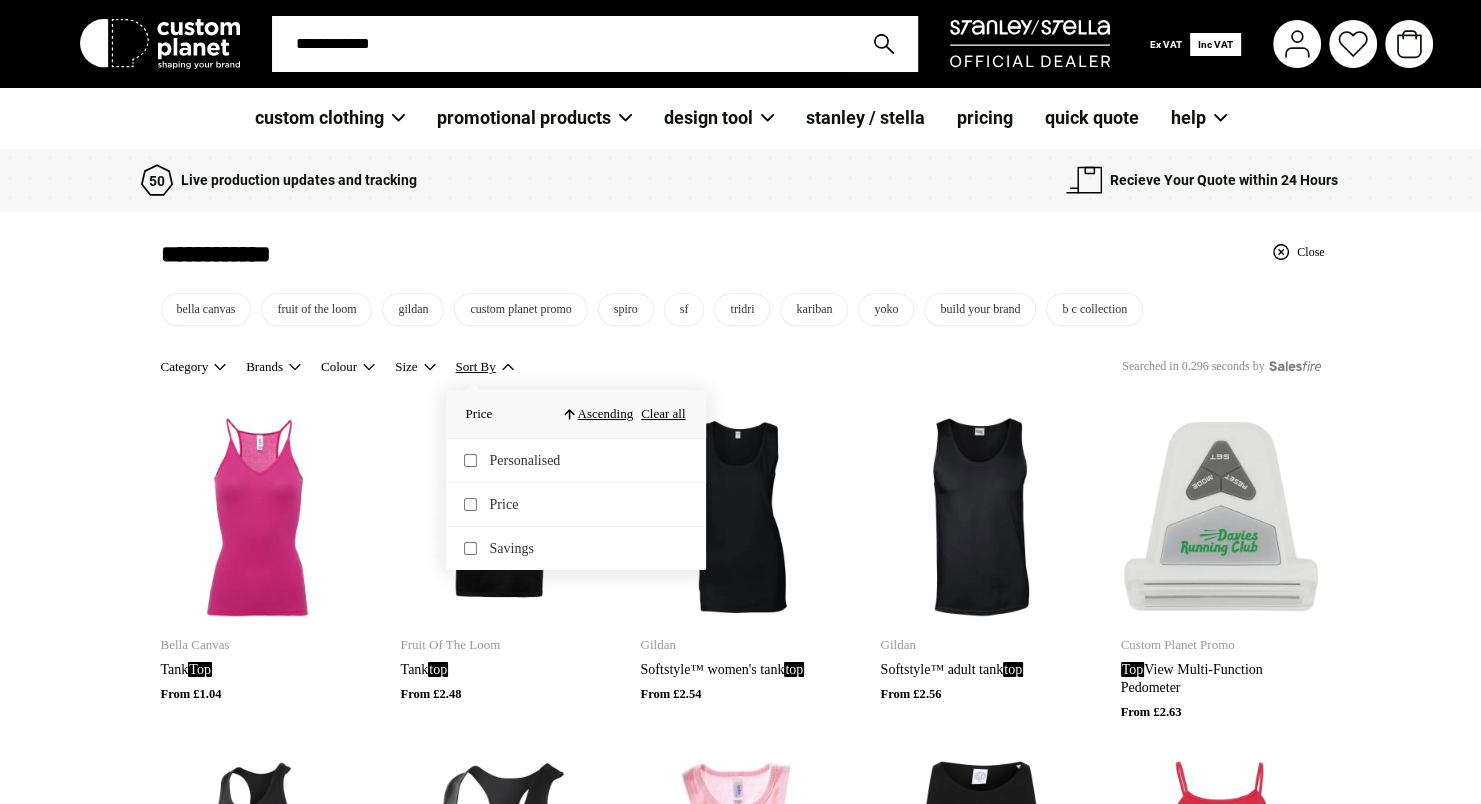 click on "Filter
Sort By
Category
Brands
Colour
Size
Sort By
Price
Ascending
Clear all
Personalised
Price
Savings
Searched in 0.296 seconds by" at bounding box center [741, 367] 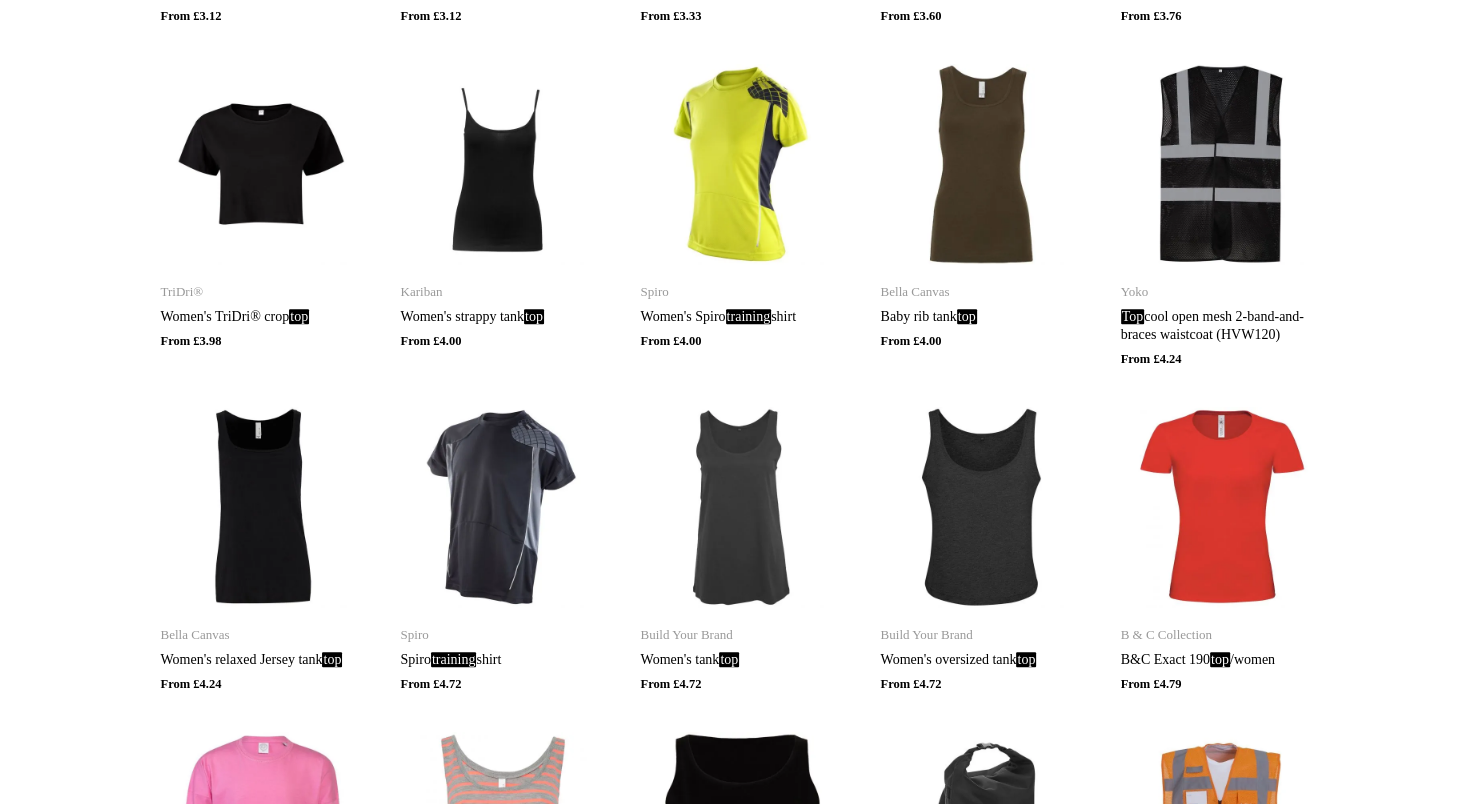 scroll, scrollTop: 1016, scrollLeft: 0, axis: vertical 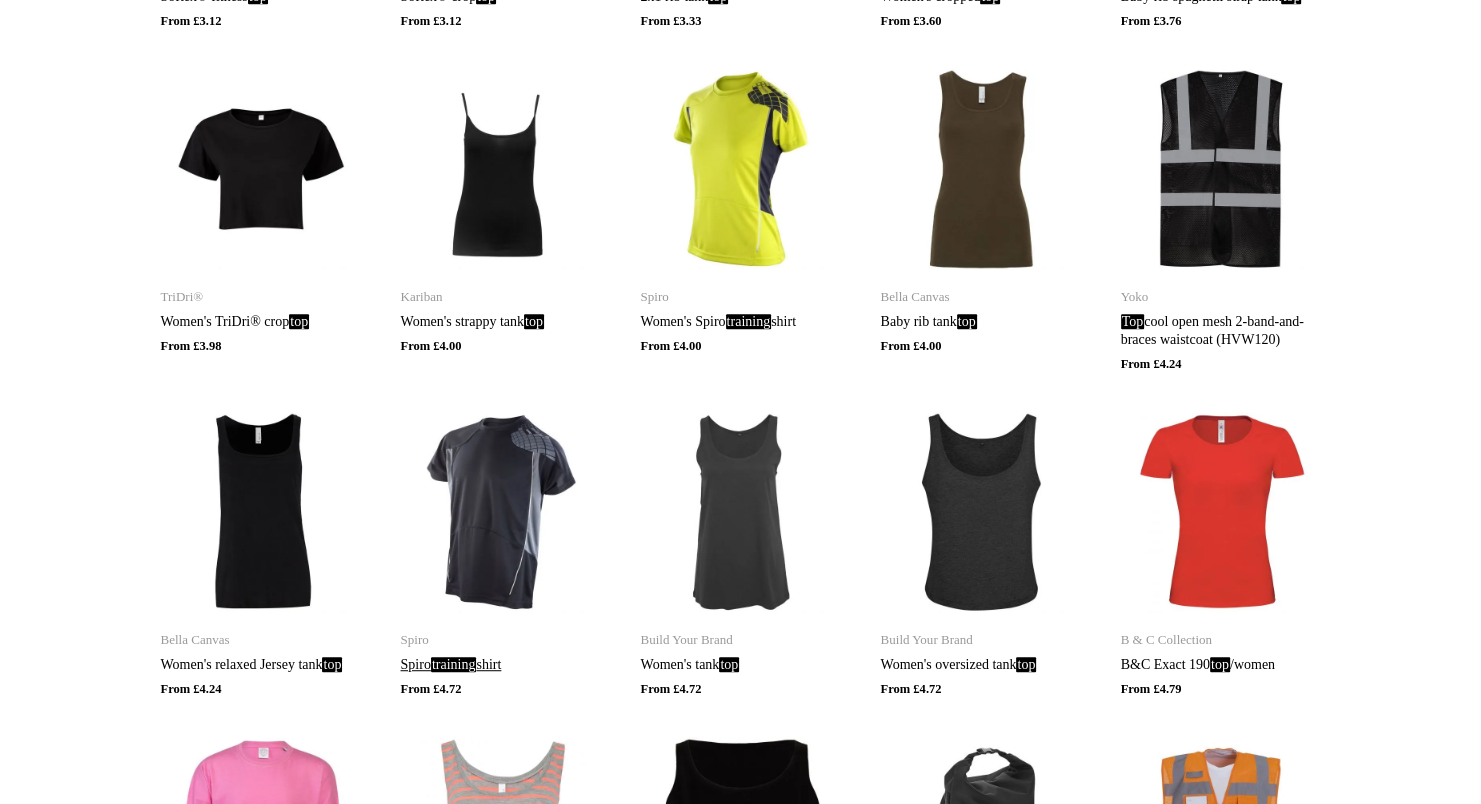click at bounding box center (501, 512) 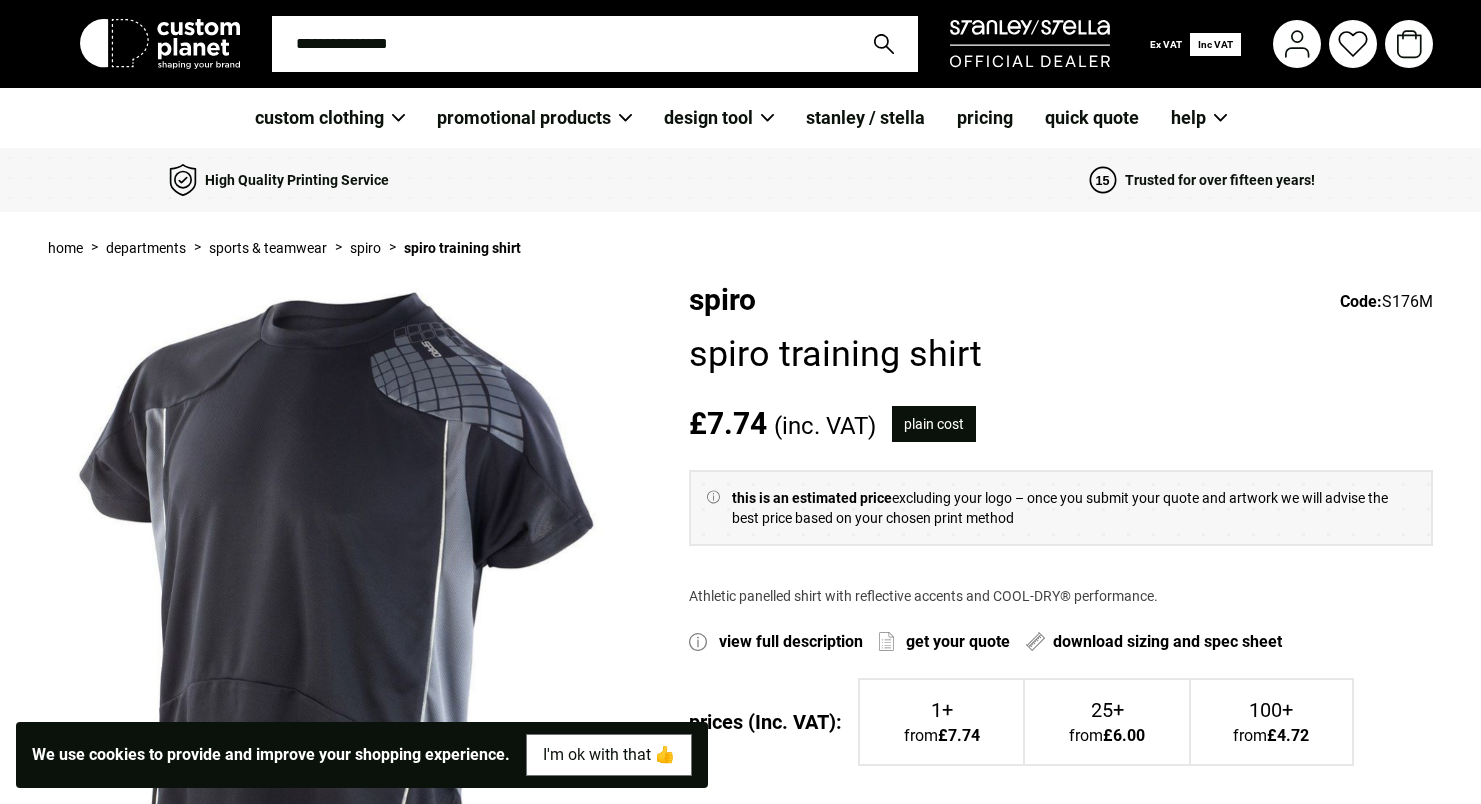 scroll, scrollTop: 0, scrollLeft: 0, axis: both 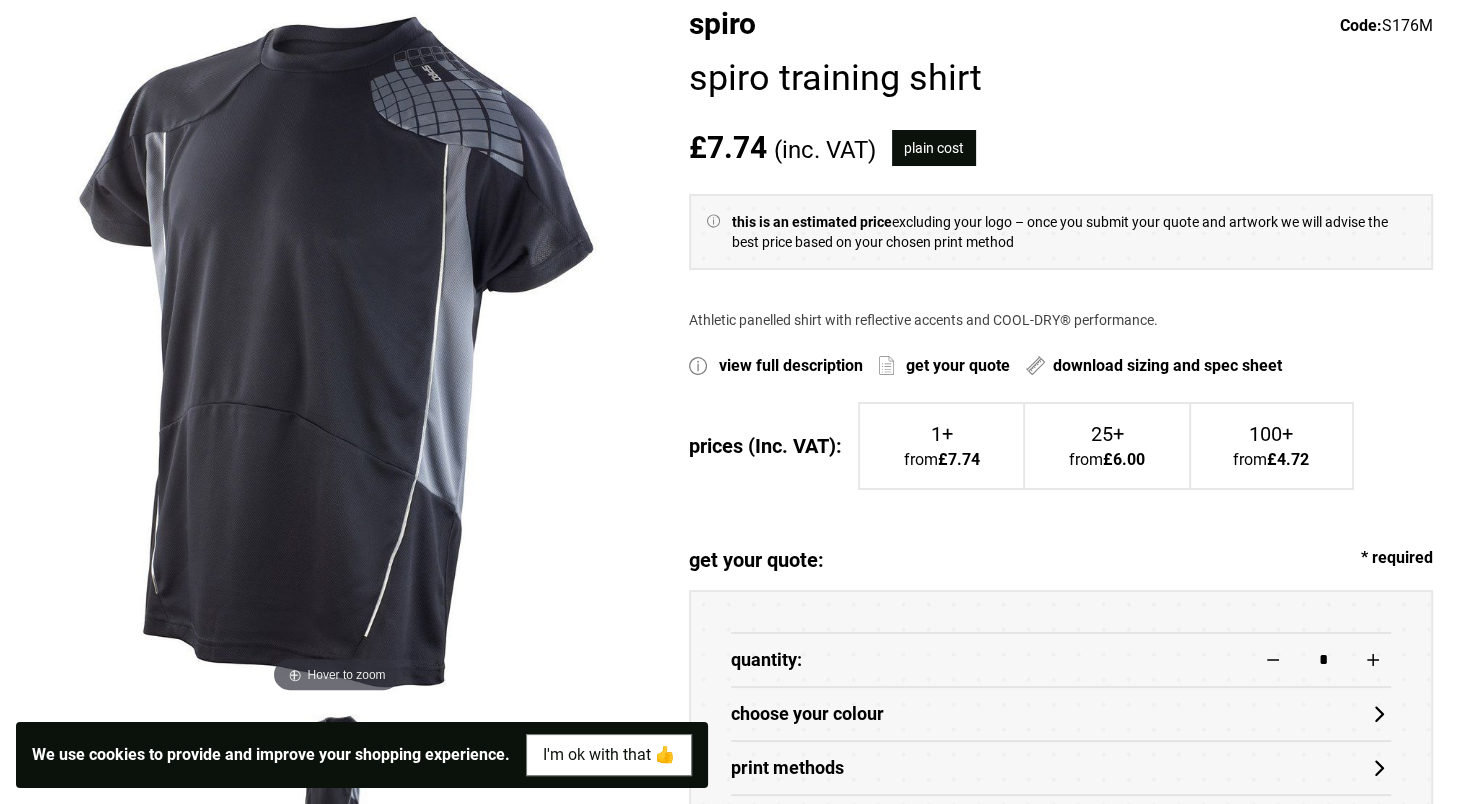 click on "£7.74" at bounding box center (959, 460) 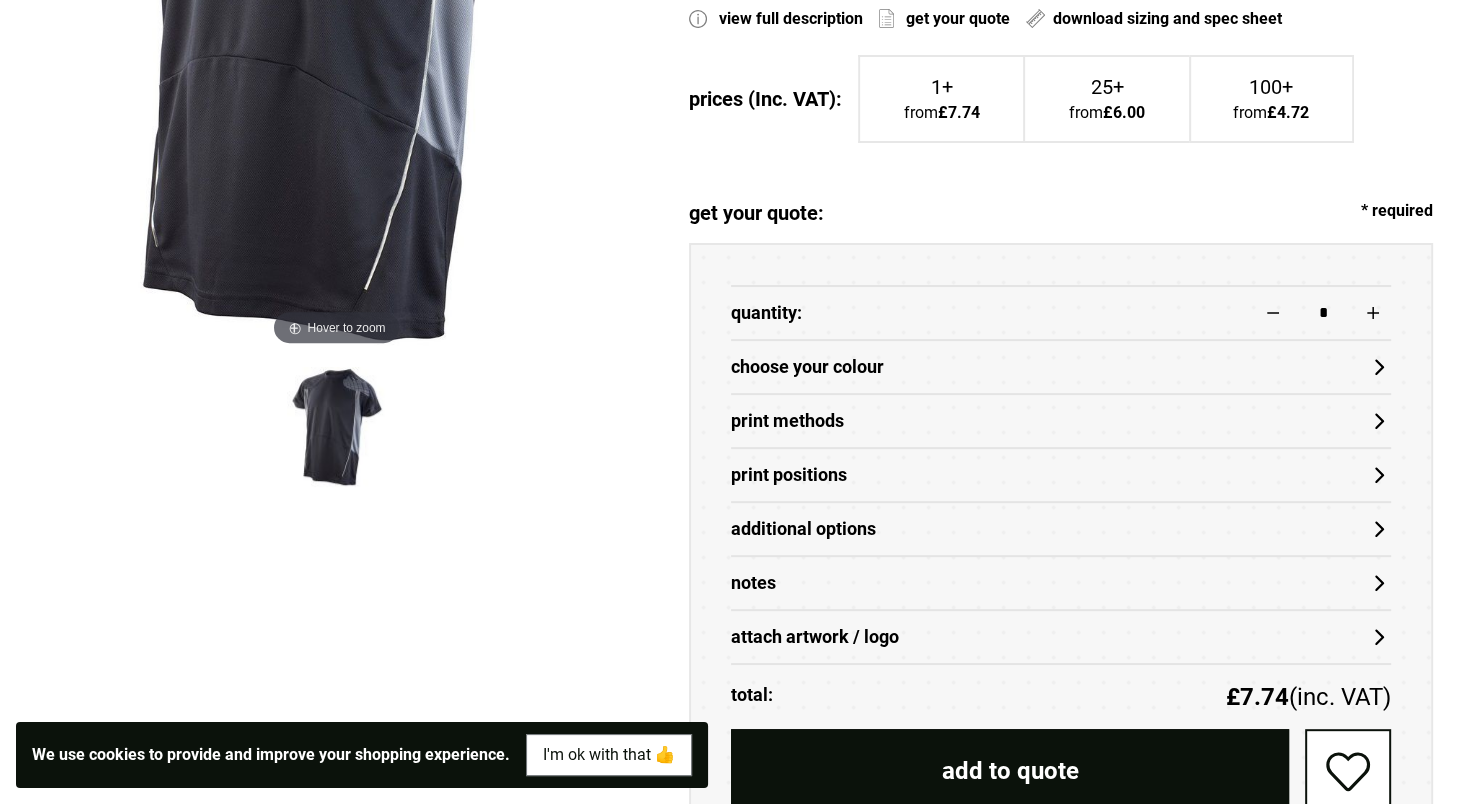 scroll, scrollTop: 637, scrollLeft: 0, axis: vertical 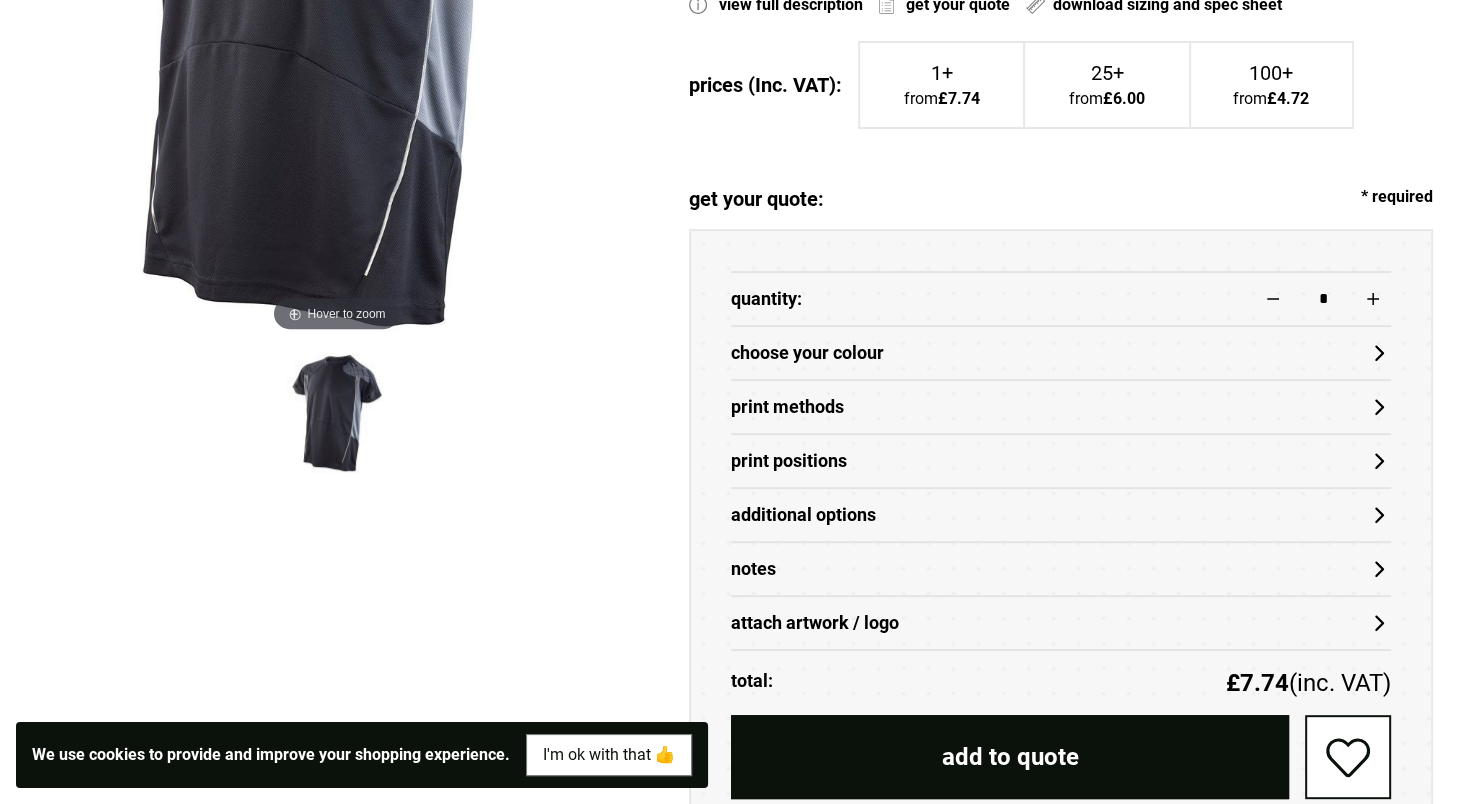 click on "choose your colour" at bounding box center [1061, 353] 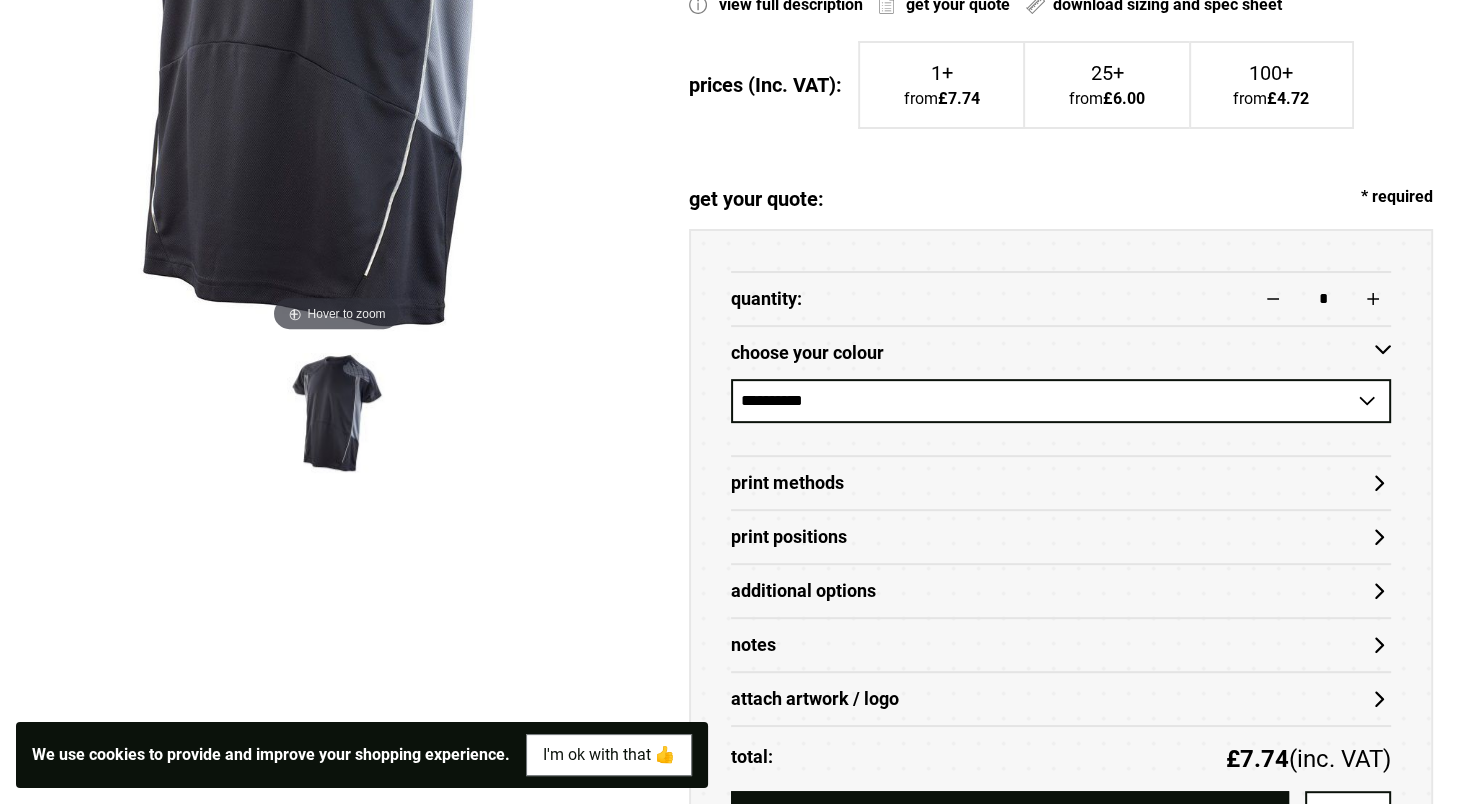 click on "**********" at bounding box center [1061, 401] 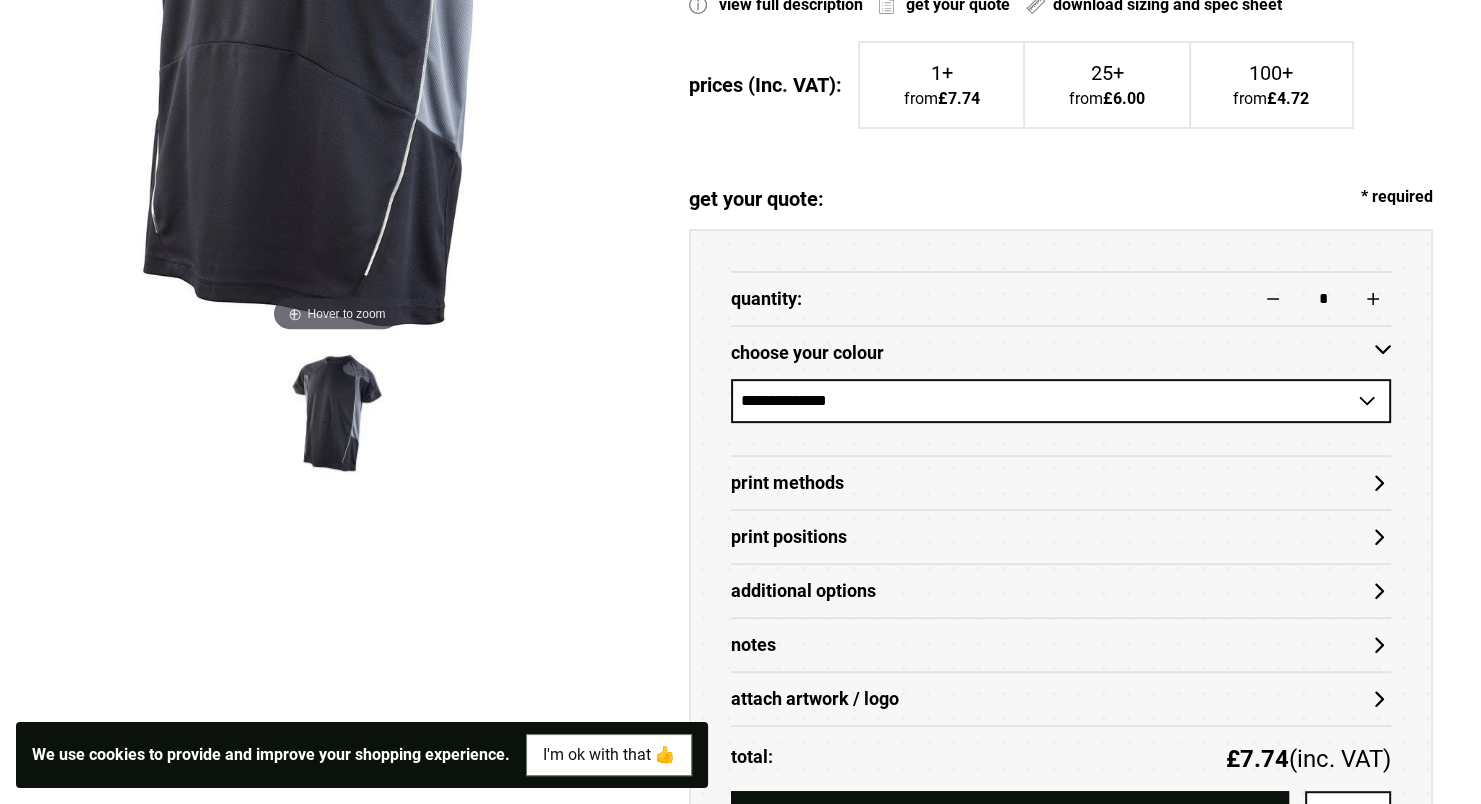 click on "**********" at bounding box center [1061, 401] 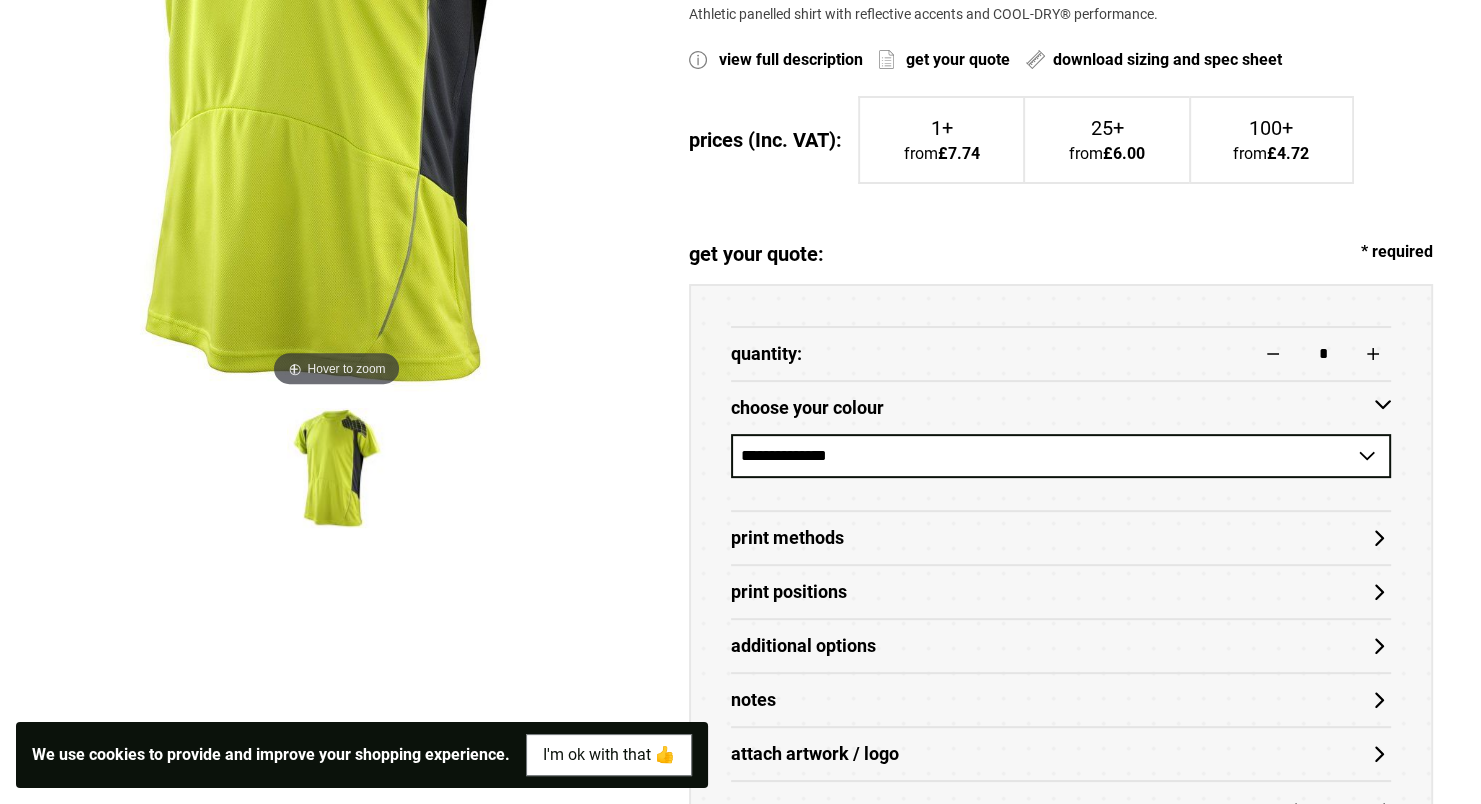 scroll, scrollTop: 657, scrollLeft: 0, axis: vertical 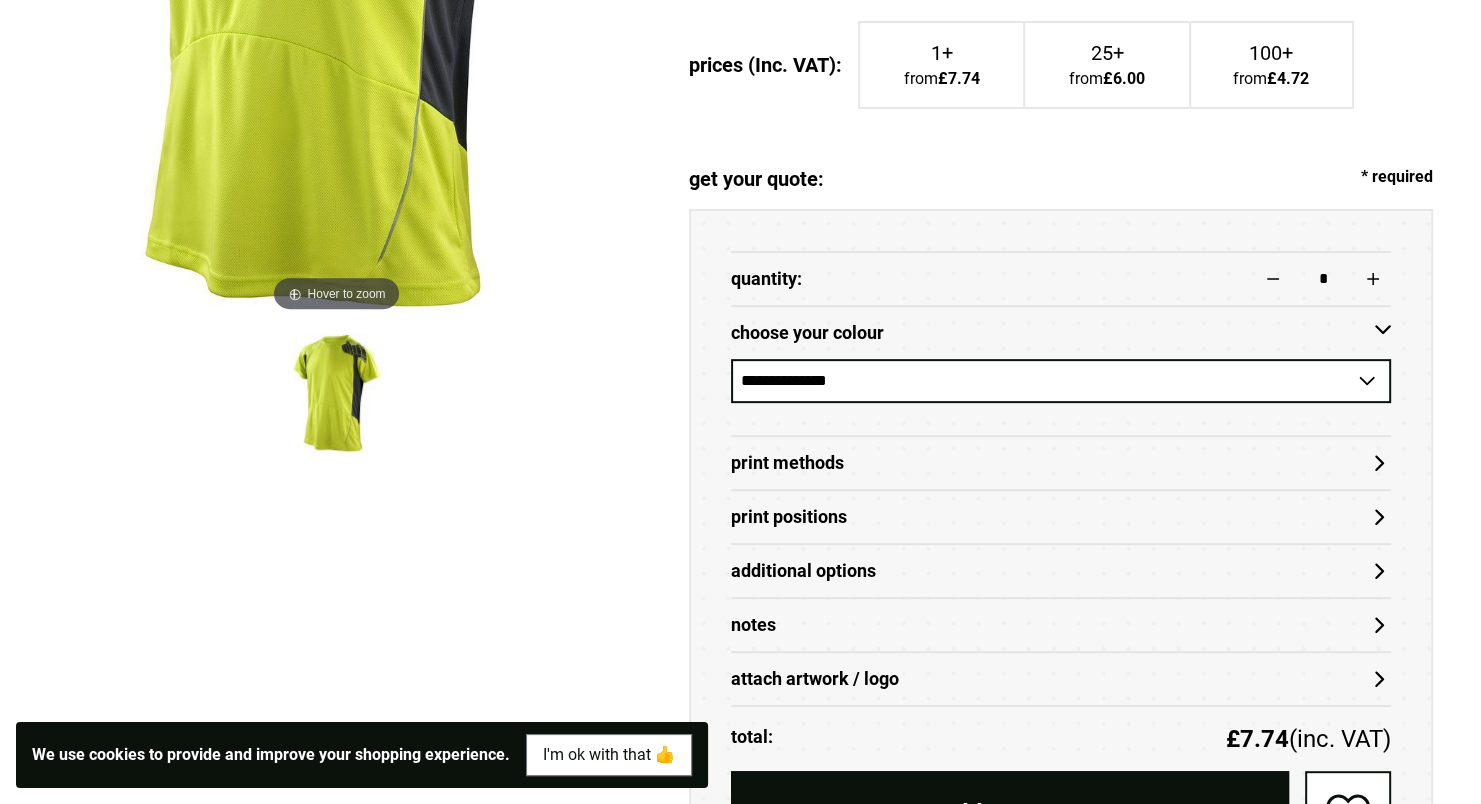 click on "**********" at bounding box center (1061, 381) 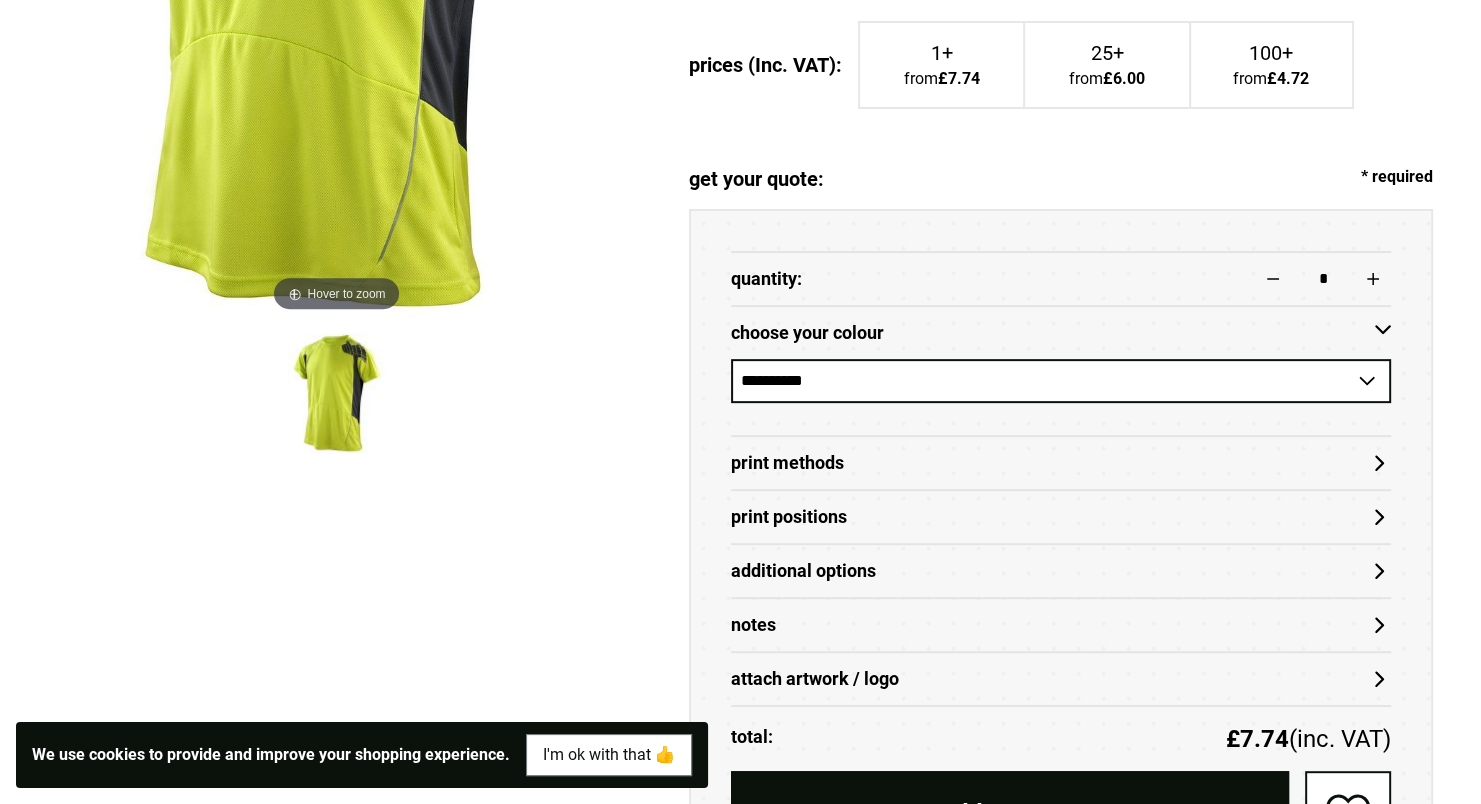 click on "**********" at bounding box center (1061, 381) 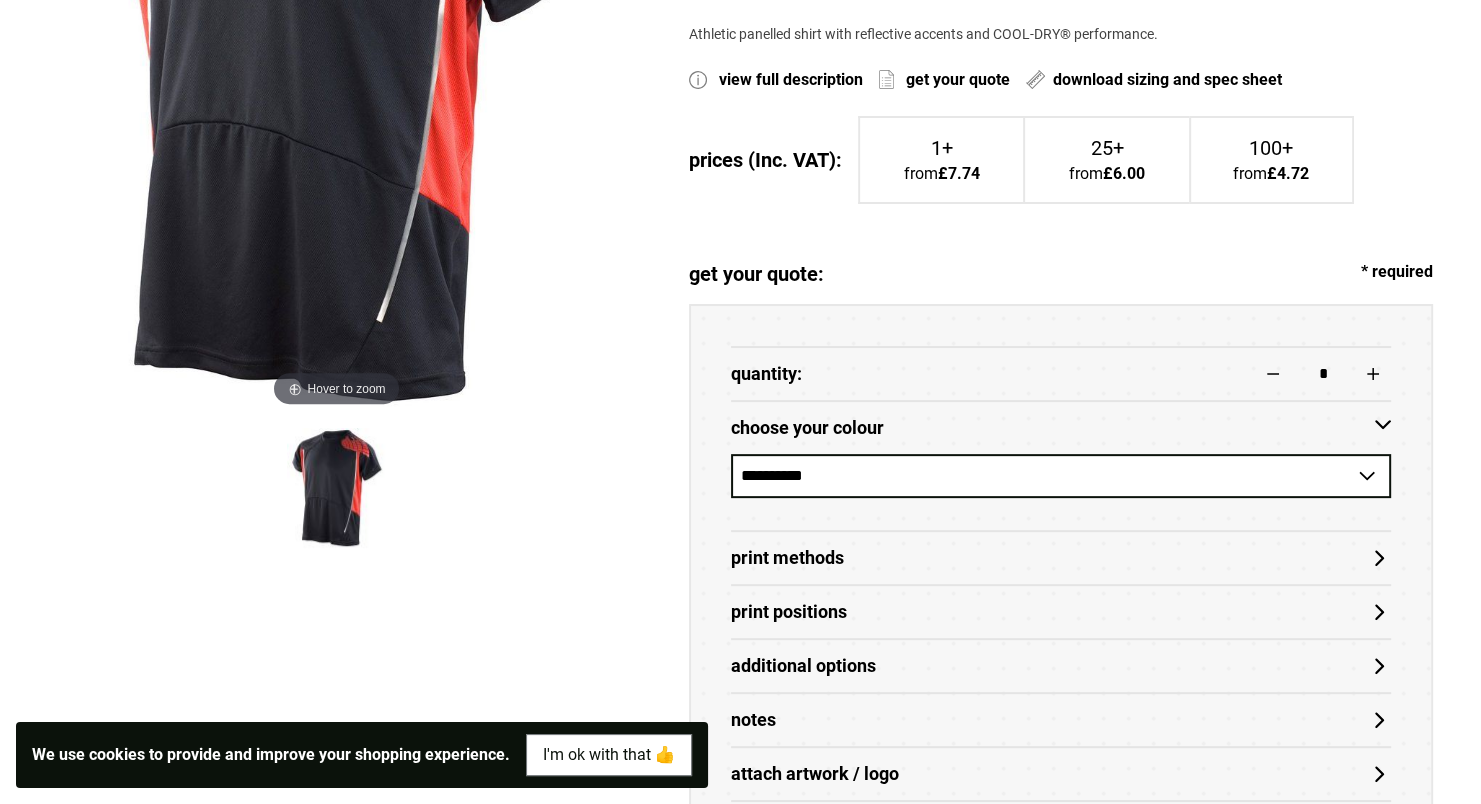 scroll, scrollTop: 572, scrollLeft: 0, axis: vertical 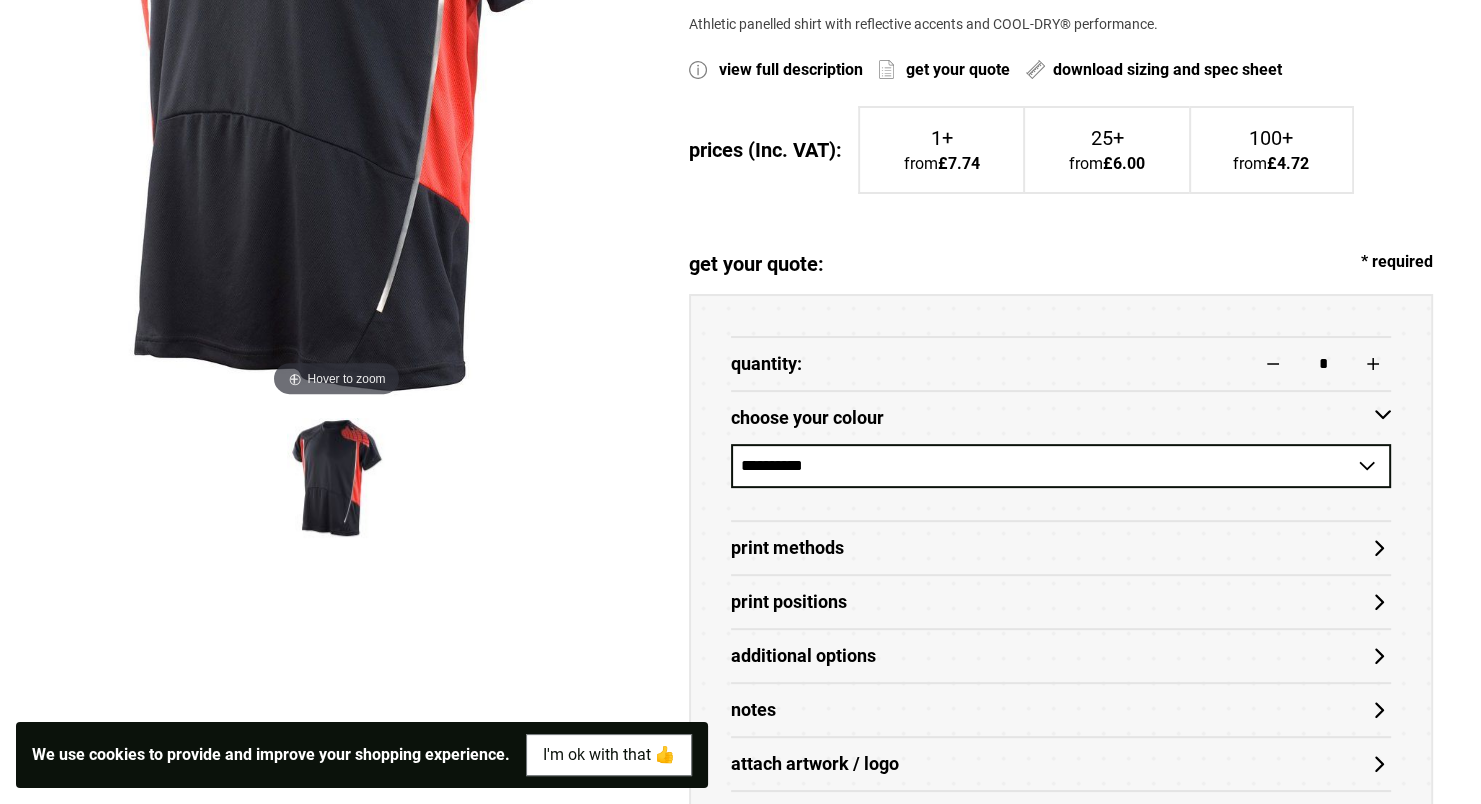 click on "**********" at bounding box center (1061, 466) 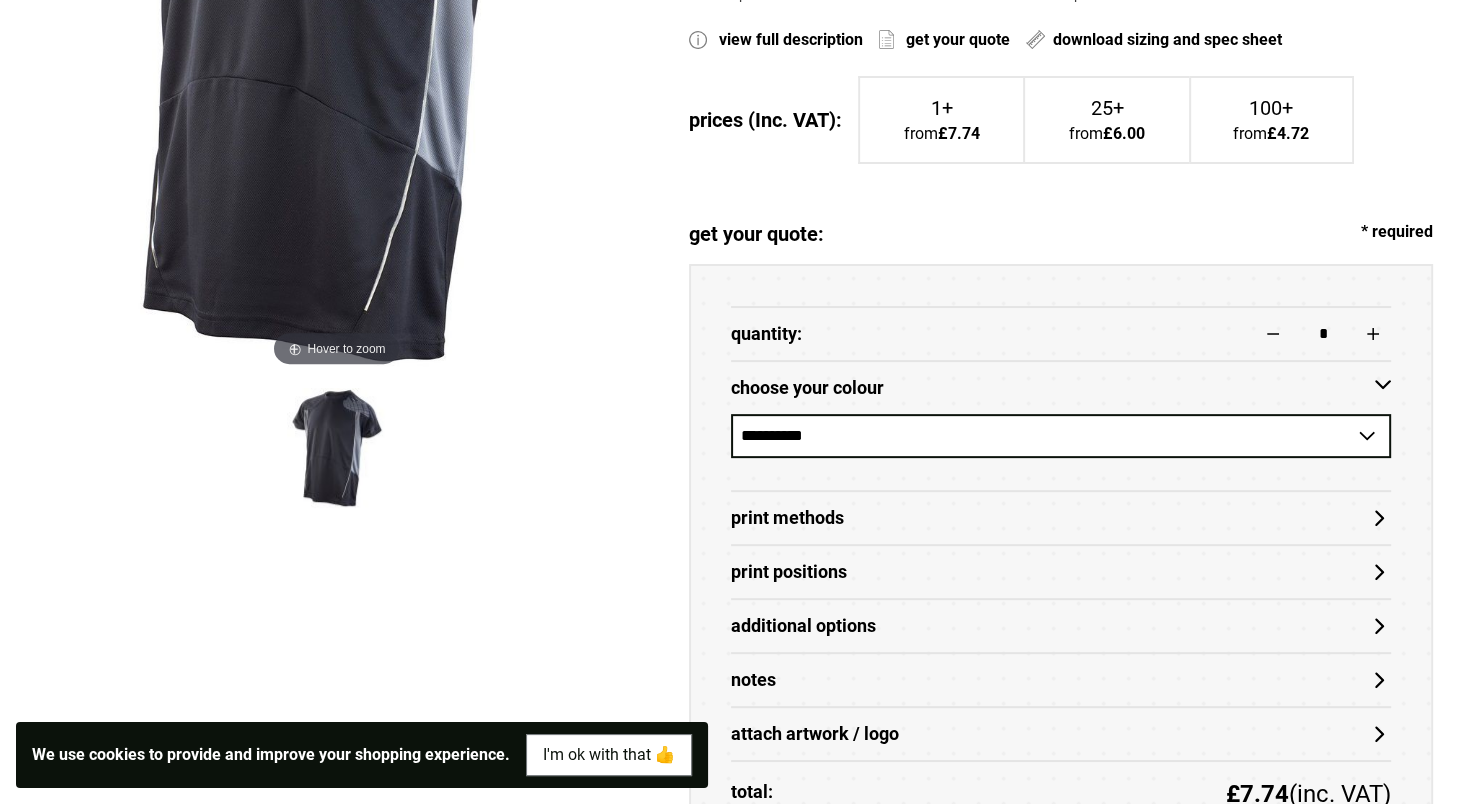 scroll, scrollTop: 612, scrollLeft: 0, axis: vertical 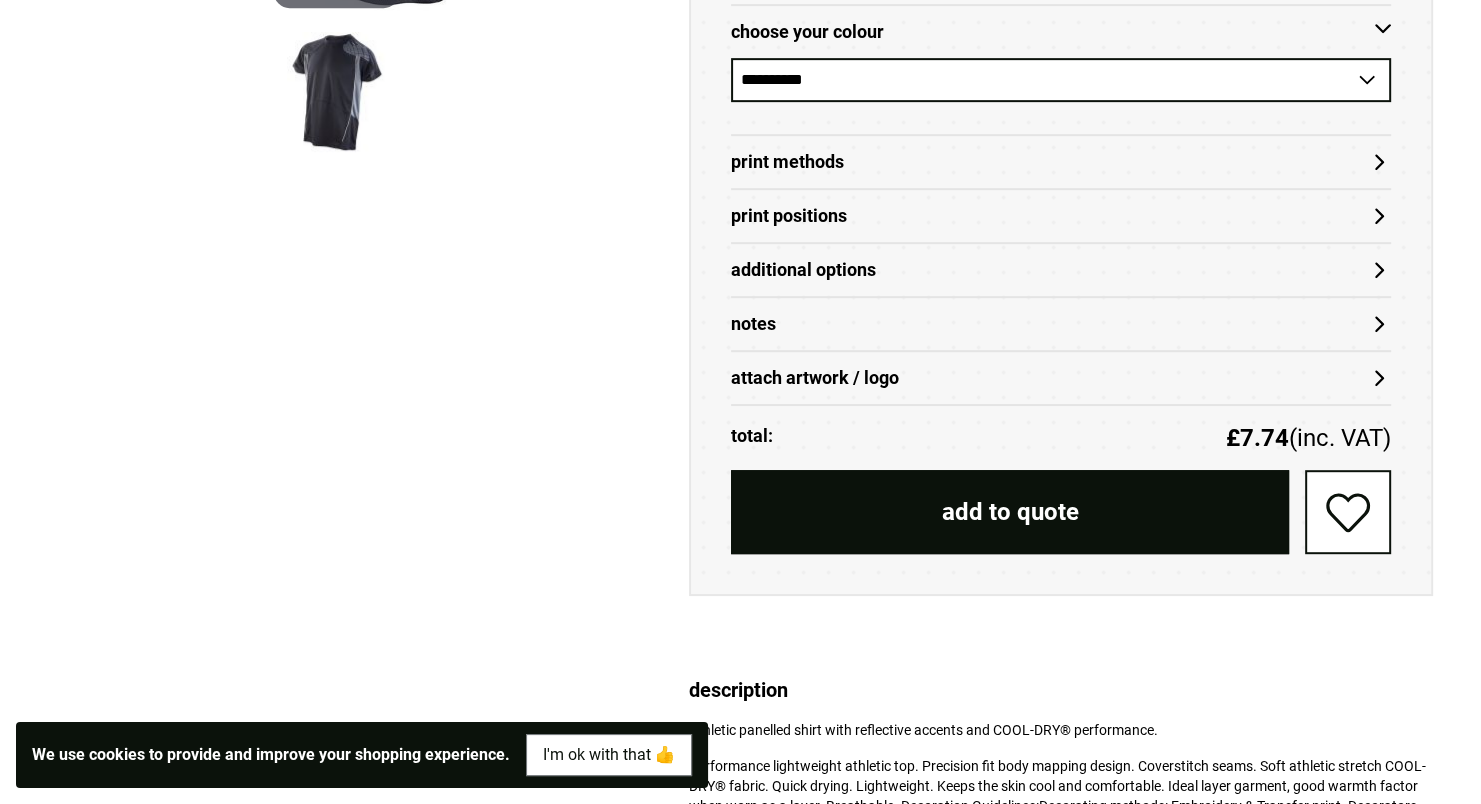 click on "Print Methods" at bounding box center (1061, 162) 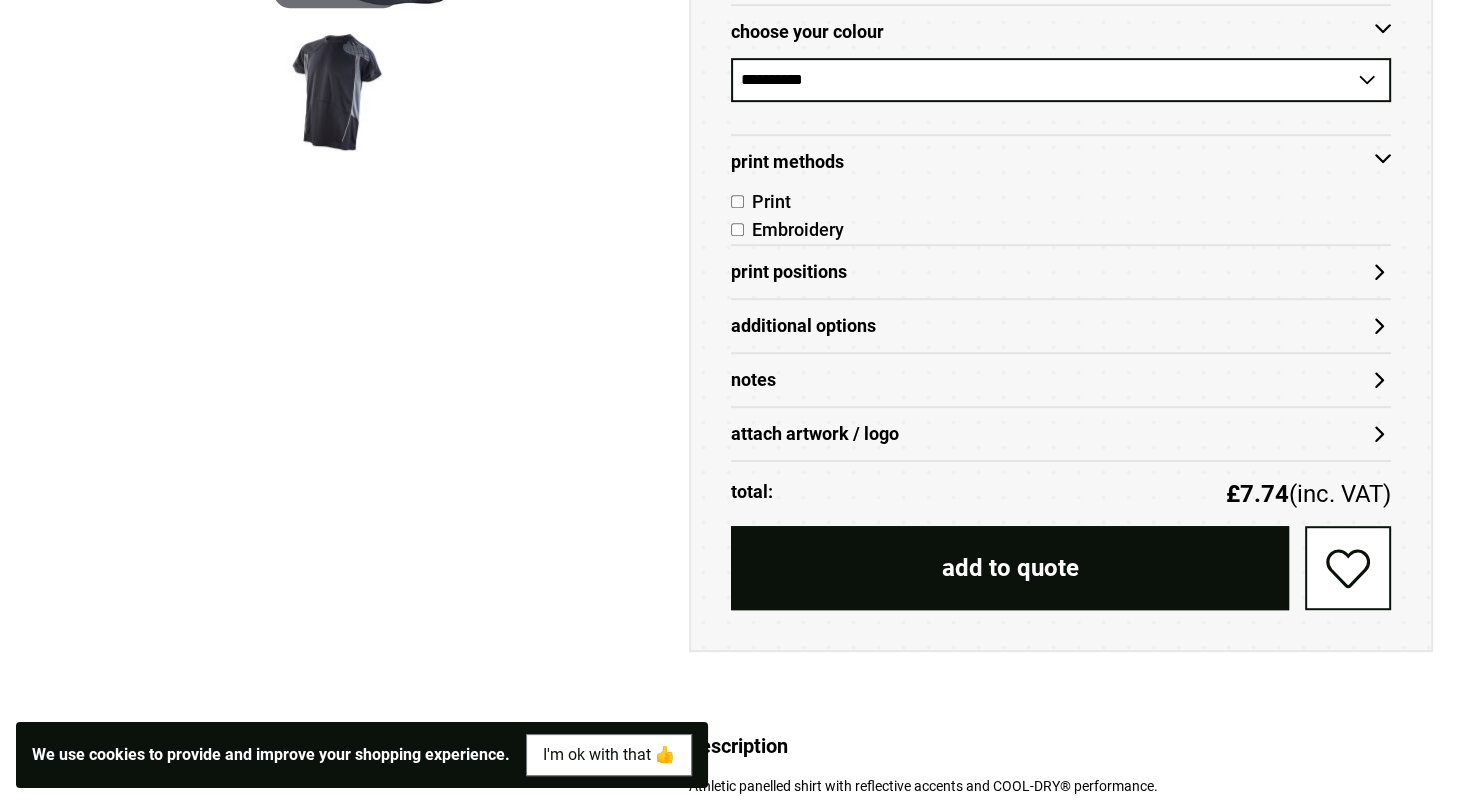 click on "Print Positions" at bounding box center (1061, 272) 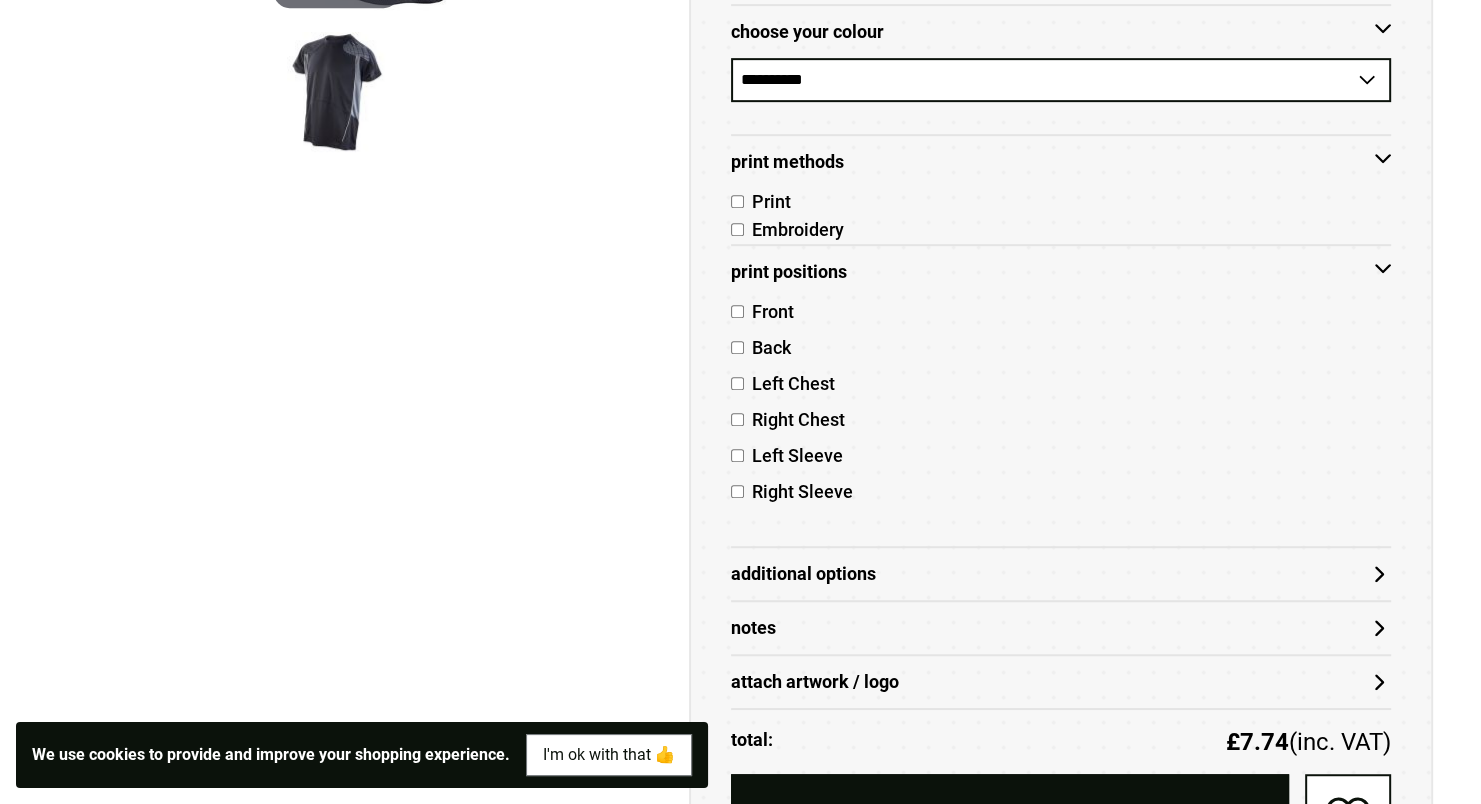 click on "Left Chest" at bounding box center (789, 383) 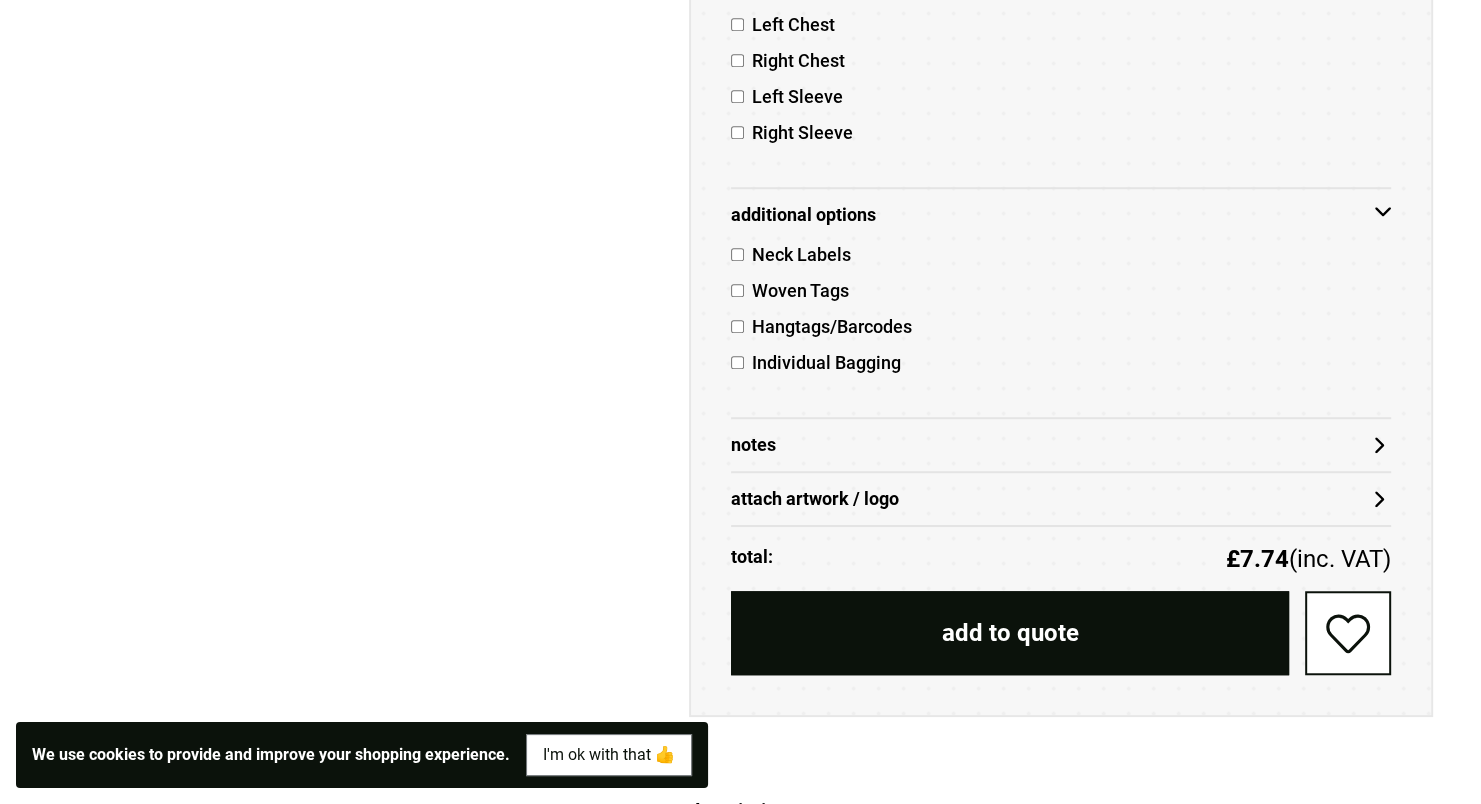 scroll, scrollTop: 1328, scrollLeft: 0, axis: vertical 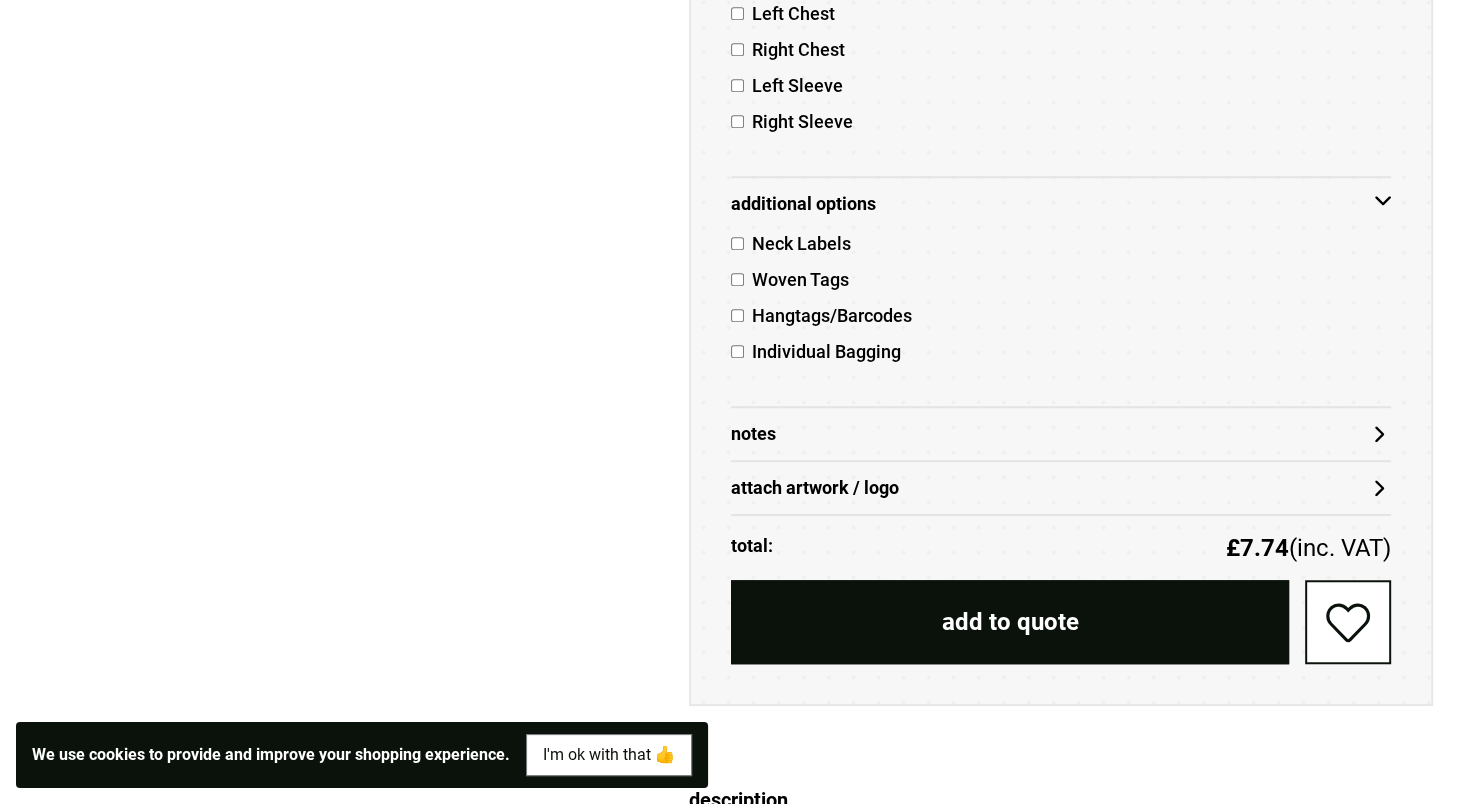 click on "attach artwork / logo" at bounding box center [1061, 488] 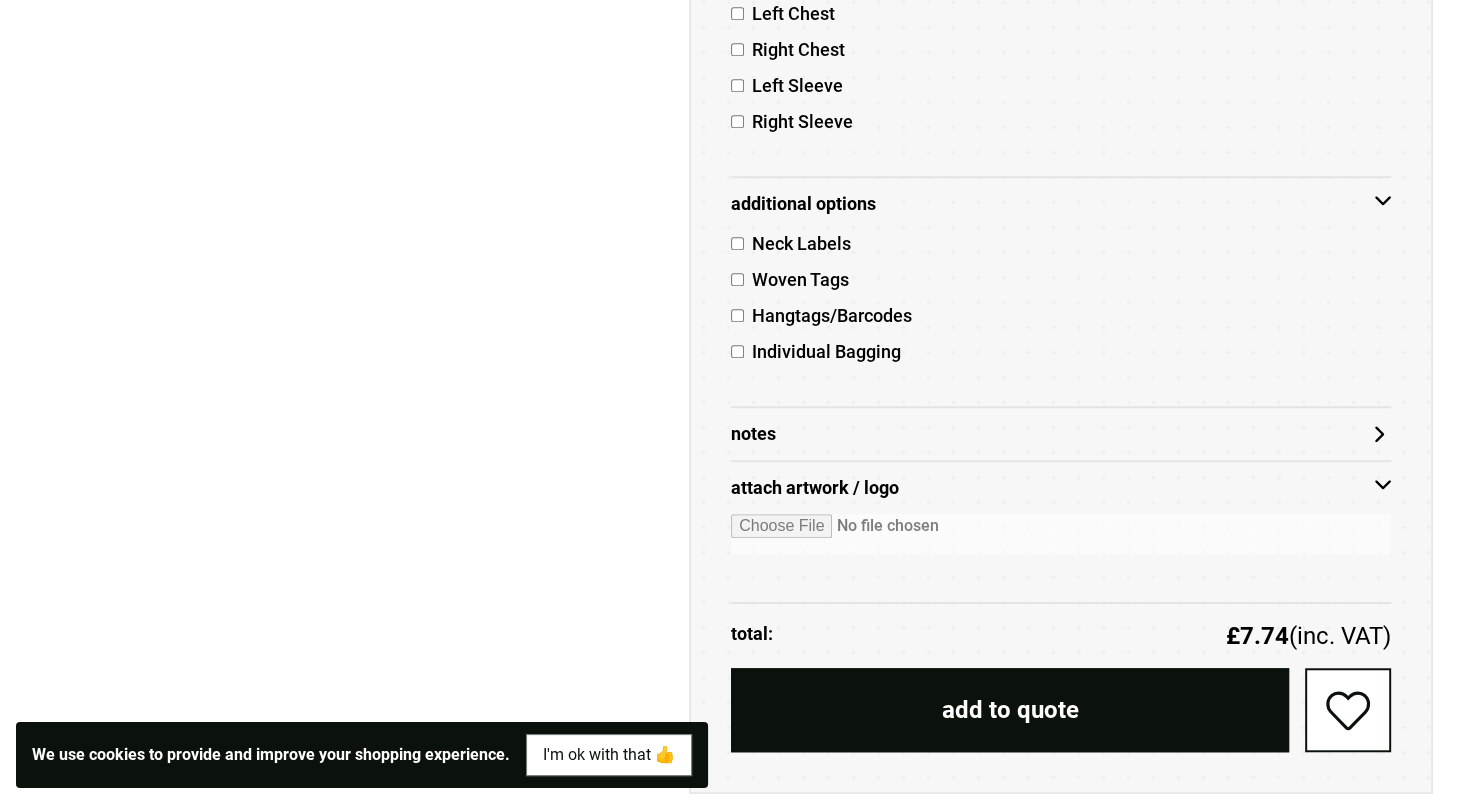 click at bounding box center (1061, 534) 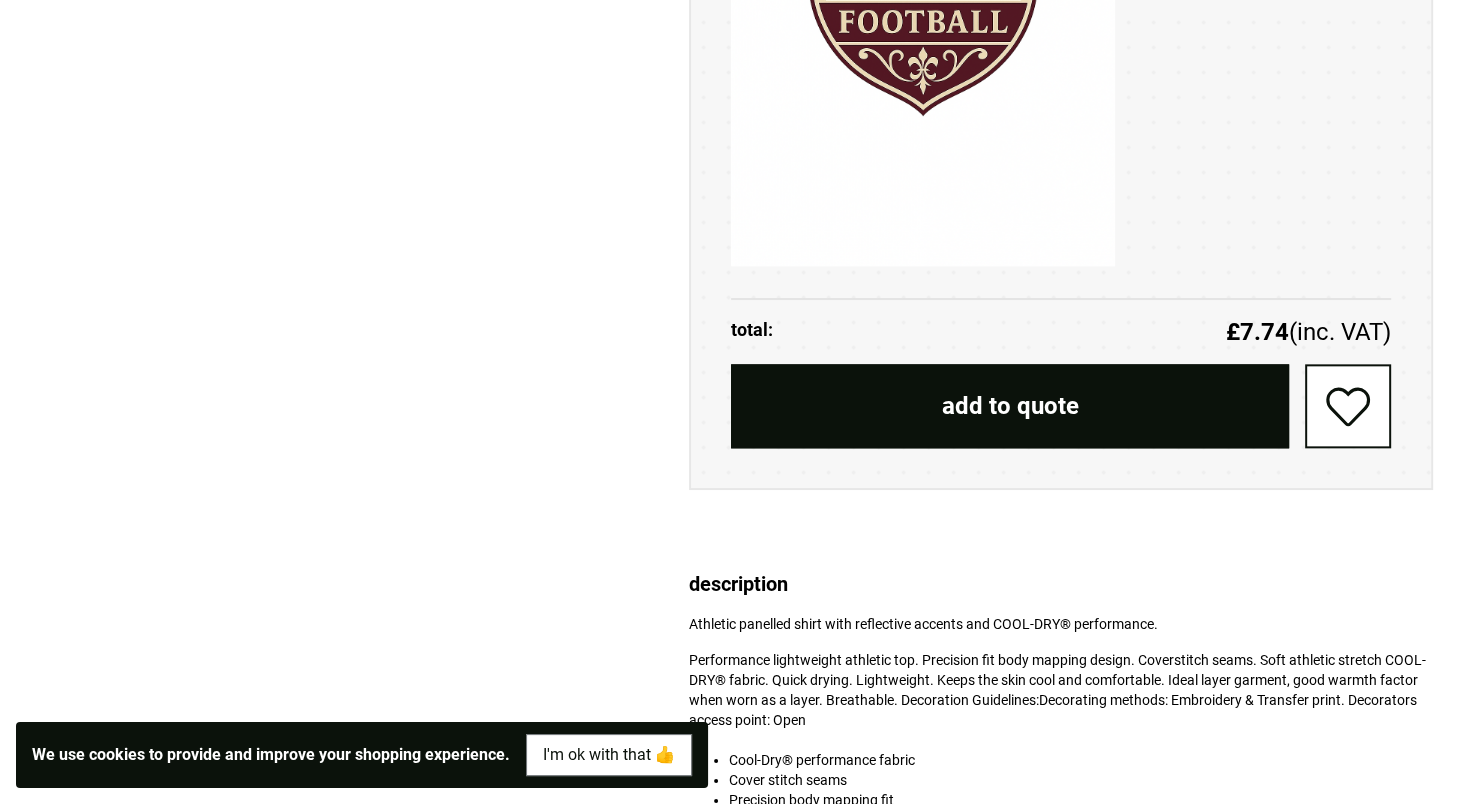 scroll, scrollTop: 2215, scrollLeft: 0, axis: vertical 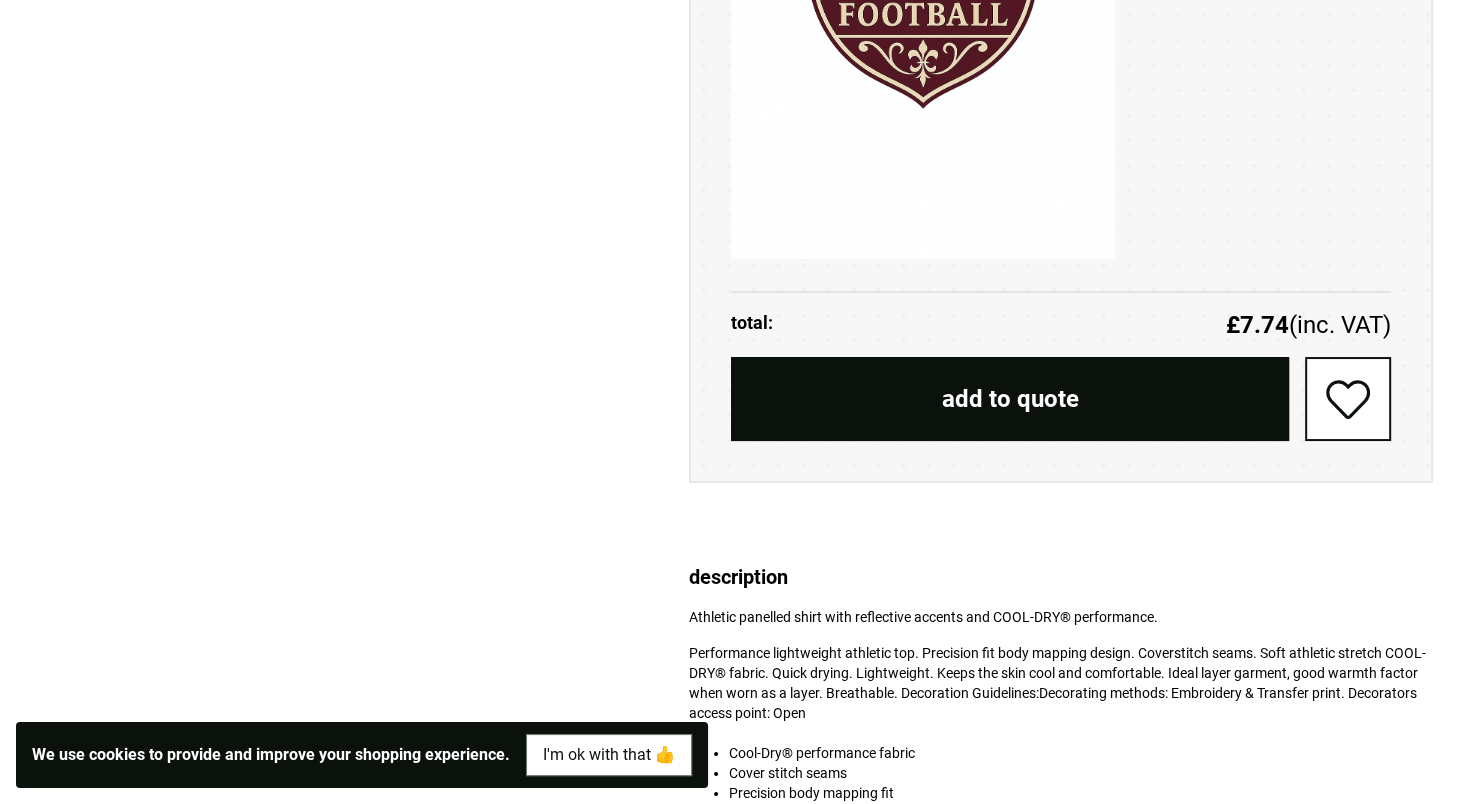 click on "add to quote" at bounding box center [1010, 399] 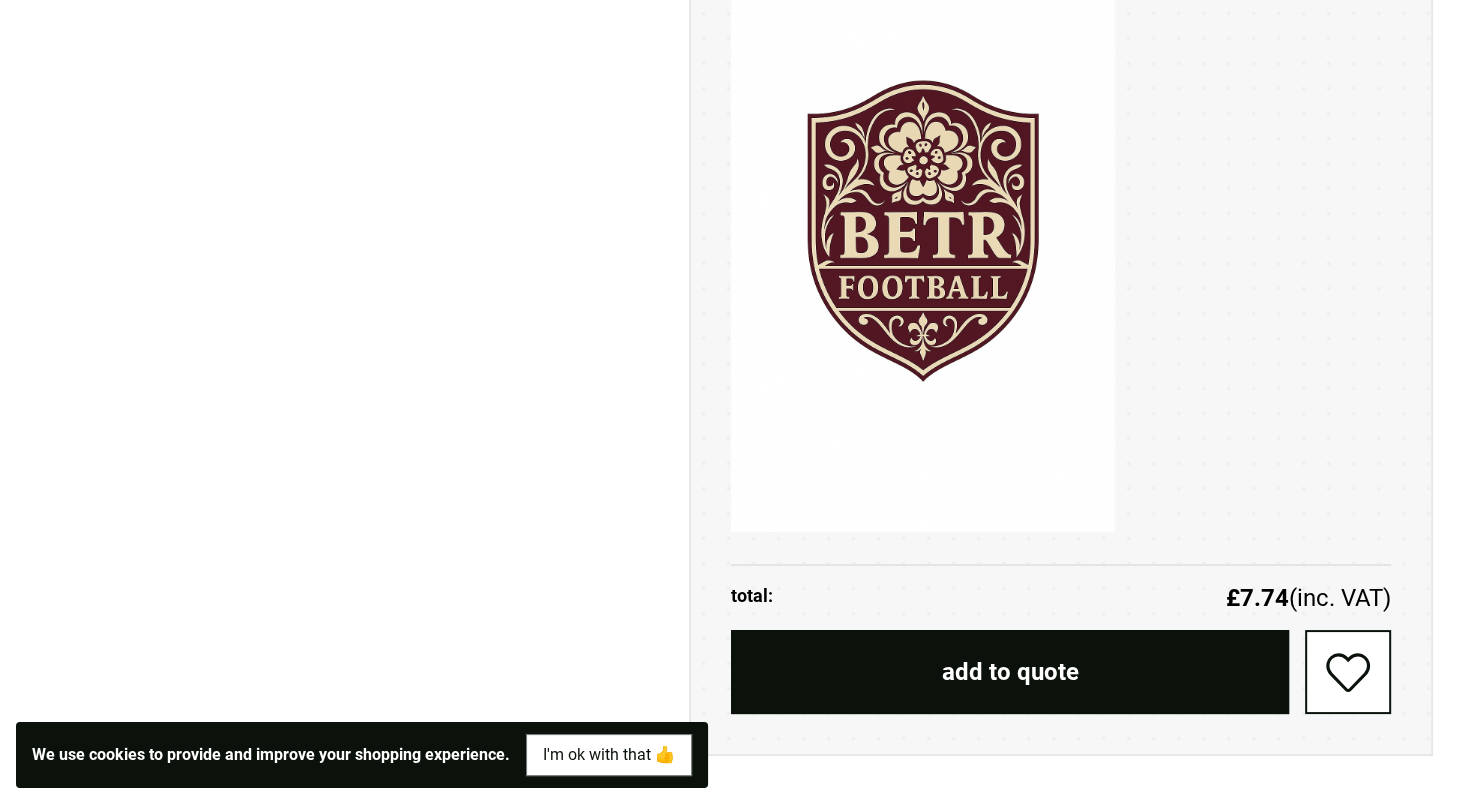 scroll, scrollTop: 1998, scrollLeft: 0, axis: vertical 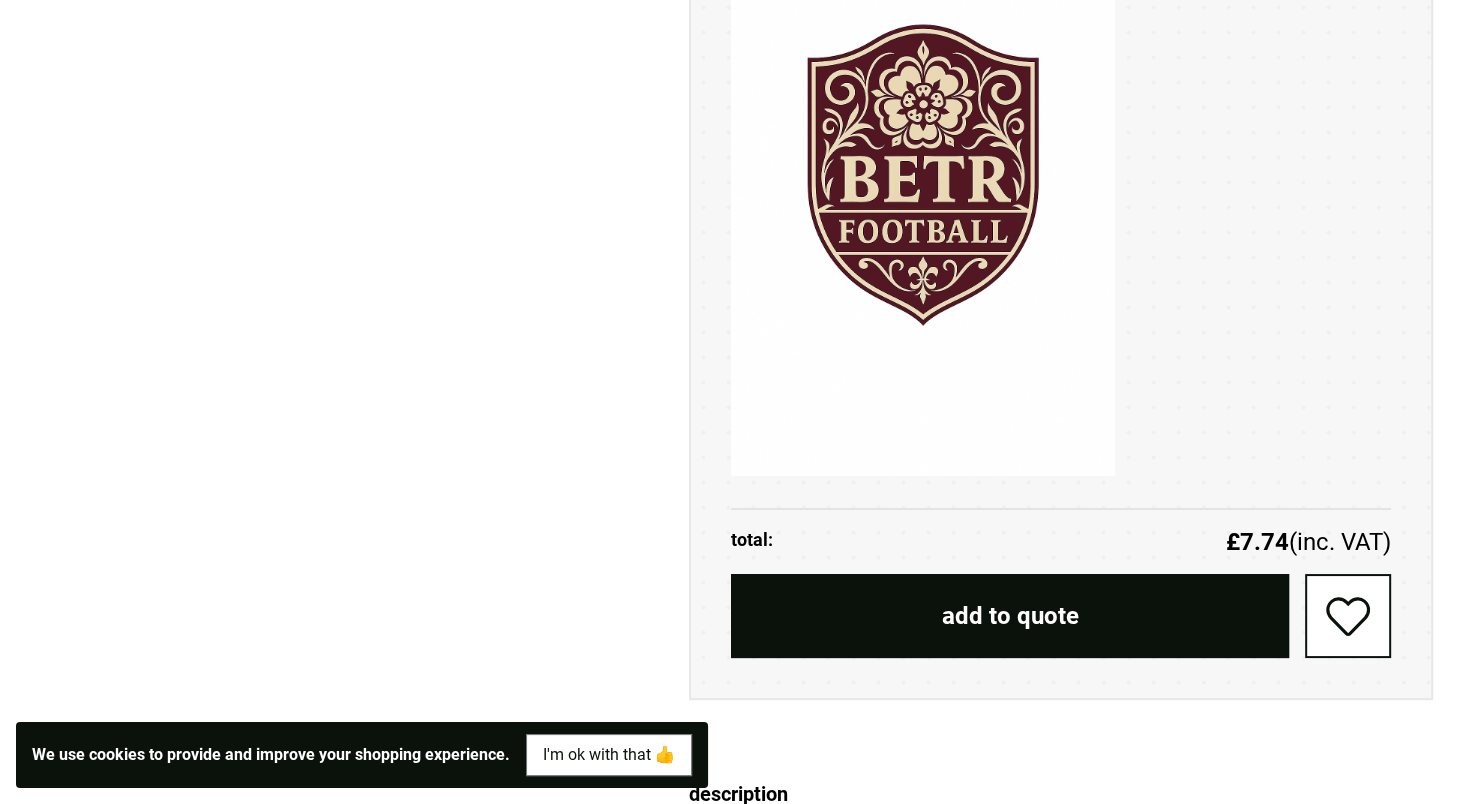 click at bounding box center [1061, 176] 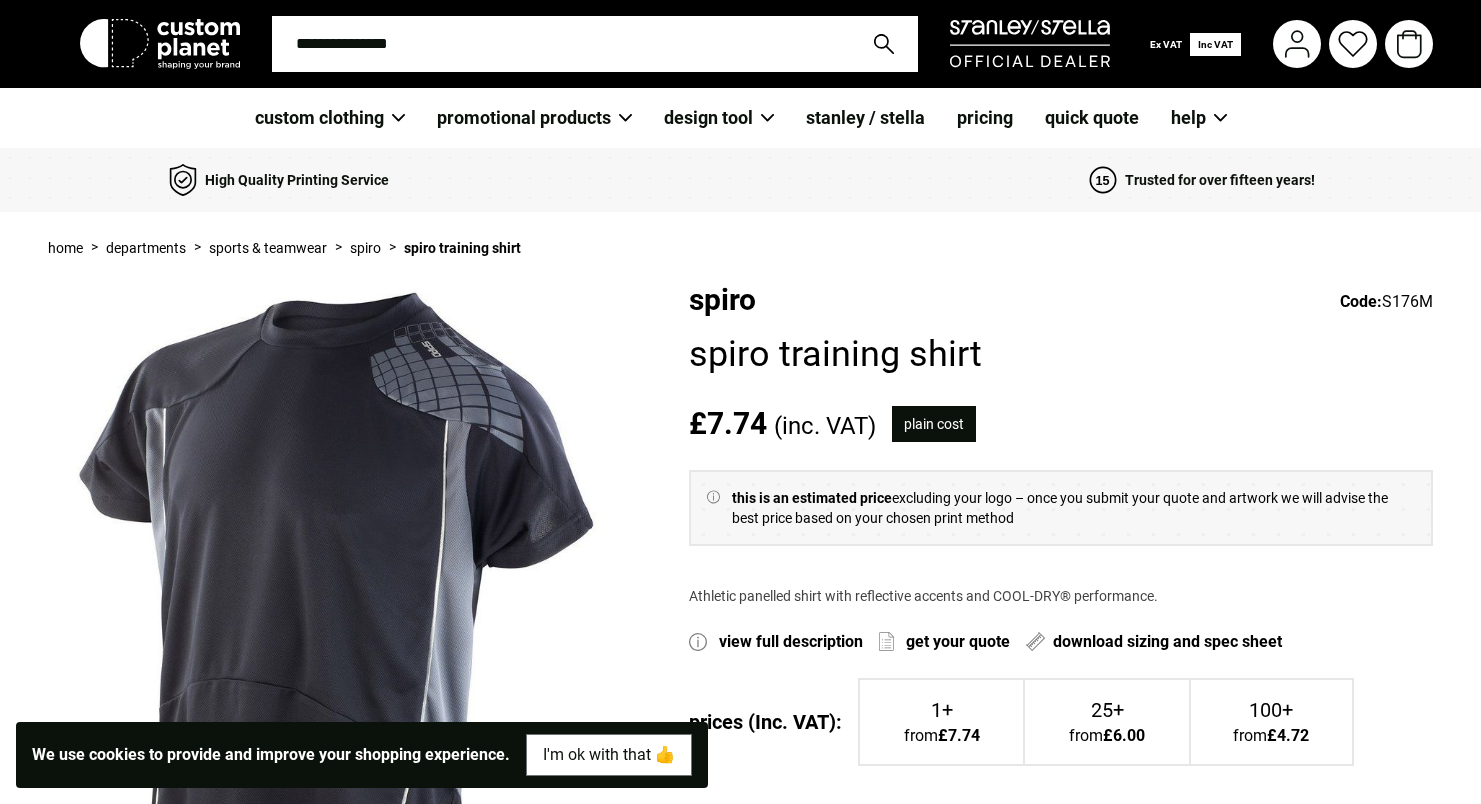 scroll, scrollTop: 2000, scrollLeft: 0, axis: vertical 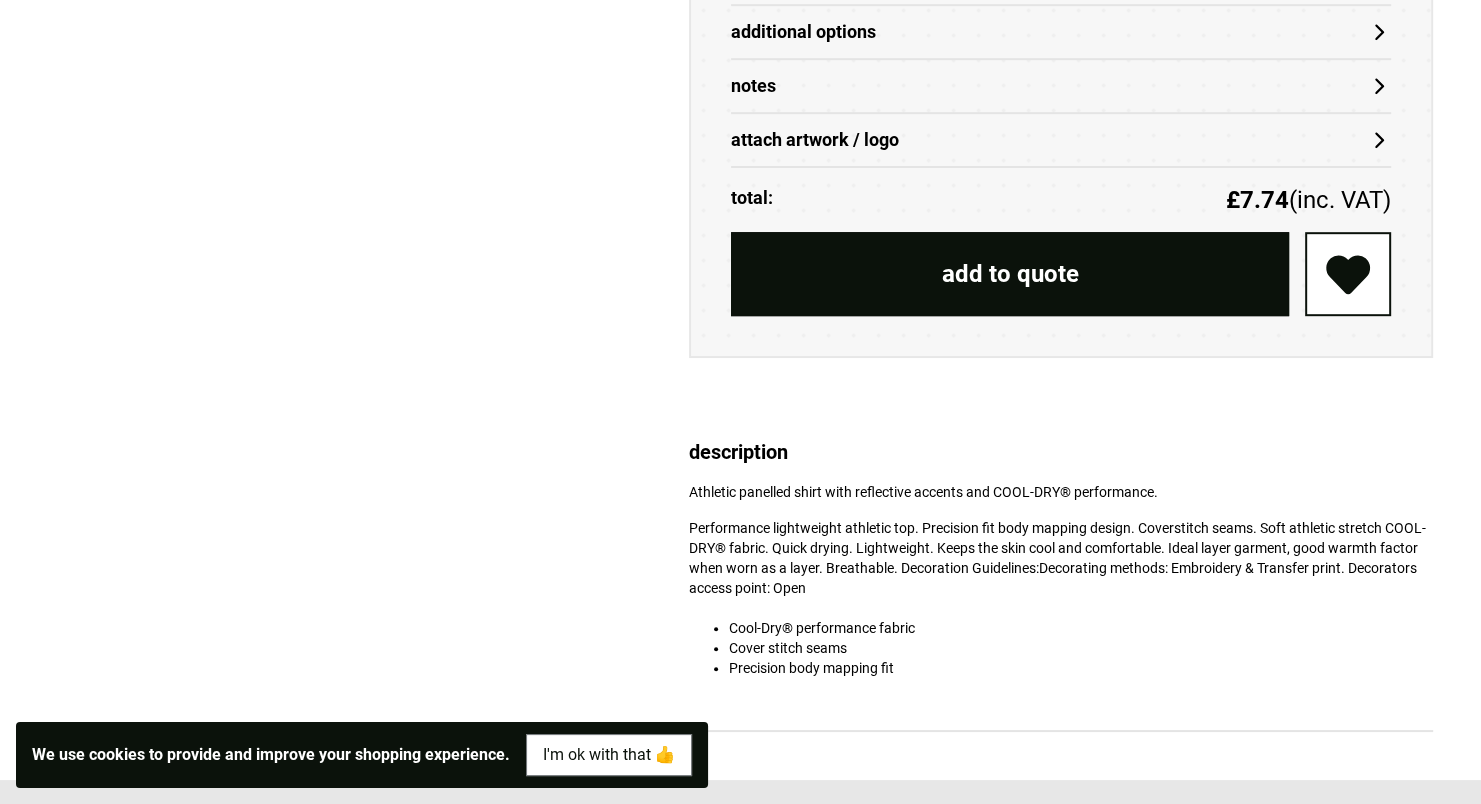 click on "Add To Your Wishlist" 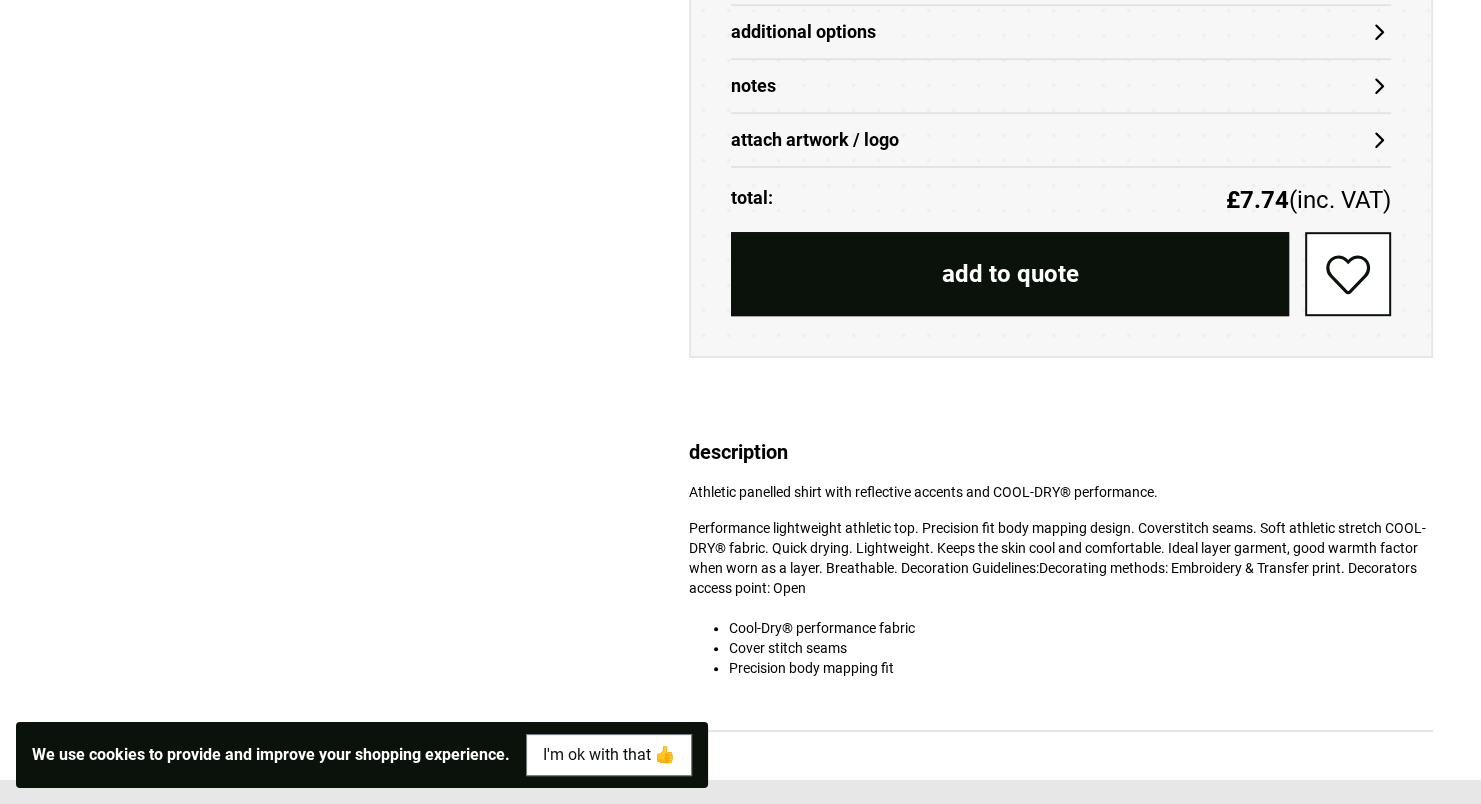 click on "Add To Your Wishlist" 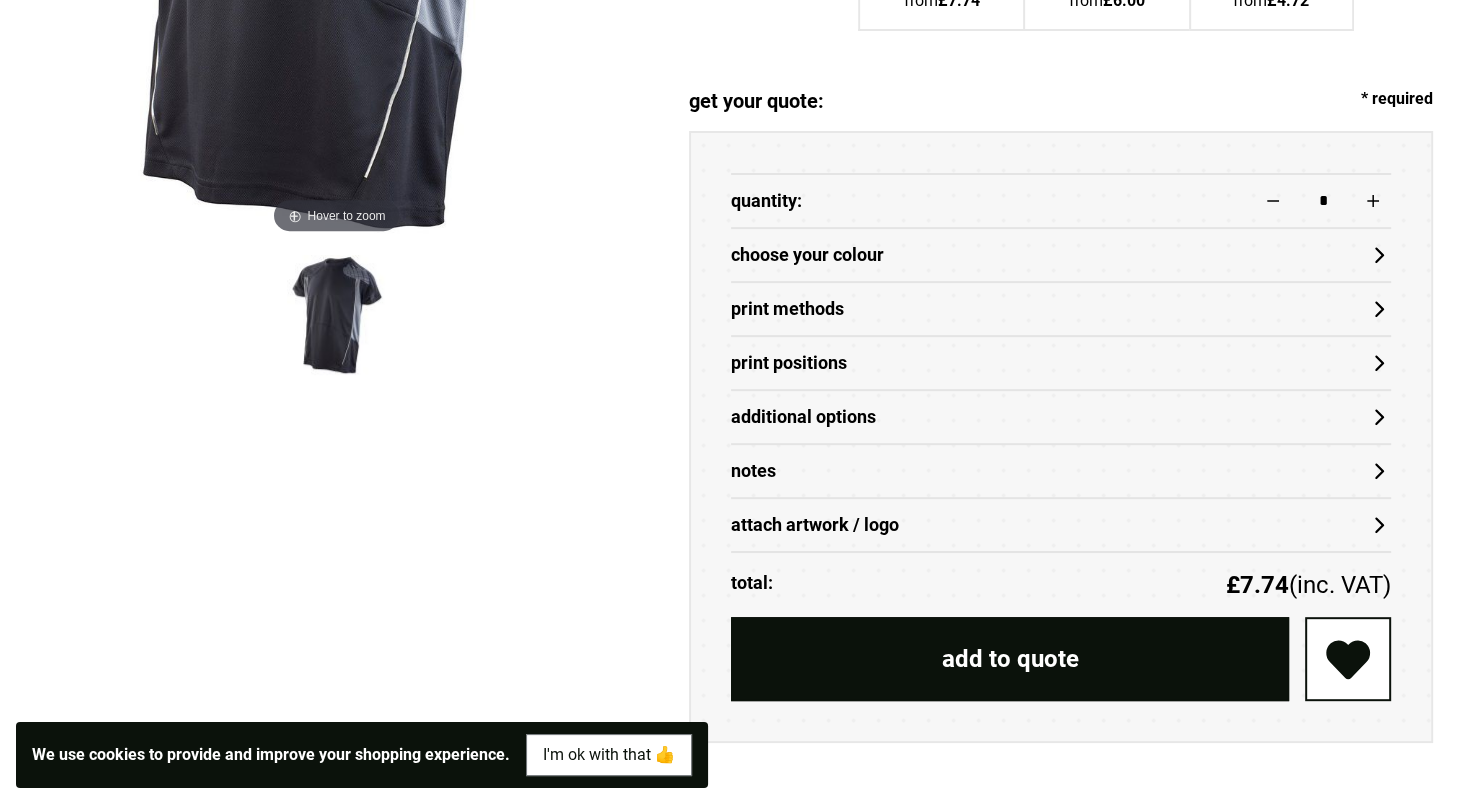 scroll, scrollTop: 730, scrollLeft: 0, axis: vertical 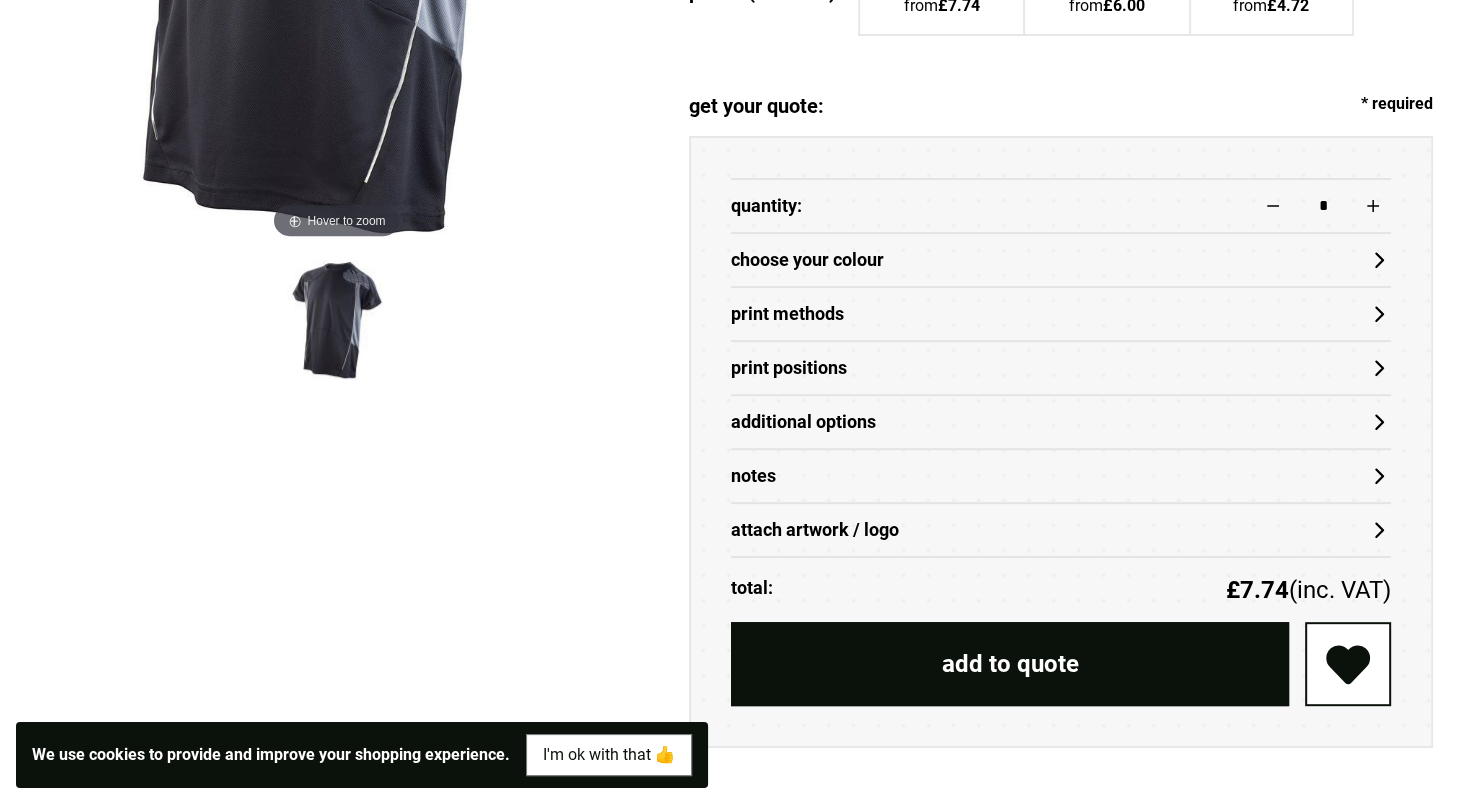 click on "choose your colour" at bounding box center [1061, 260] 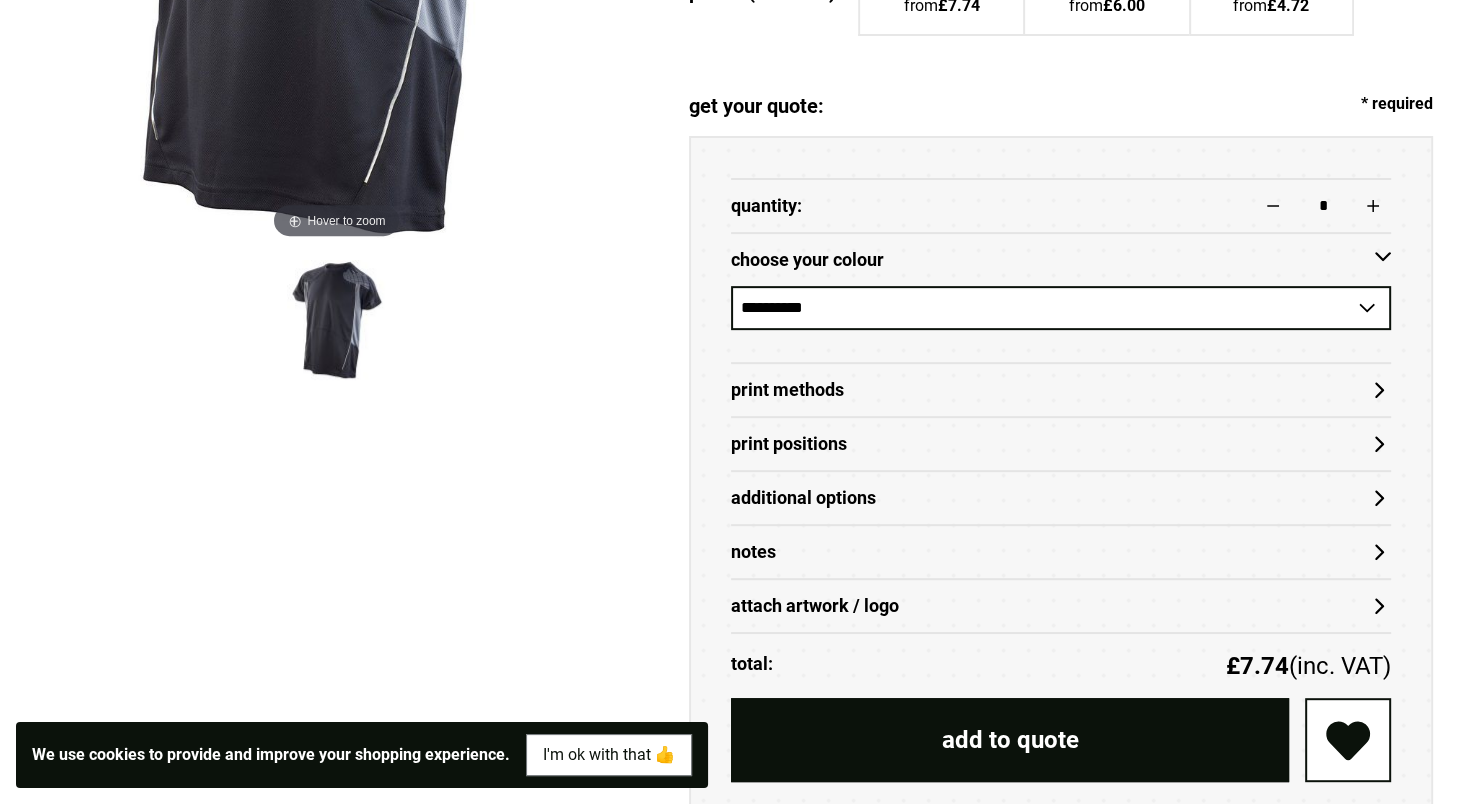 click on "Print Methods" at bounding box center [1061, 390] 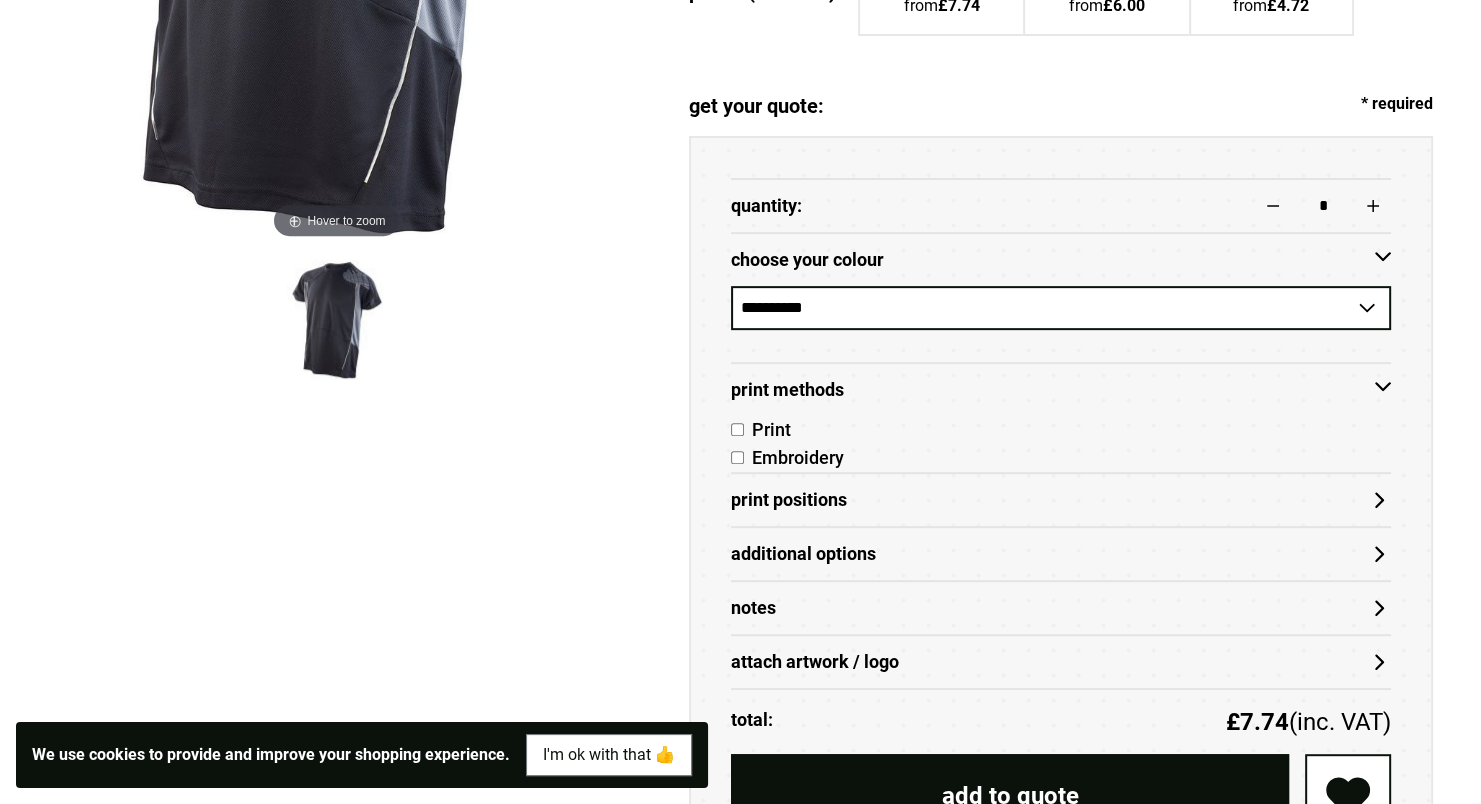 click on "Embroidery" at bounding box center (1061, 458) 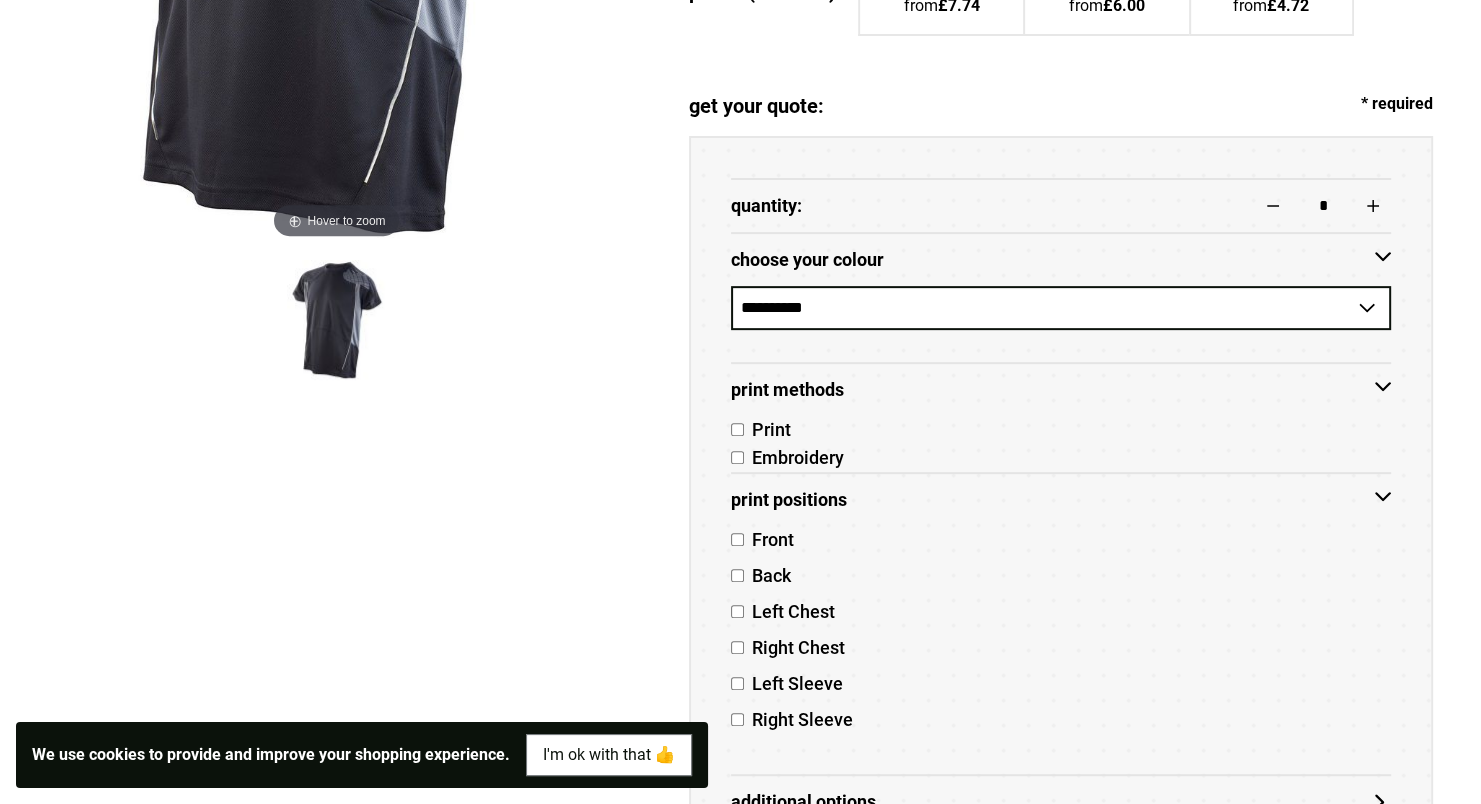 click on "Print Positions" at bounding box center (1061, 500) 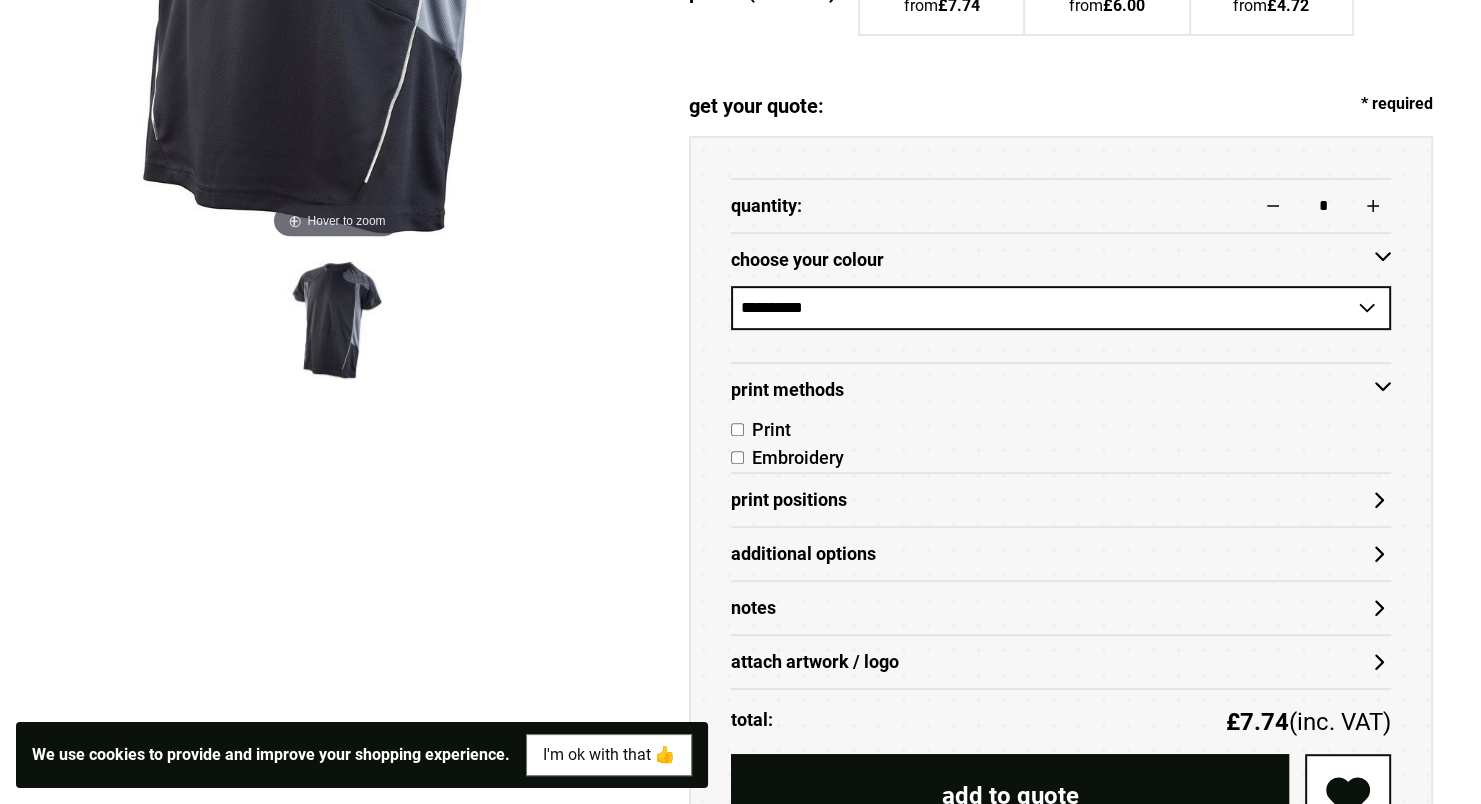 click on "Print Methods" at bounding box center [1061, 390] 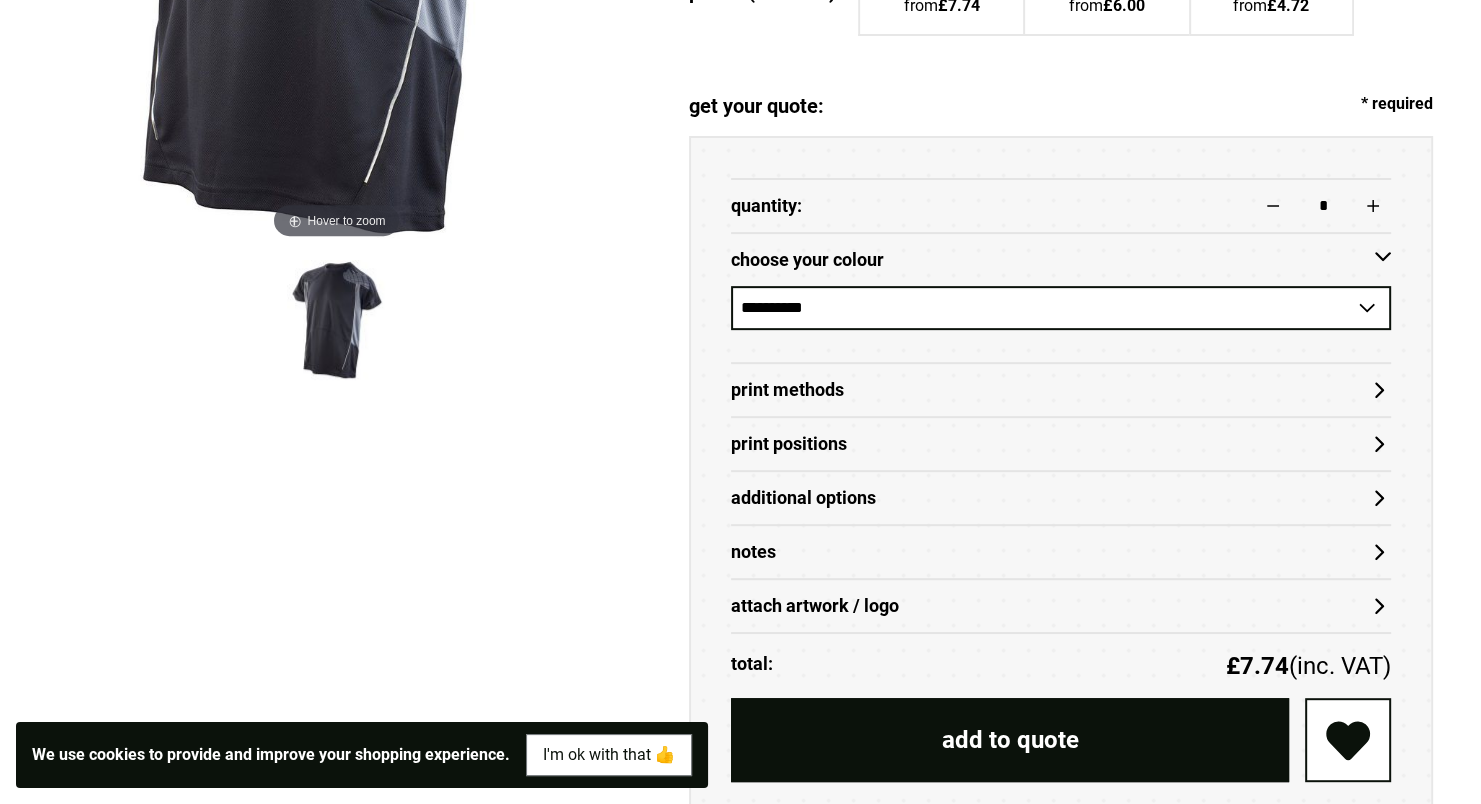 click on "attach artwork / logo" at bounding box center [1061, 606] 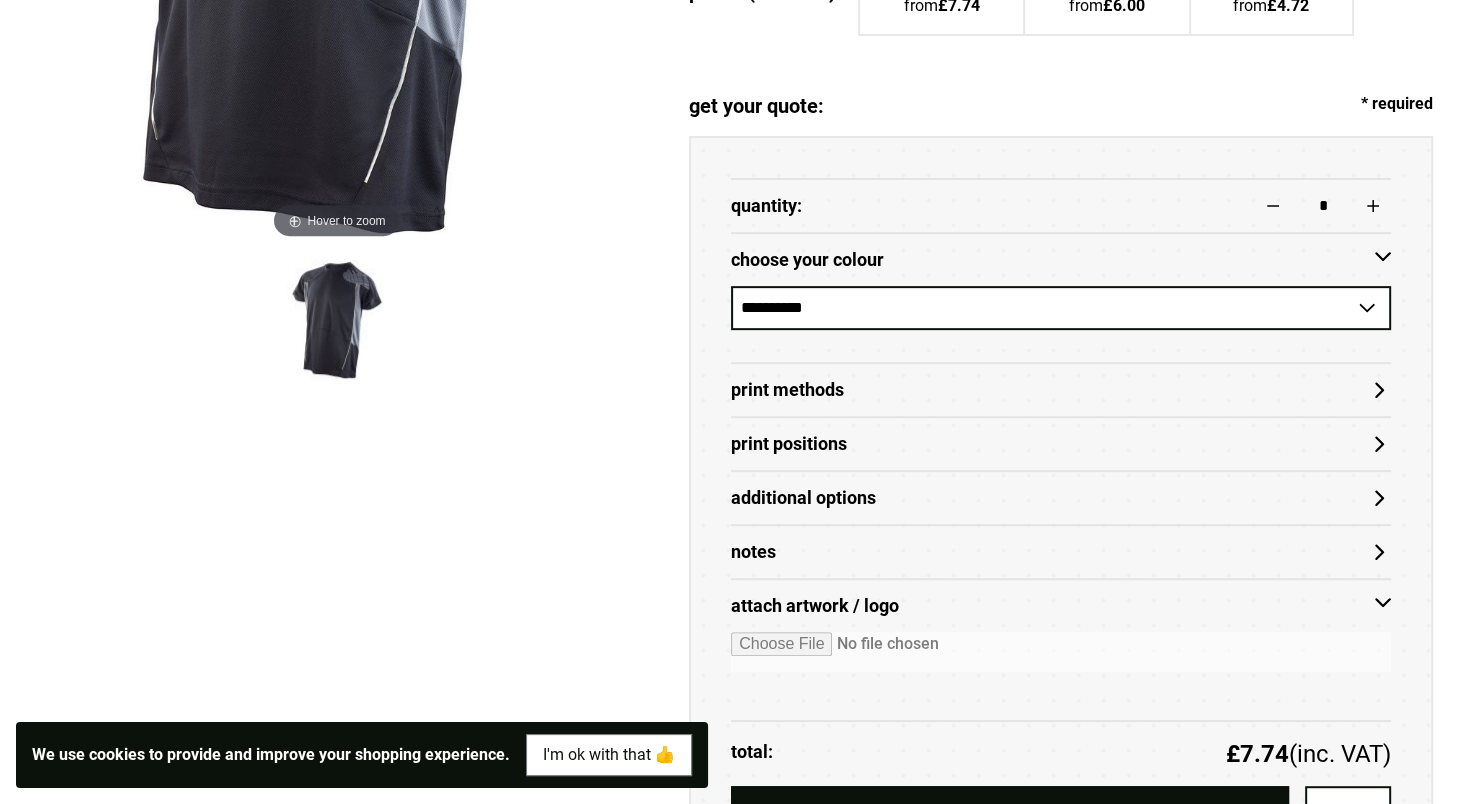 click at bounding box center (1061, 652) 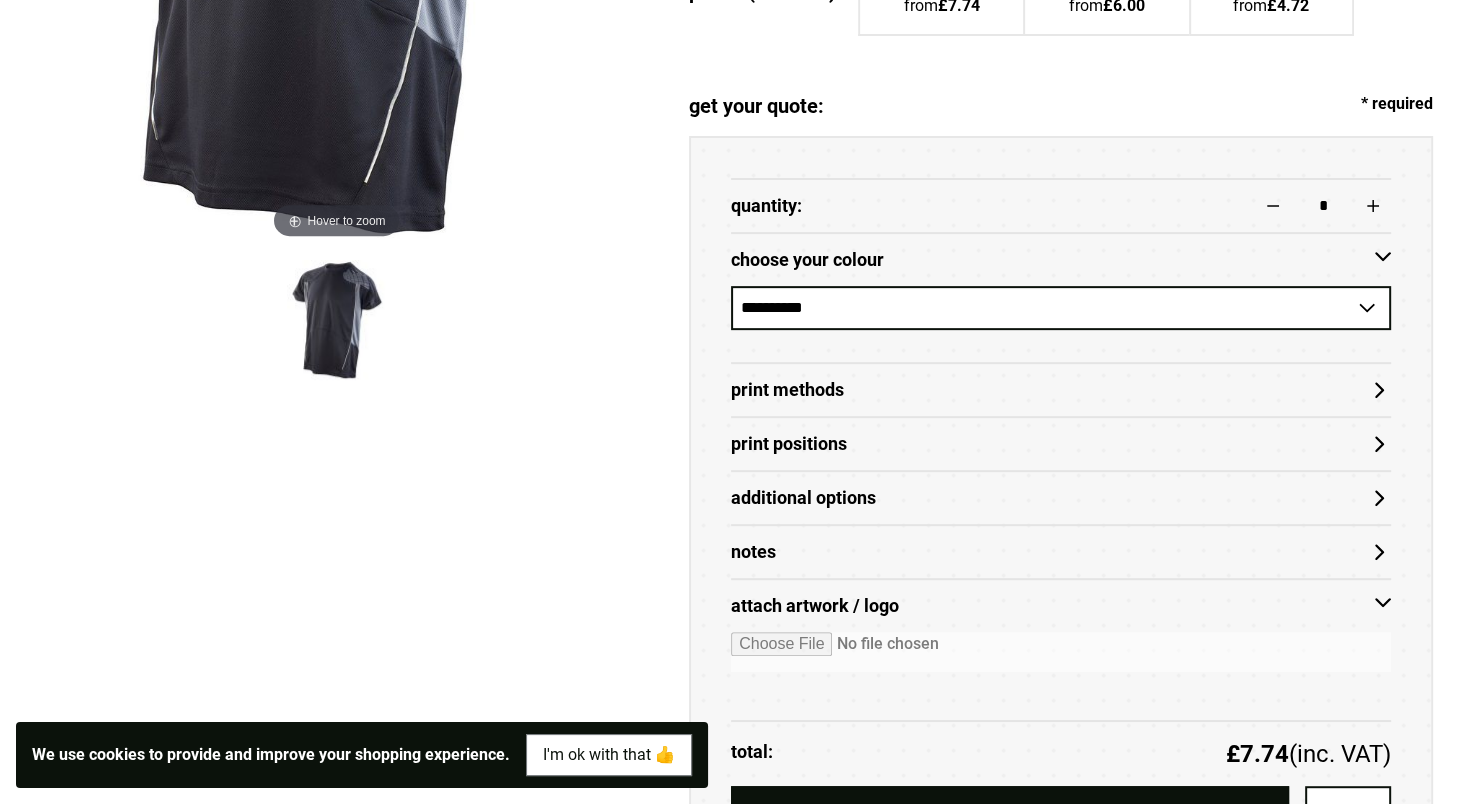 type on "**********" 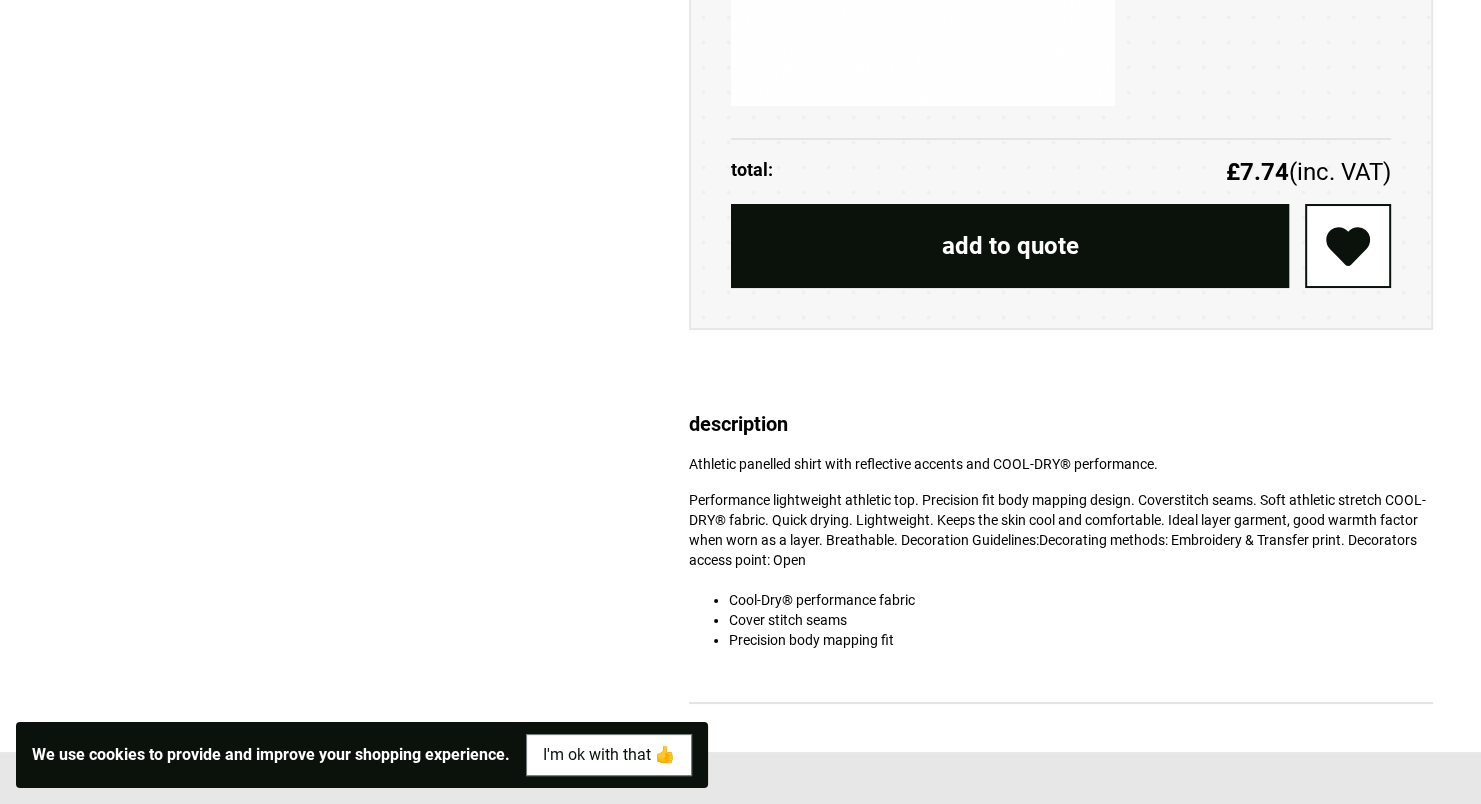 scroll, scrollTop: 1831, scrollLeft: 0, axis: vertical 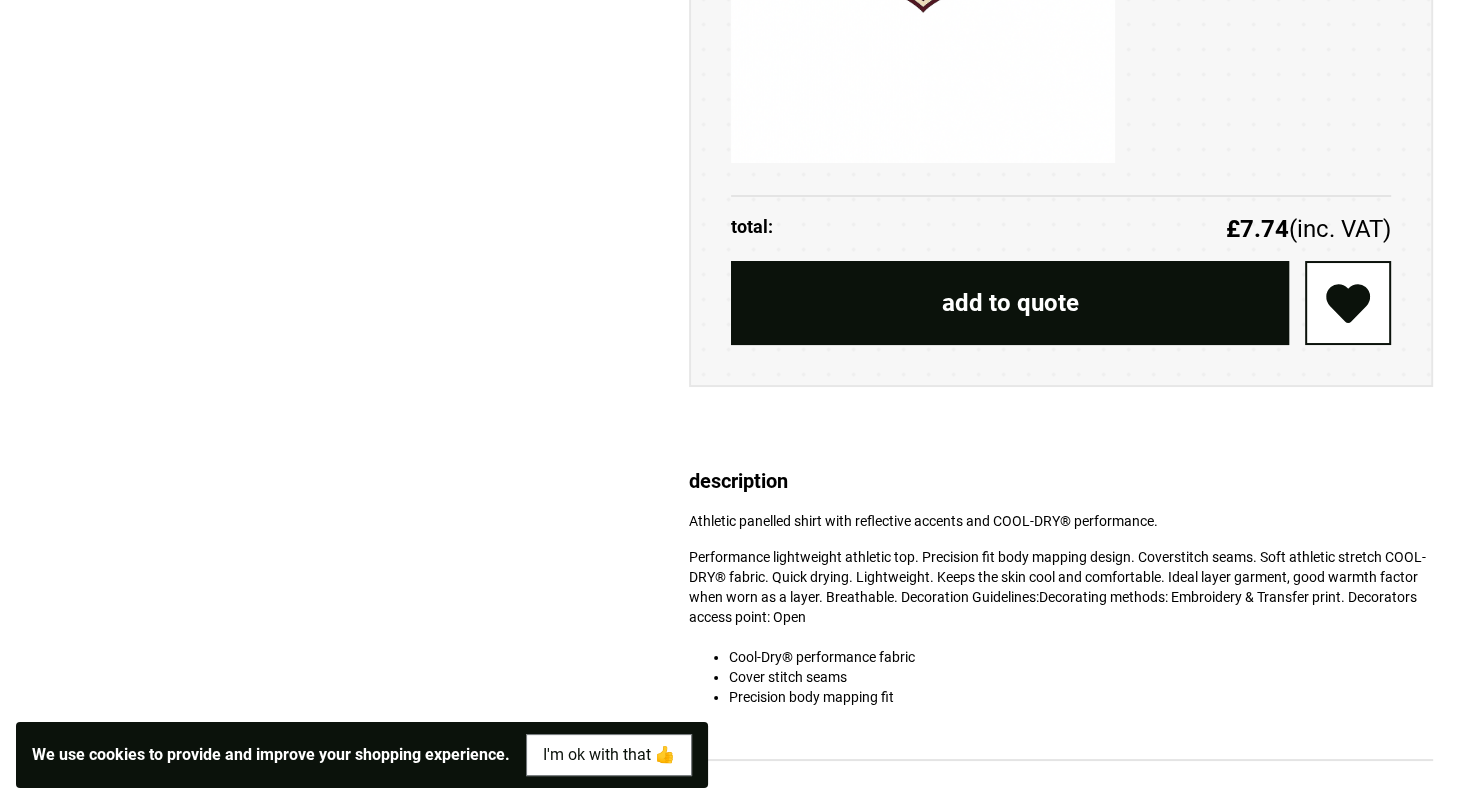 click on "add to quote" at bounding box center [1010, 303] 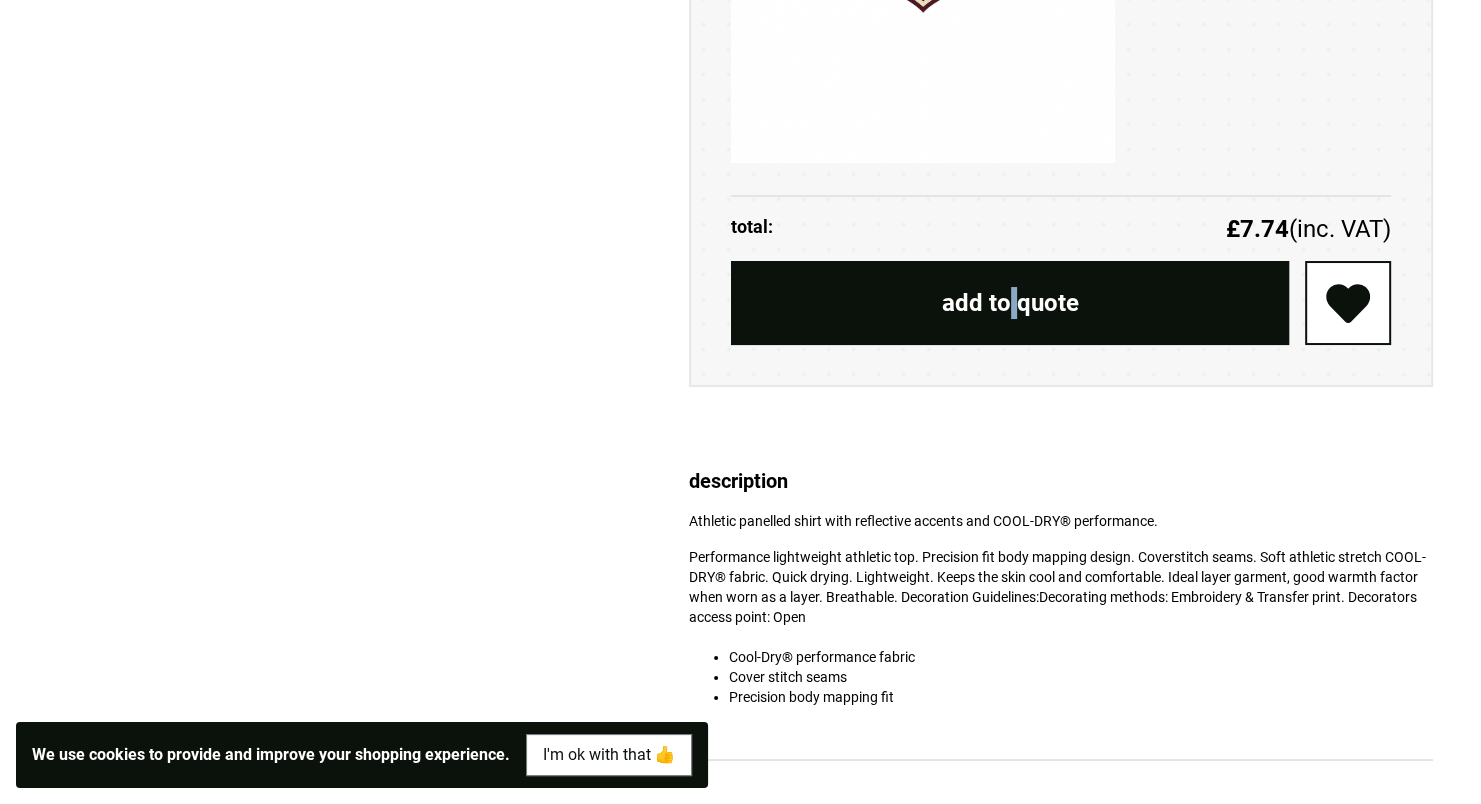 click on "add to quote" at bounding box center (1010, 303) 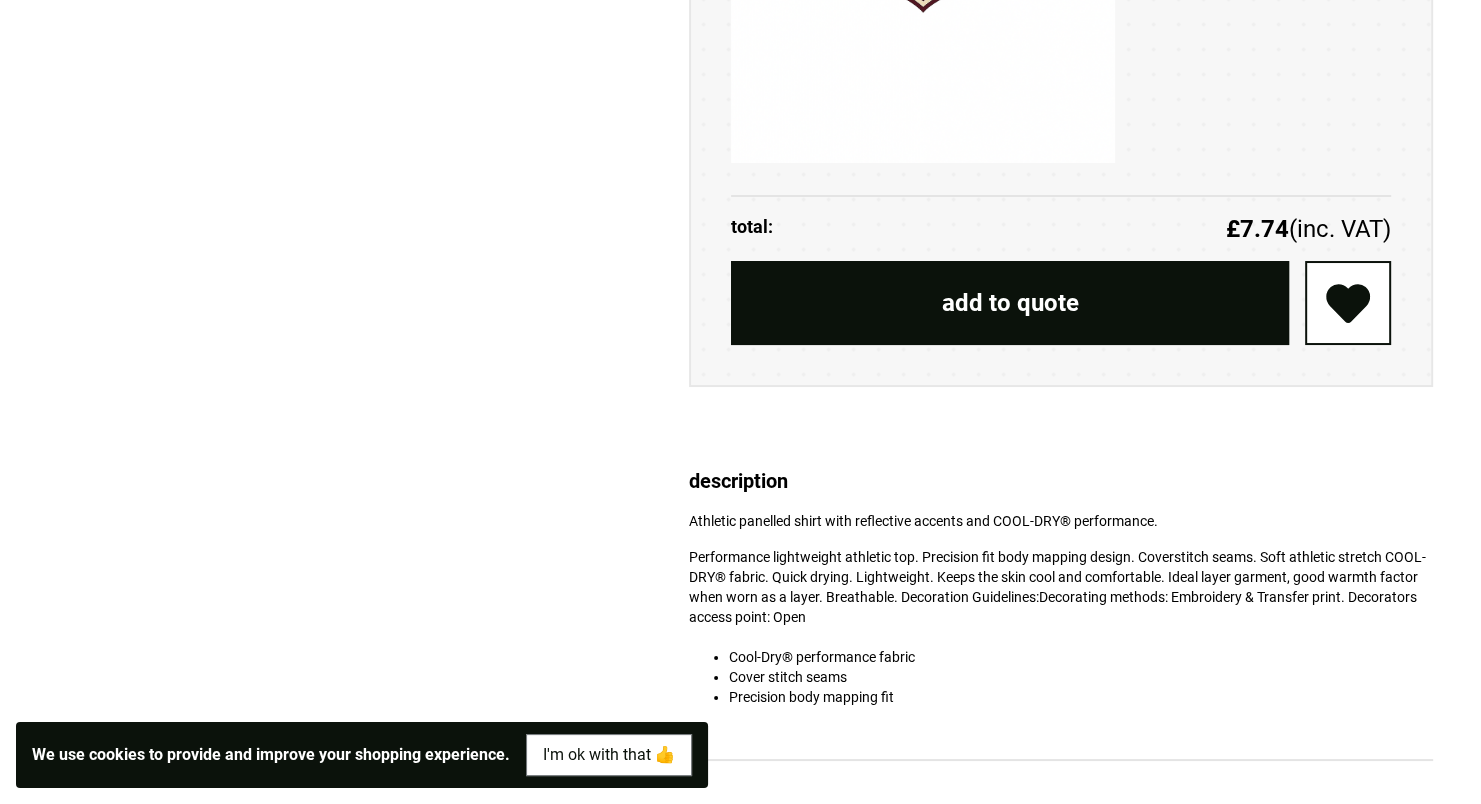 click on "add to quote" at bounding box center [1010, 303] 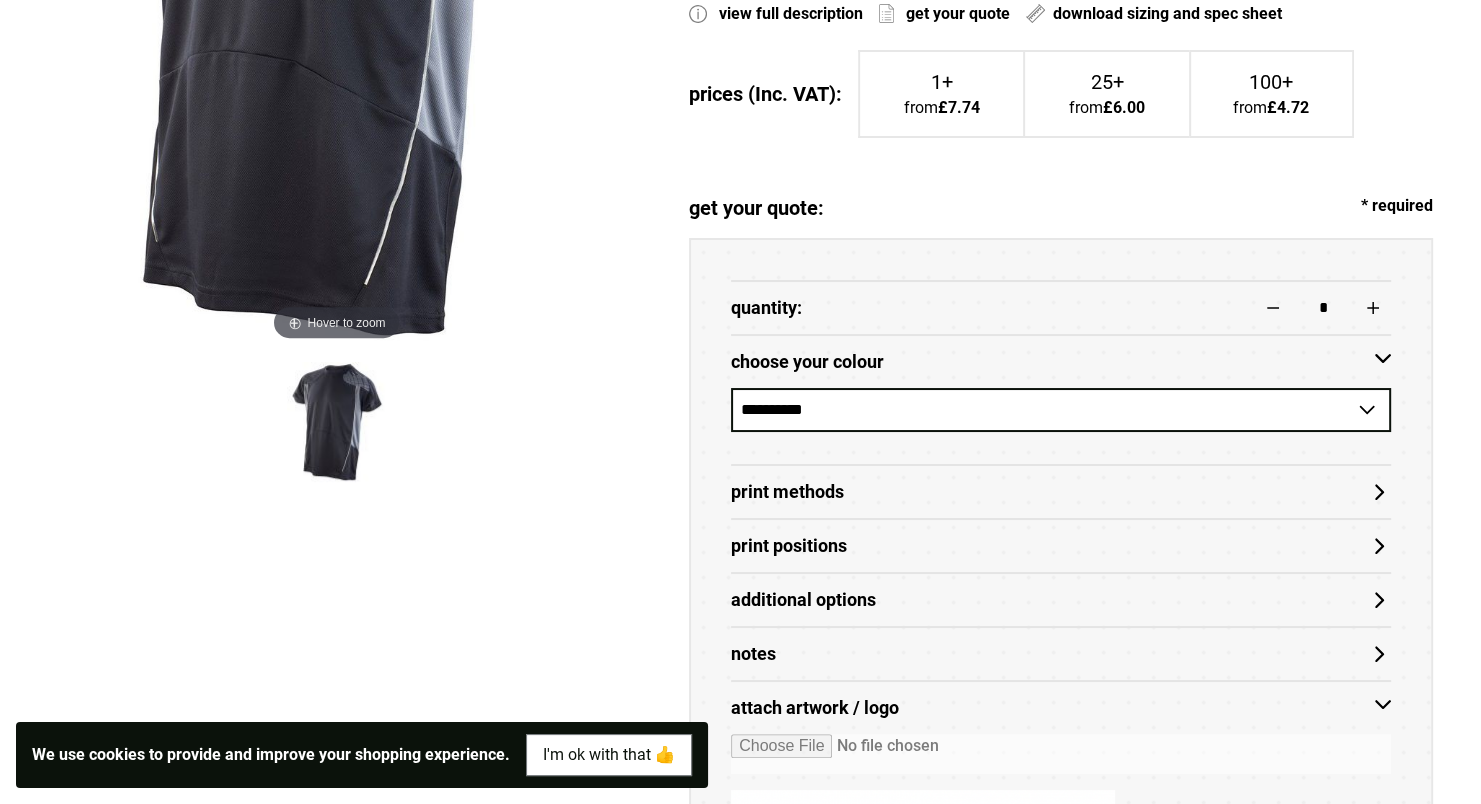 scroll, scrollTop: 604, scrollLeft: 0, axis: vertical 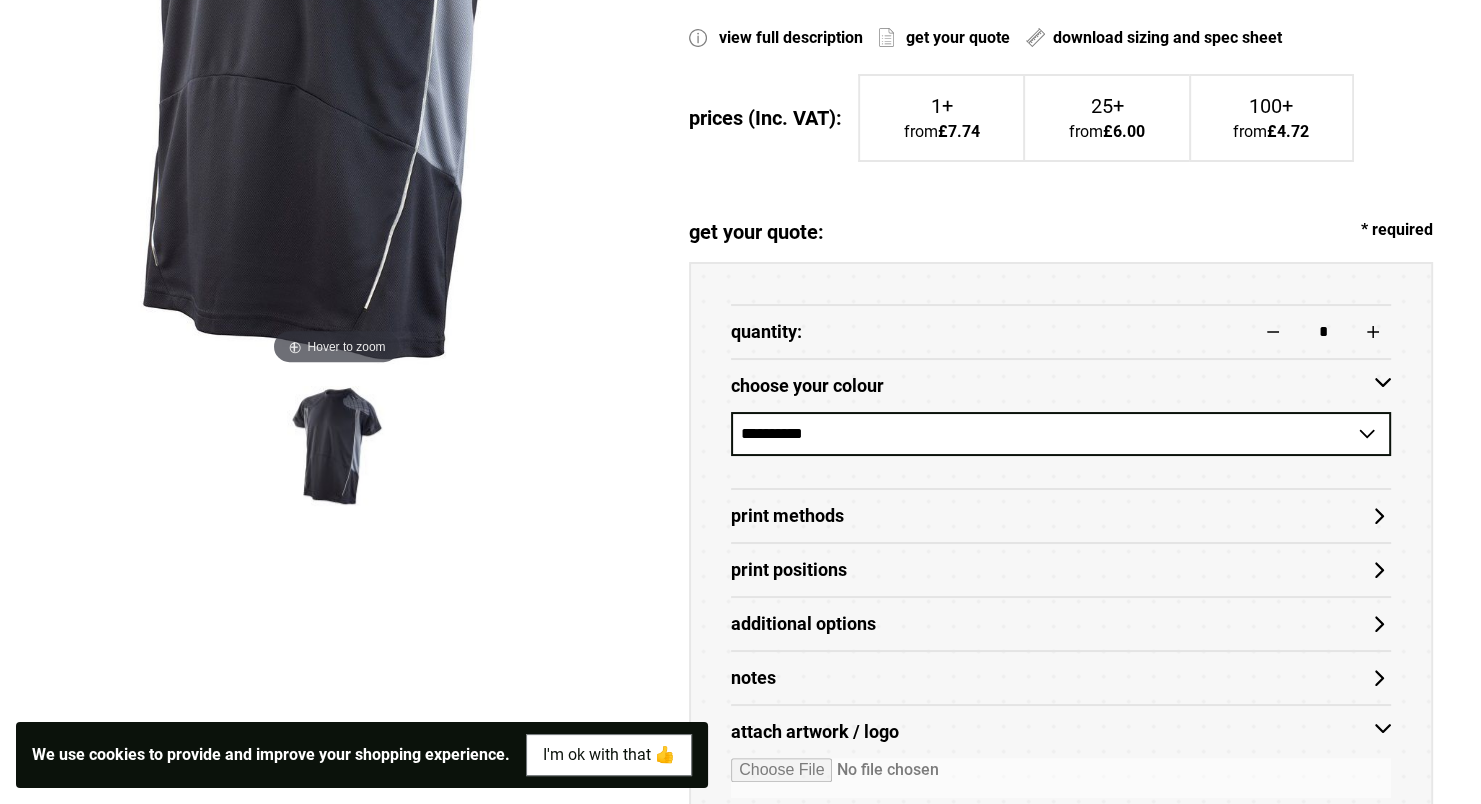 click on "Print Methods" at bounding box center [1061, 516] 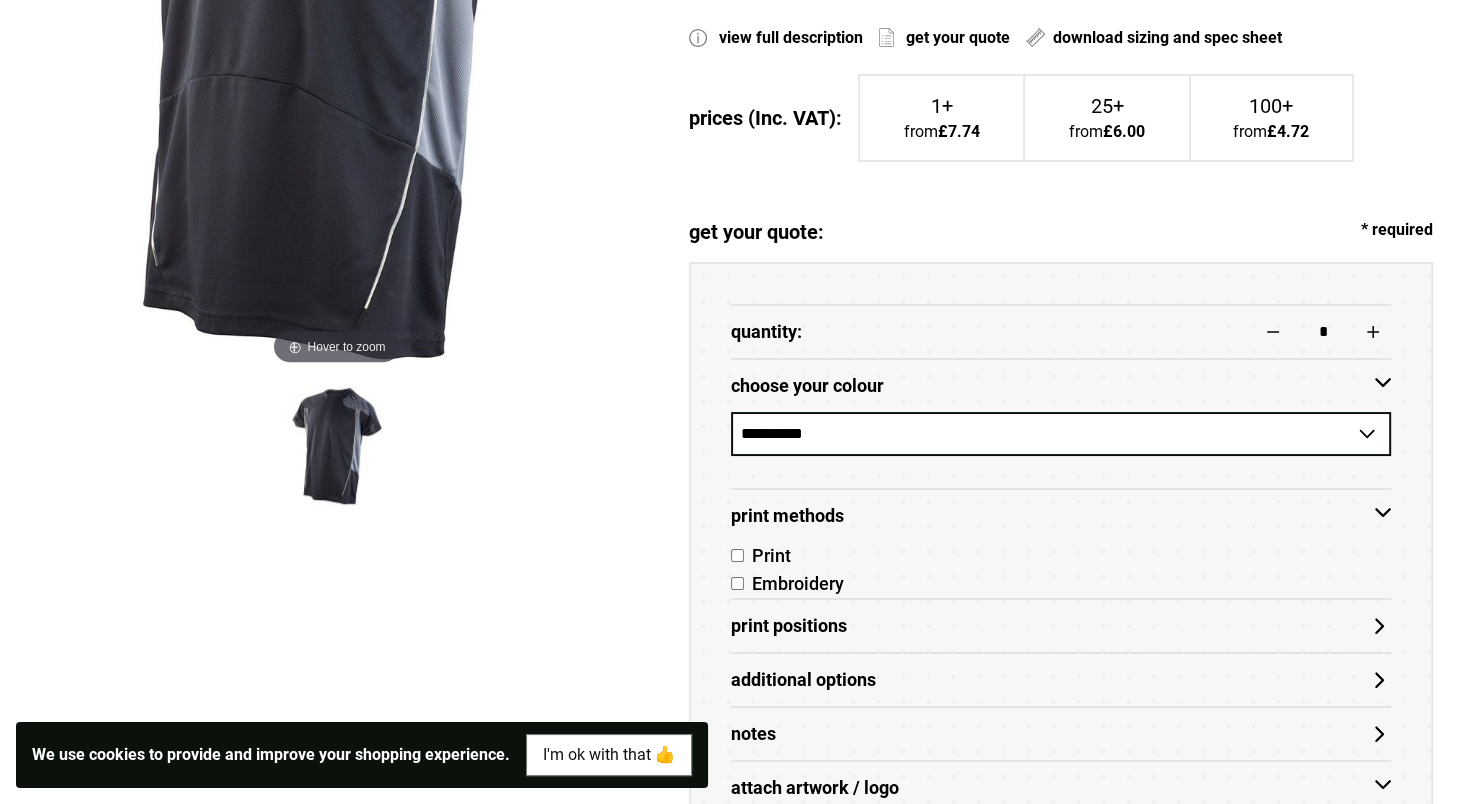 click on "Print Methods" at bounding box center [1061, 516] 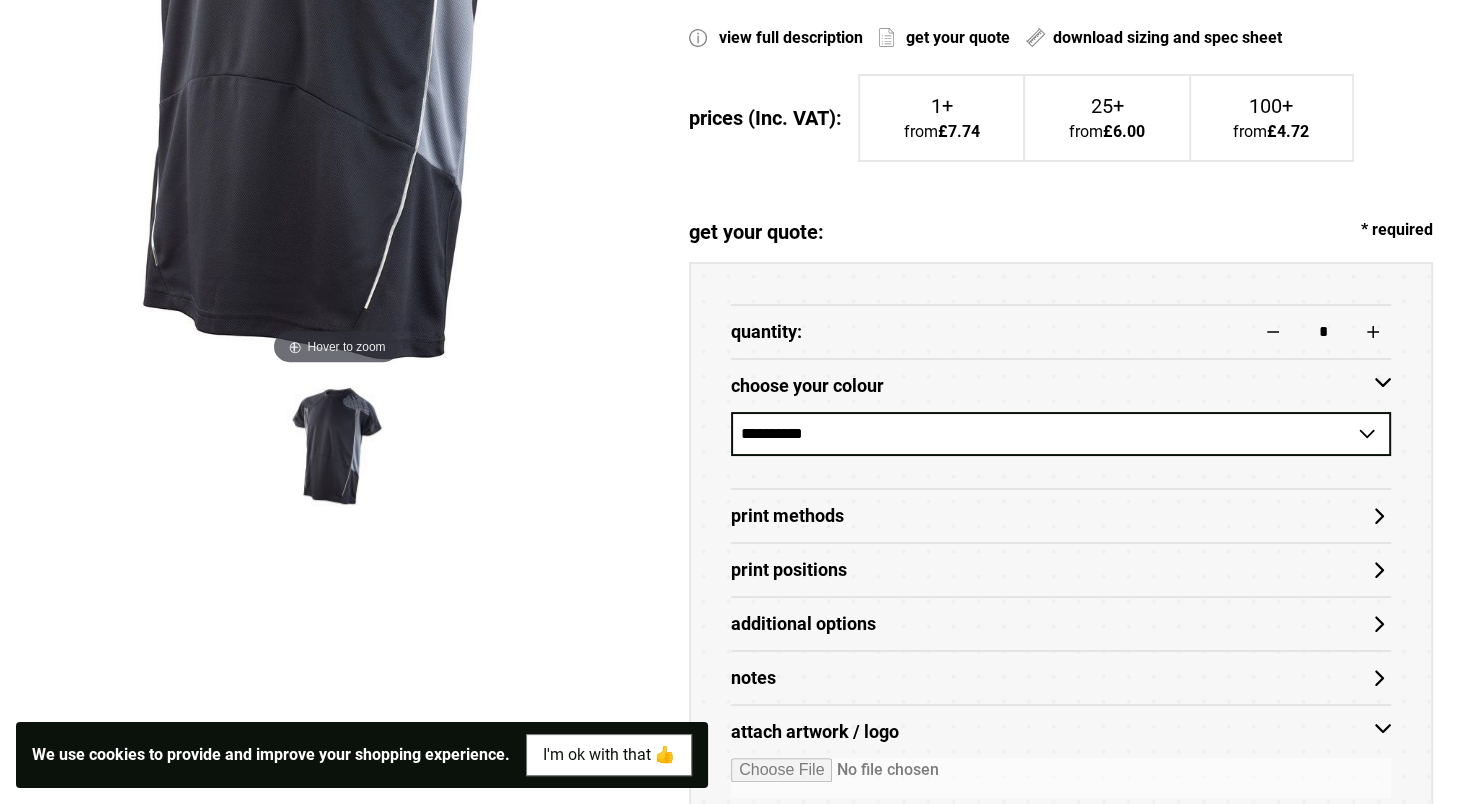 click on "Print Methods" at bounding box center (1061, 516) 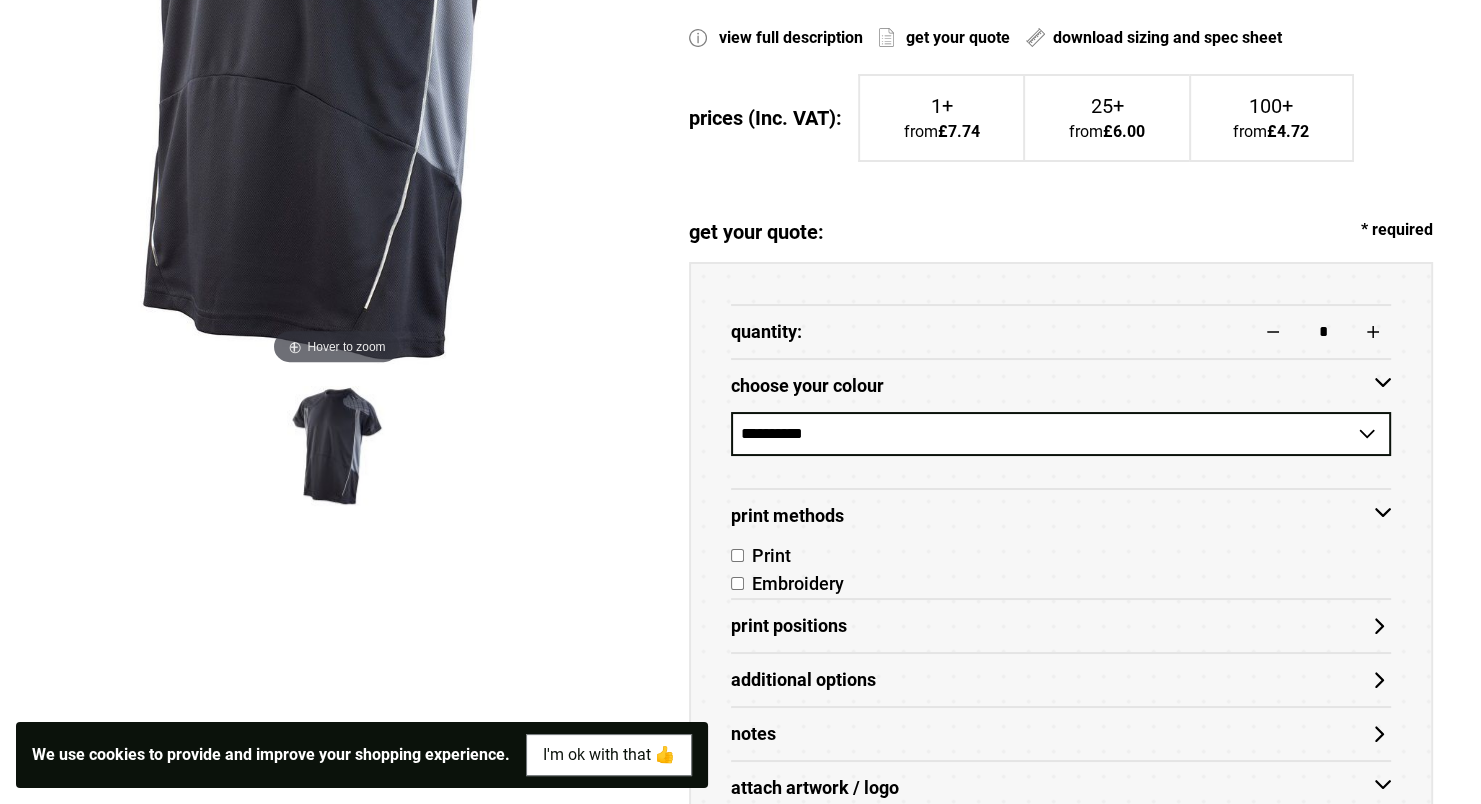click on "* required" at bounding box center (1397, 232) 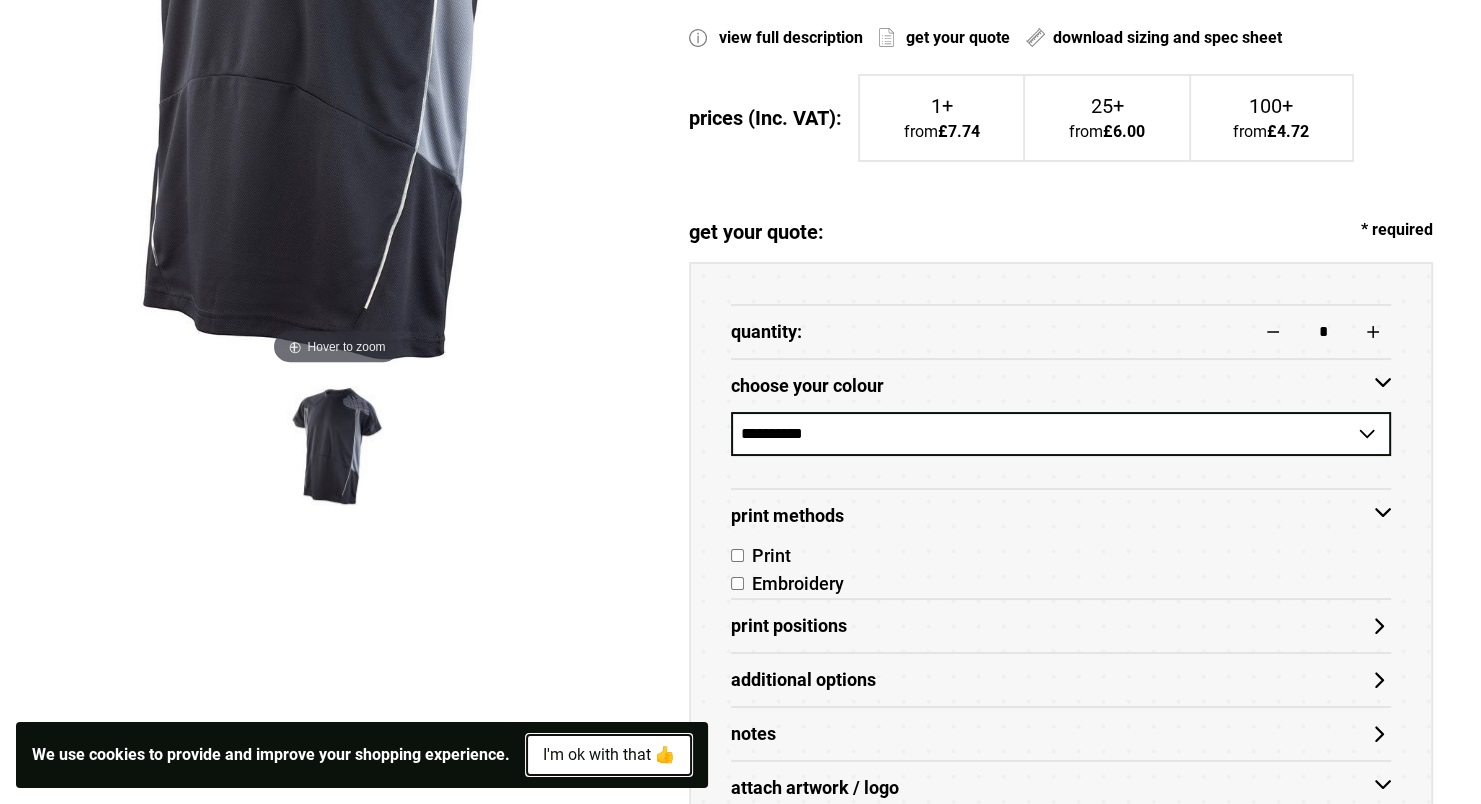 click on "I'm ok with that 👍" at bounding box center [609, 755] 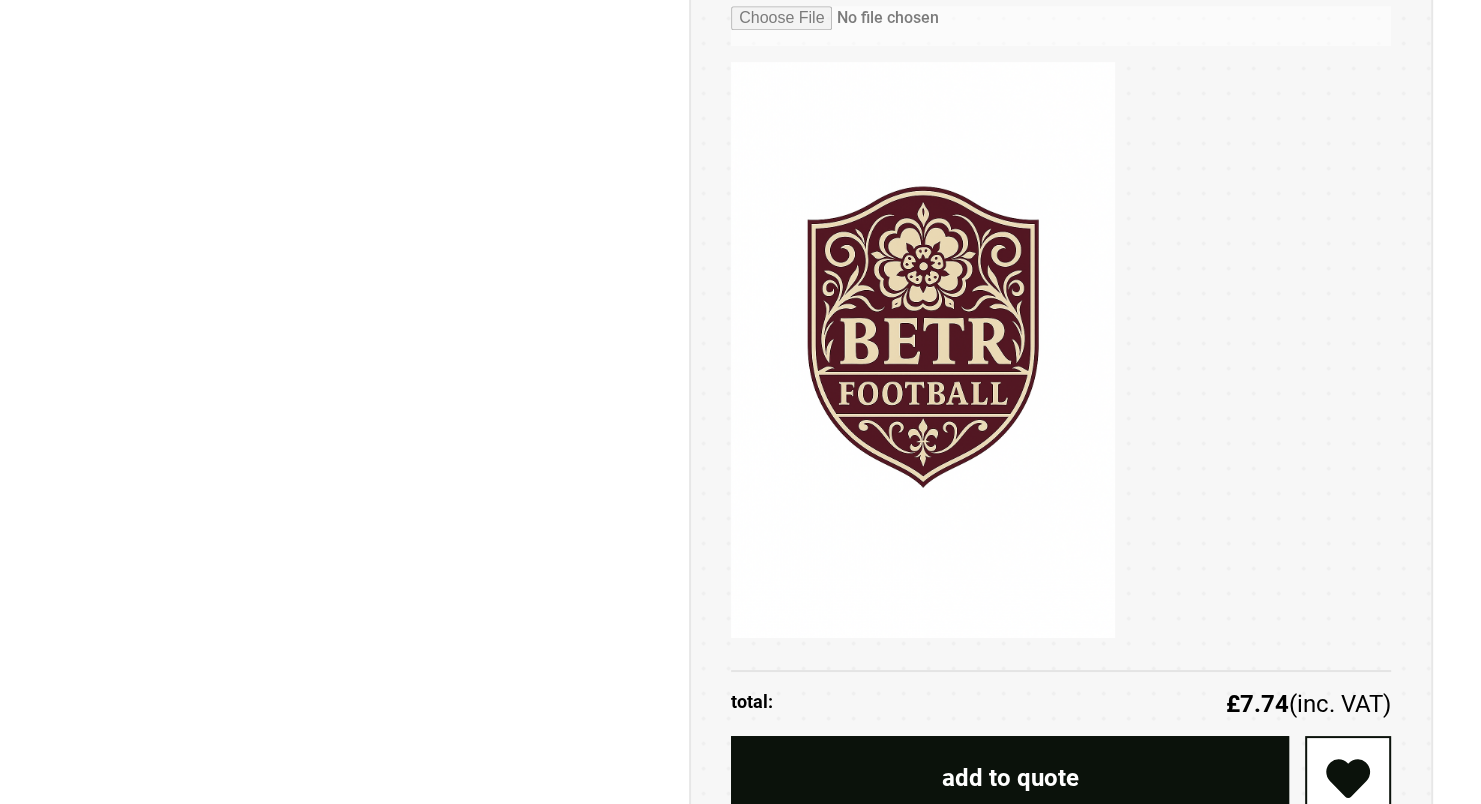 scroll, scrollTop: 1406, scrollLeft: 0, axis: vertical 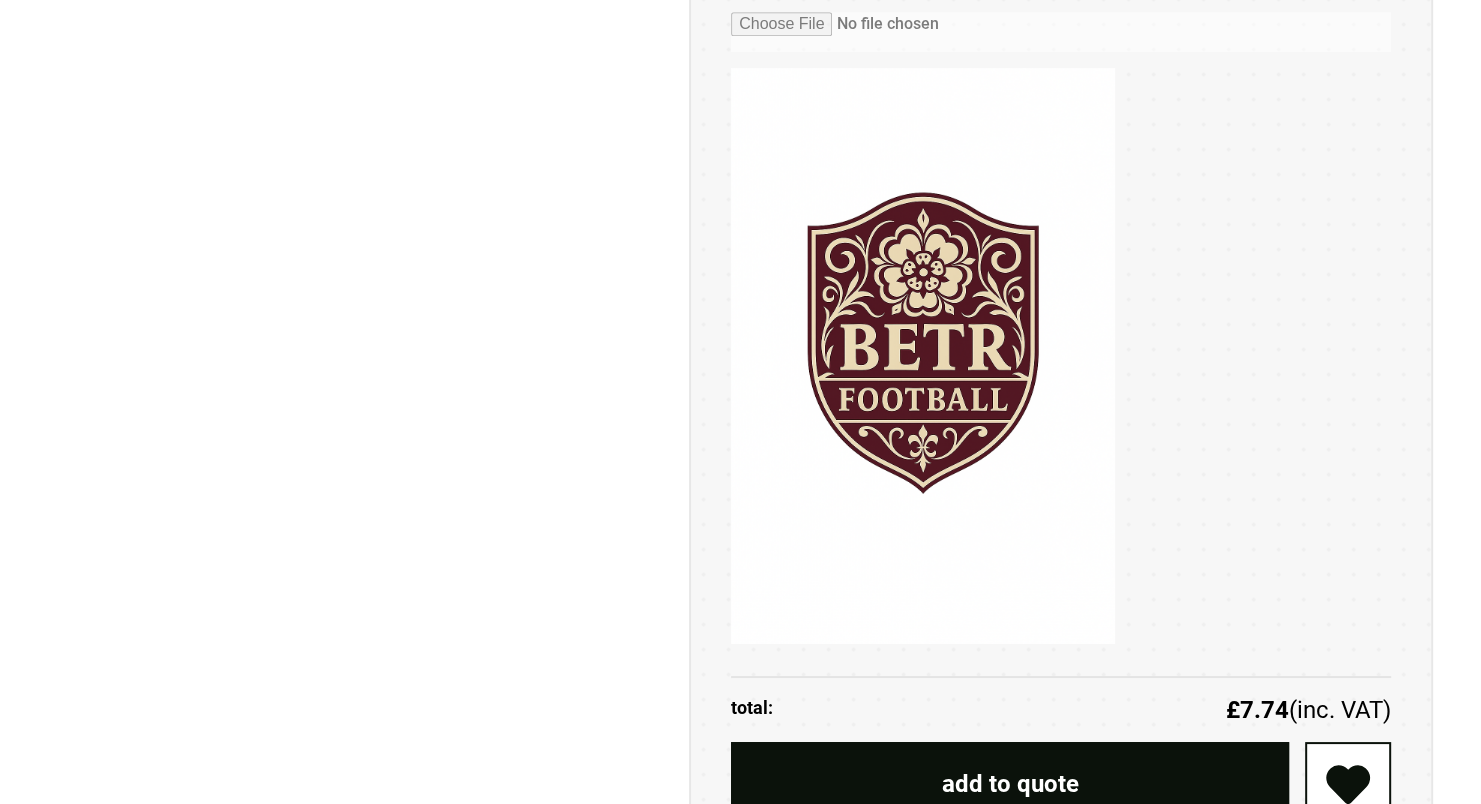 click on "add to quote" at bounding box center [1010, 784] 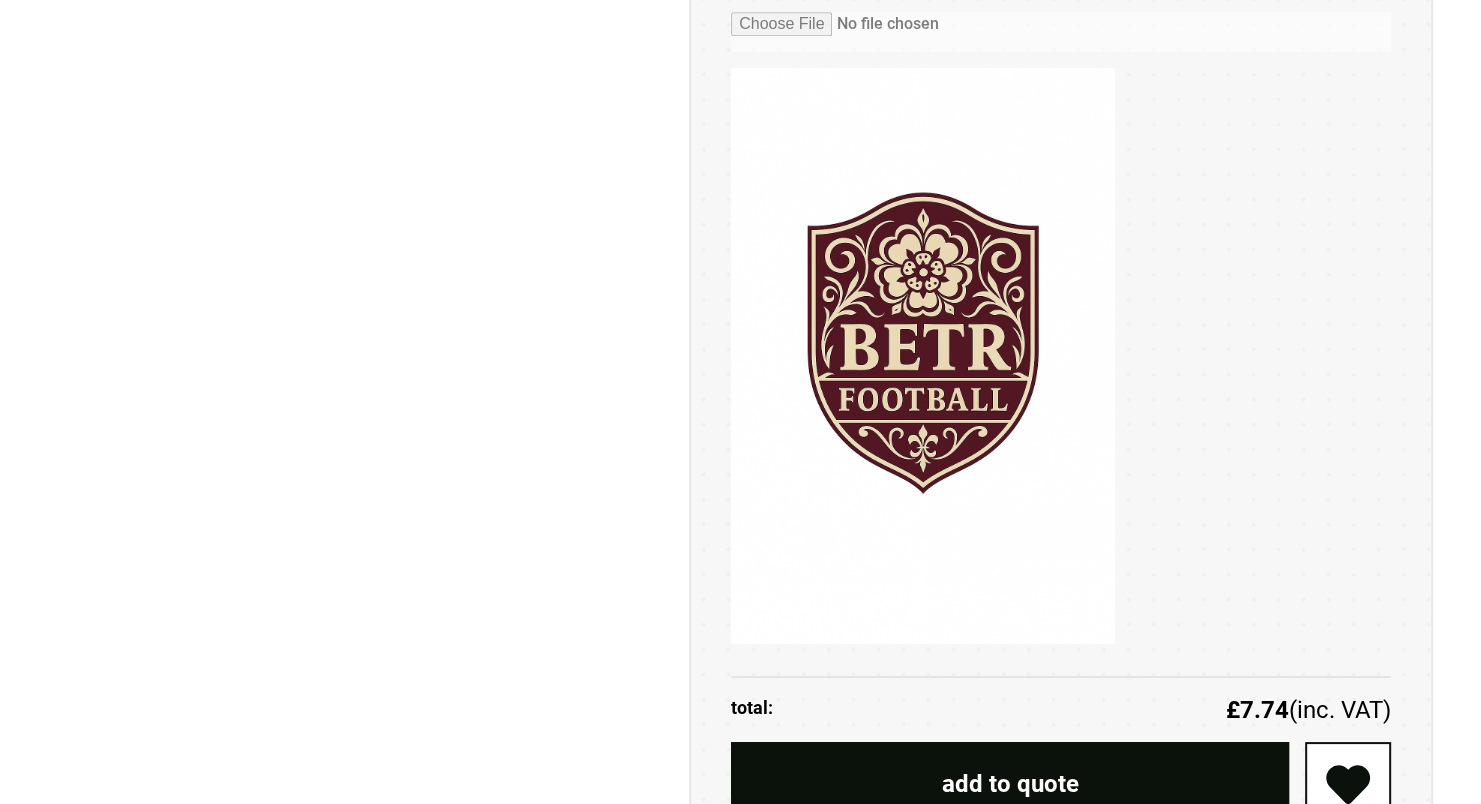 click on "add to quote" at bounding box center (1010, 784) 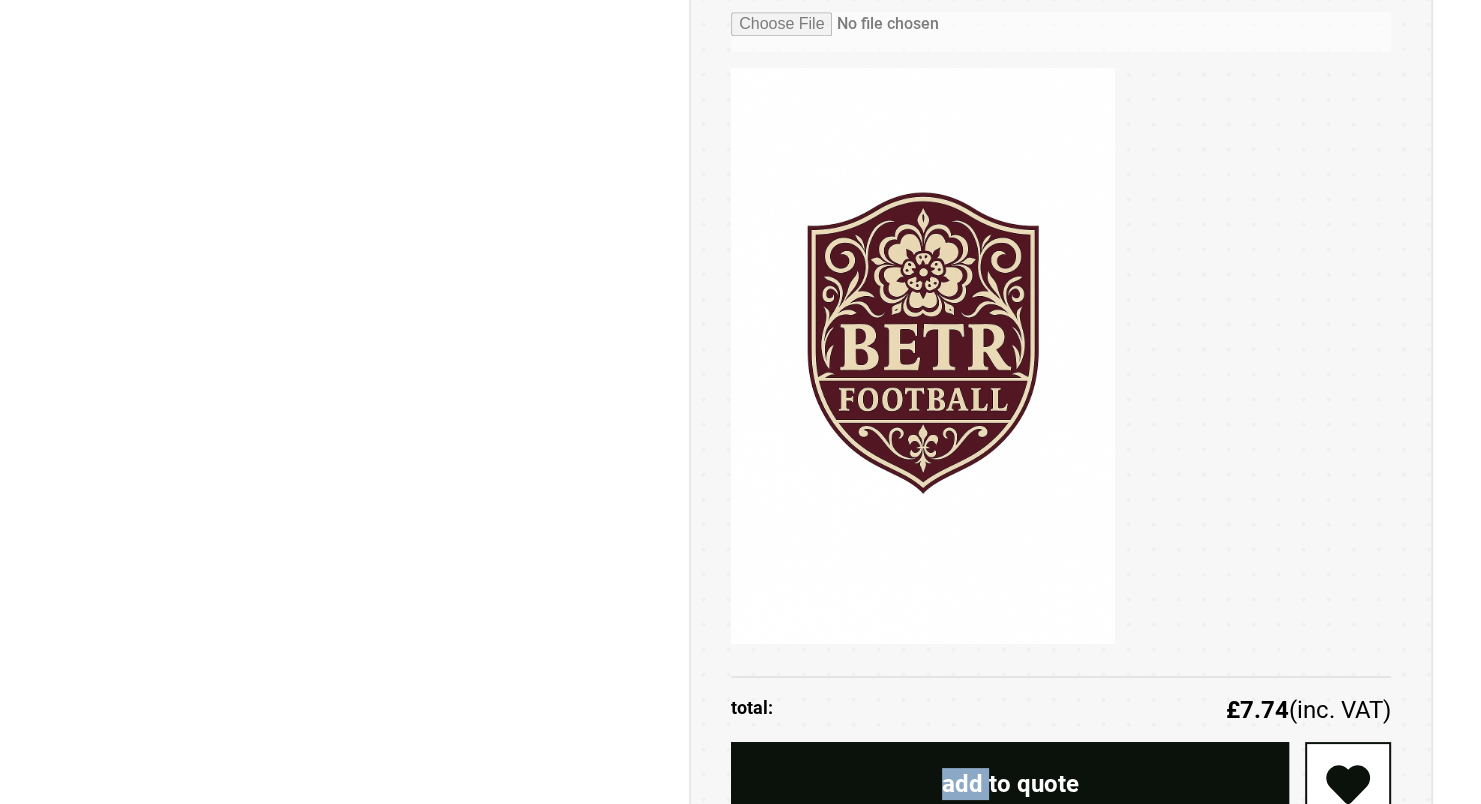 click on "add to quote" at bounding box center [1010, 784] 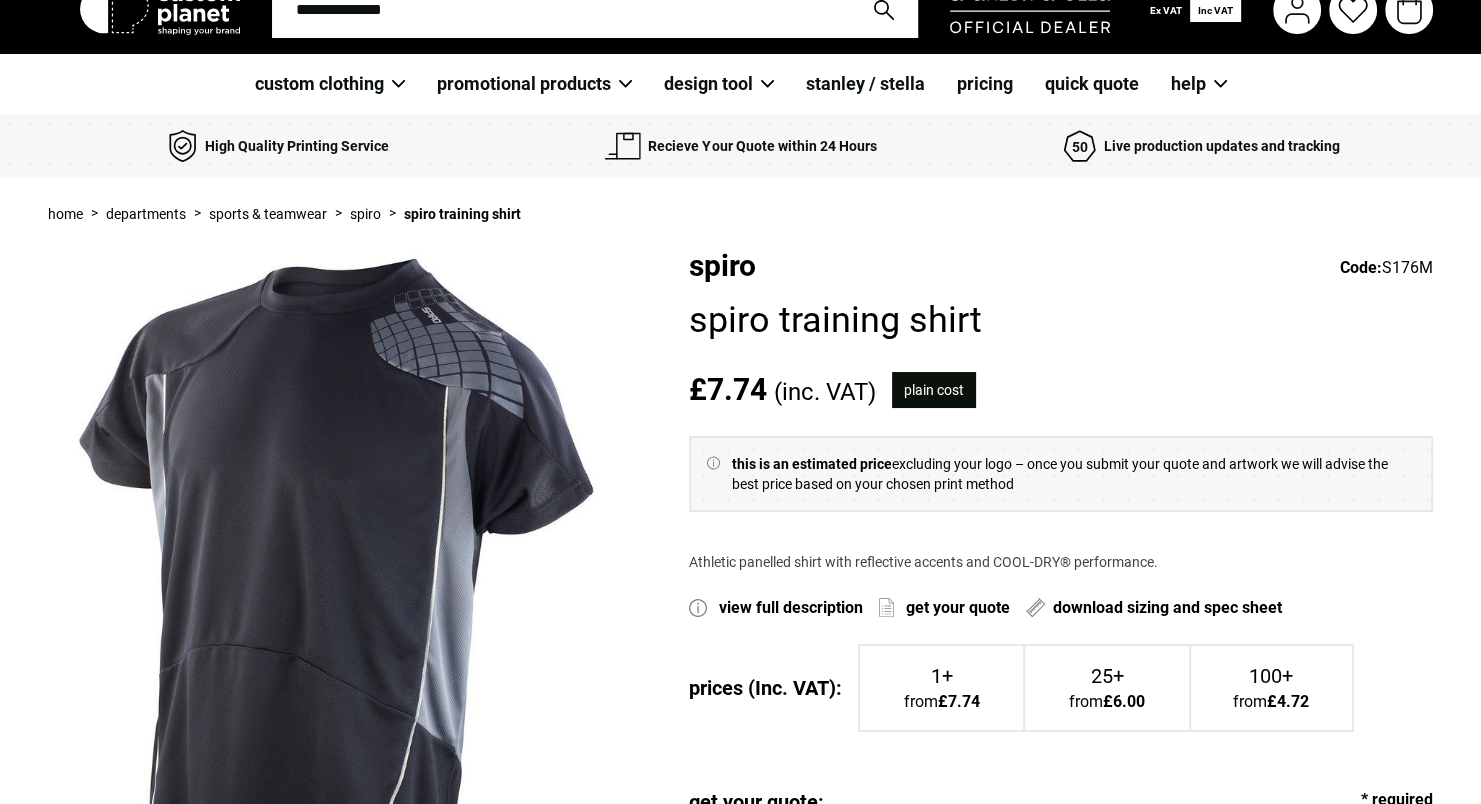 scroll, scrollTop: 0, scrollLeft: 0, axis: both 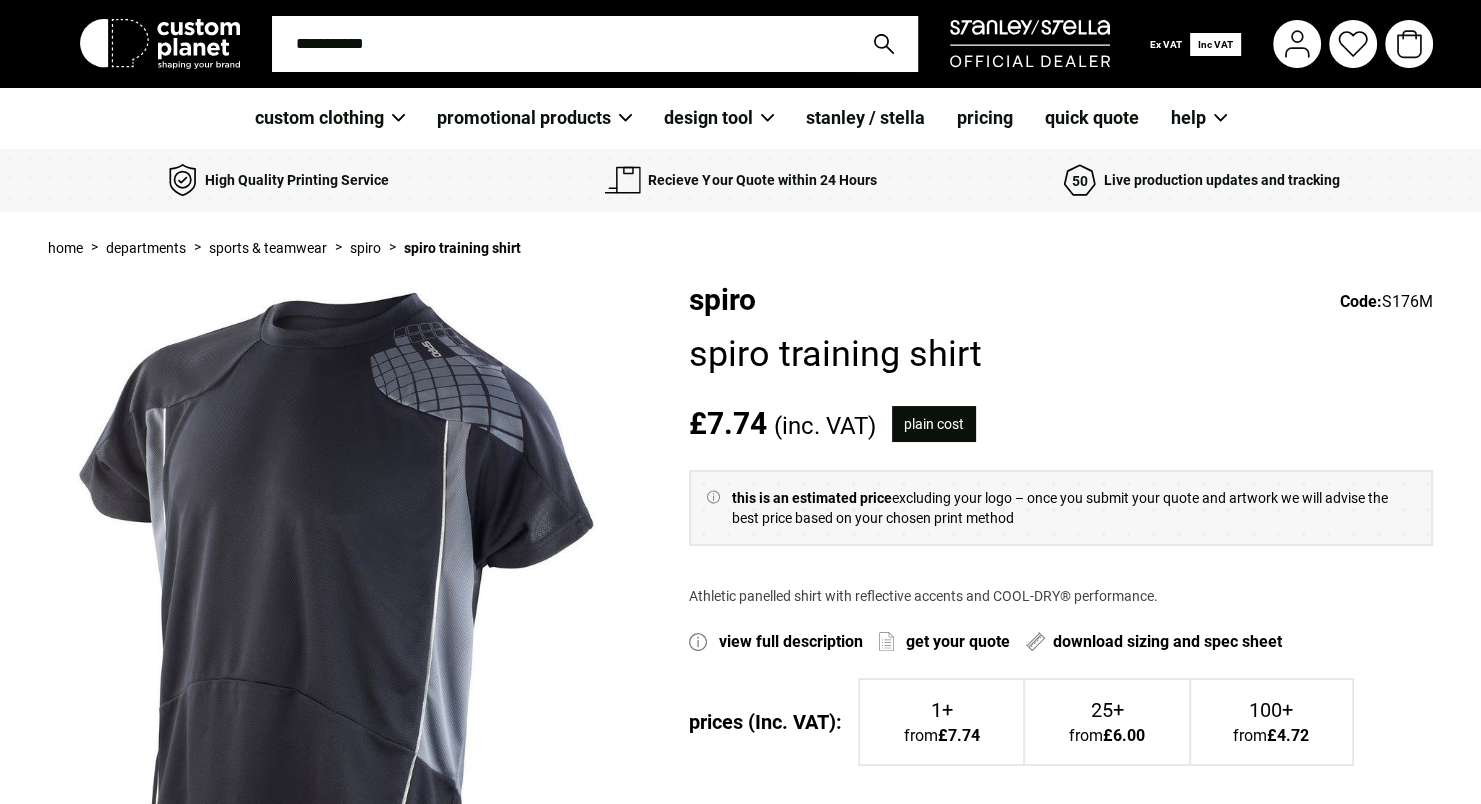 click 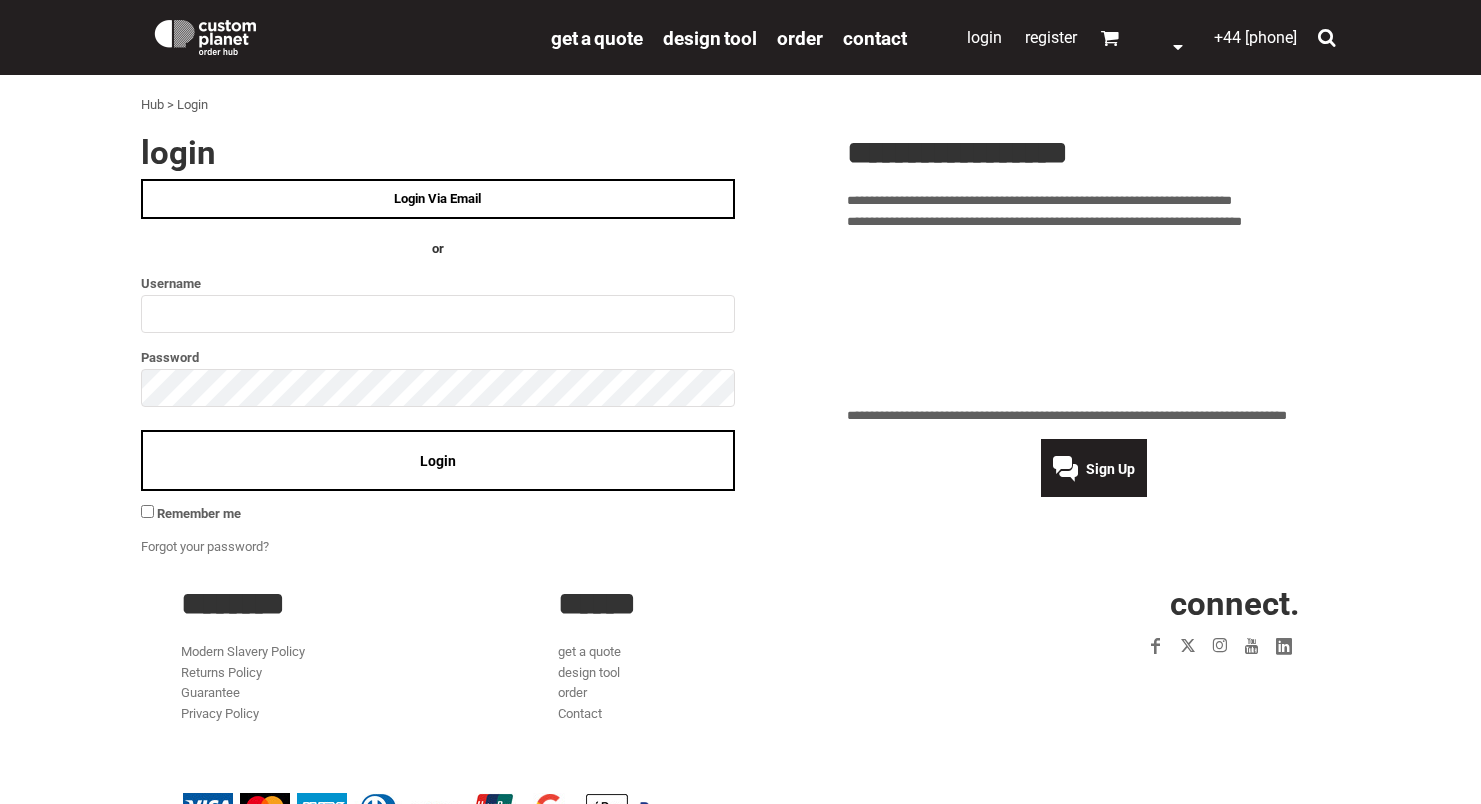 scroll, scrollTop: 0, scrollLeft: 0, axis: both 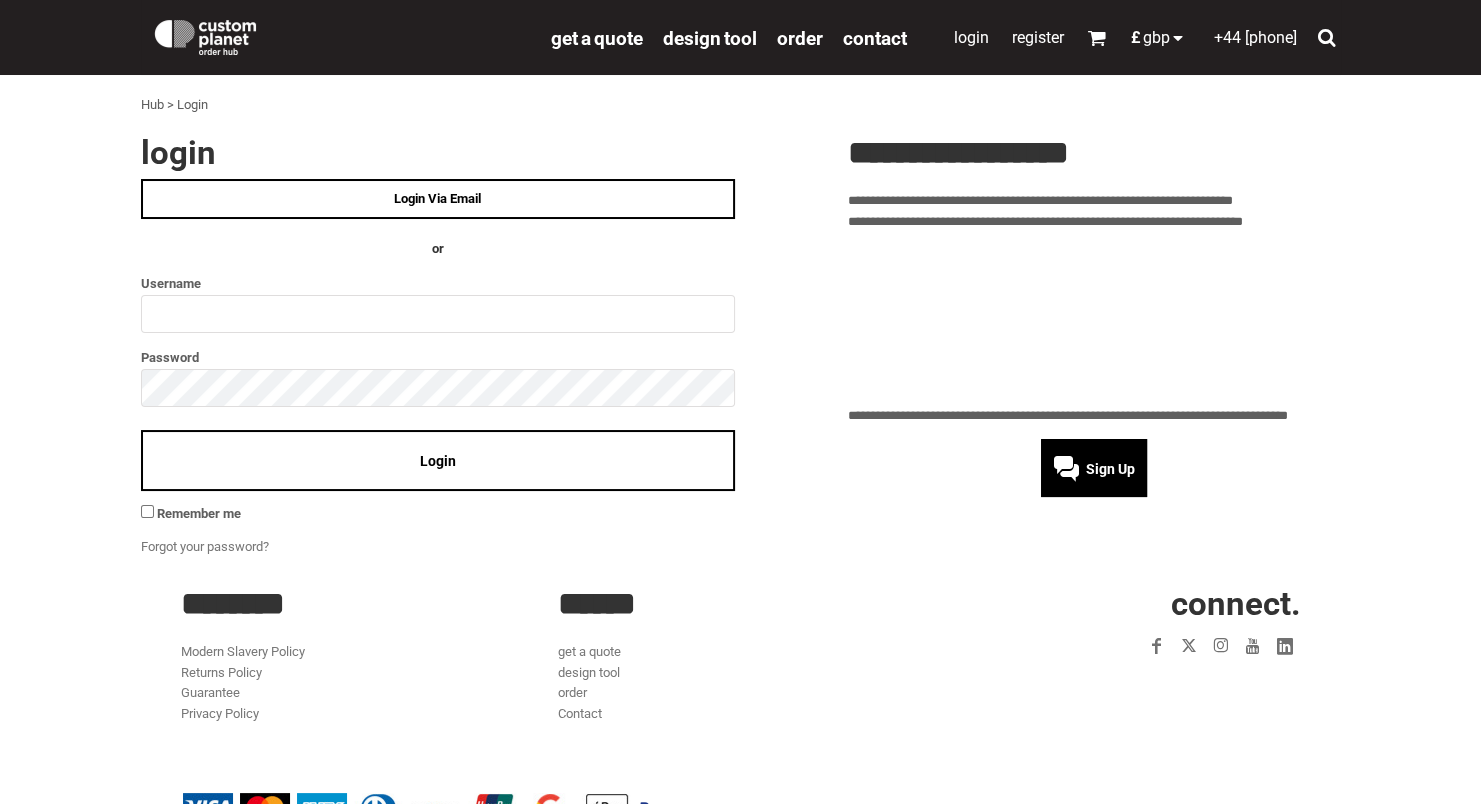 click on "Sign Up" at bounding box center (1093, 468) 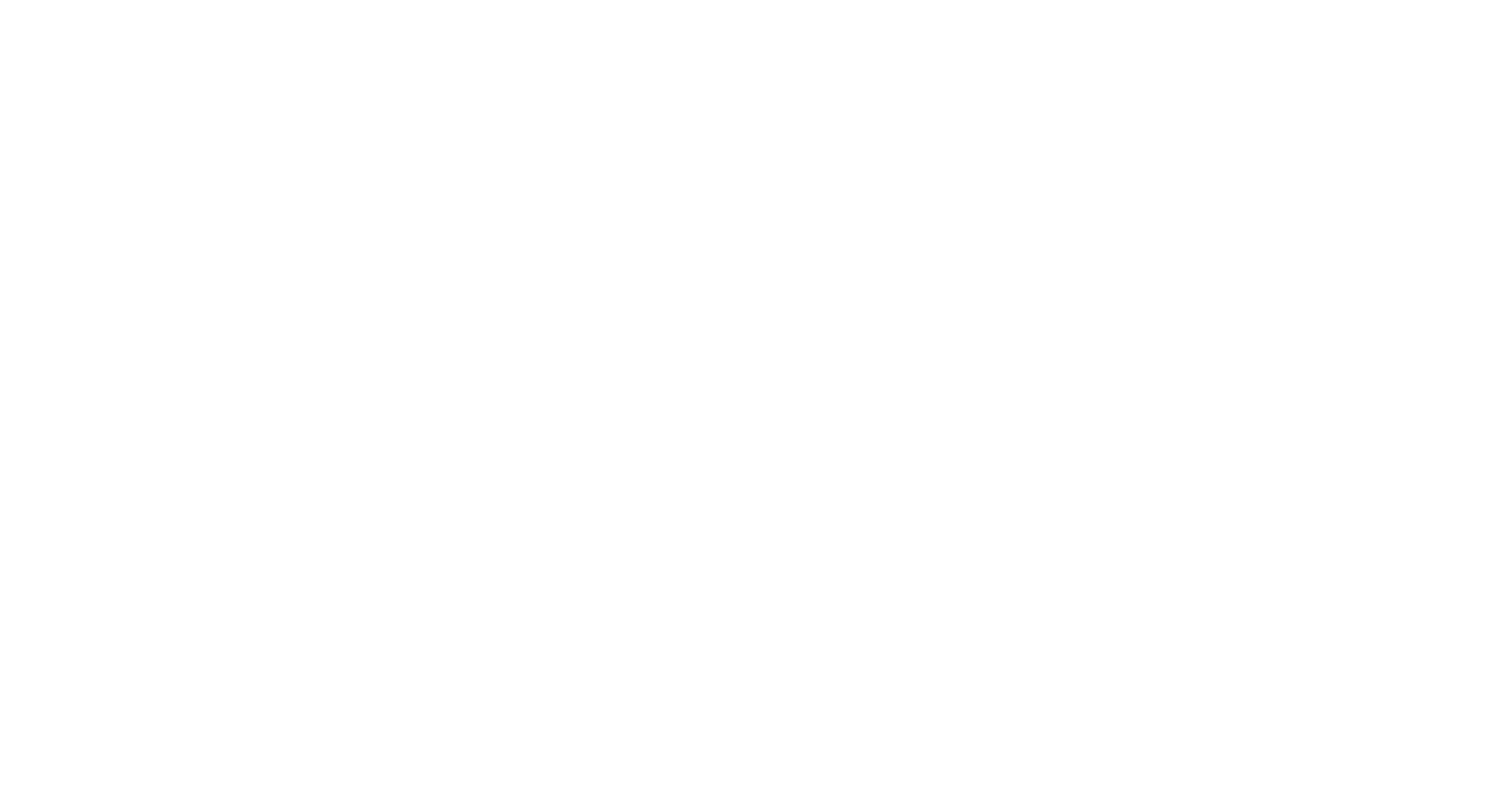 select 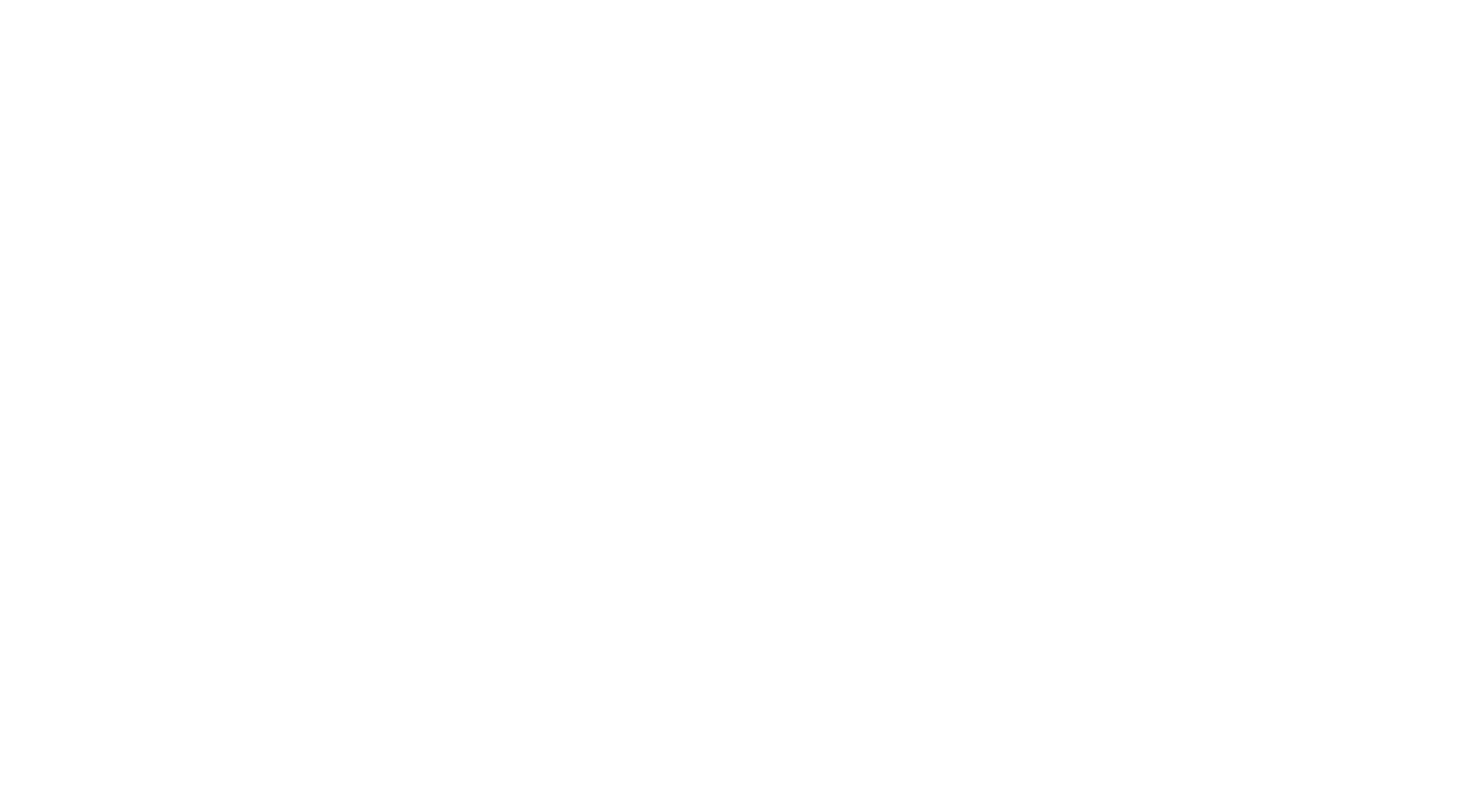 scroll, scrollTop: 0, scrollLeft: 0, axis: both 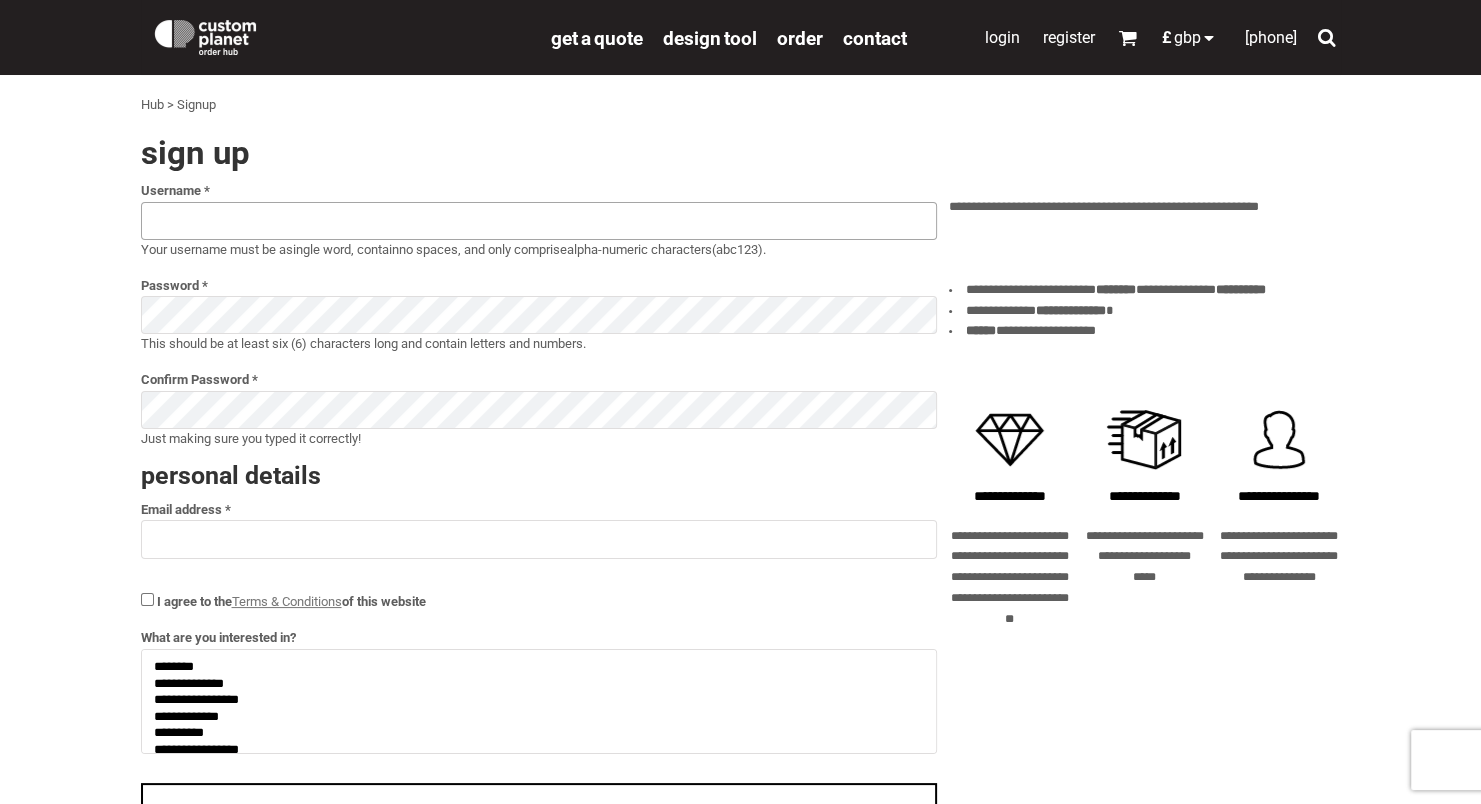 click at bounding box center (539, 221) 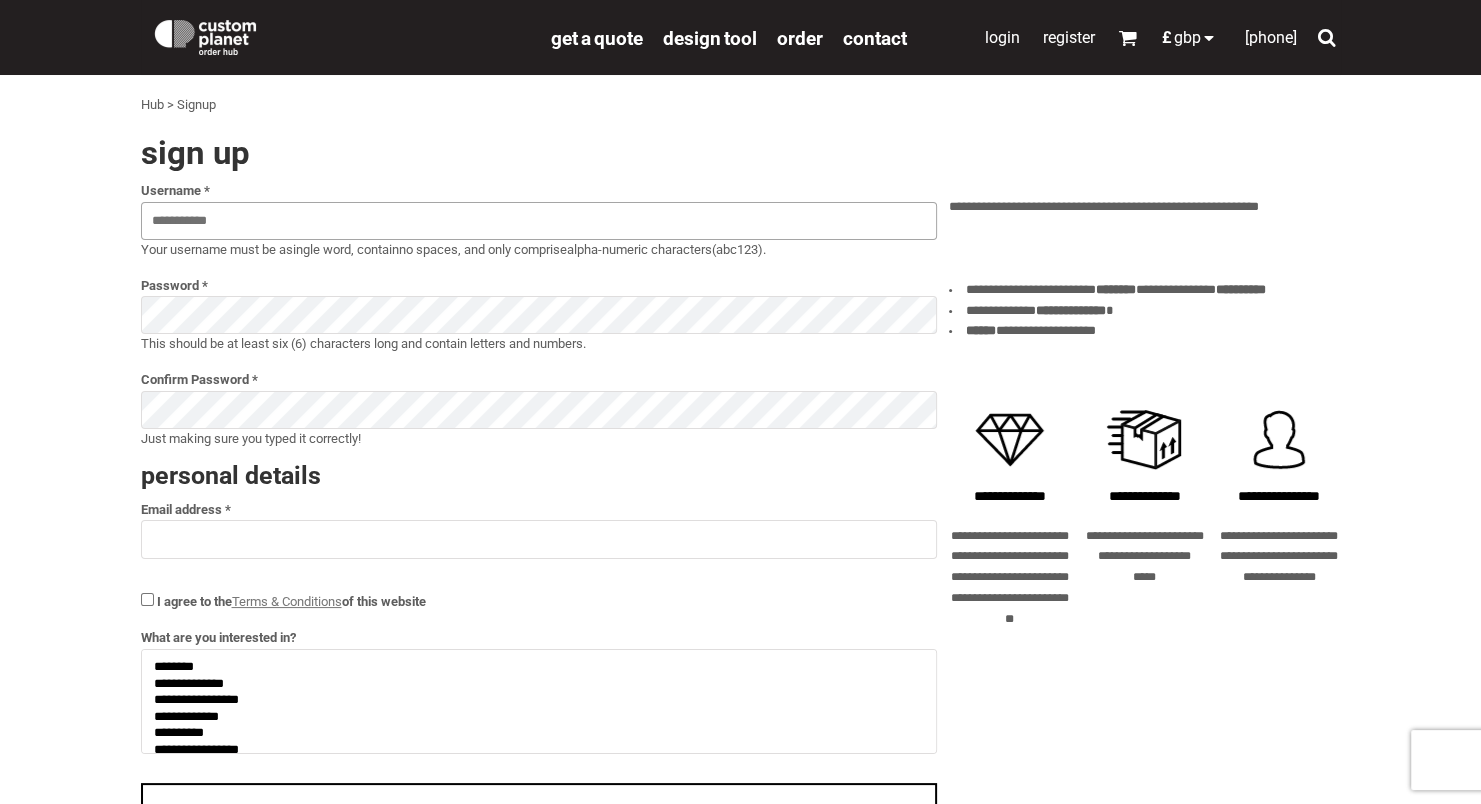 type on "**********" 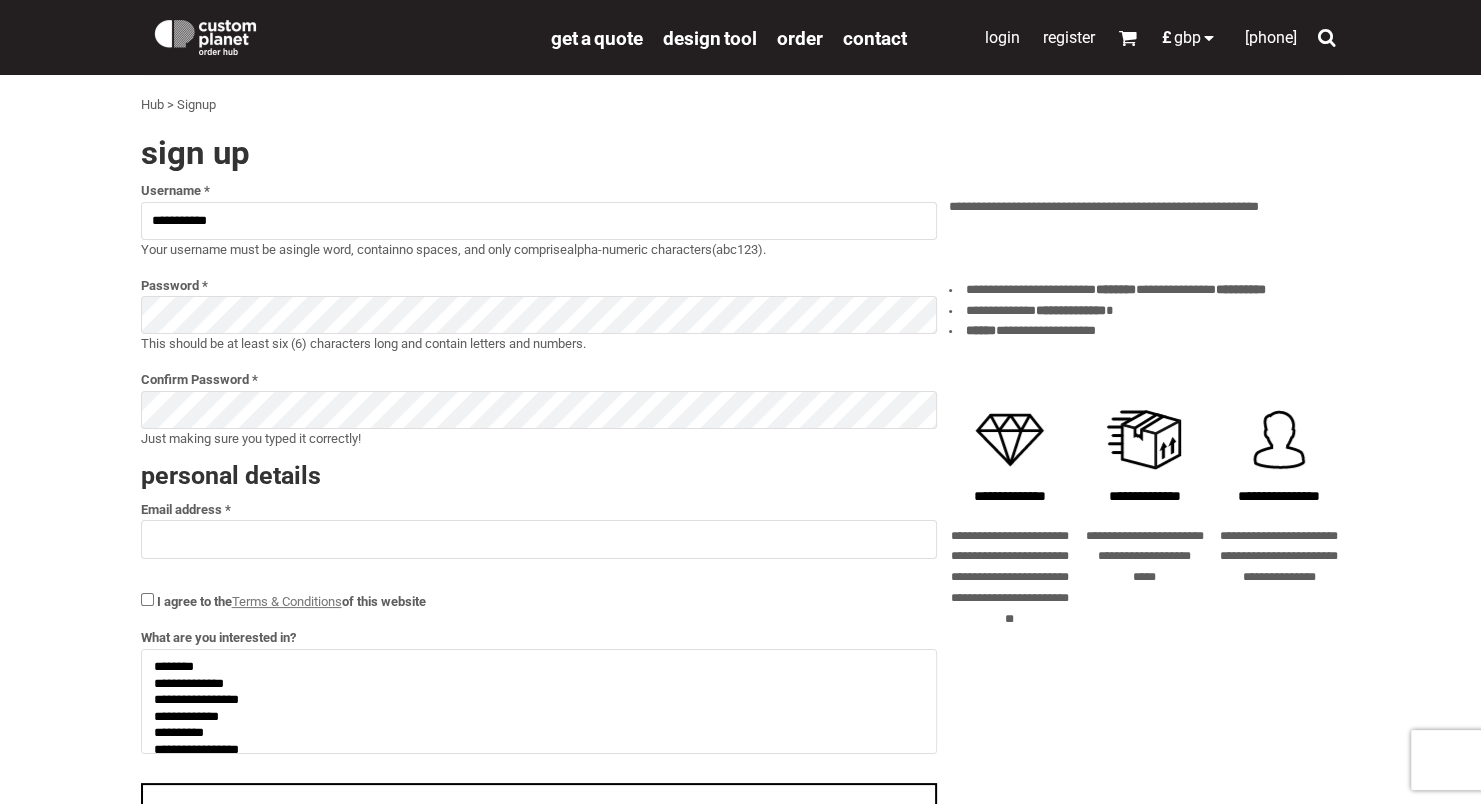 click on "Password" at bounding box center [539, 285] 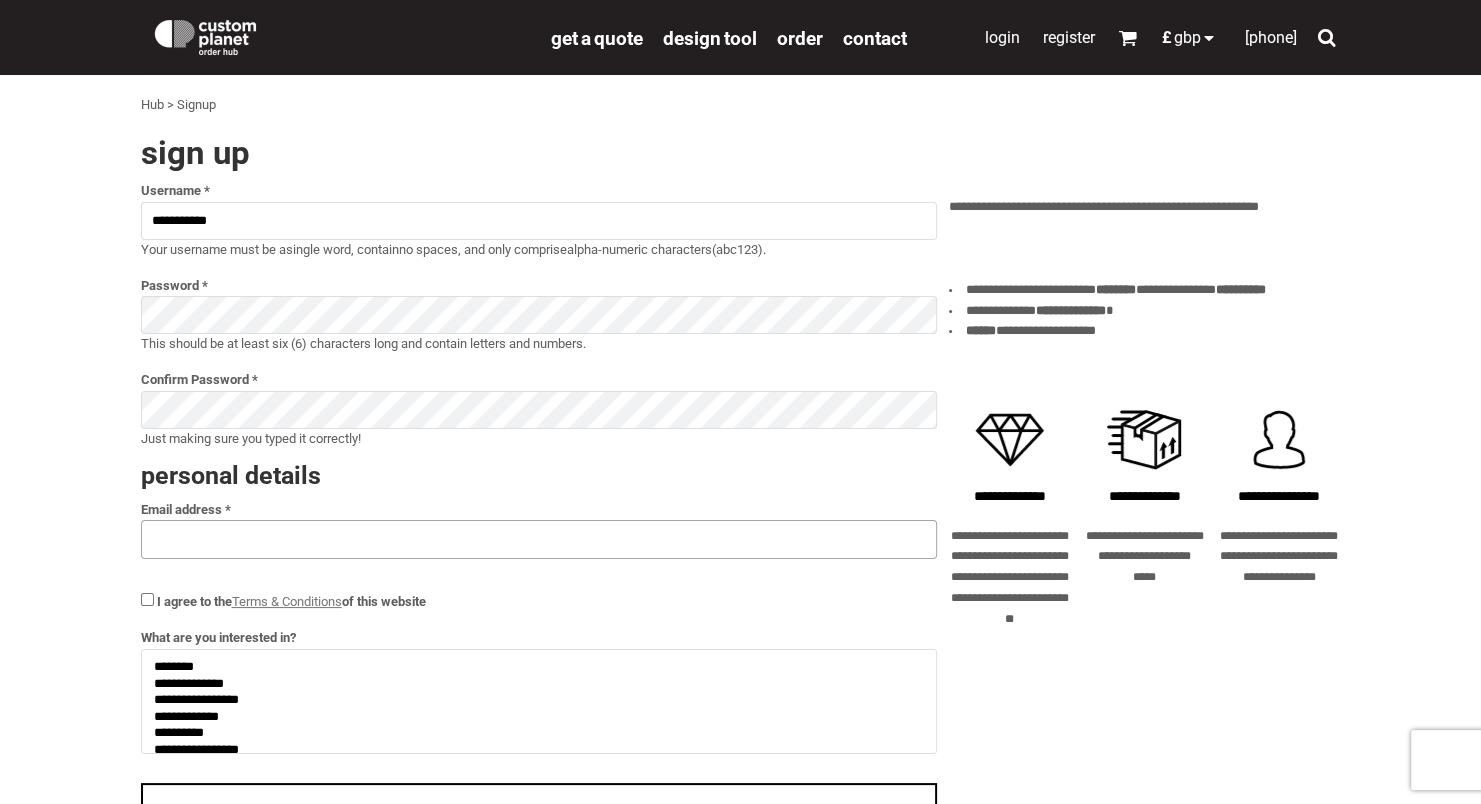 click at bounding box center [539, 539] 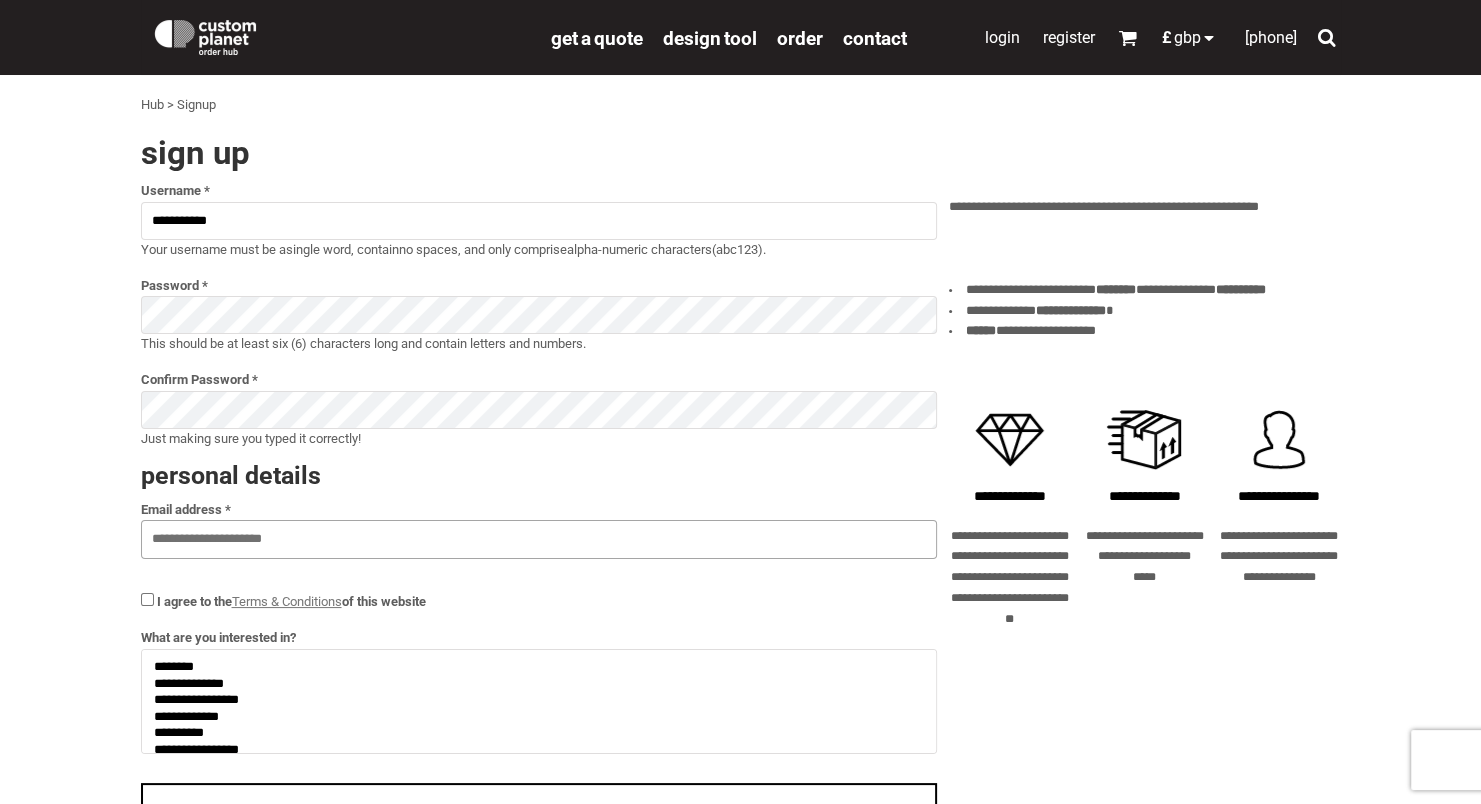 type on "**********" 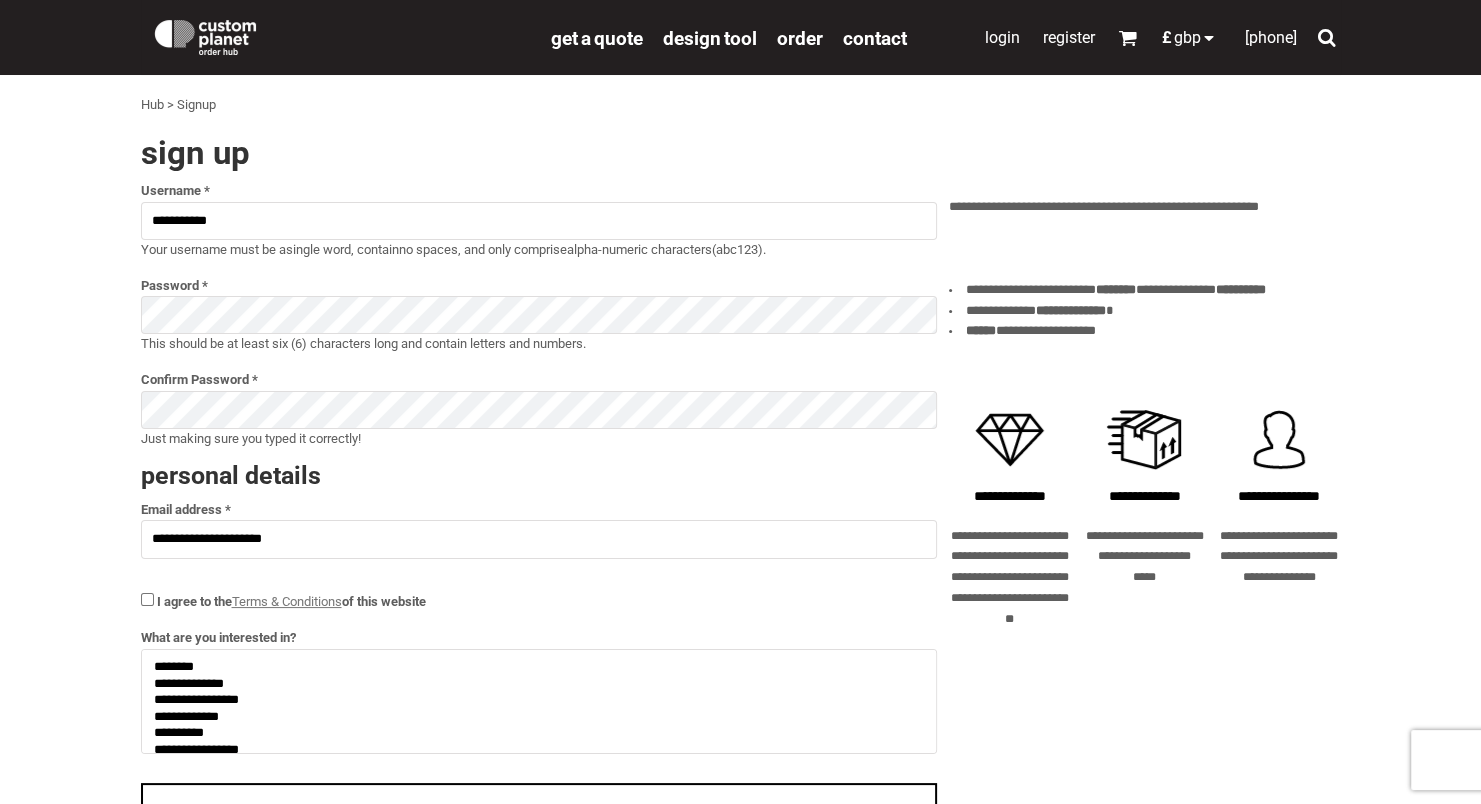 click on "I agree to the  Terms & Conditions  of this website" at bounding box center (283, 600) 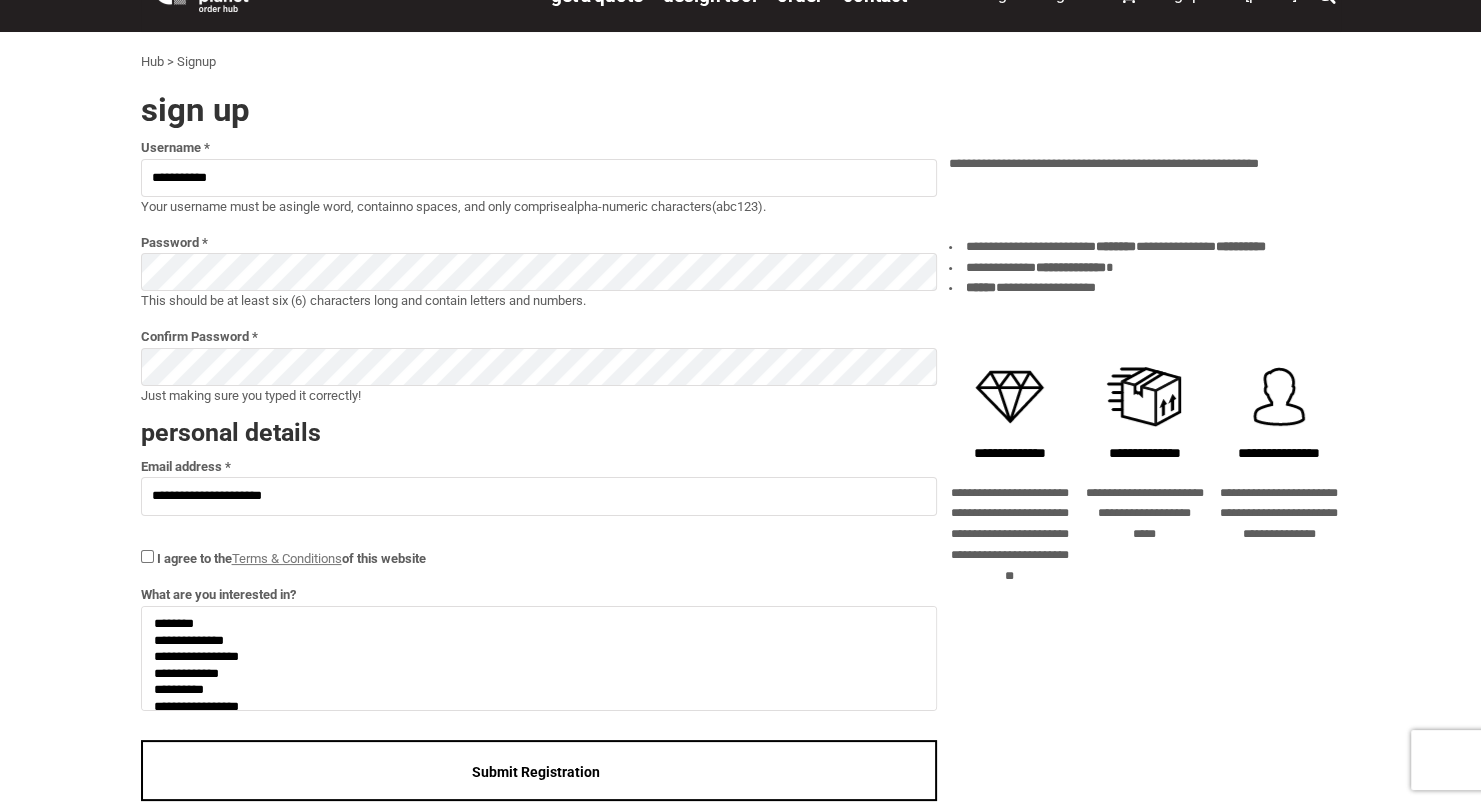 scroll, scrollTop: 82, scrollLeft: 0, axis: vertical 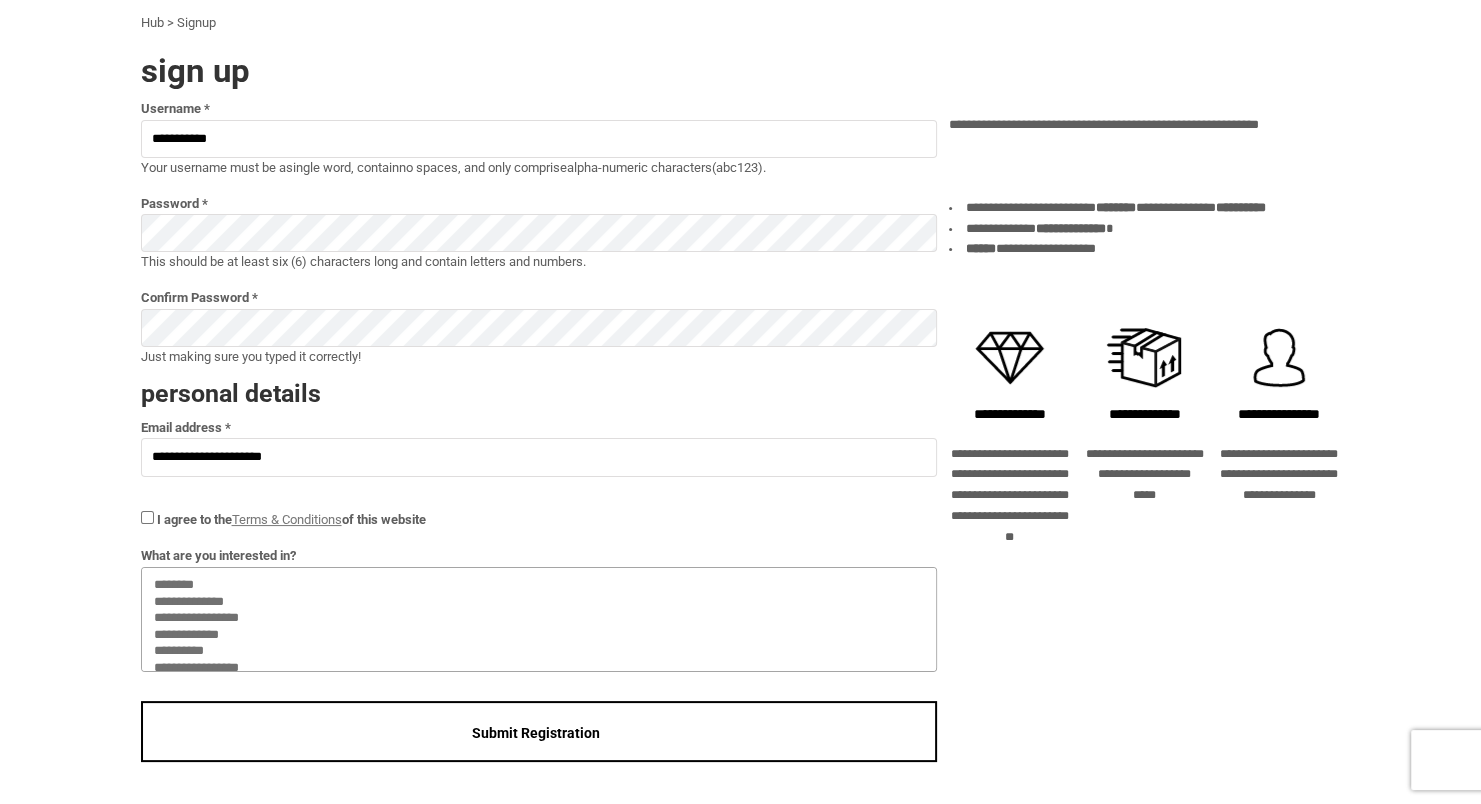 drag, startPoint x: 247, startPoint y: 636, endPoint x: 175, endPoint y: 637, distance: 72.00694 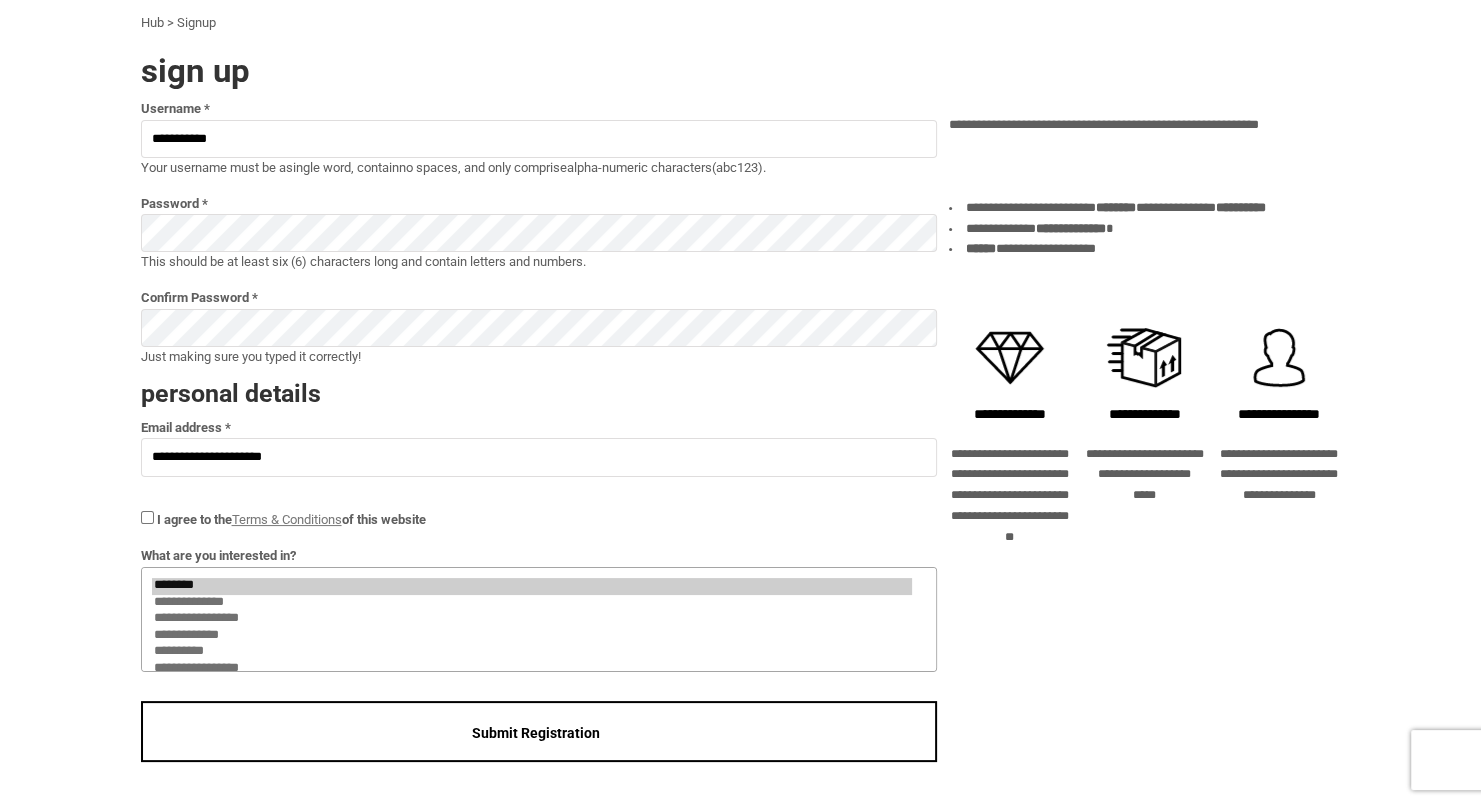 click on "**********" at bounding box center [532, 636] 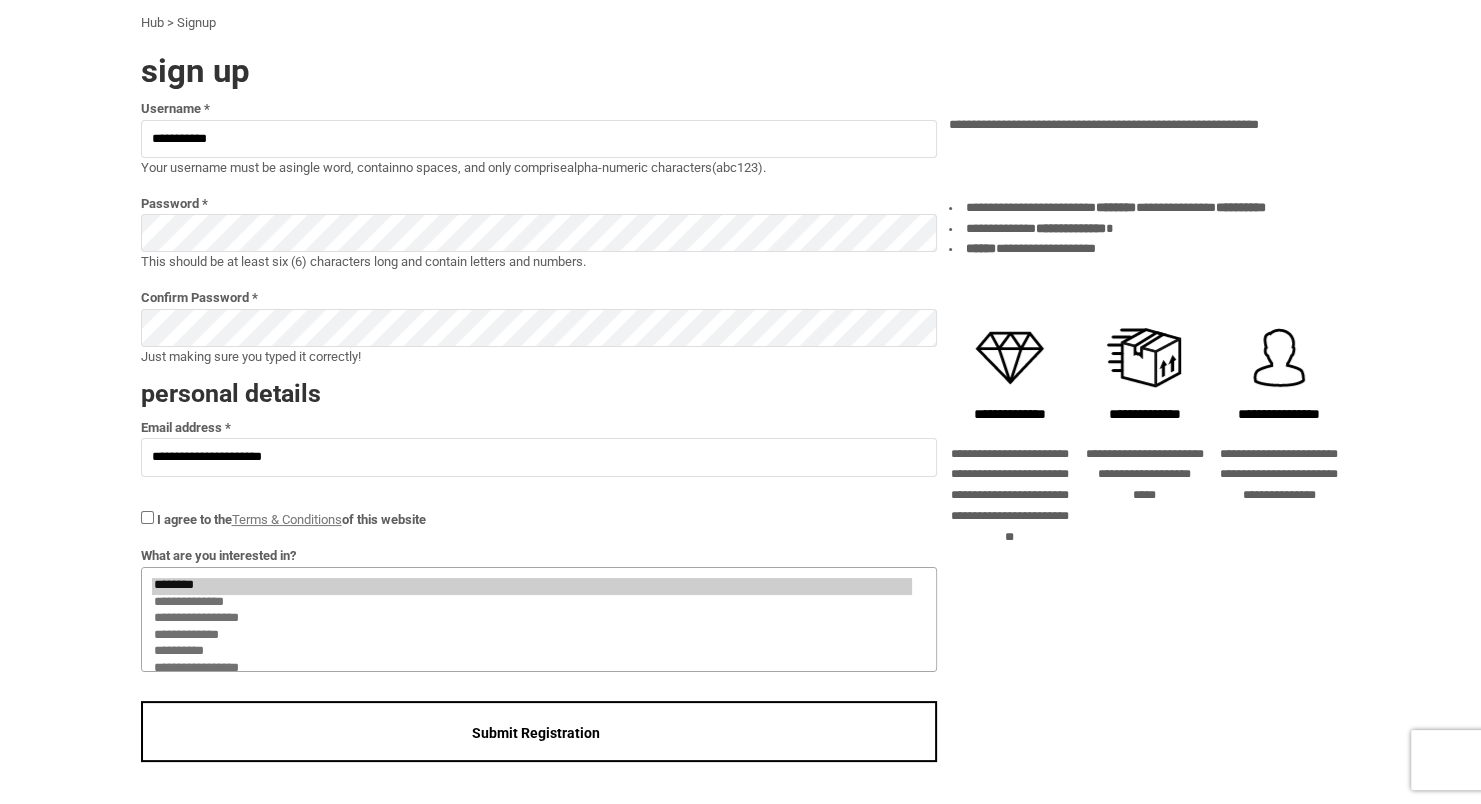 select on "*******" 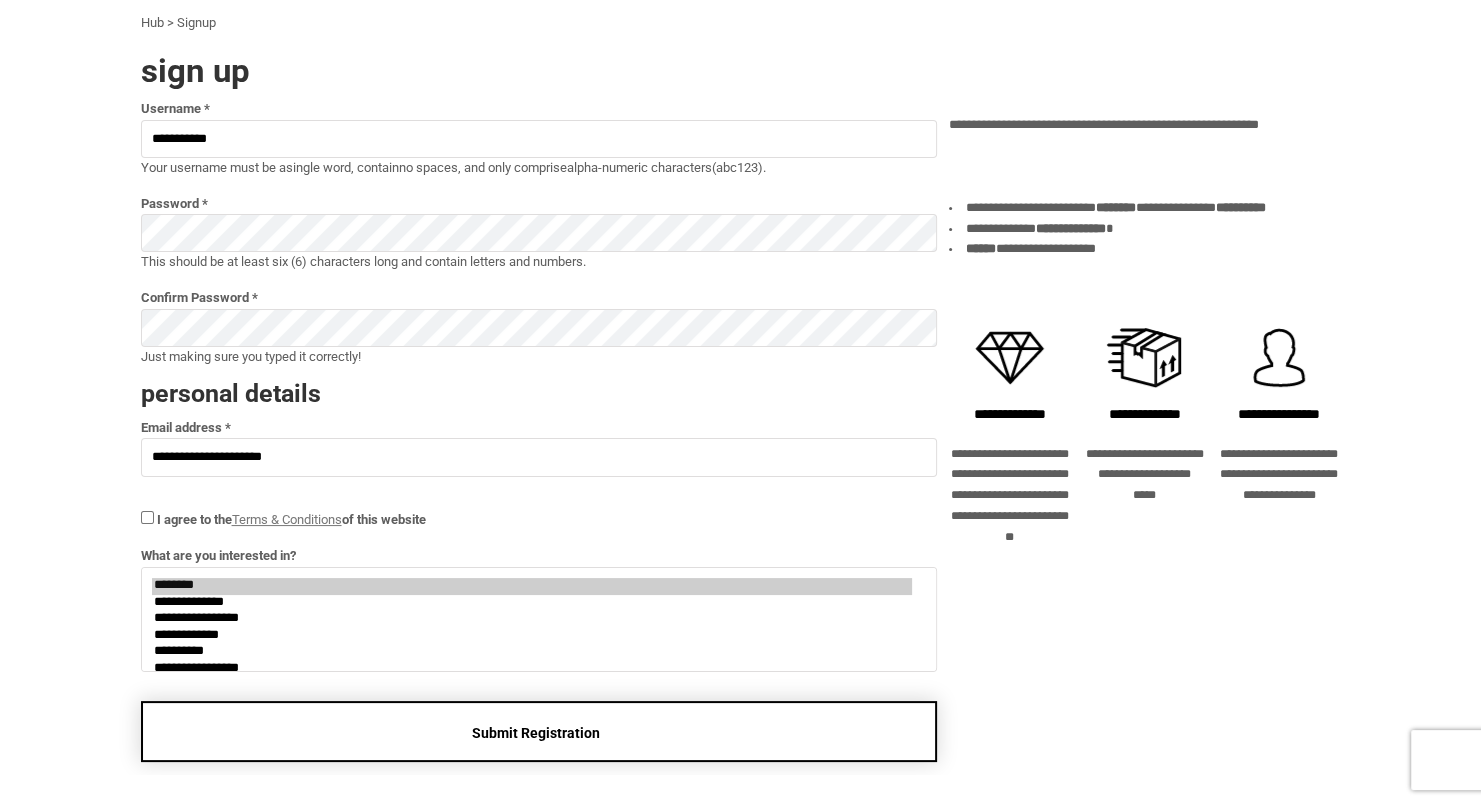 click on "Submit Registration" at bounding box center (539, 731) 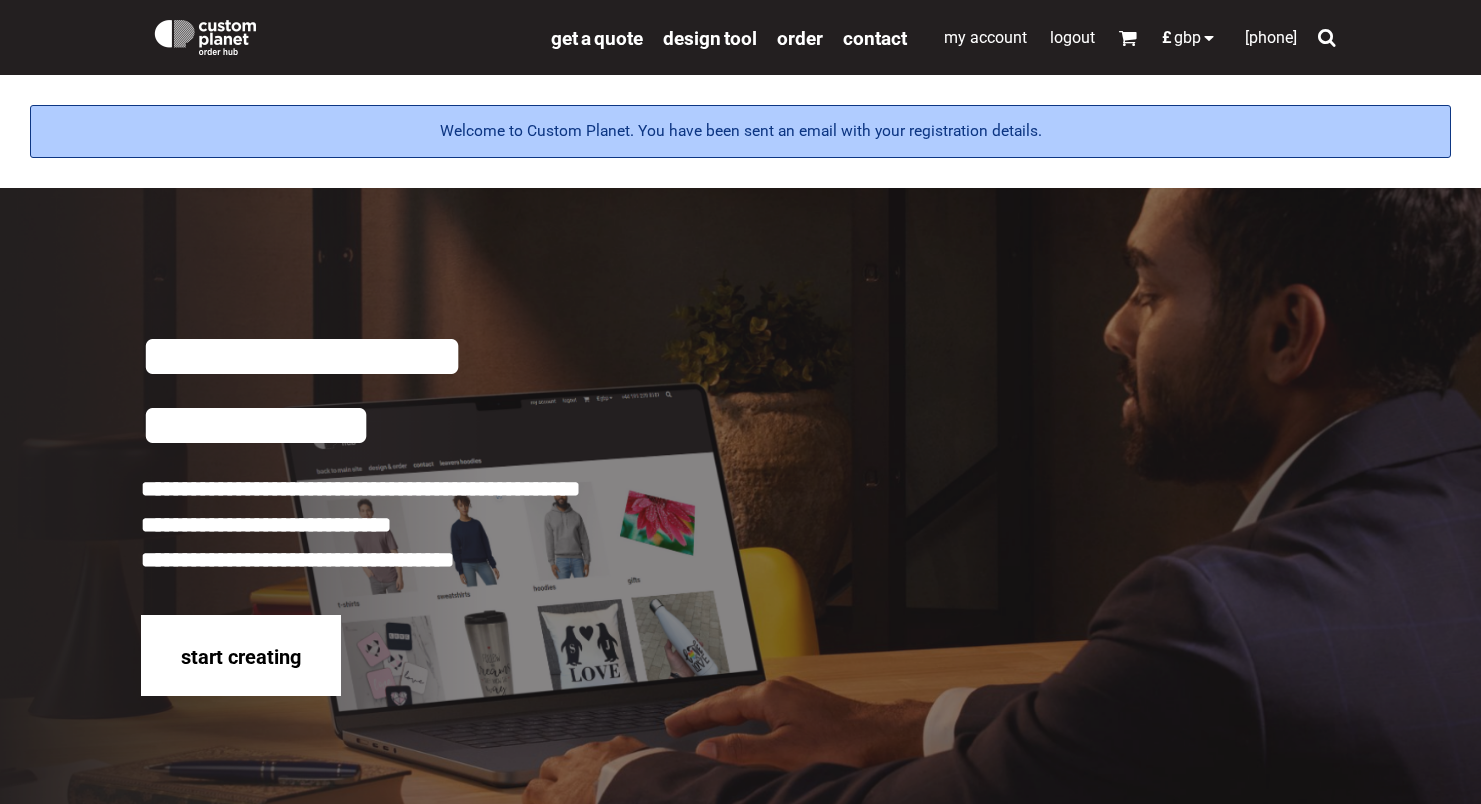 scroll, scrollTop: 0, scrollLeft: 0, axis: both 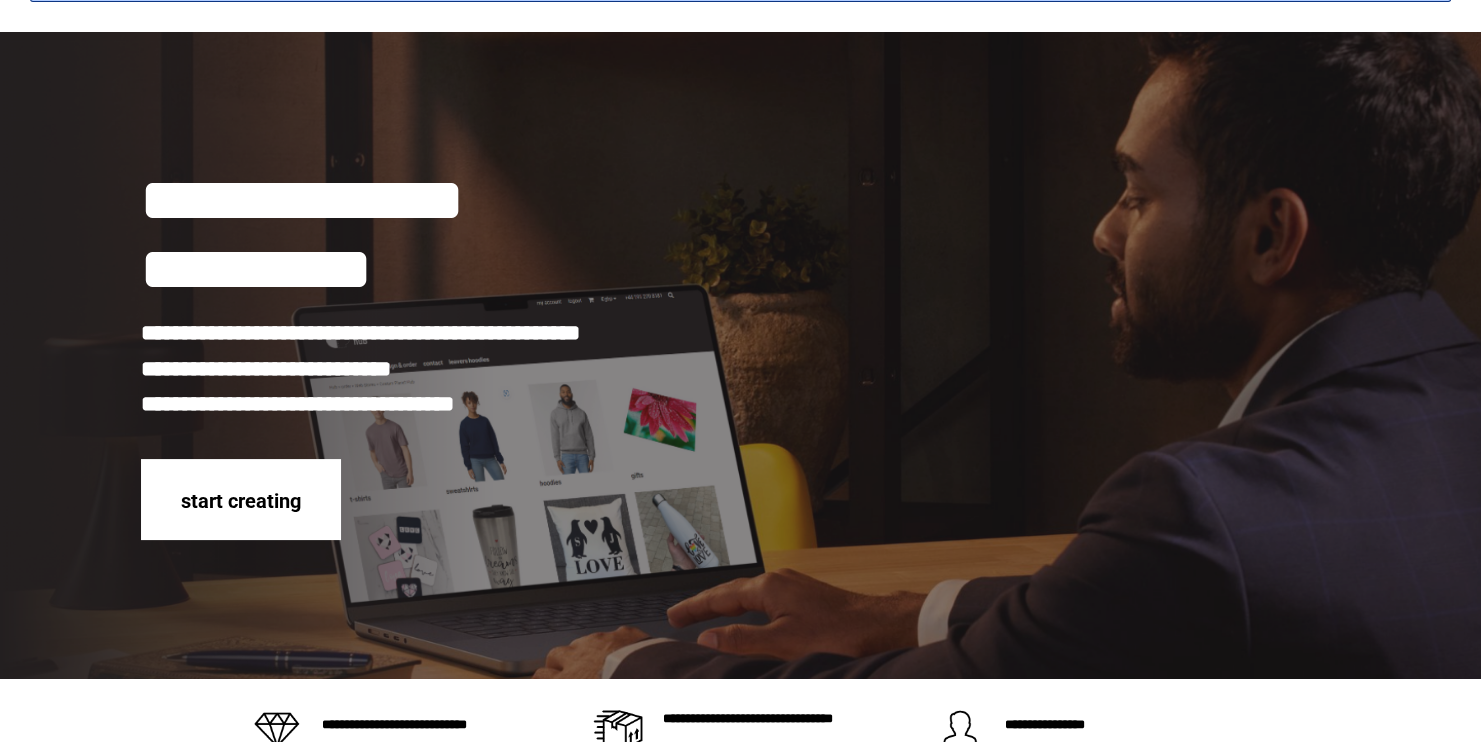 click at bounding box center (740, 364) 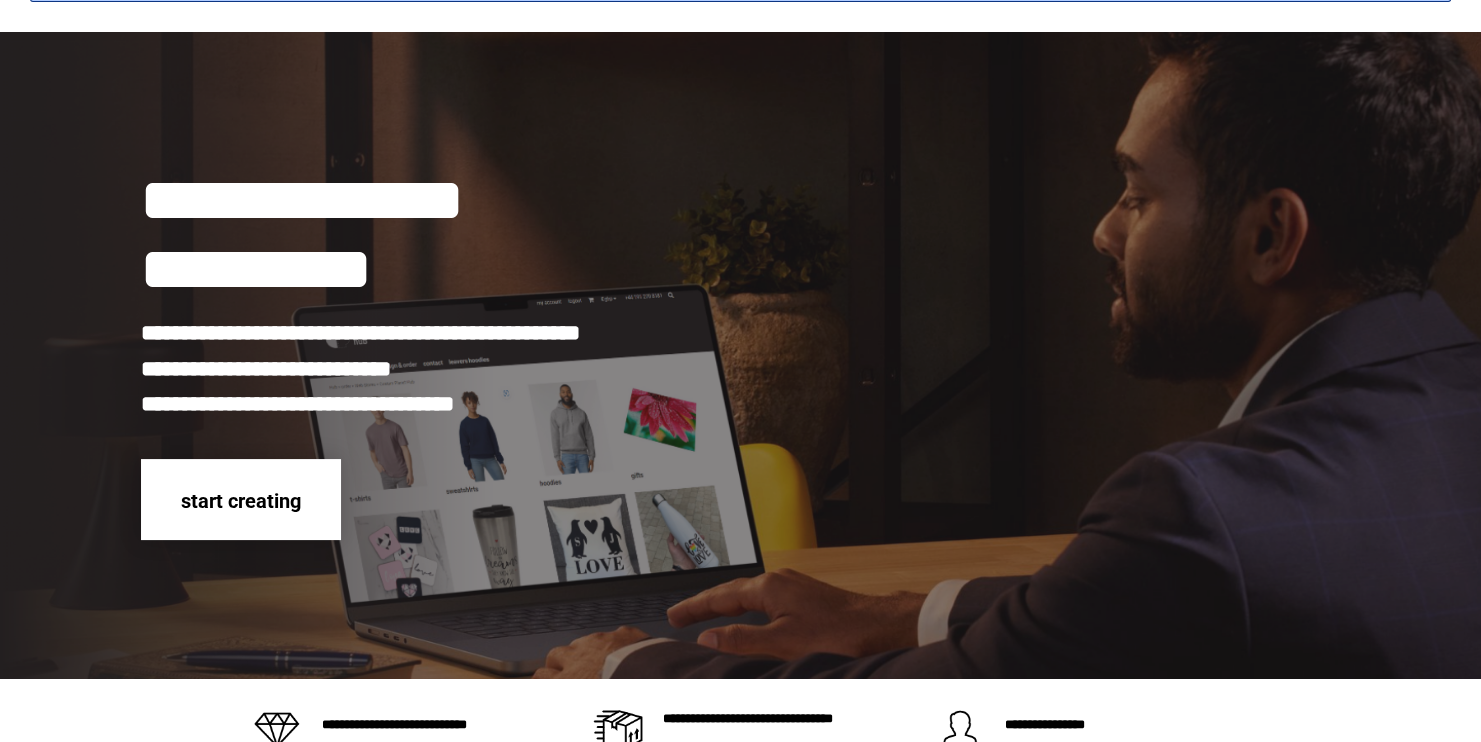 click on "start creating" at bounding box center [241, 501] 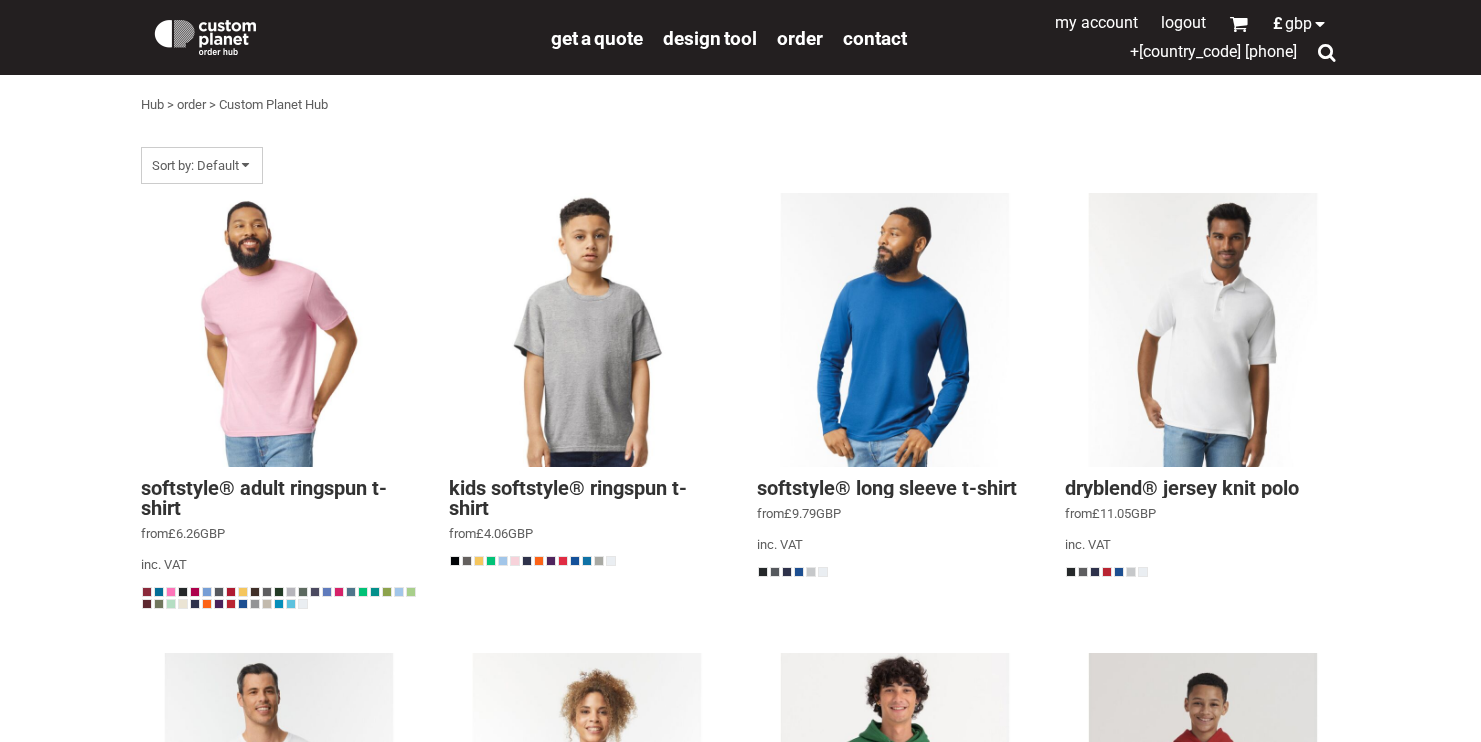 scroll, scrollTop: 0, scrollLeft: 0, axis: both 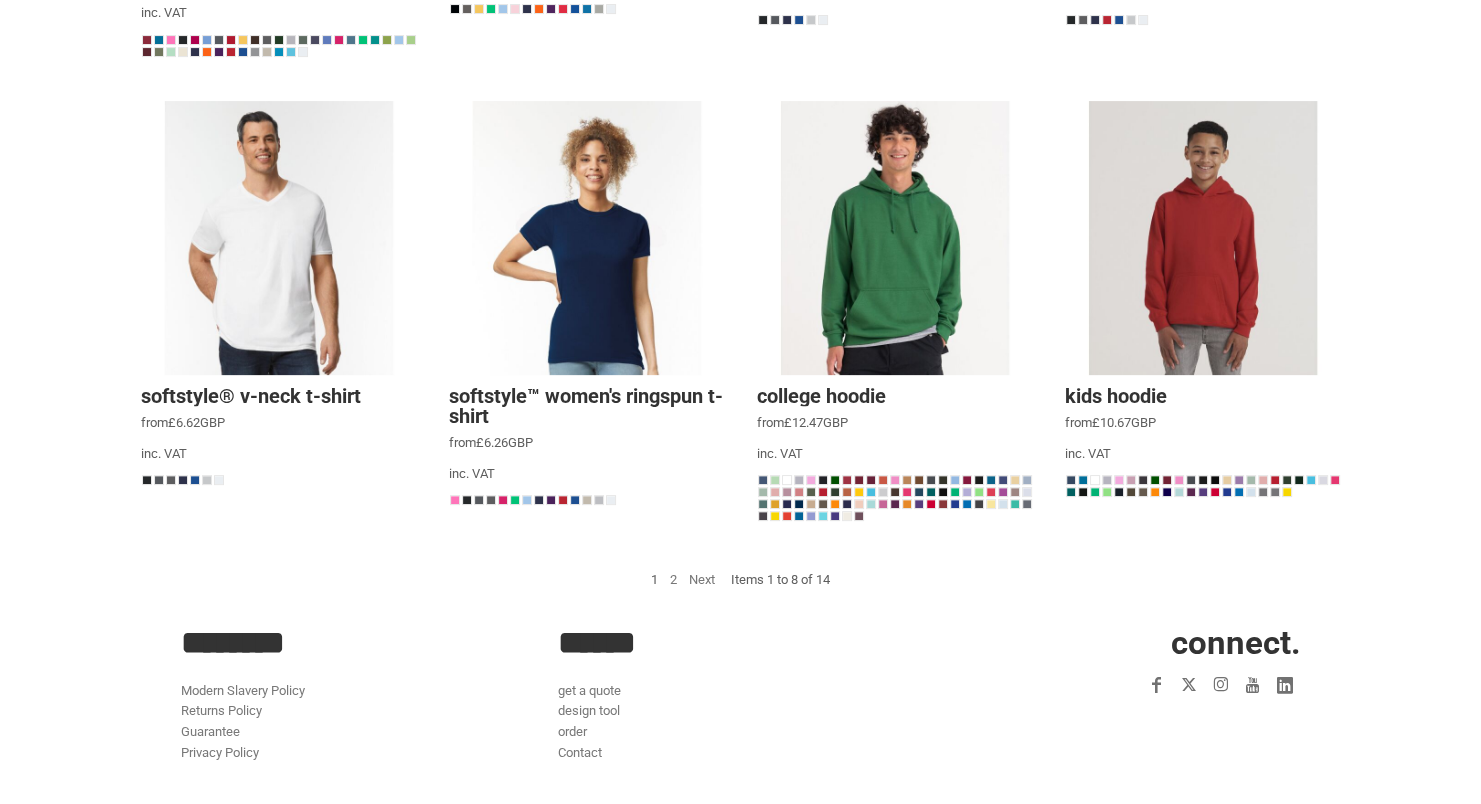 click on "2" at bounding box center [673, 580] 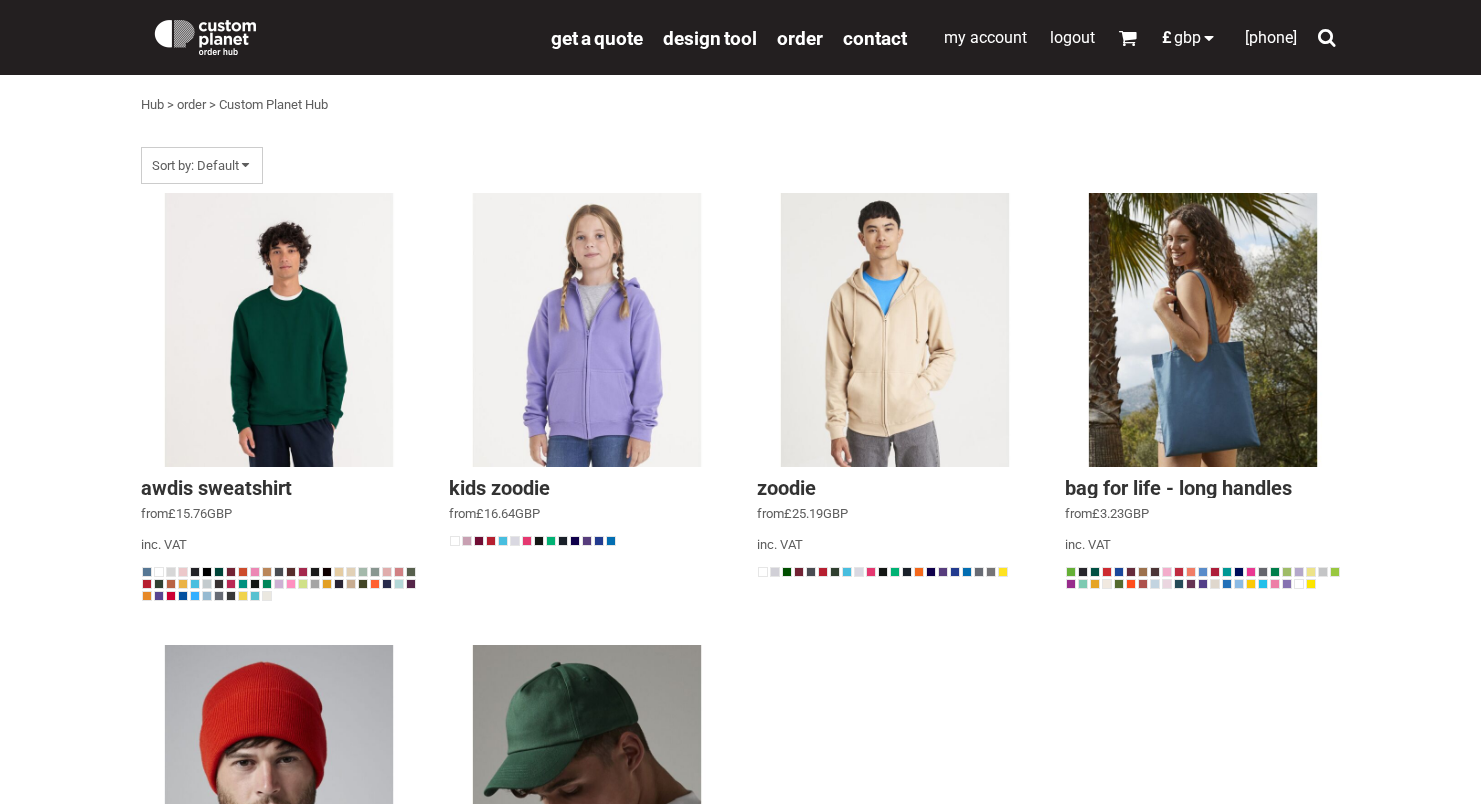 scroll, scrollTop: 0, scrollLeft: 0, axis: both 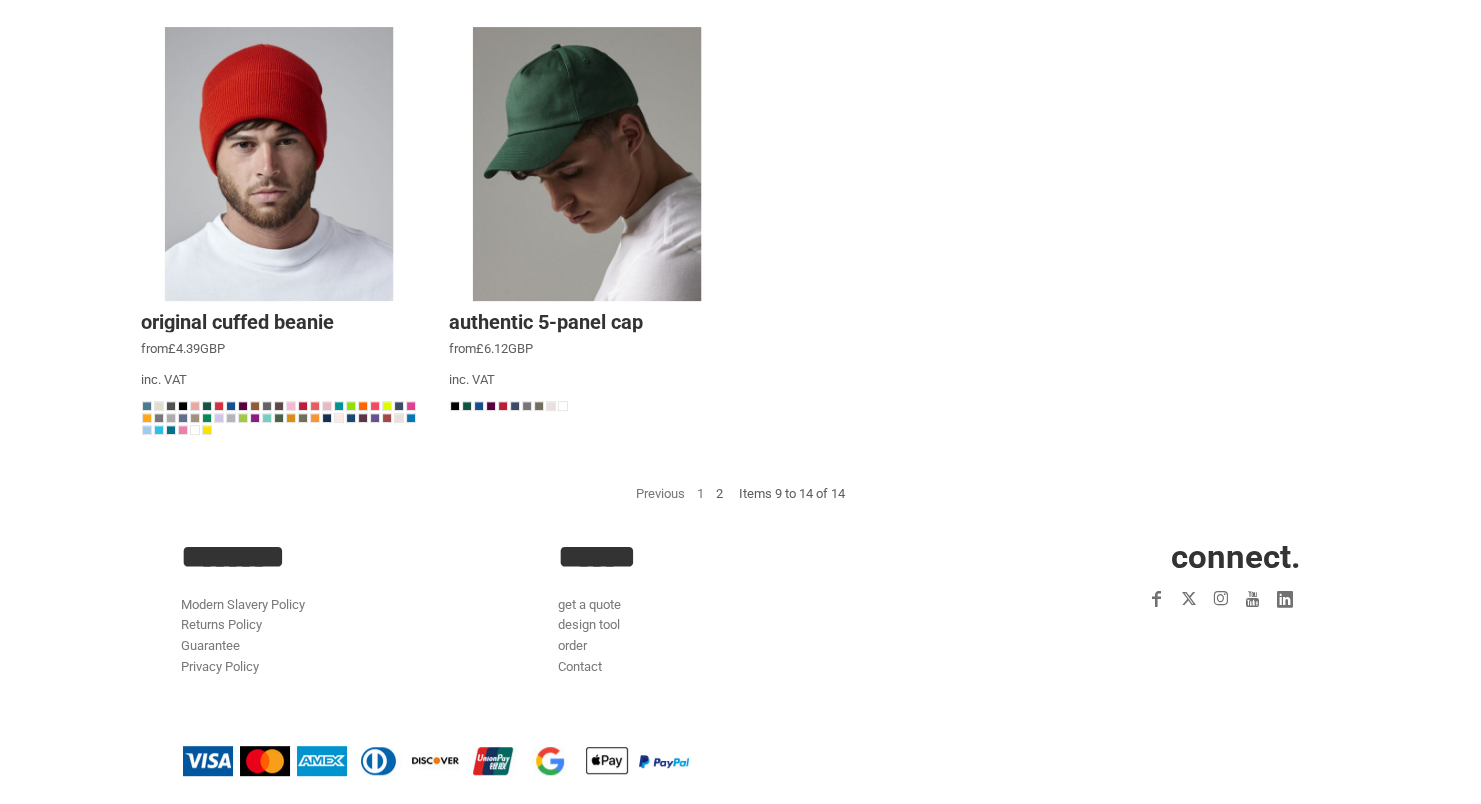 click on "1" at bounding box center [700, 493] 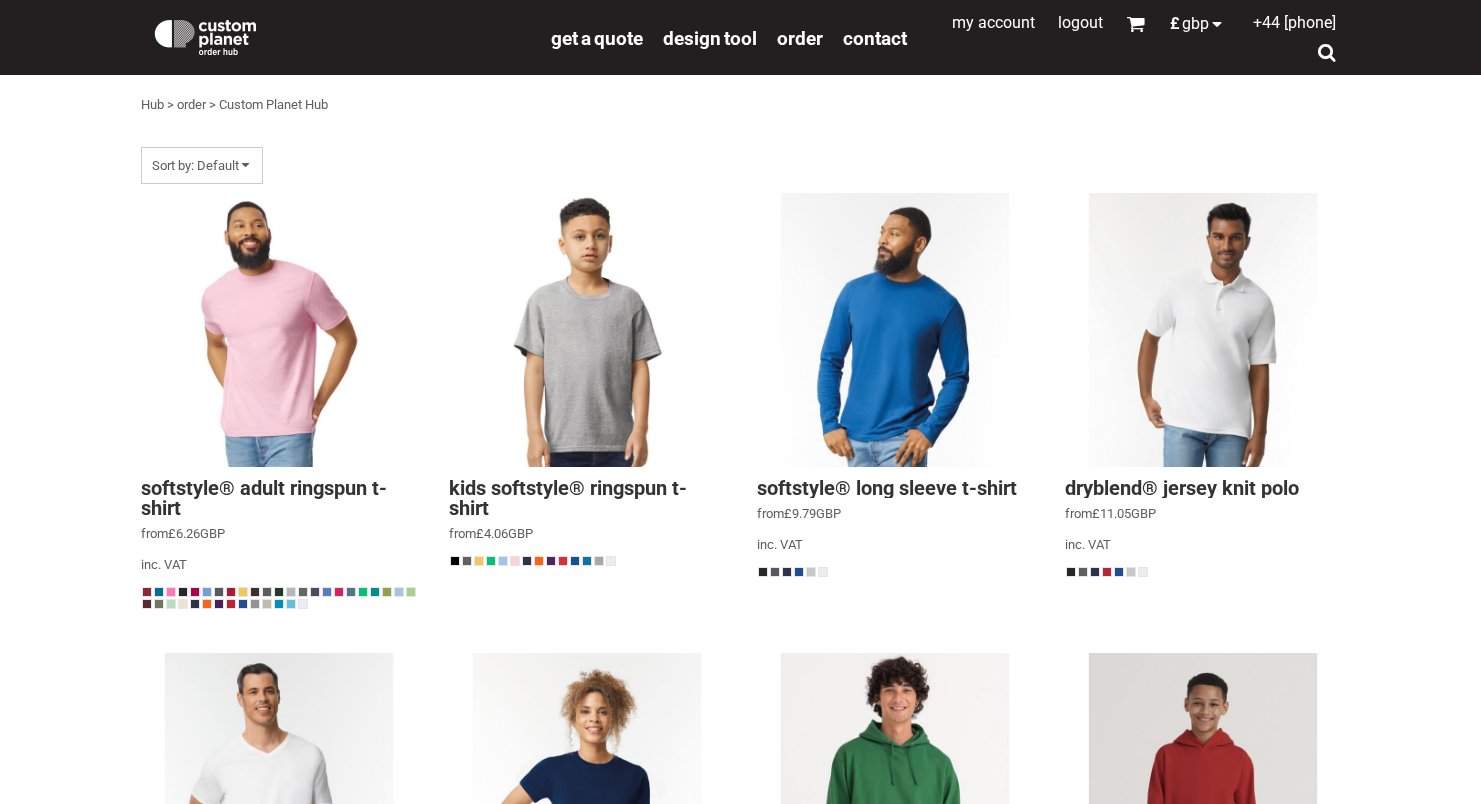 scroll, scrollTop: 0, scrollLeft: 0, axis: both 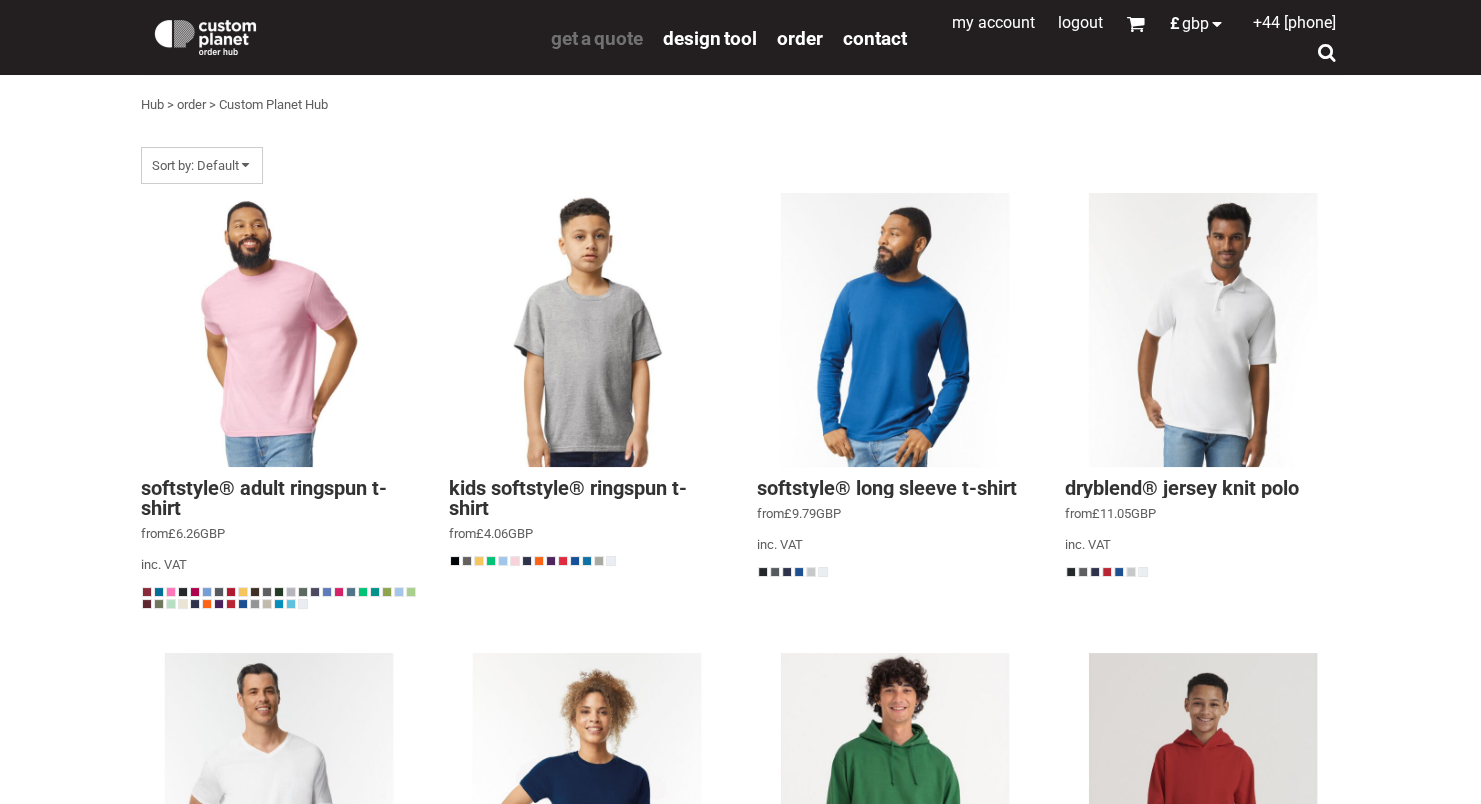 click on "get a quote" at bounding box center [597, 38] 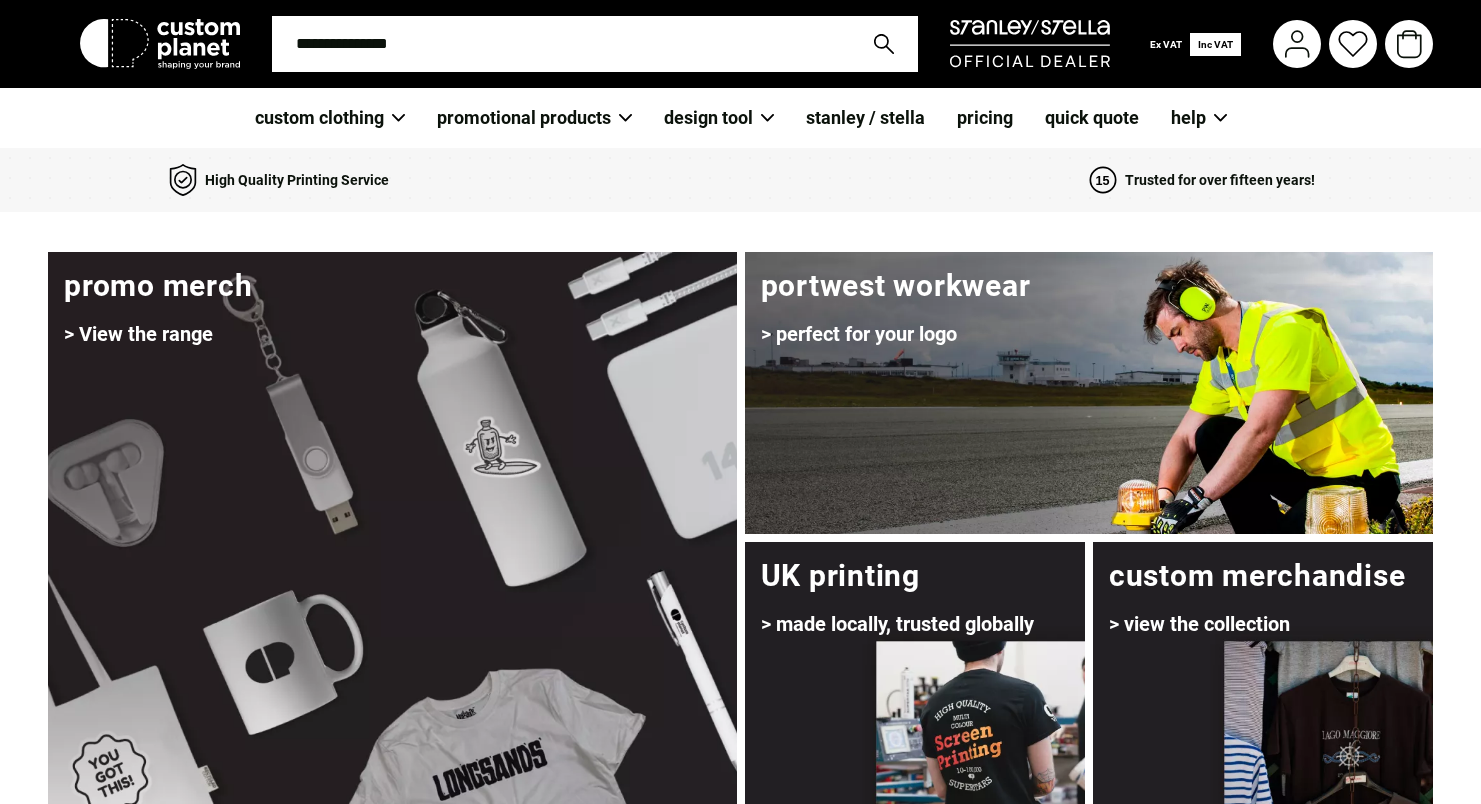 scroll, scrollTop: 0, scrollLeft: 0, axis: both 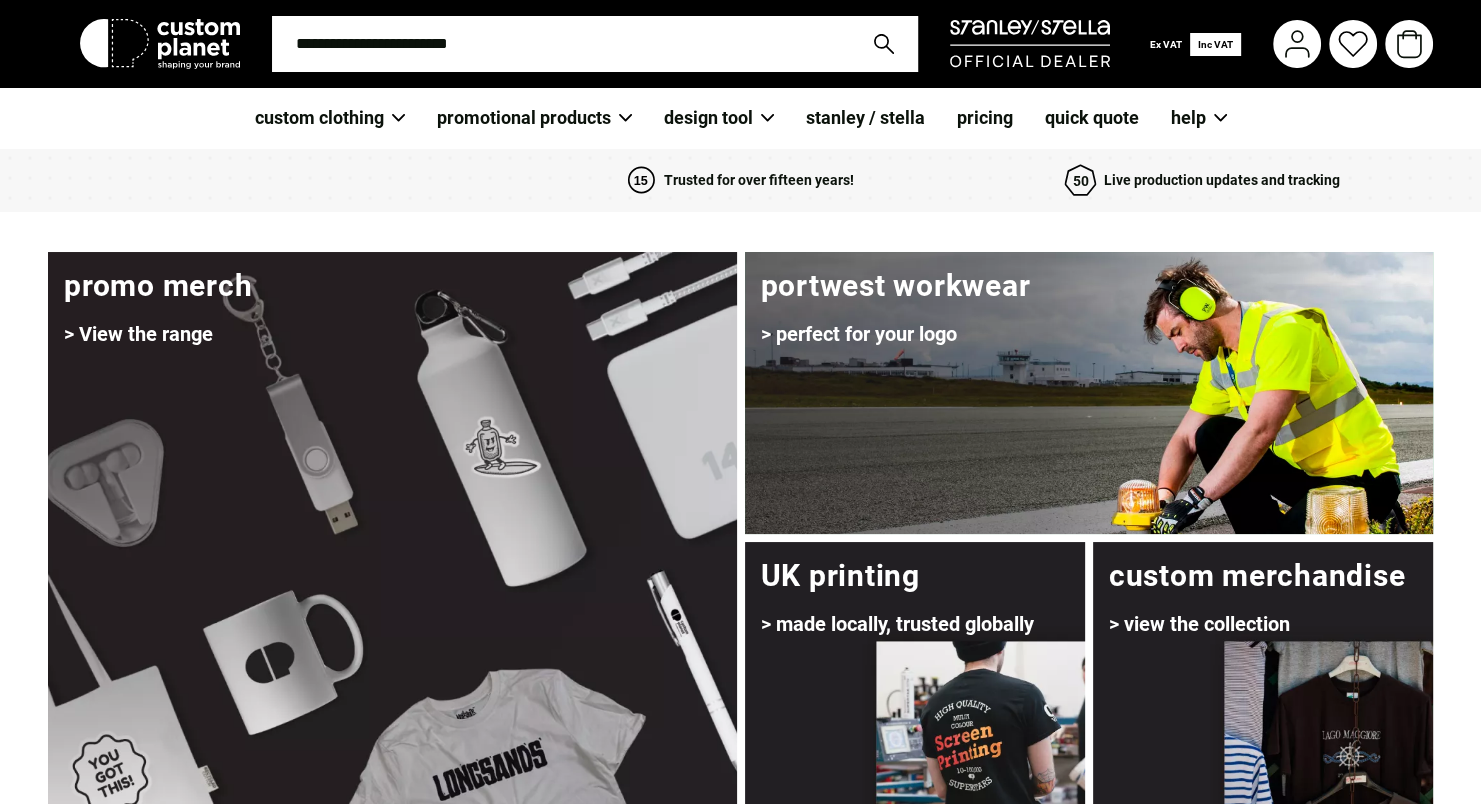 click at bounding box center (561, 44) 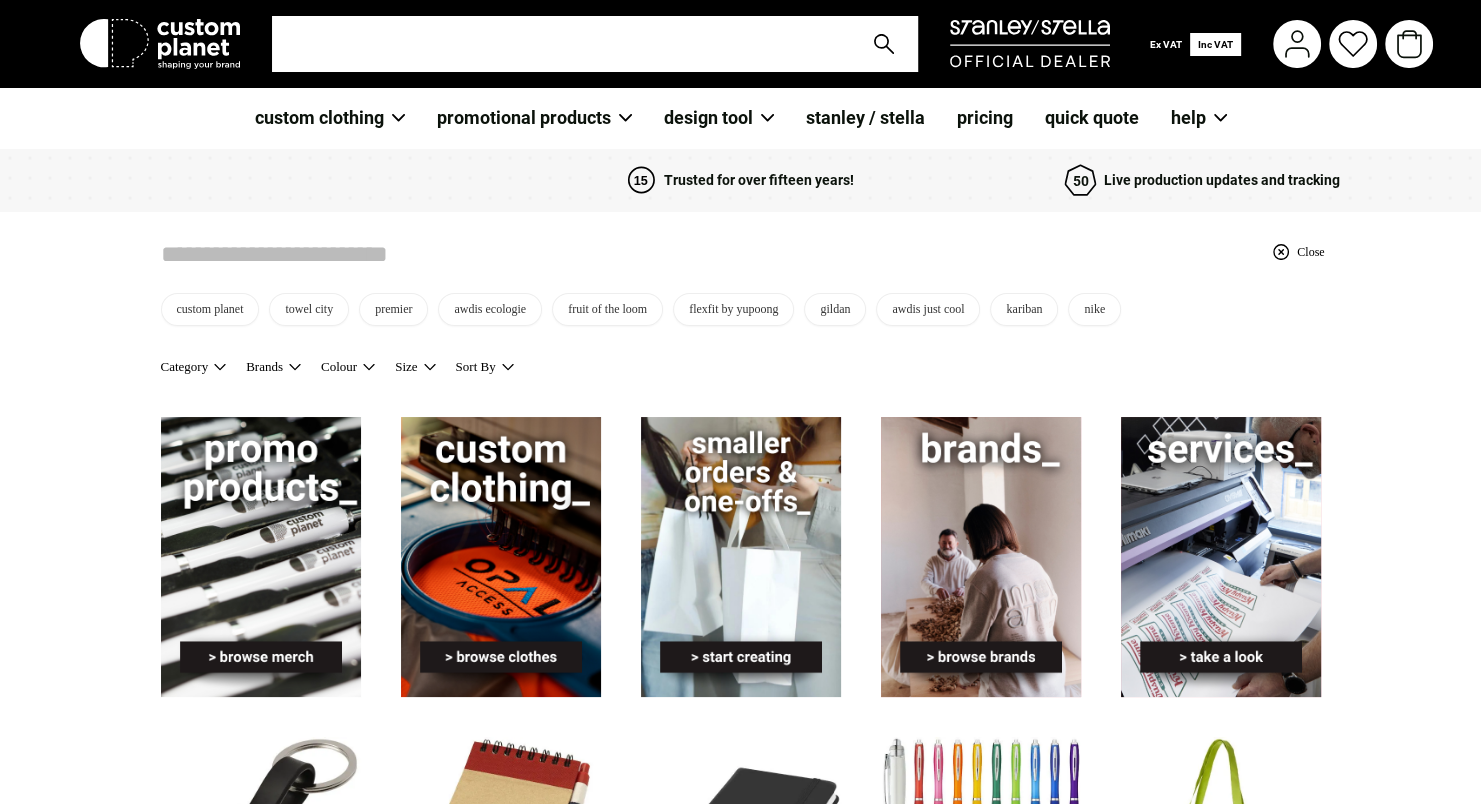 scroll, scrollTop: 0, scrollLeft: 0, axis: both 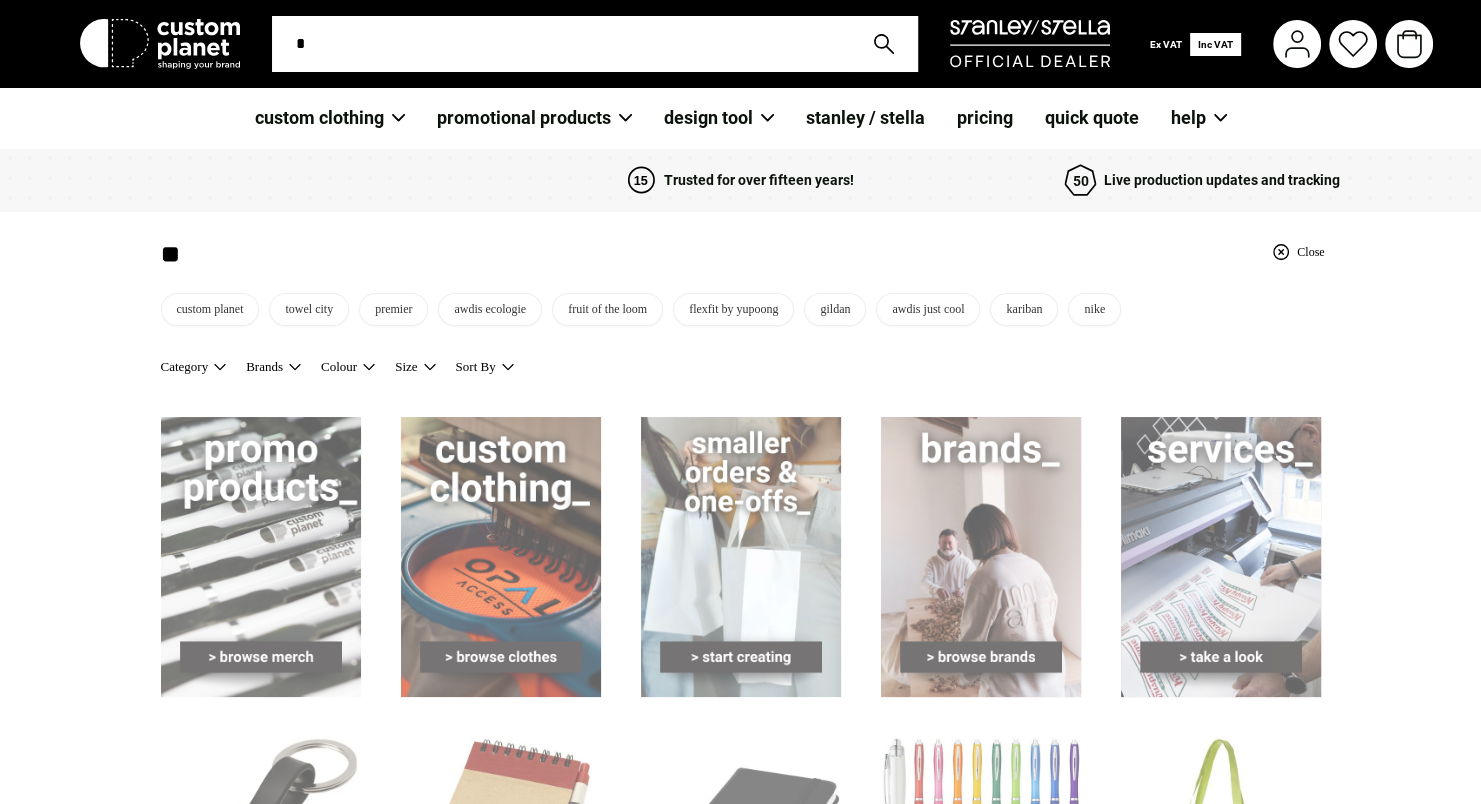 type on "**" 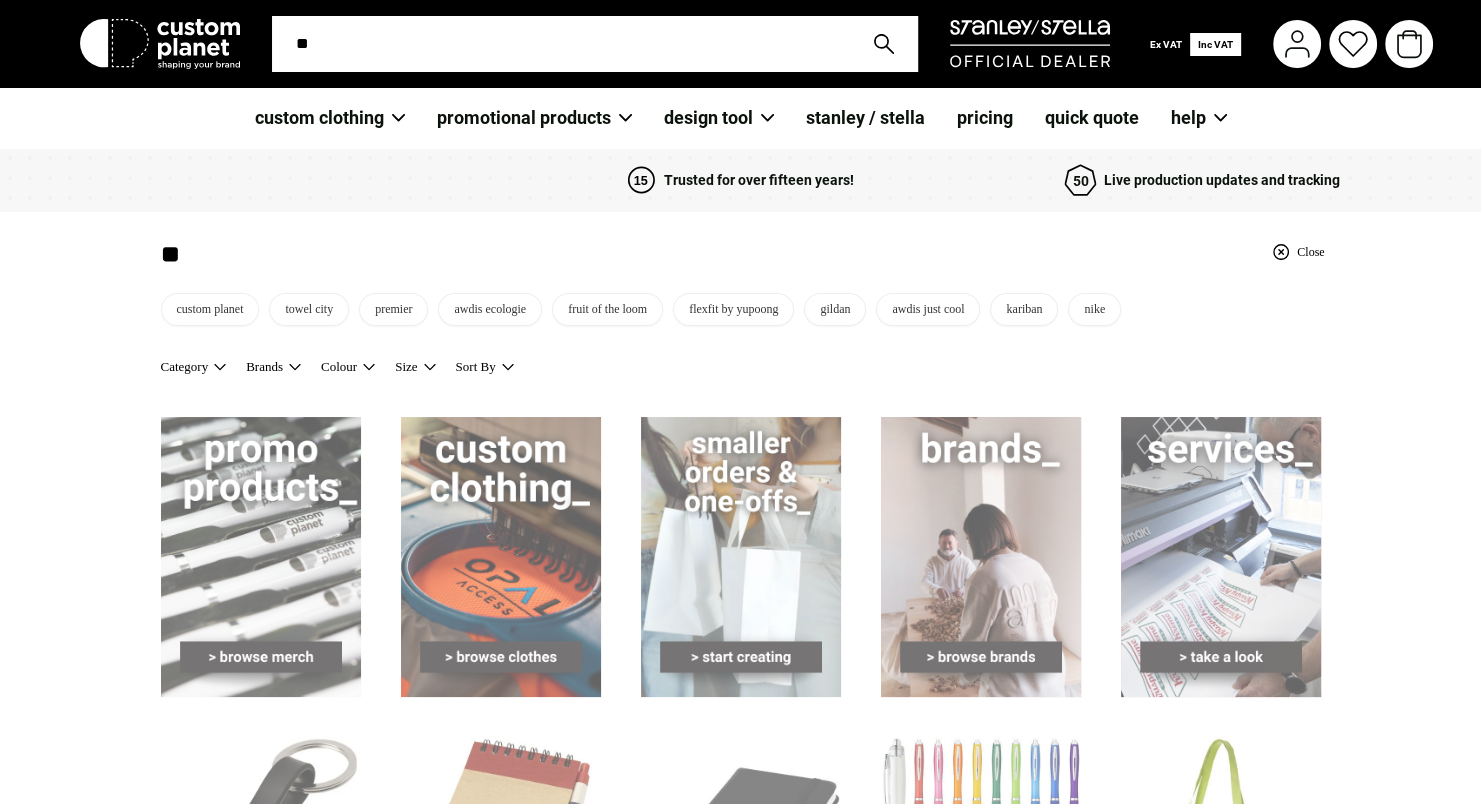 type on "***" 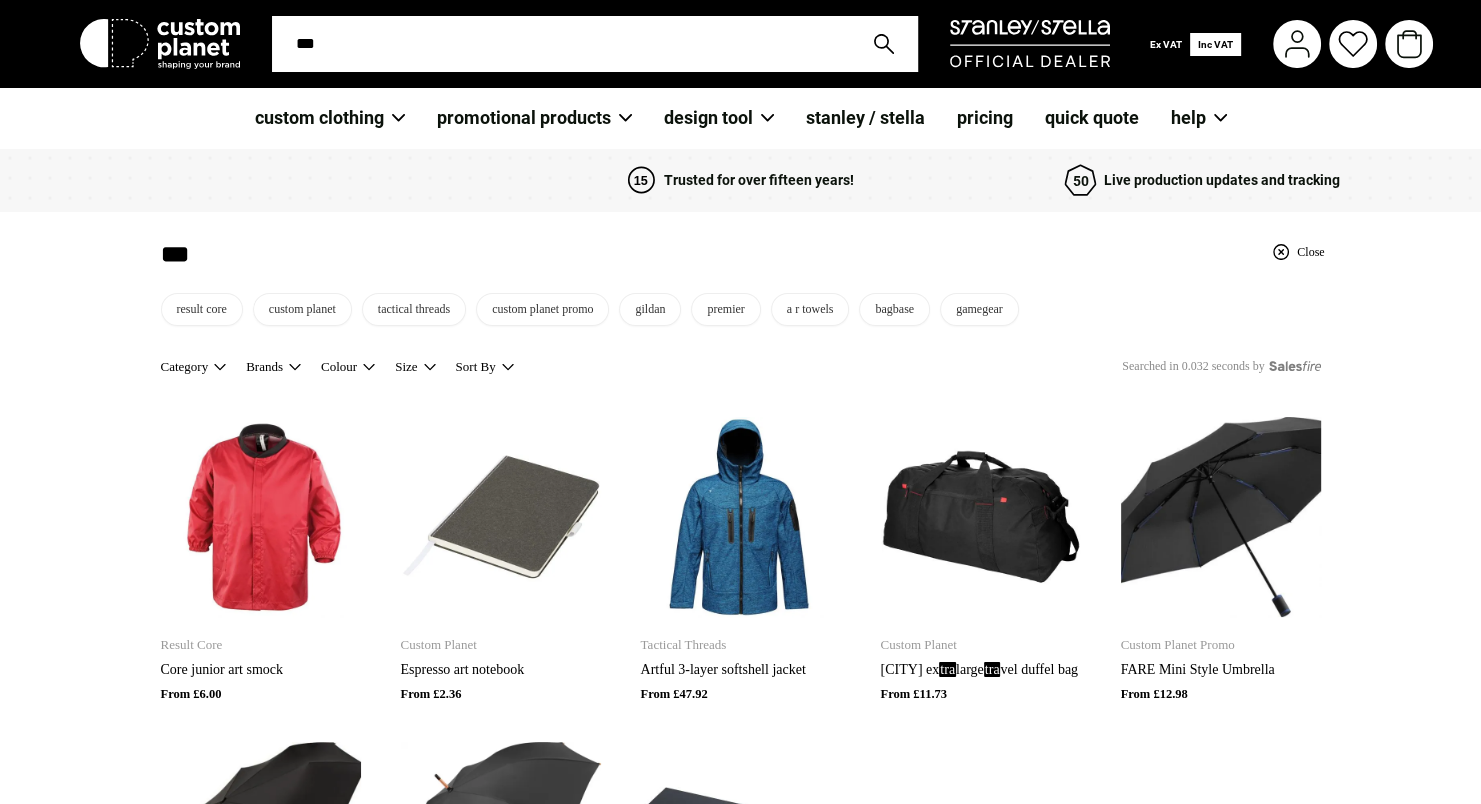 type on "****" 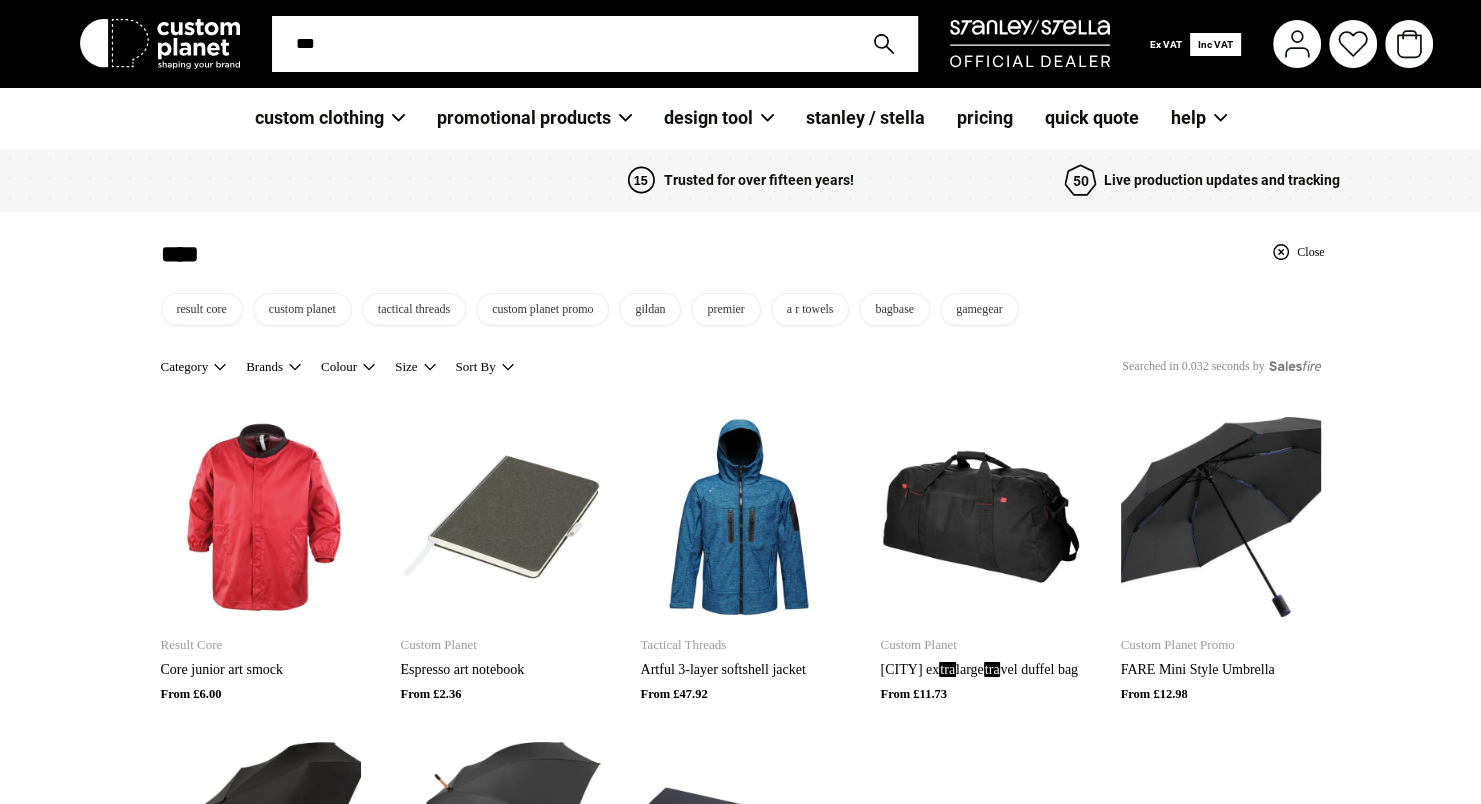 type on "****" 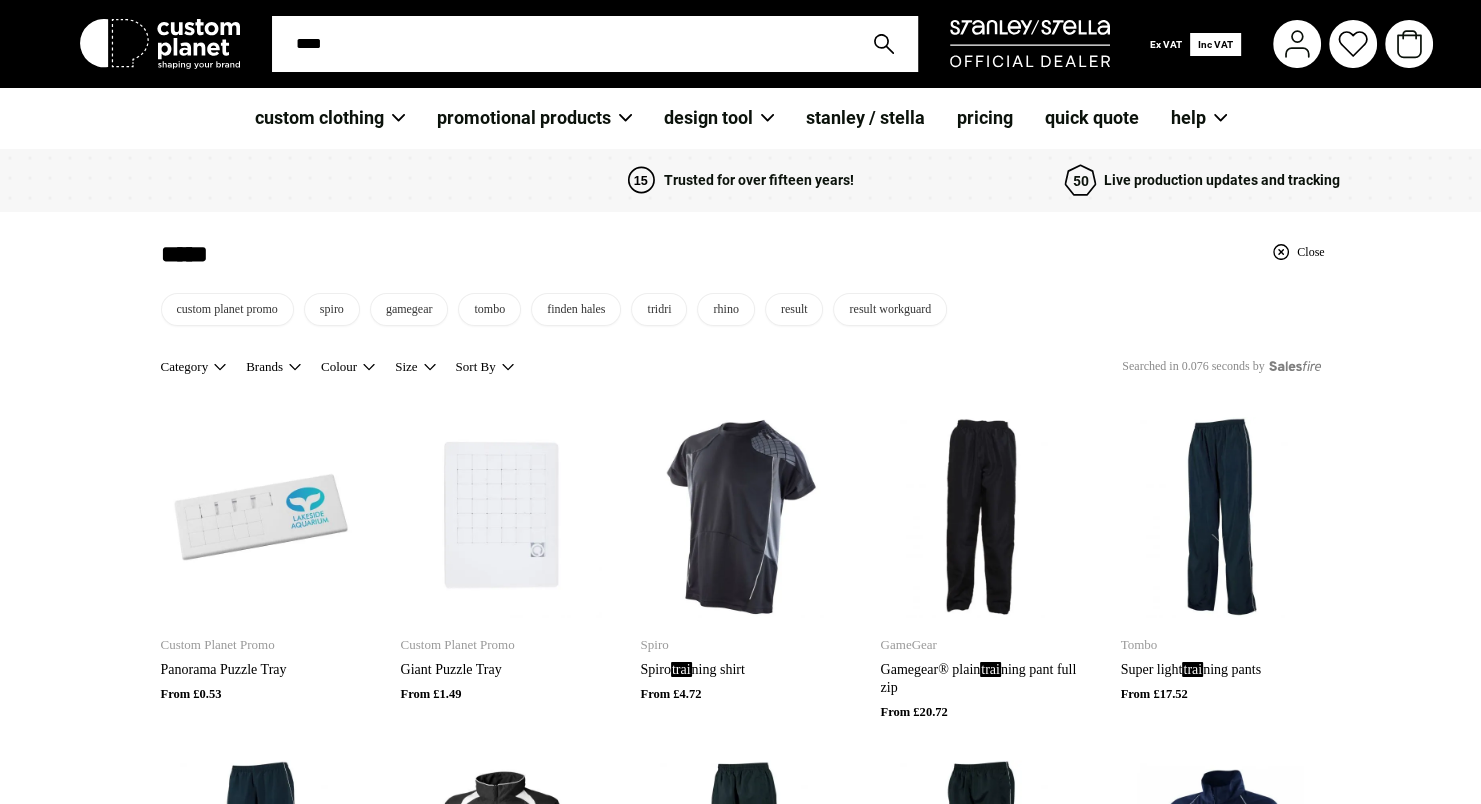 type on "*****" 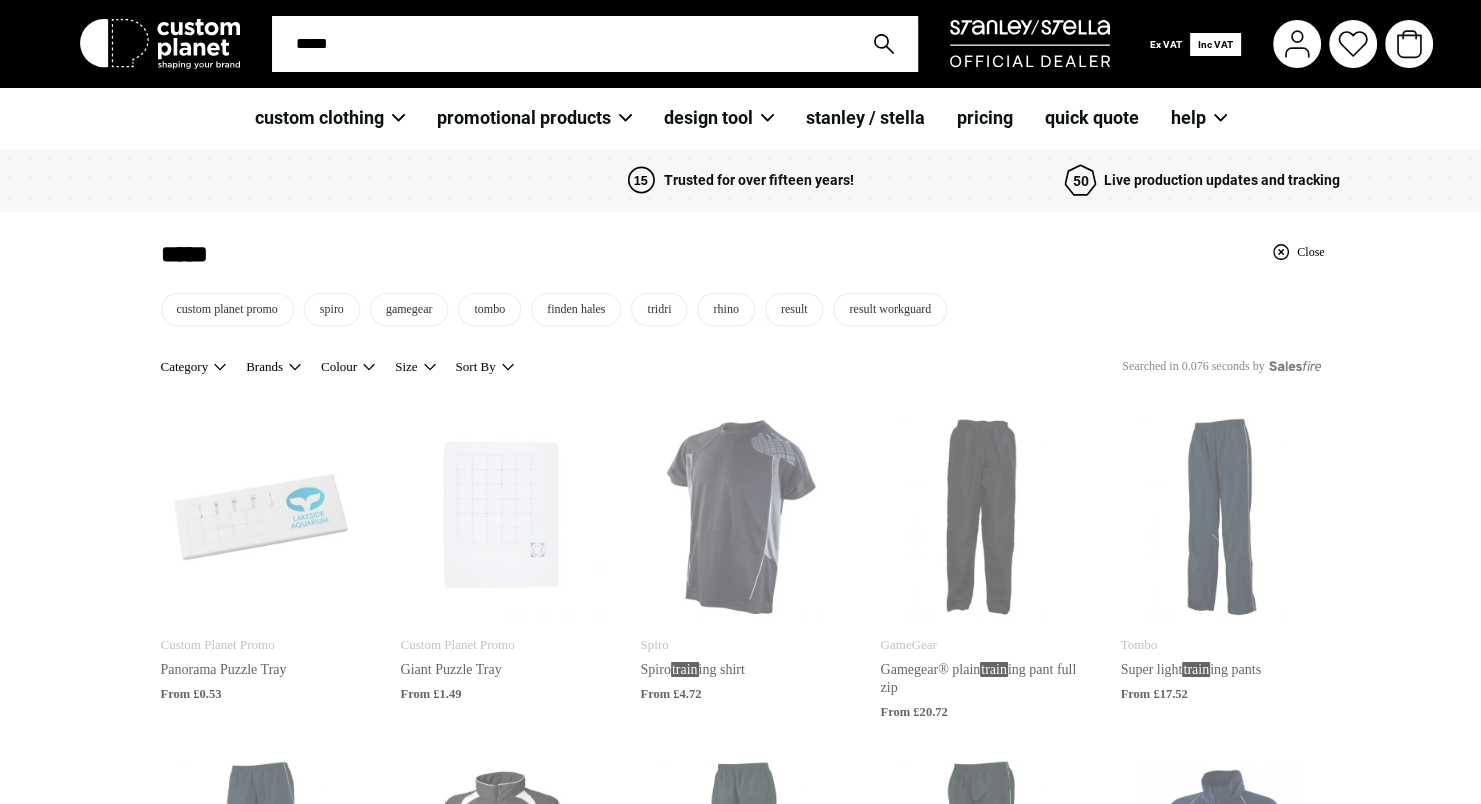 type on "******" 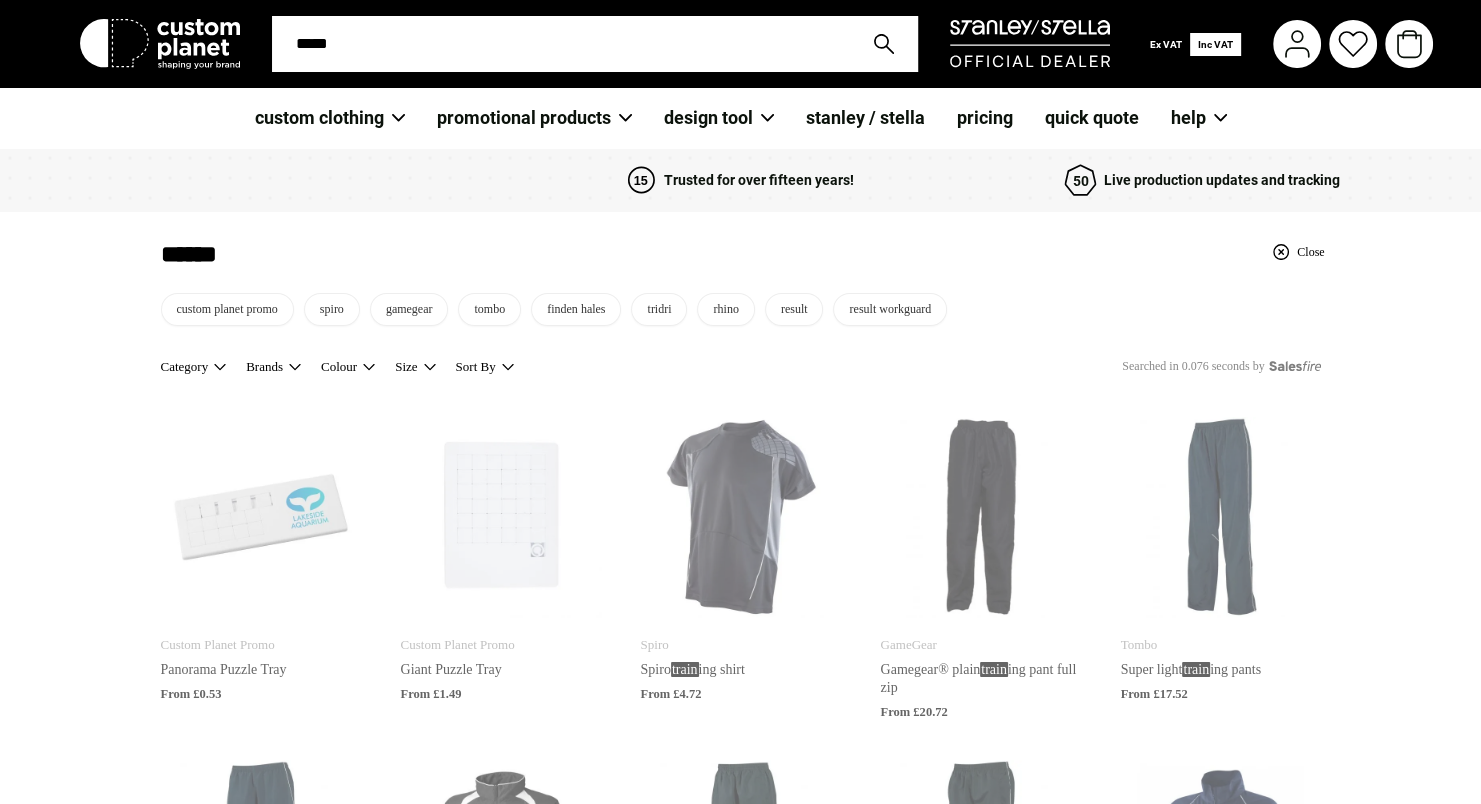 type on "******" 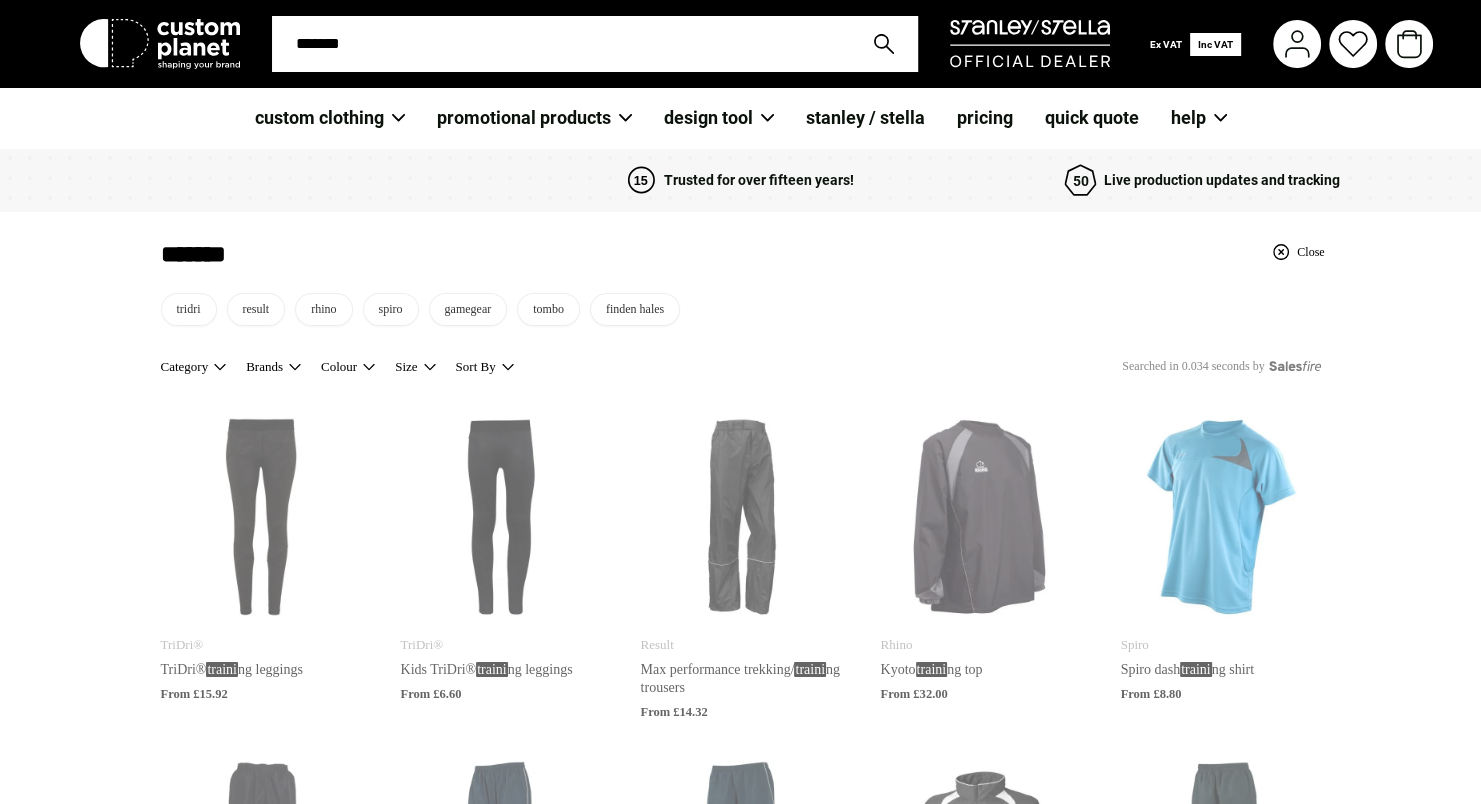 type on "********" 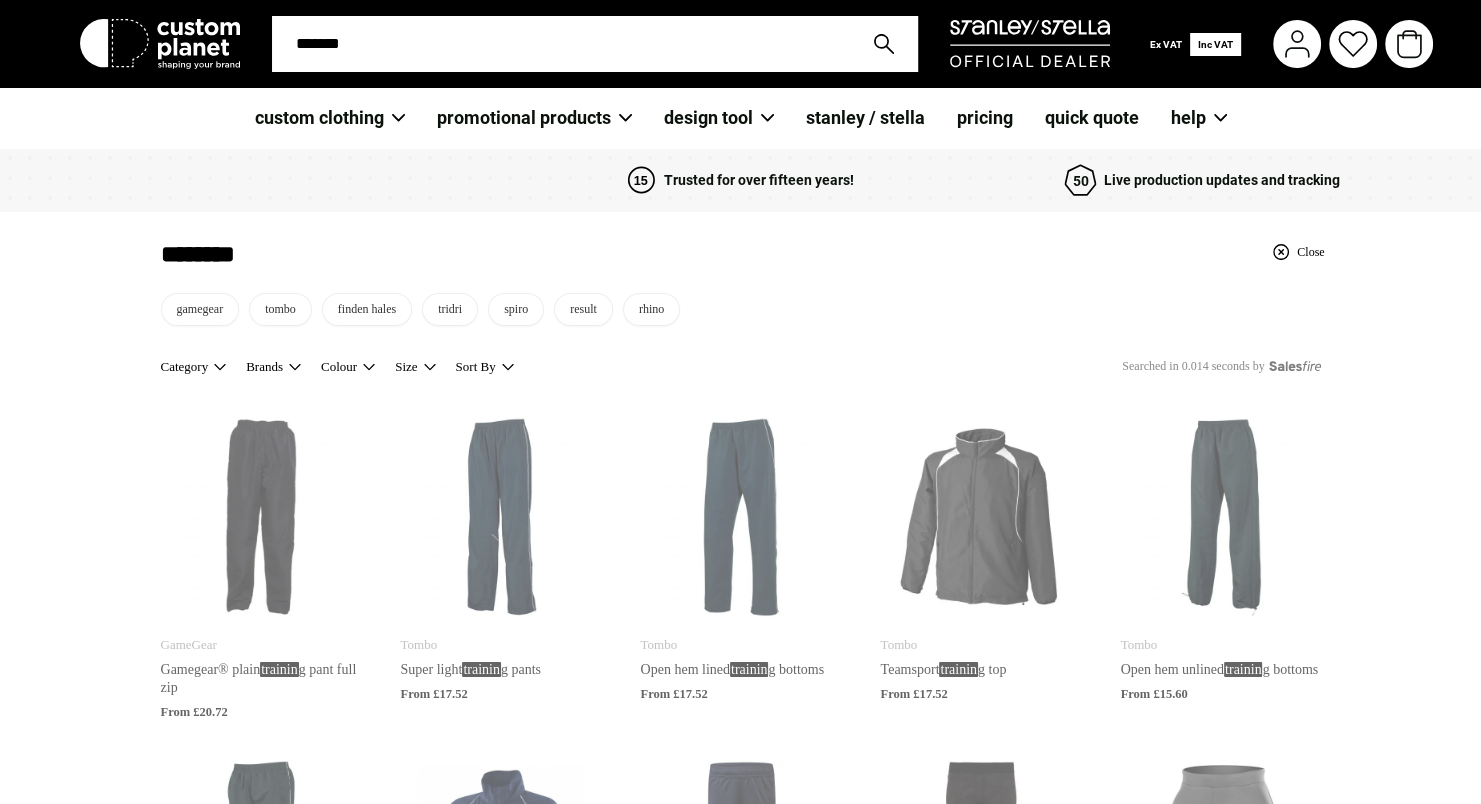 type on "********" 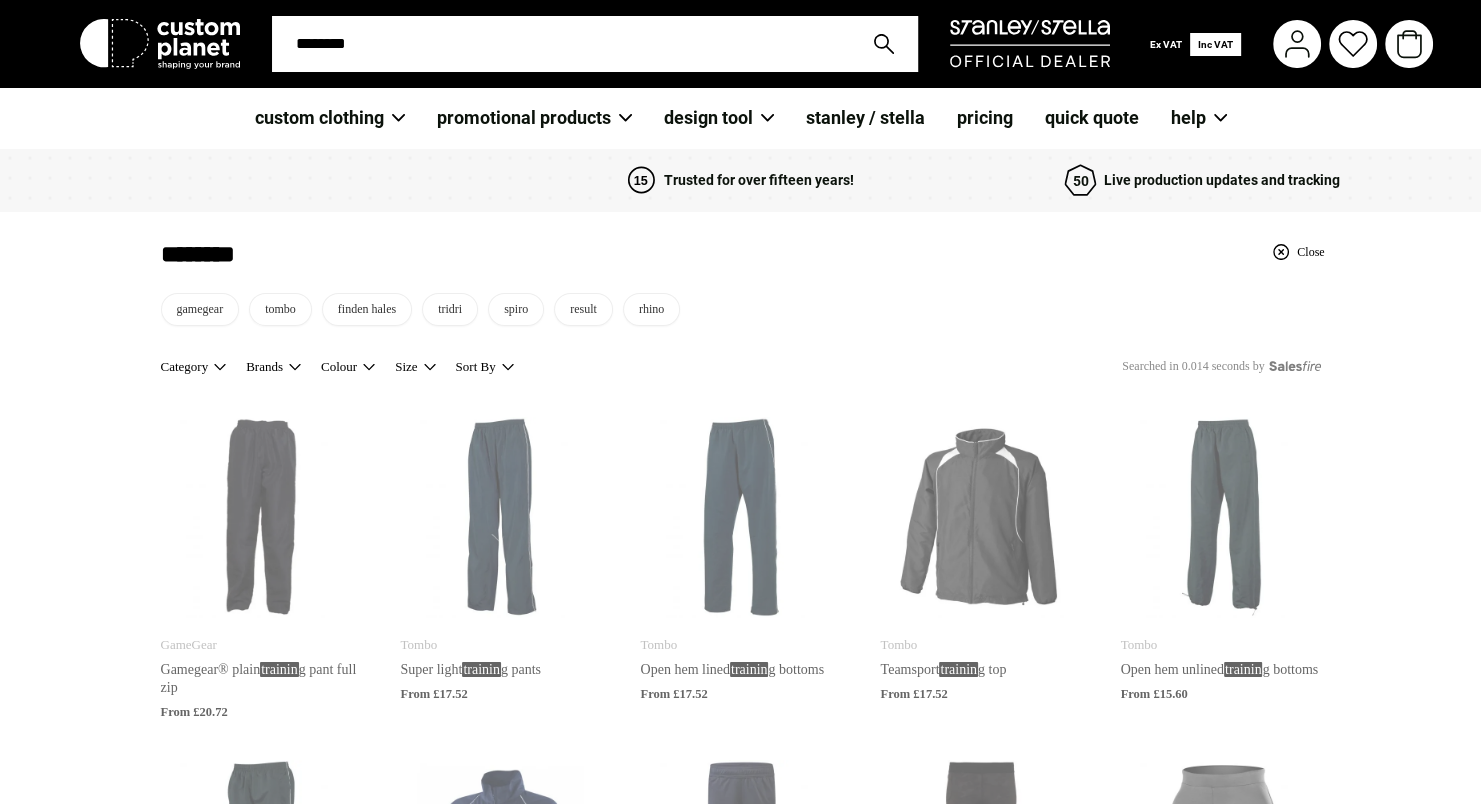 type on "********" 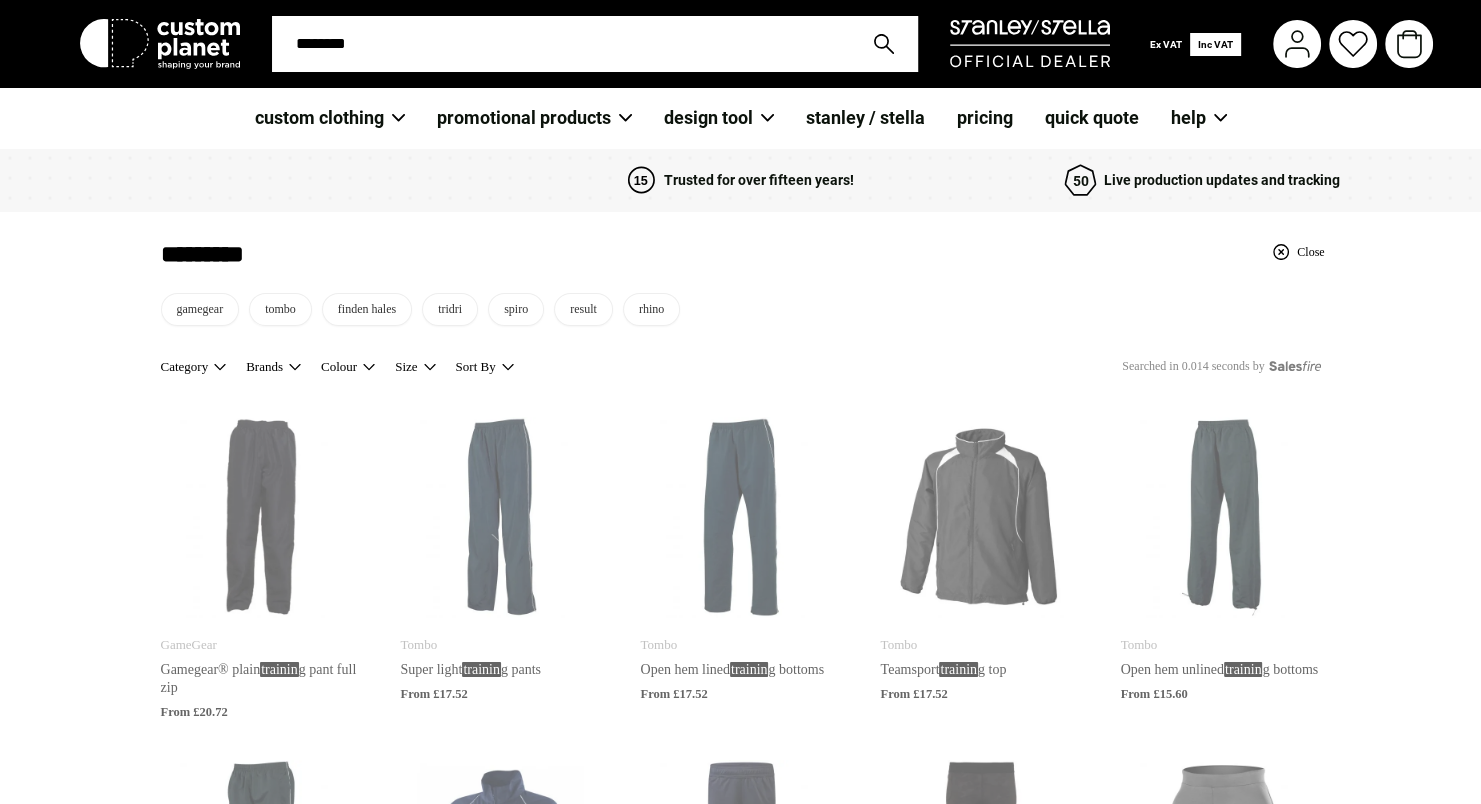 type on "********" 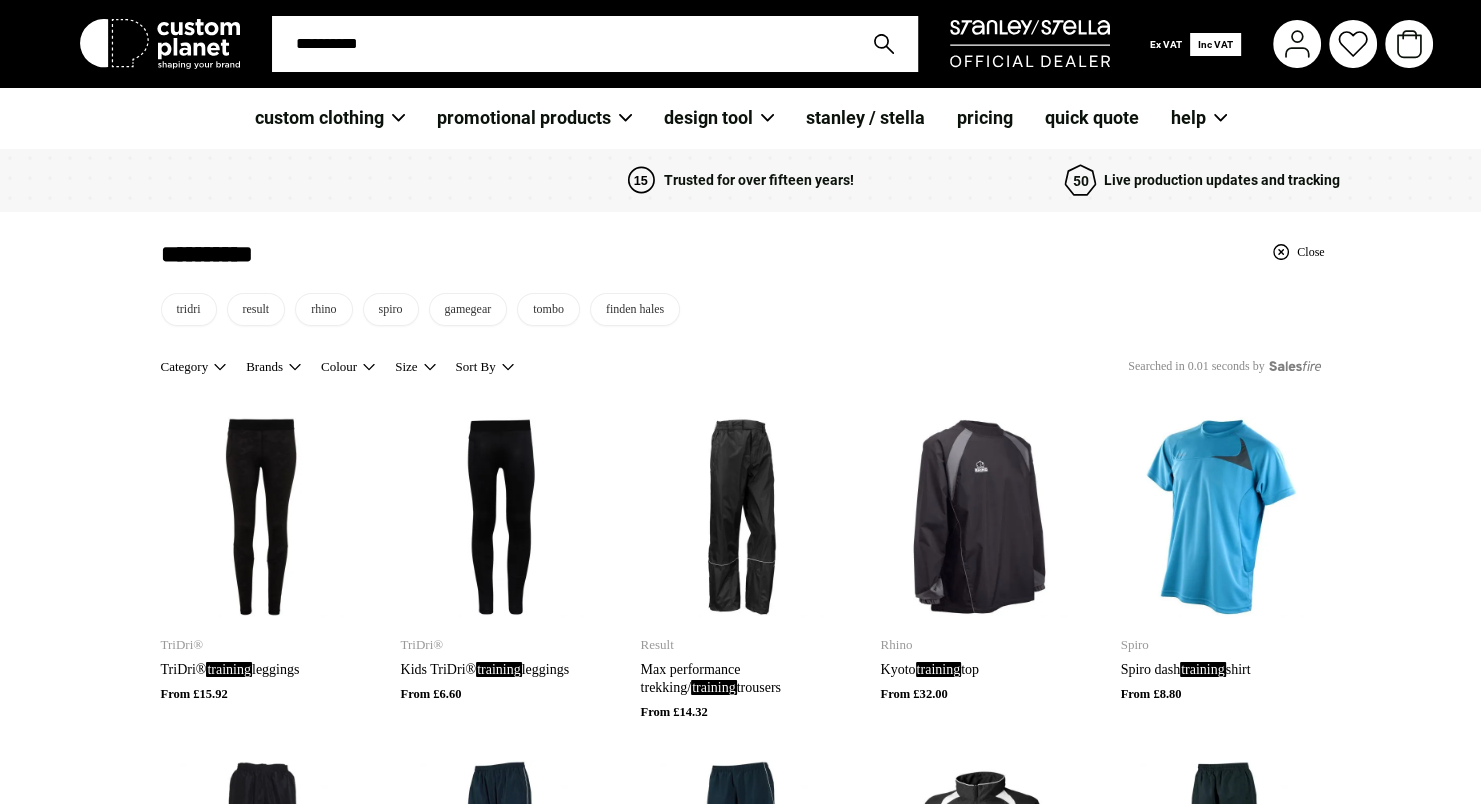 type on "**********" 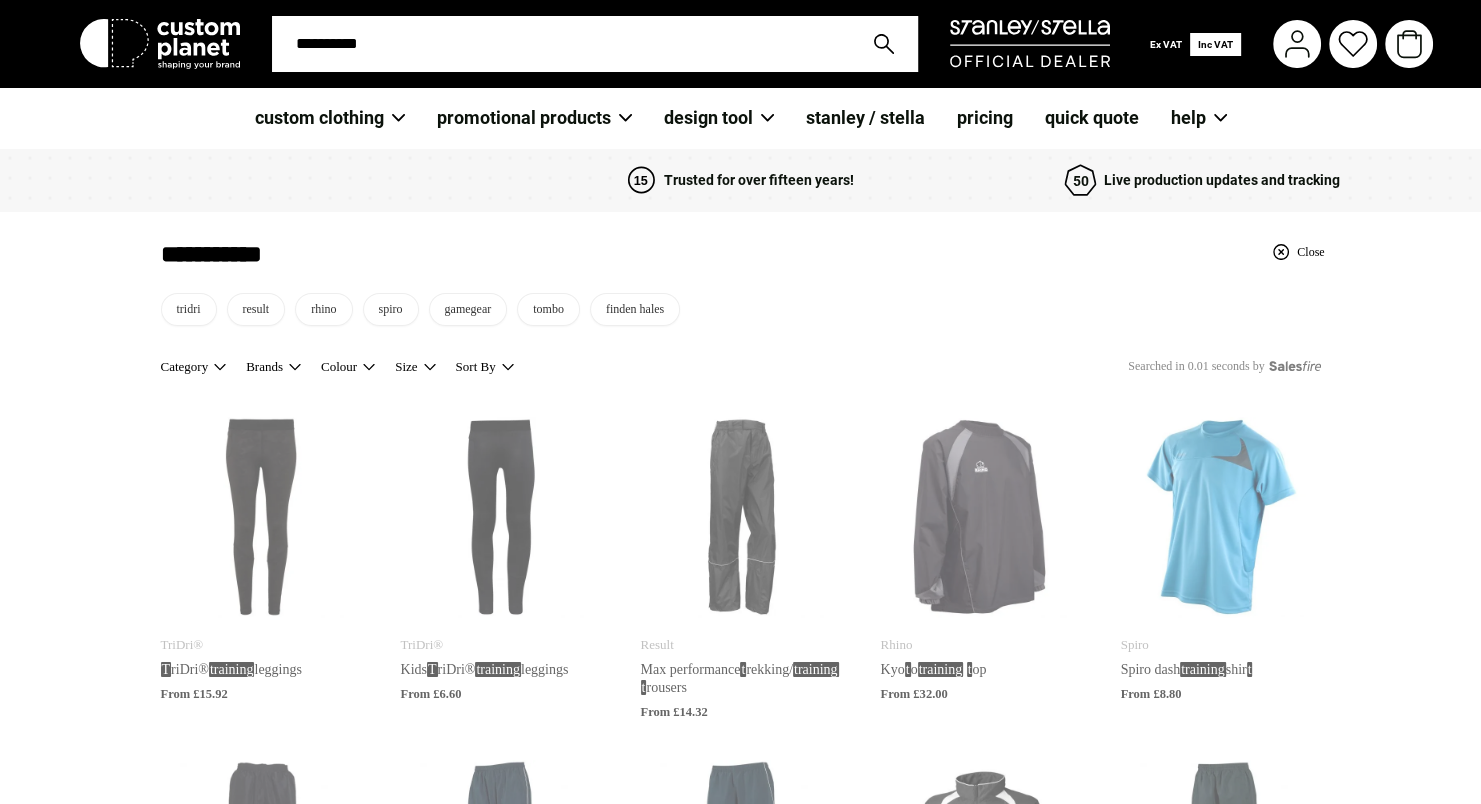 type on "**********" 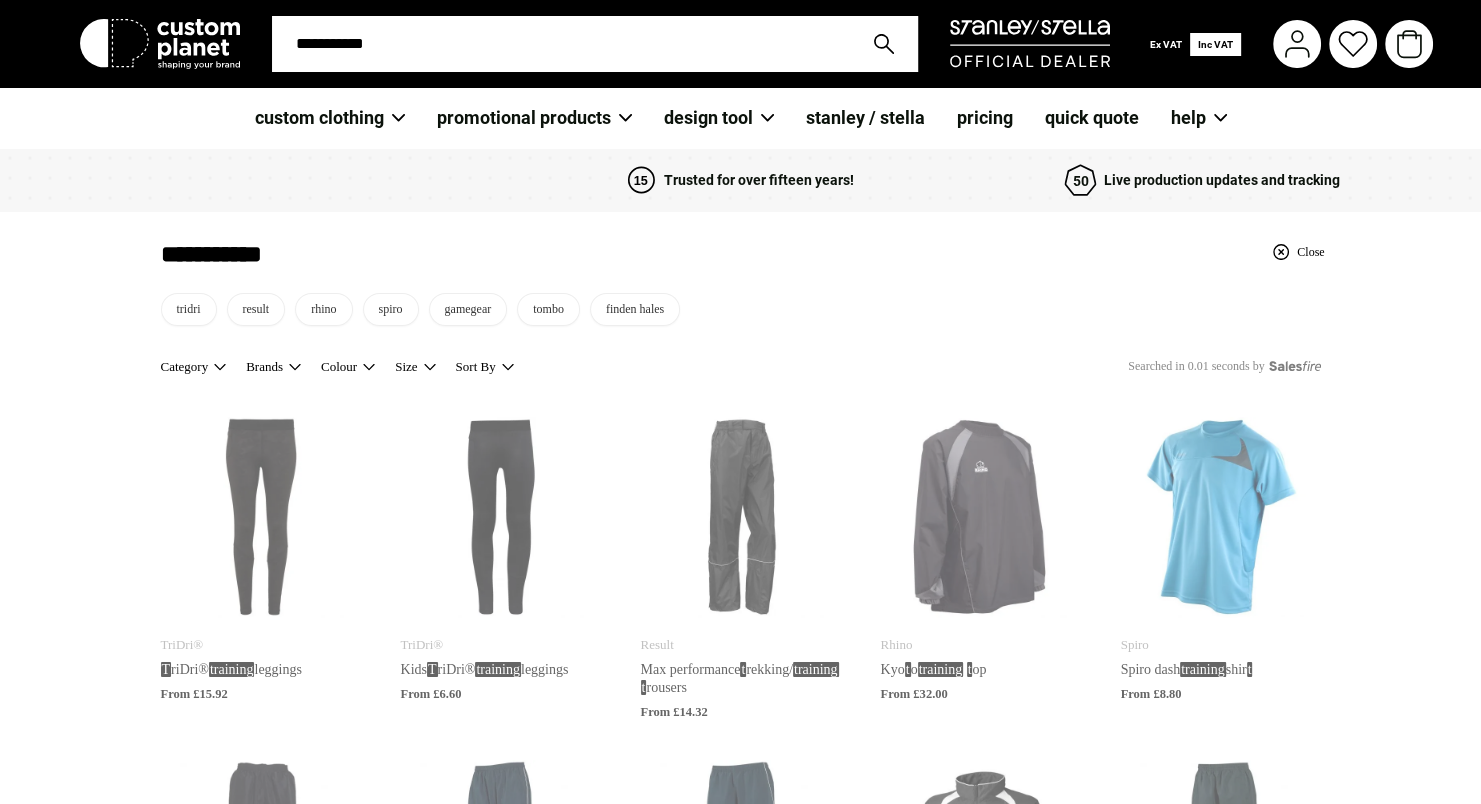 type on "**********" 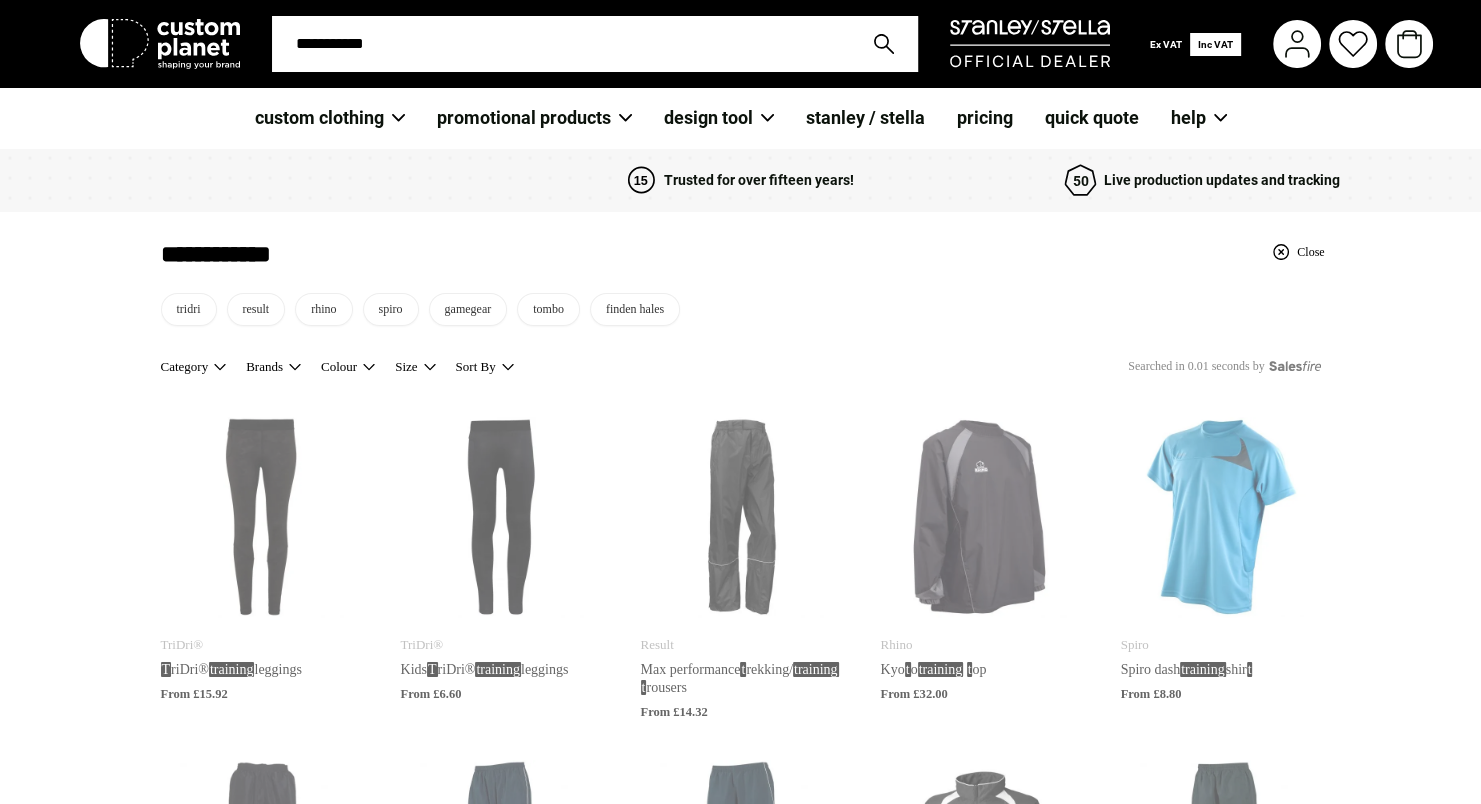 type on "**********" 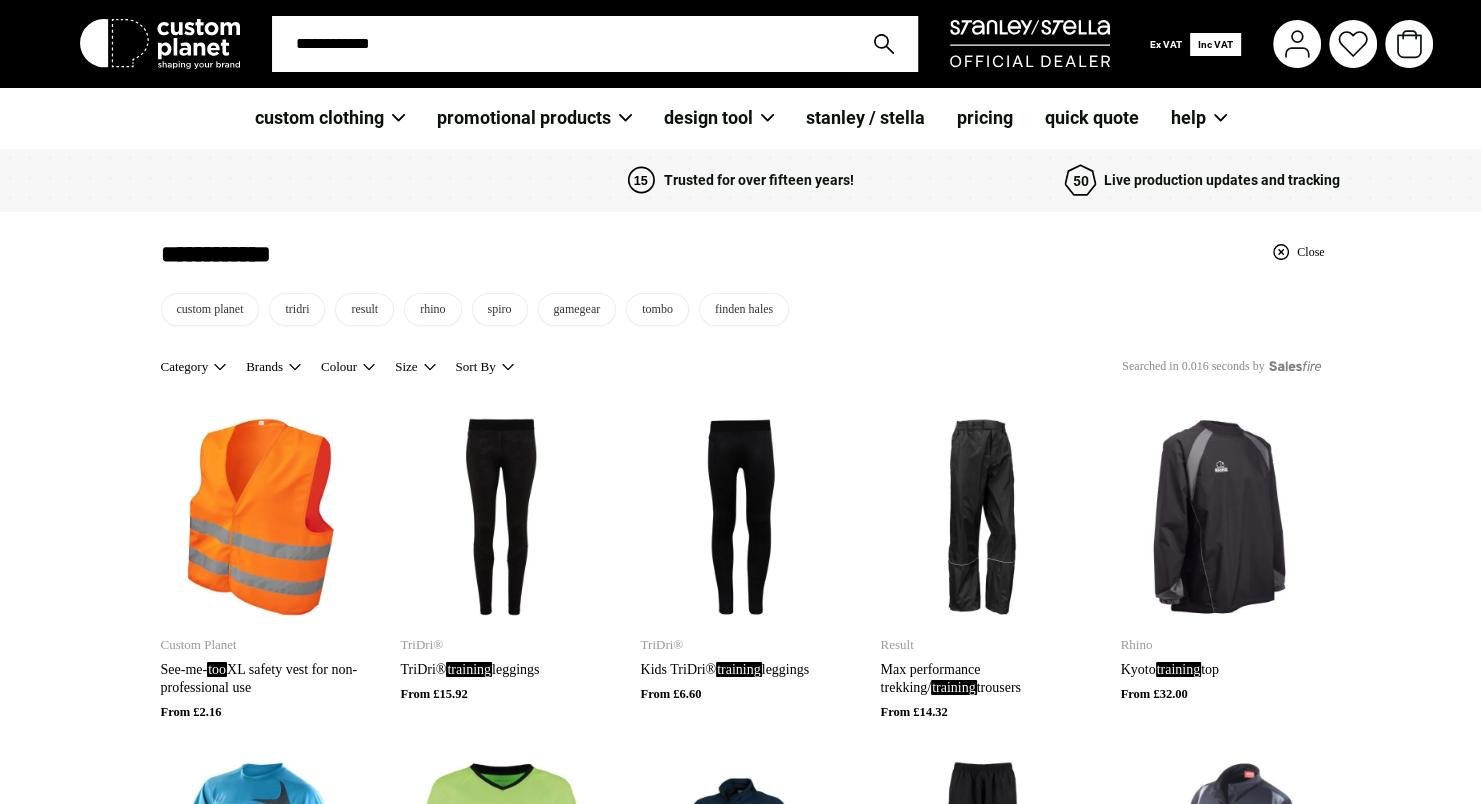 type on "**********" 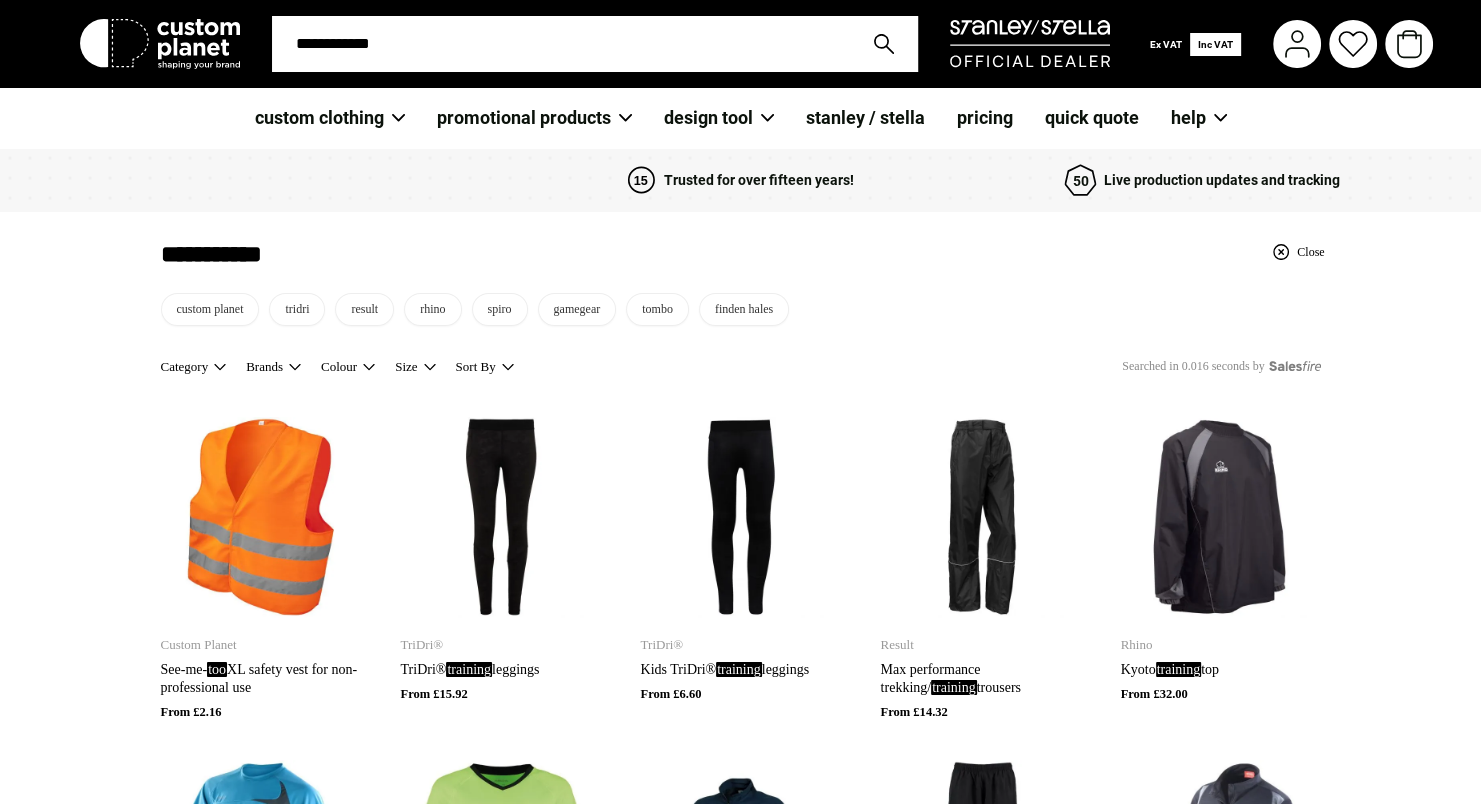 type on "**********" 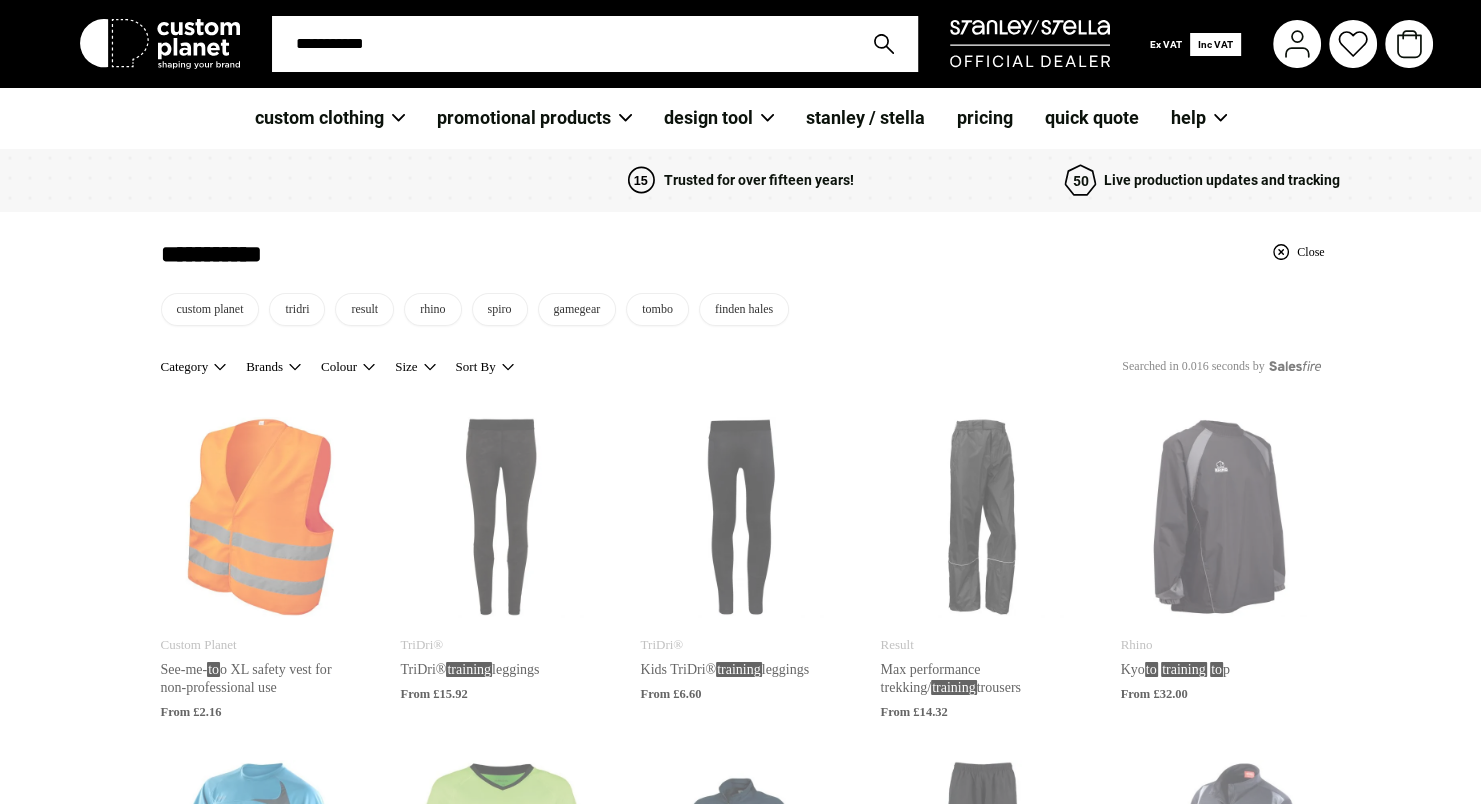 type on "**********" 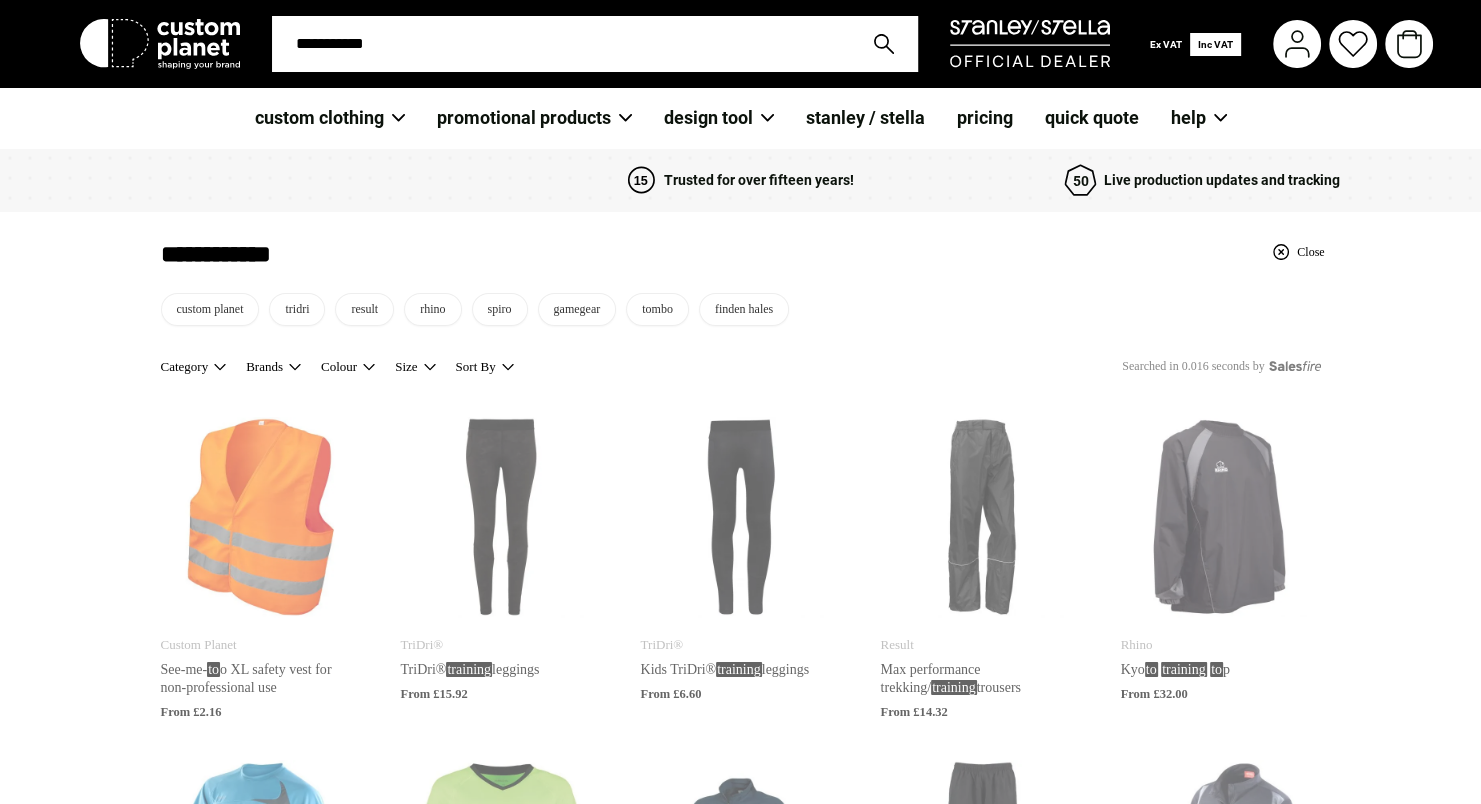 type on "**********" 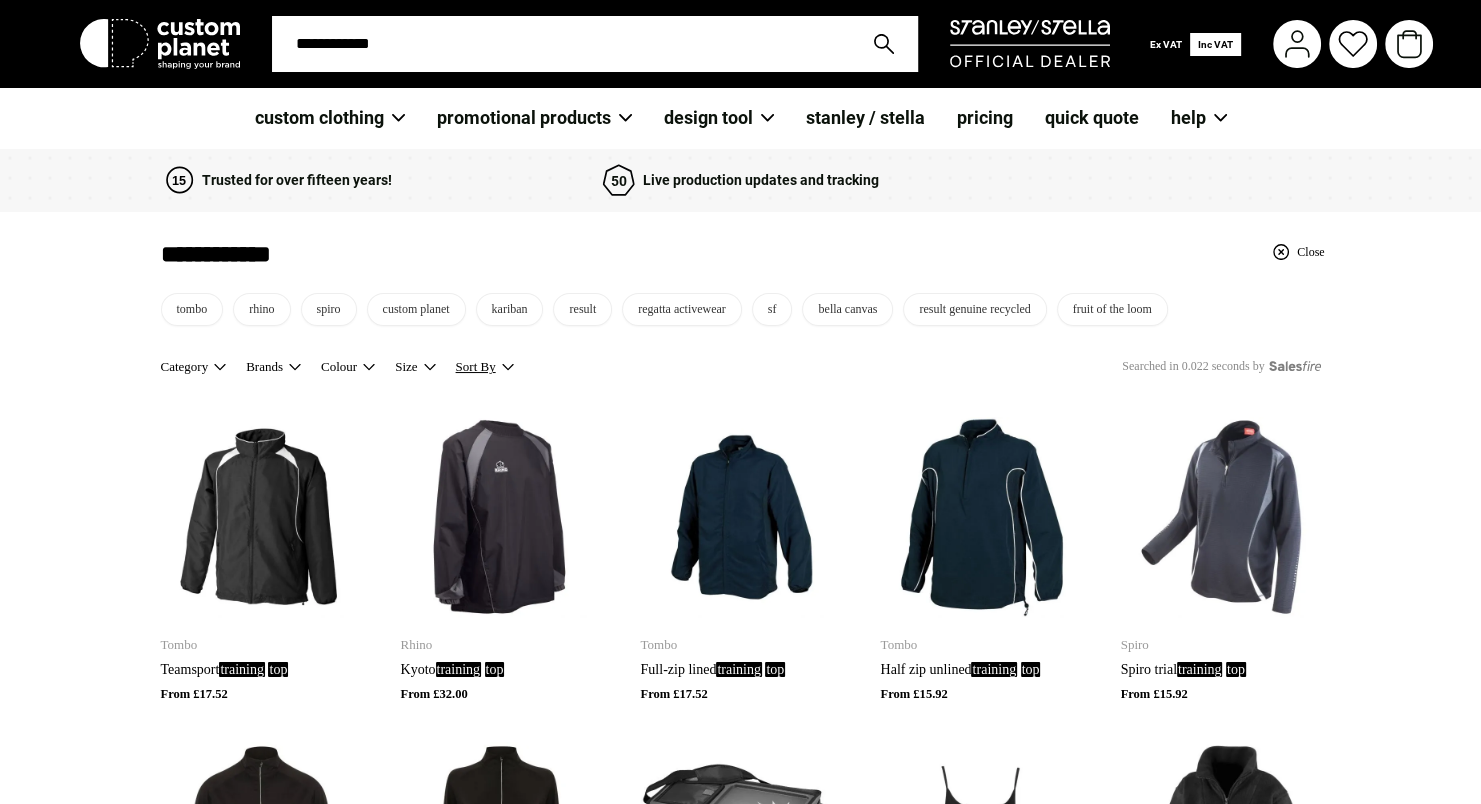 type on "**********" 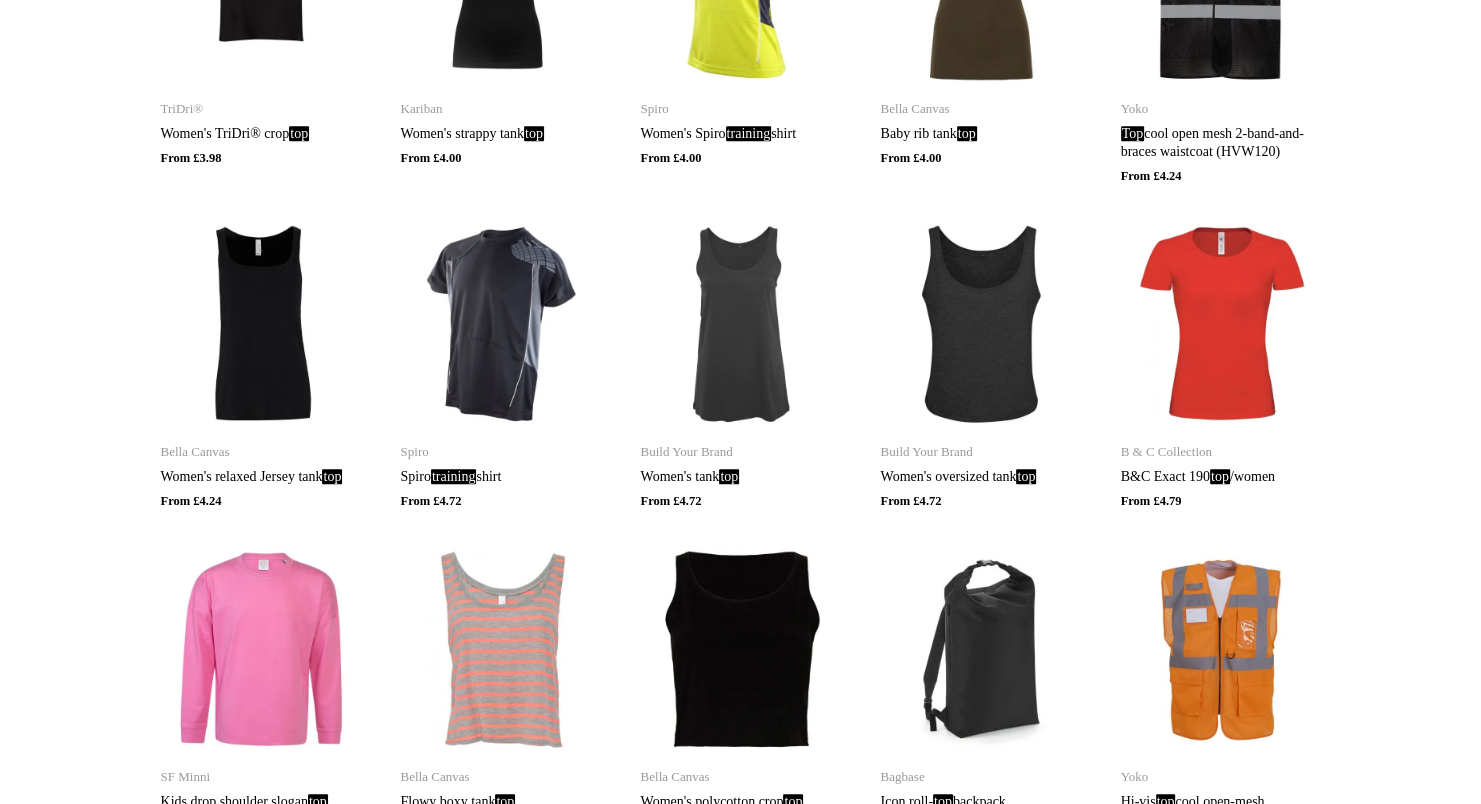 scroll, scrollTop: 1100, scrollLeft: 0, axis: vertical 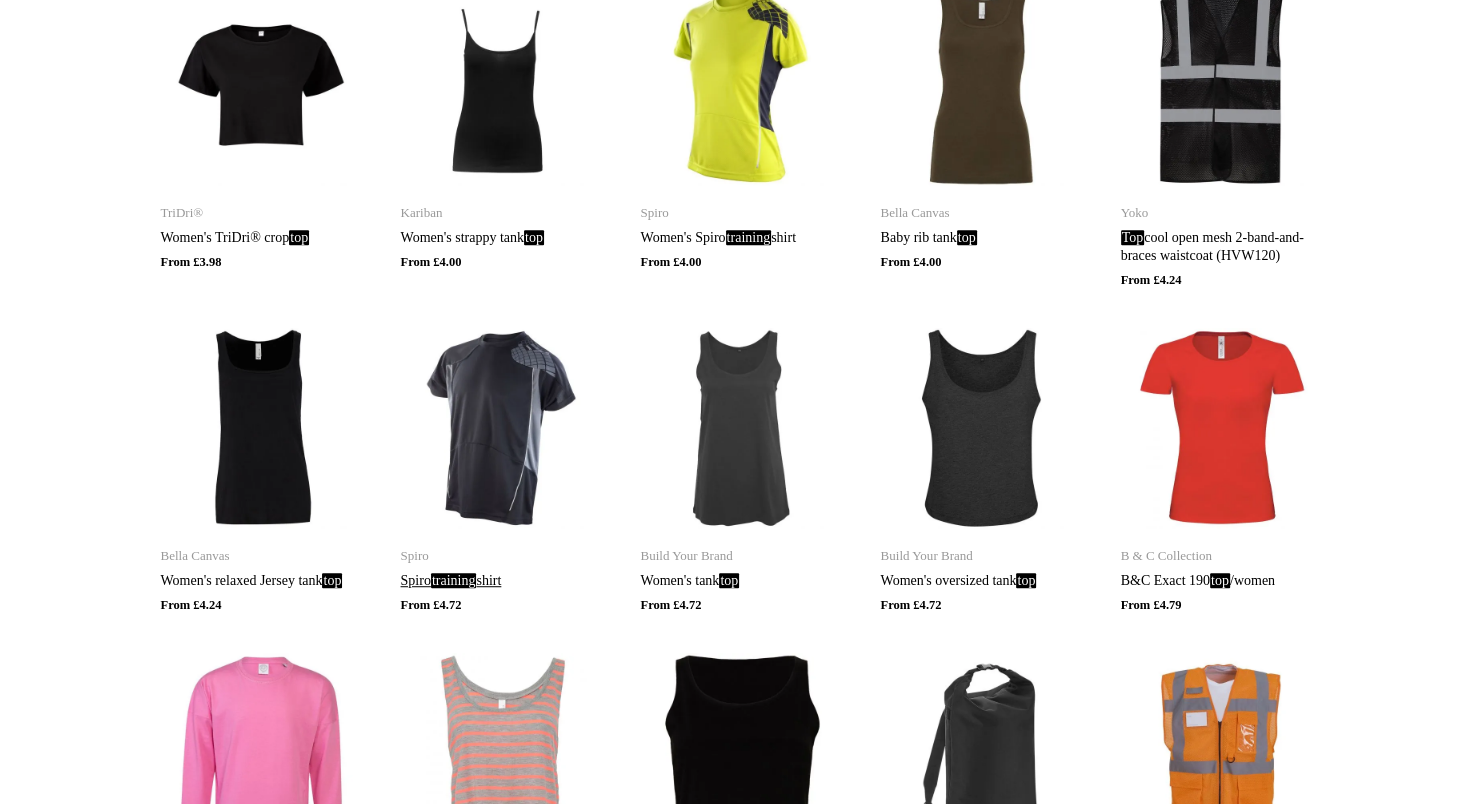 click at bounding box center (501, 428) 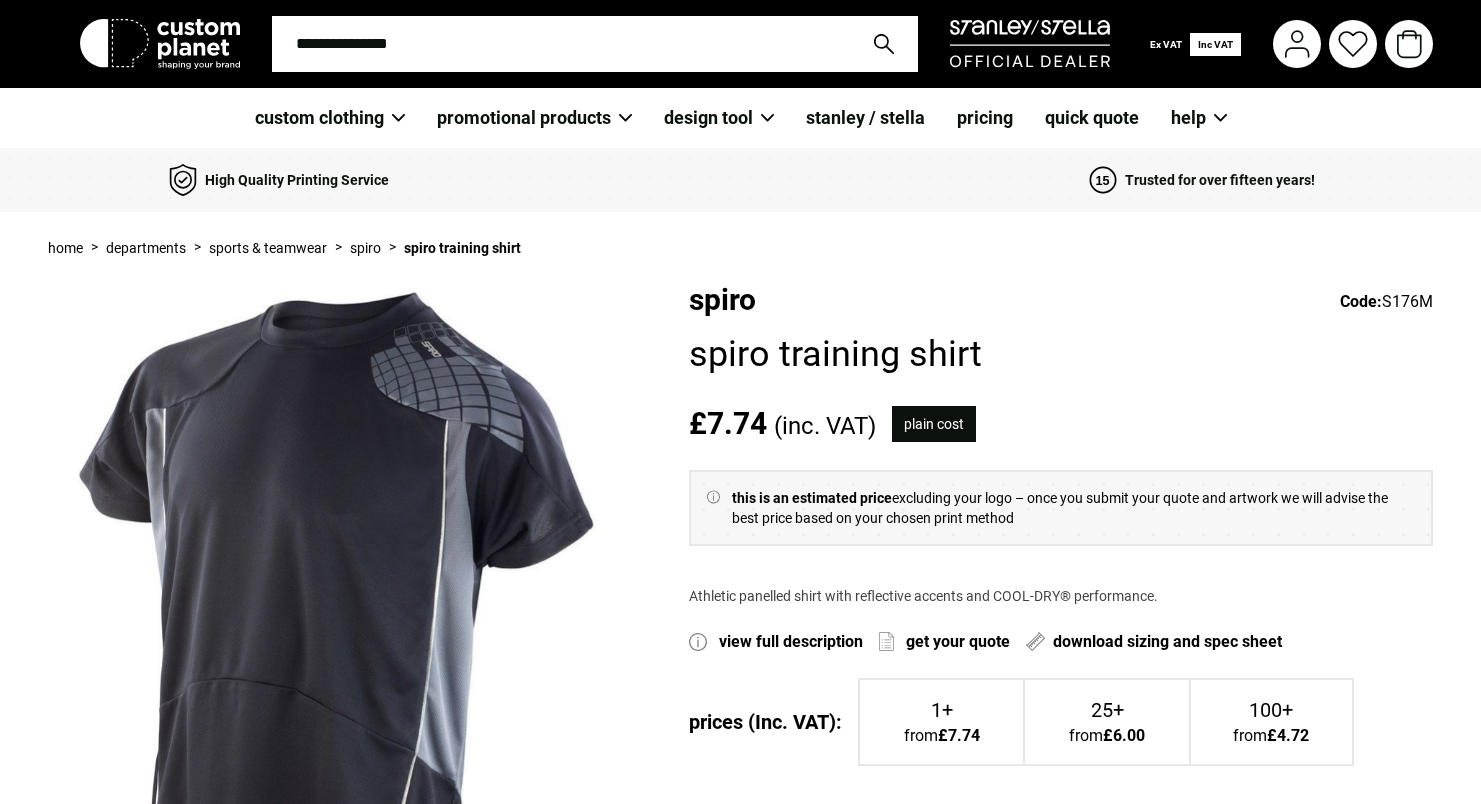 scroll, scrollTop: 0, scrollLeft: 0, axis: both 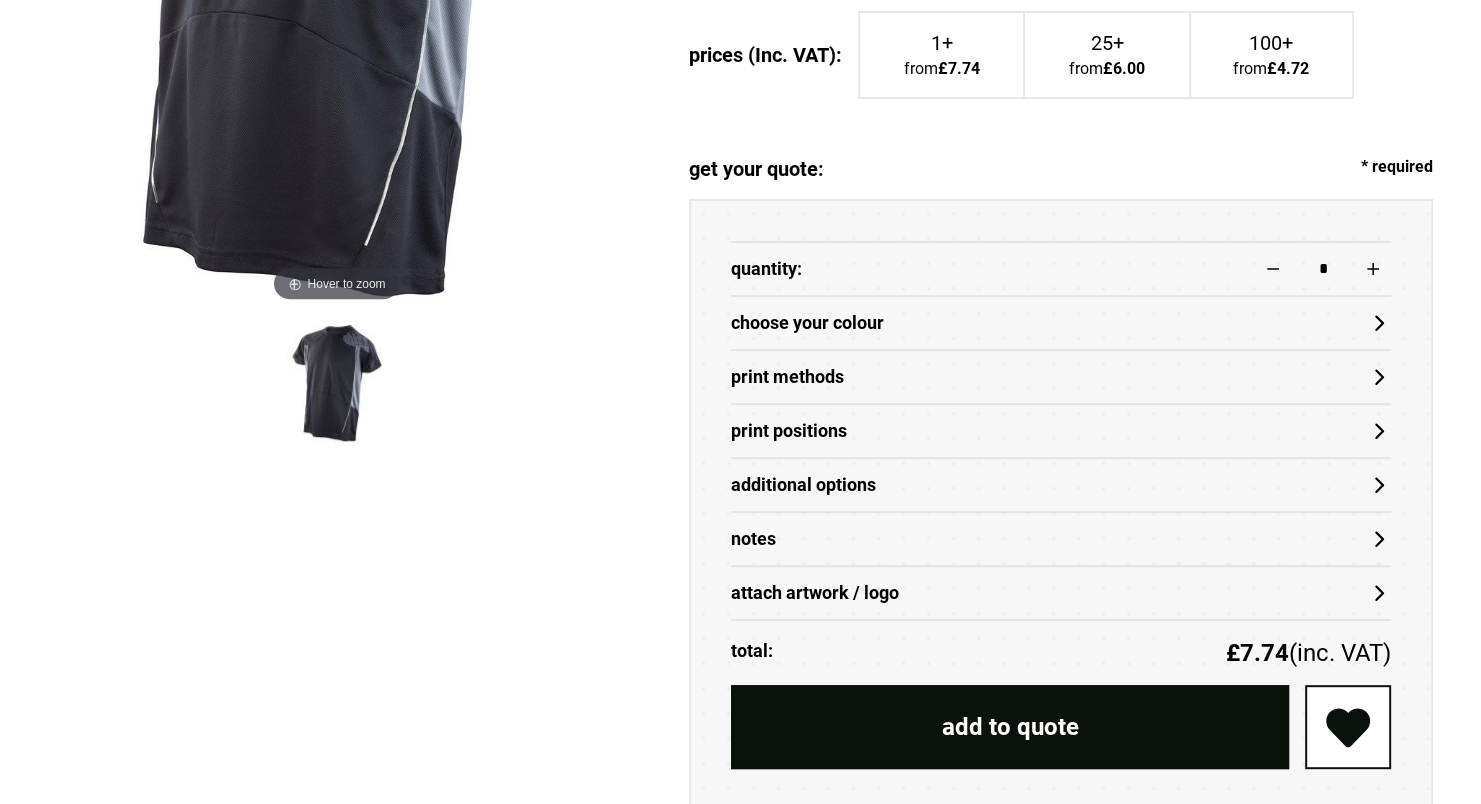 click on "choose your colour" at bounding box center [1061, 322] 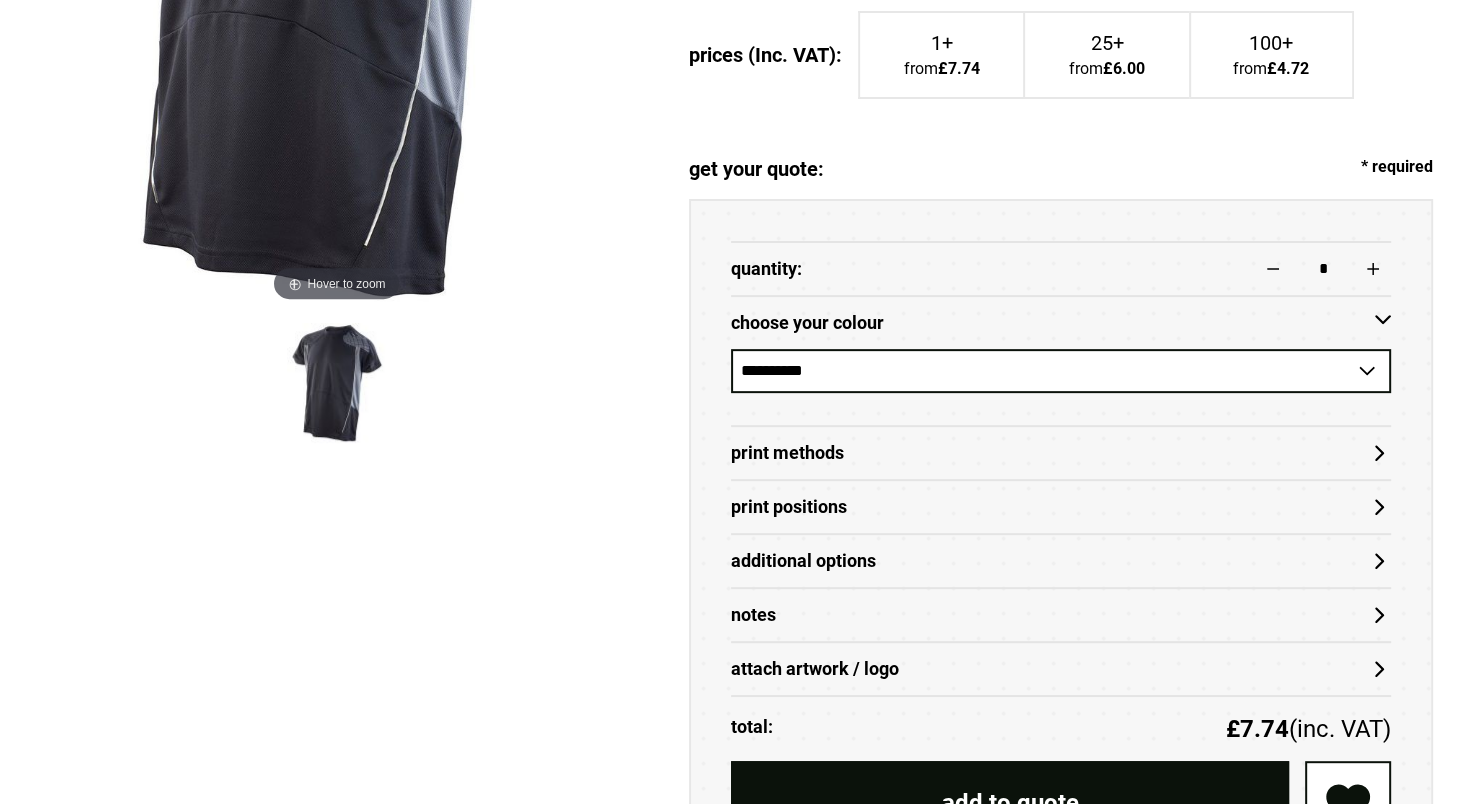click on "Print Methods" at bounding box center (1061, 453) 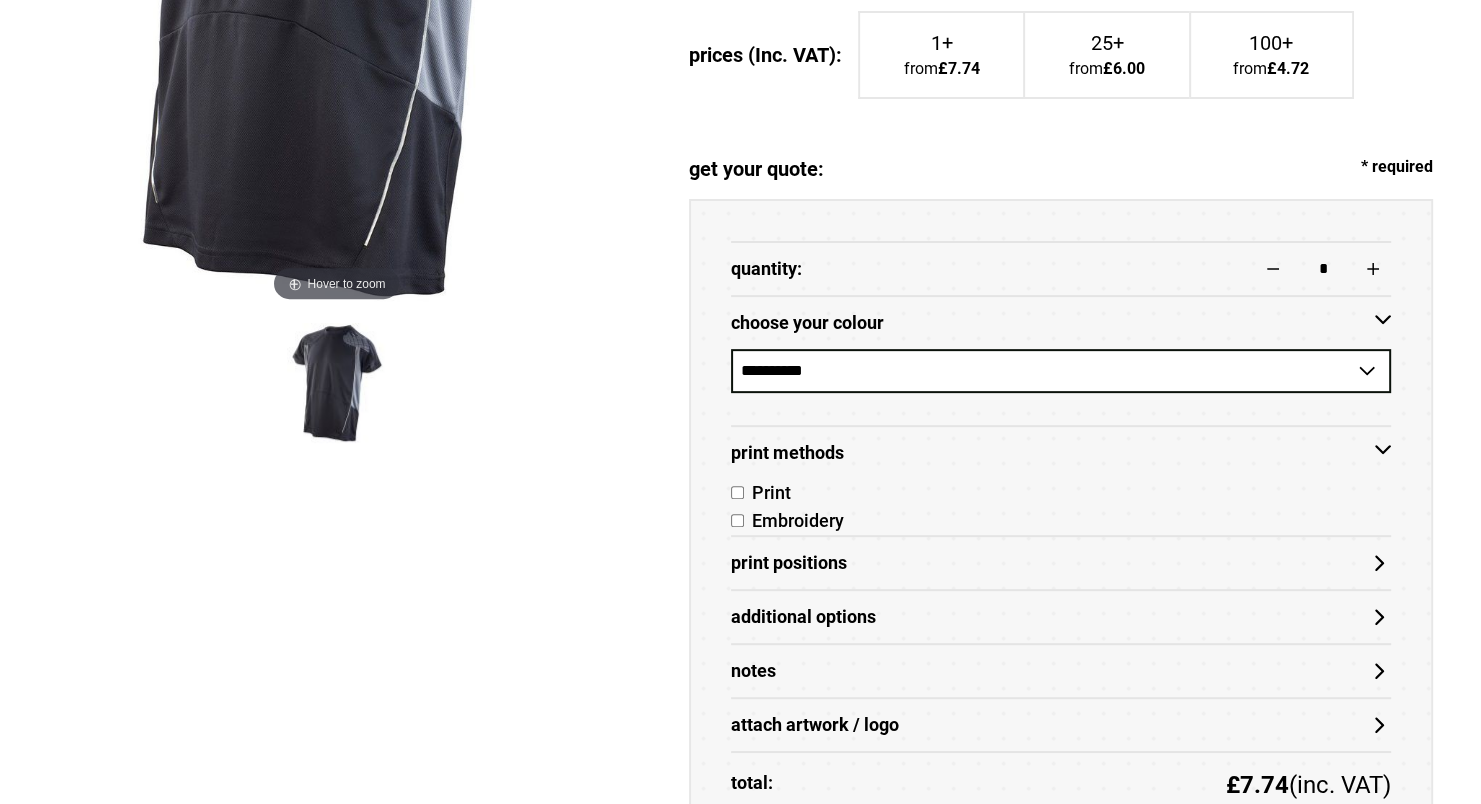 click on "choose your colour" at bounding box center [1061, 323] 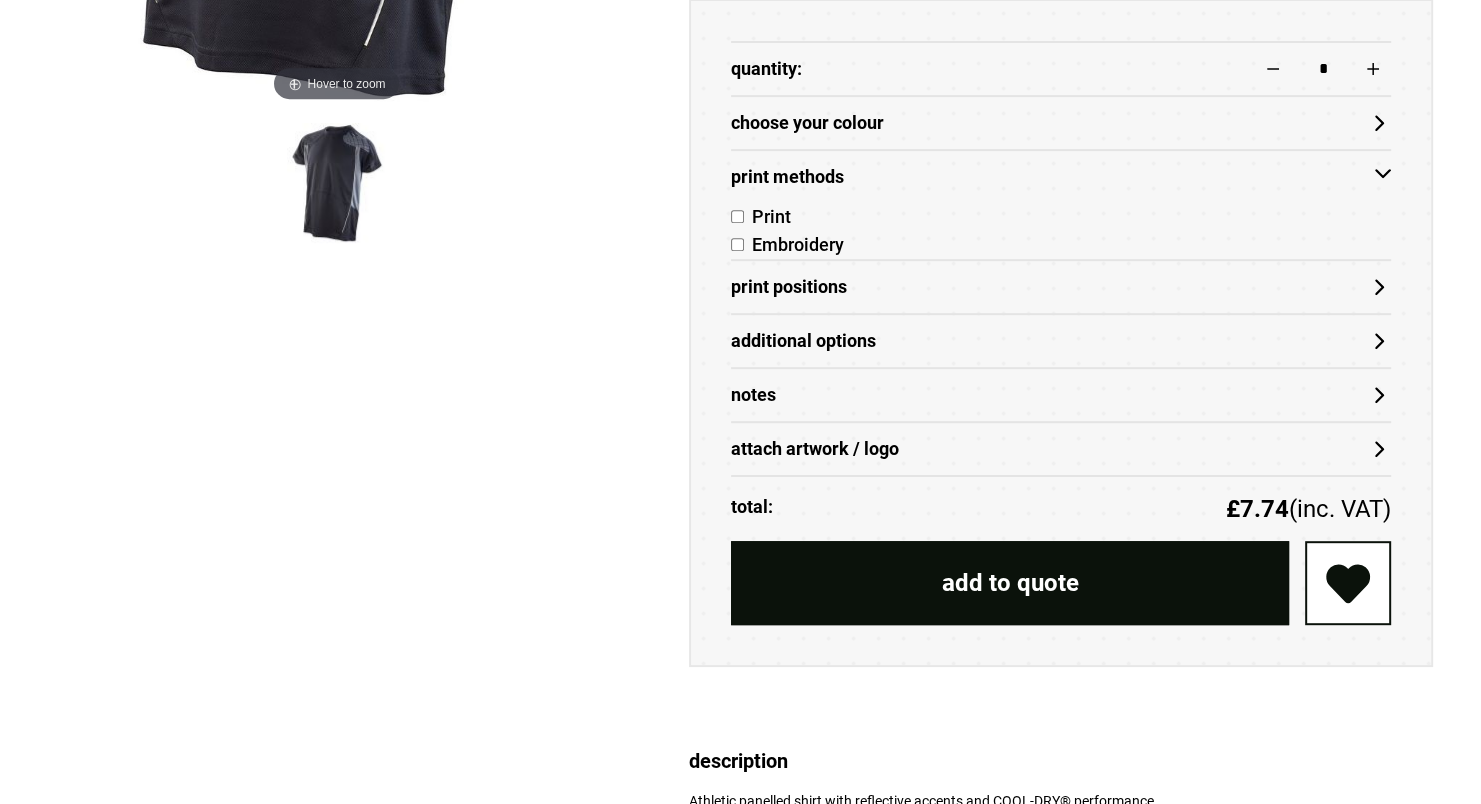 scroll, scrollTop: 872, scrollLeft: 0, axis: vertical 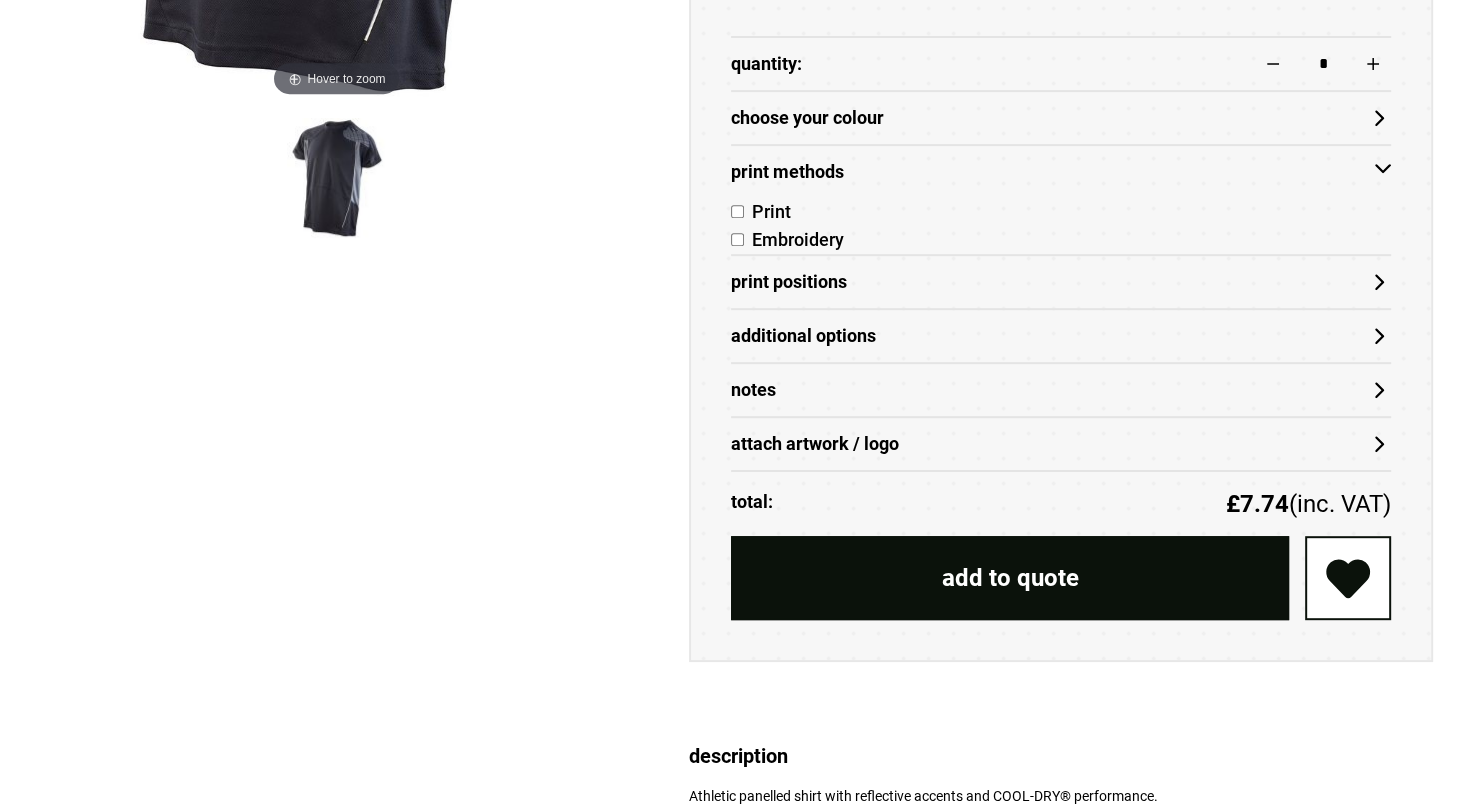 click on "Print Positions" at bounding box center [1061, 282] 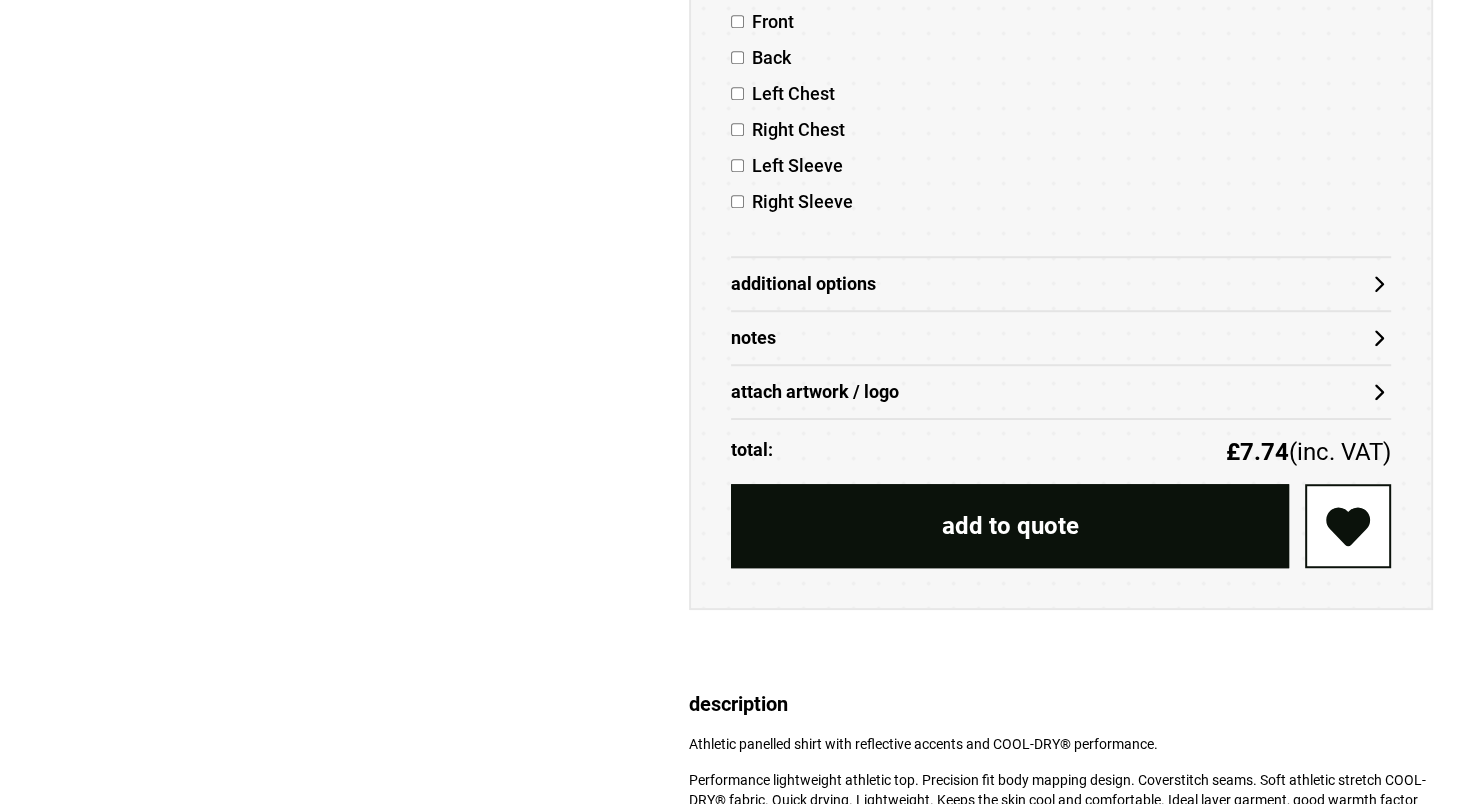 scroll, scrollTop: 1161, scrollLeft: 0, axis: vertical 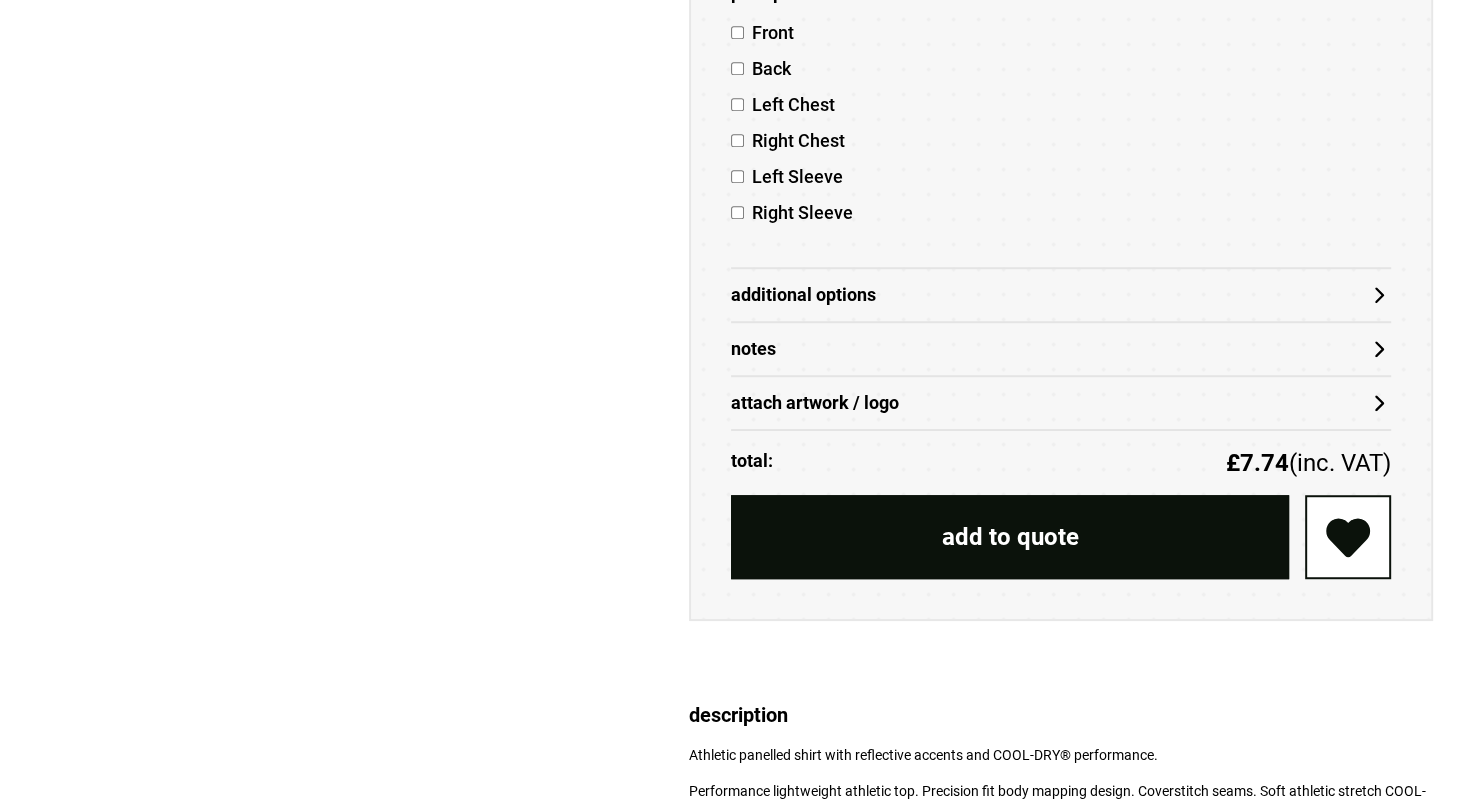 click on "Additional Options" at bounding box center (1061, 295) 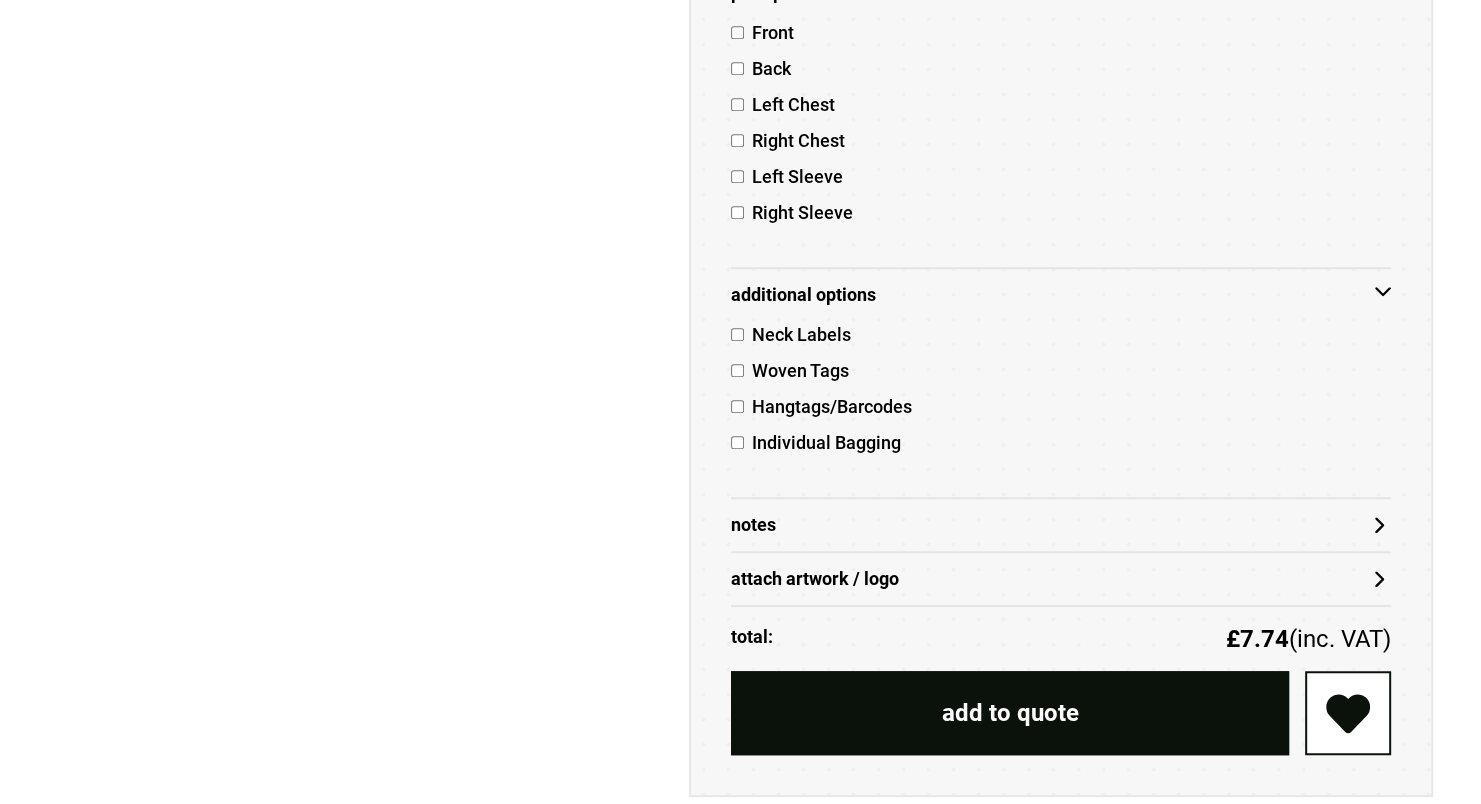 click on "Additional Options" at bounding box center (1061, 295) 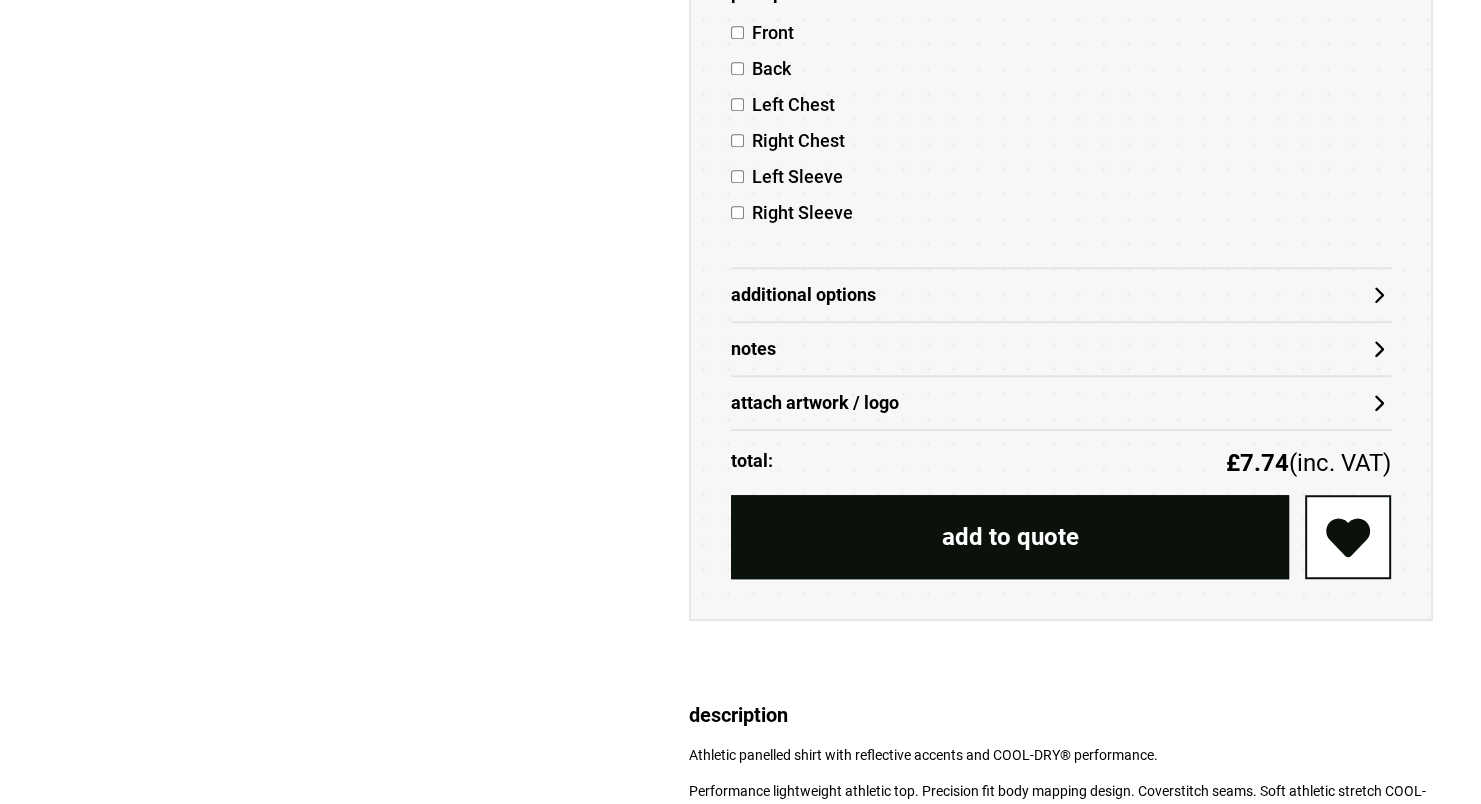 click on "Notes" at bounding box center (1061, 349) 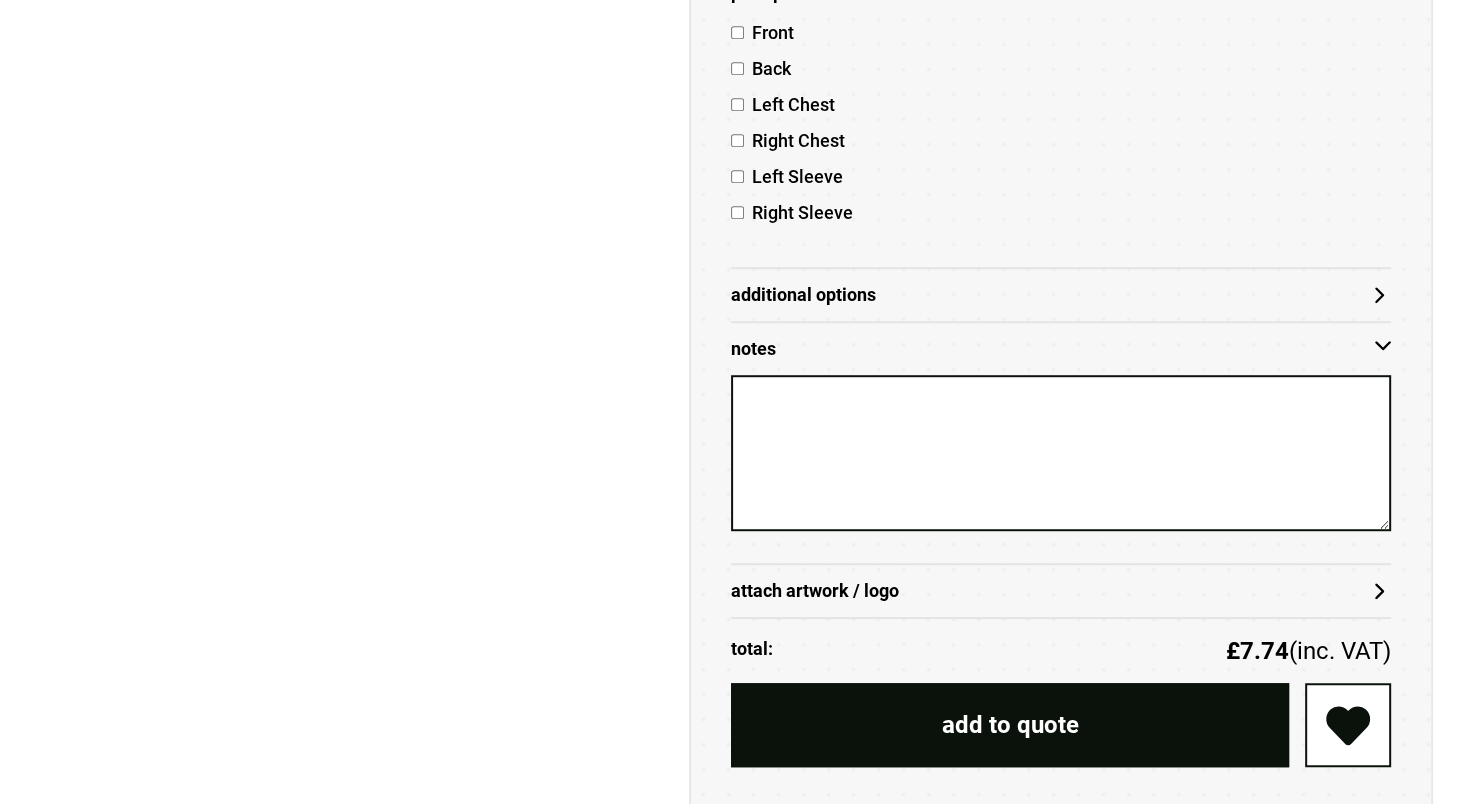 click on "Notes" at bounding box center [1061, 349] 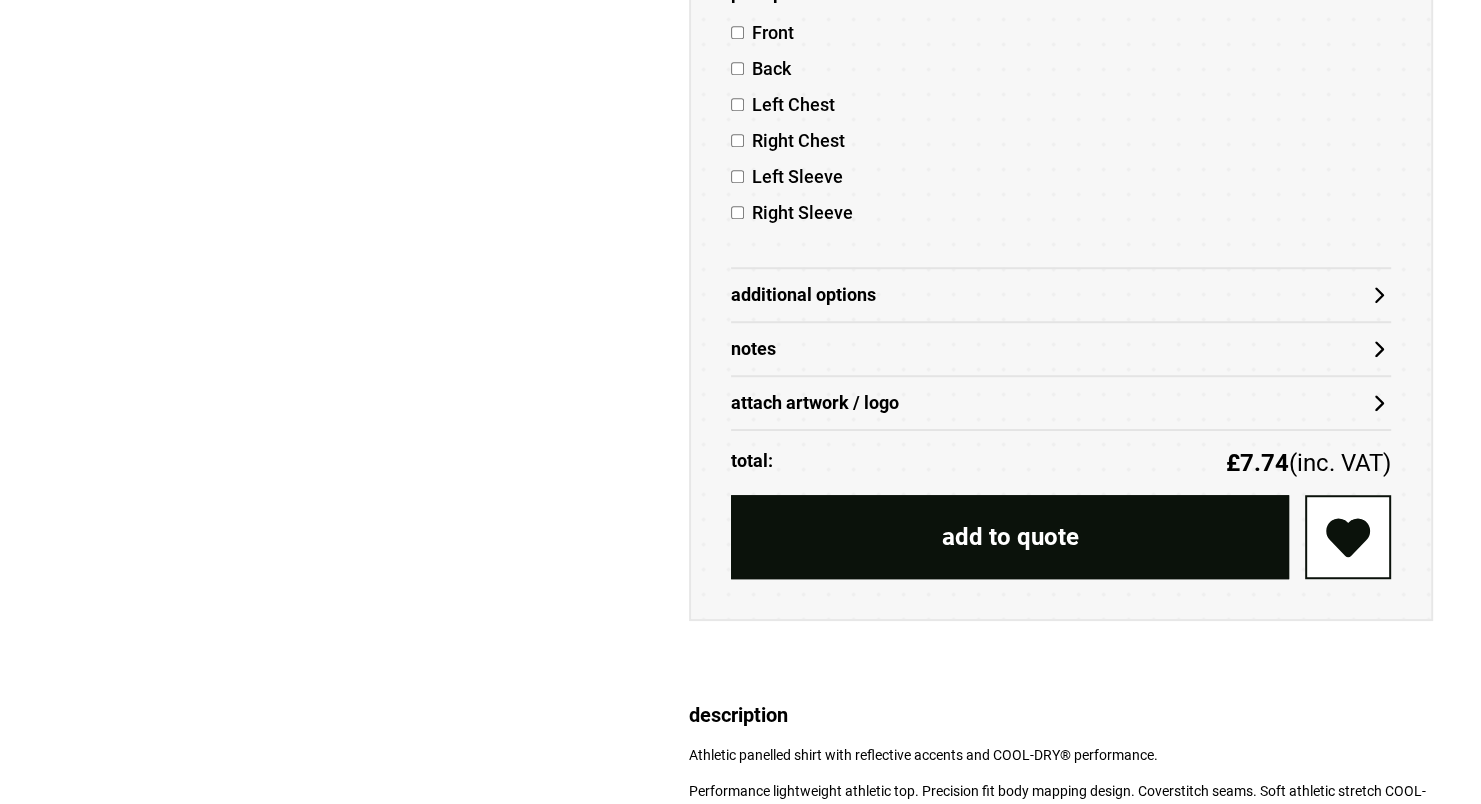 click on "attach artwork / logo" at bounding box center (1061, 403) 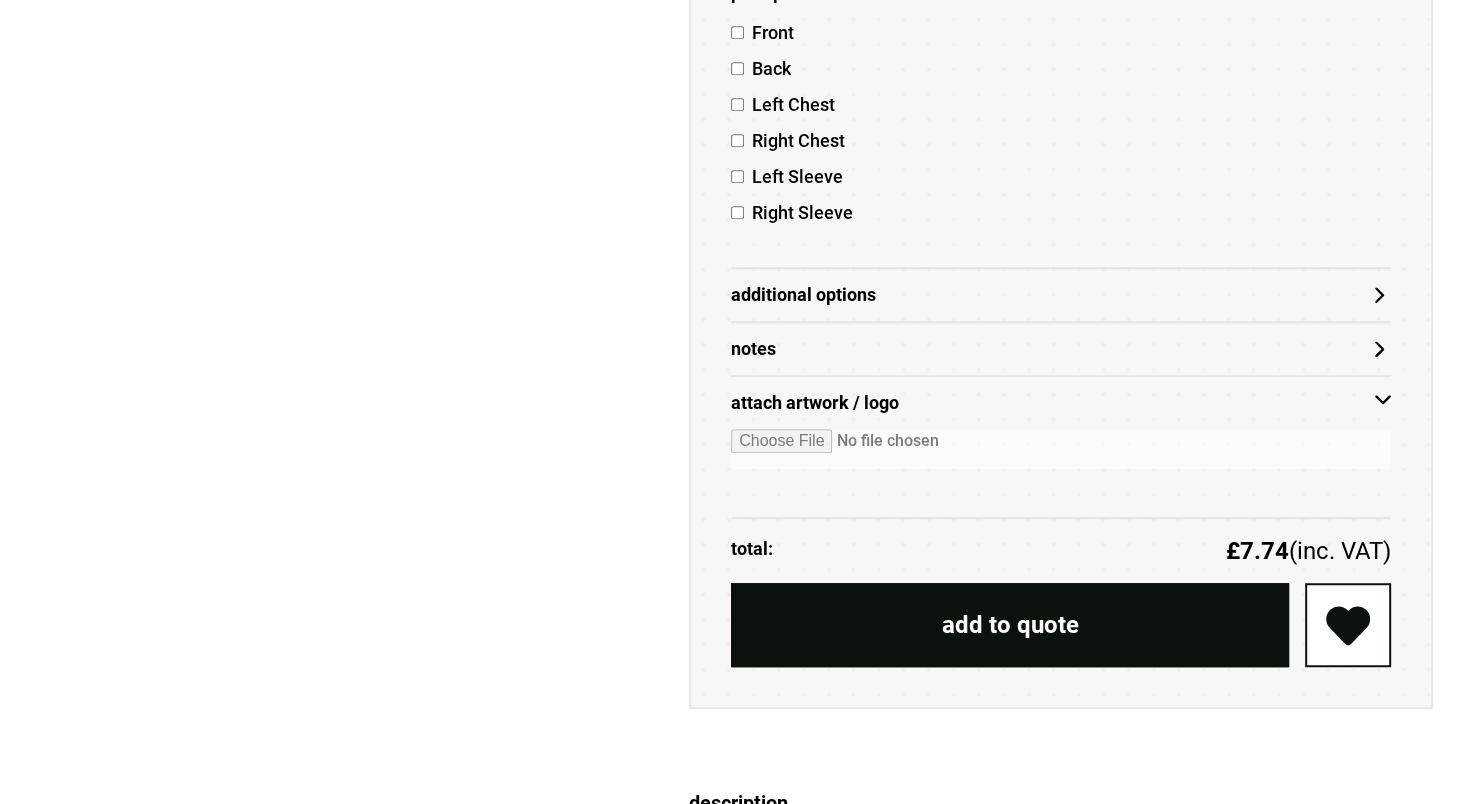 click at bounding box center [1061, 449] 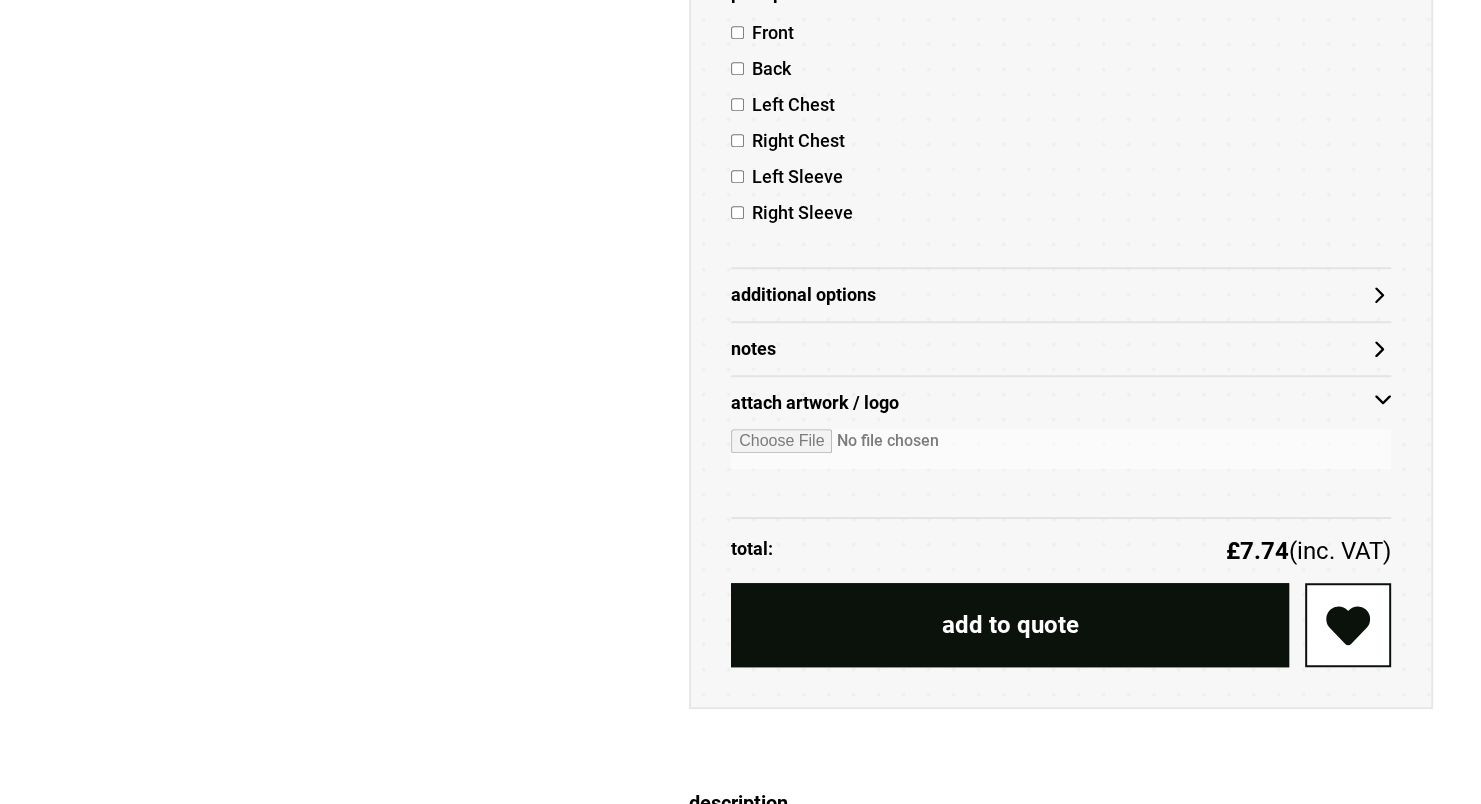 type on "**********" 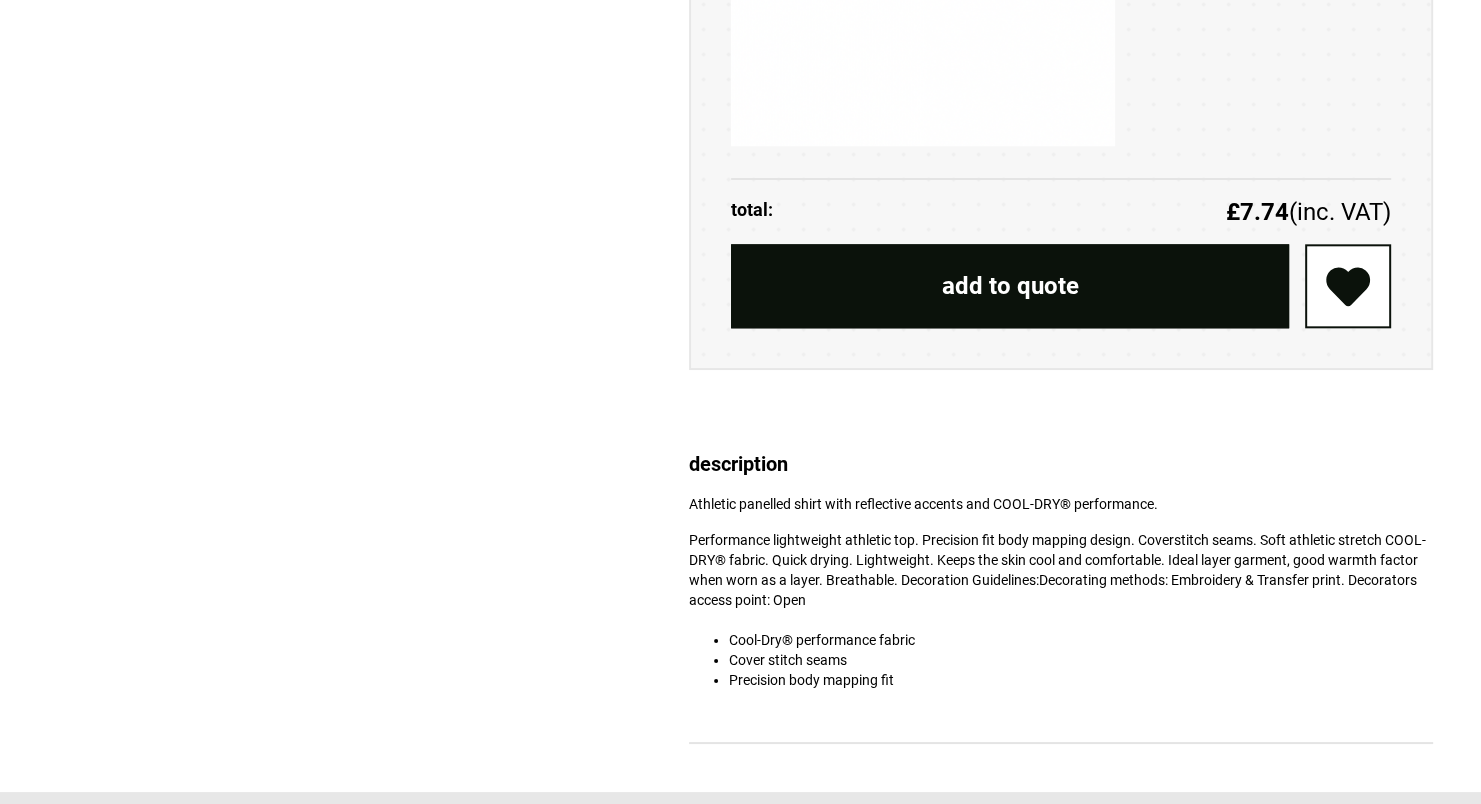 scroll, scrollTop: 2057, scrollLeft: 0, axis: vertical 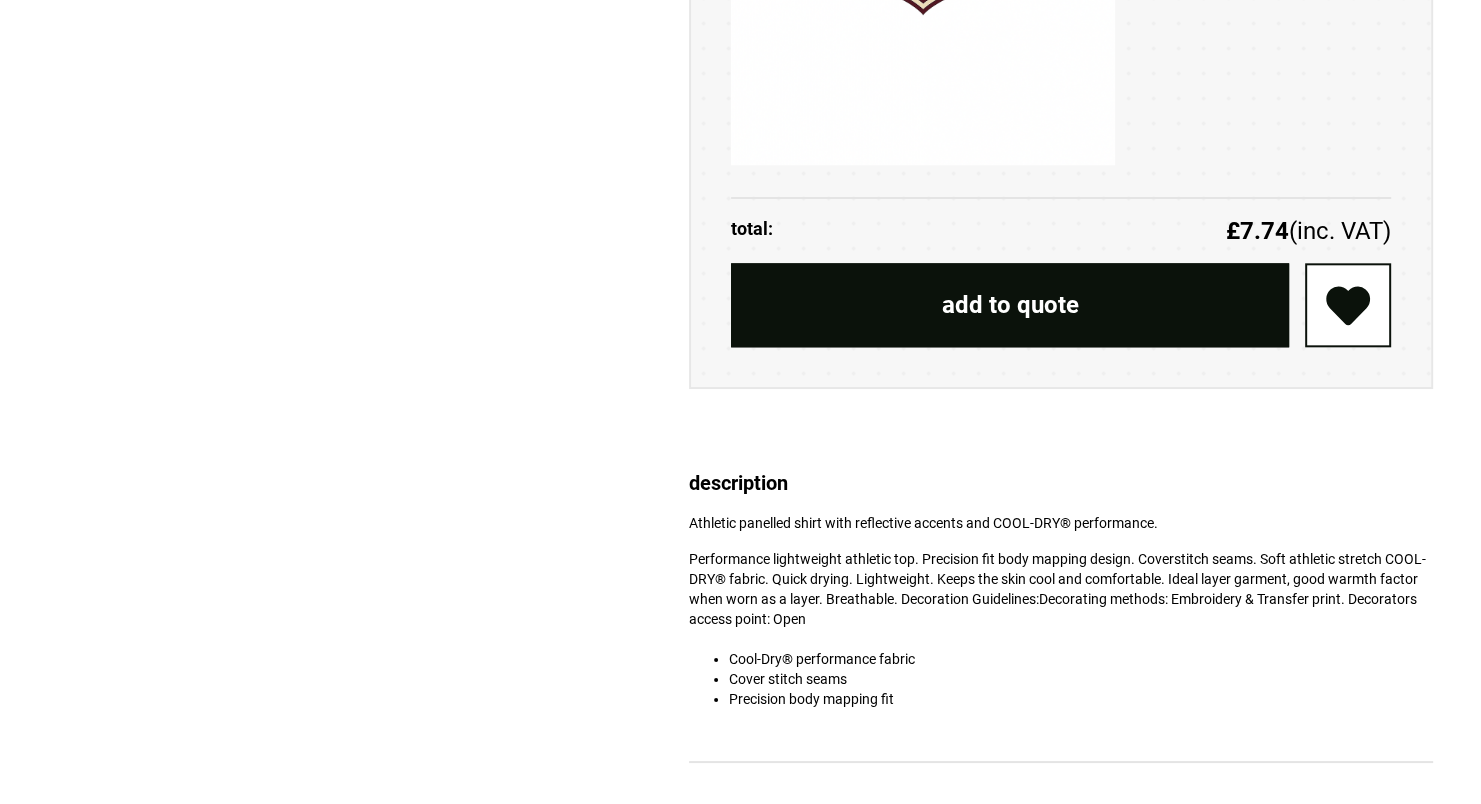 click on "add to quote" at bounding box center [1010, 305] 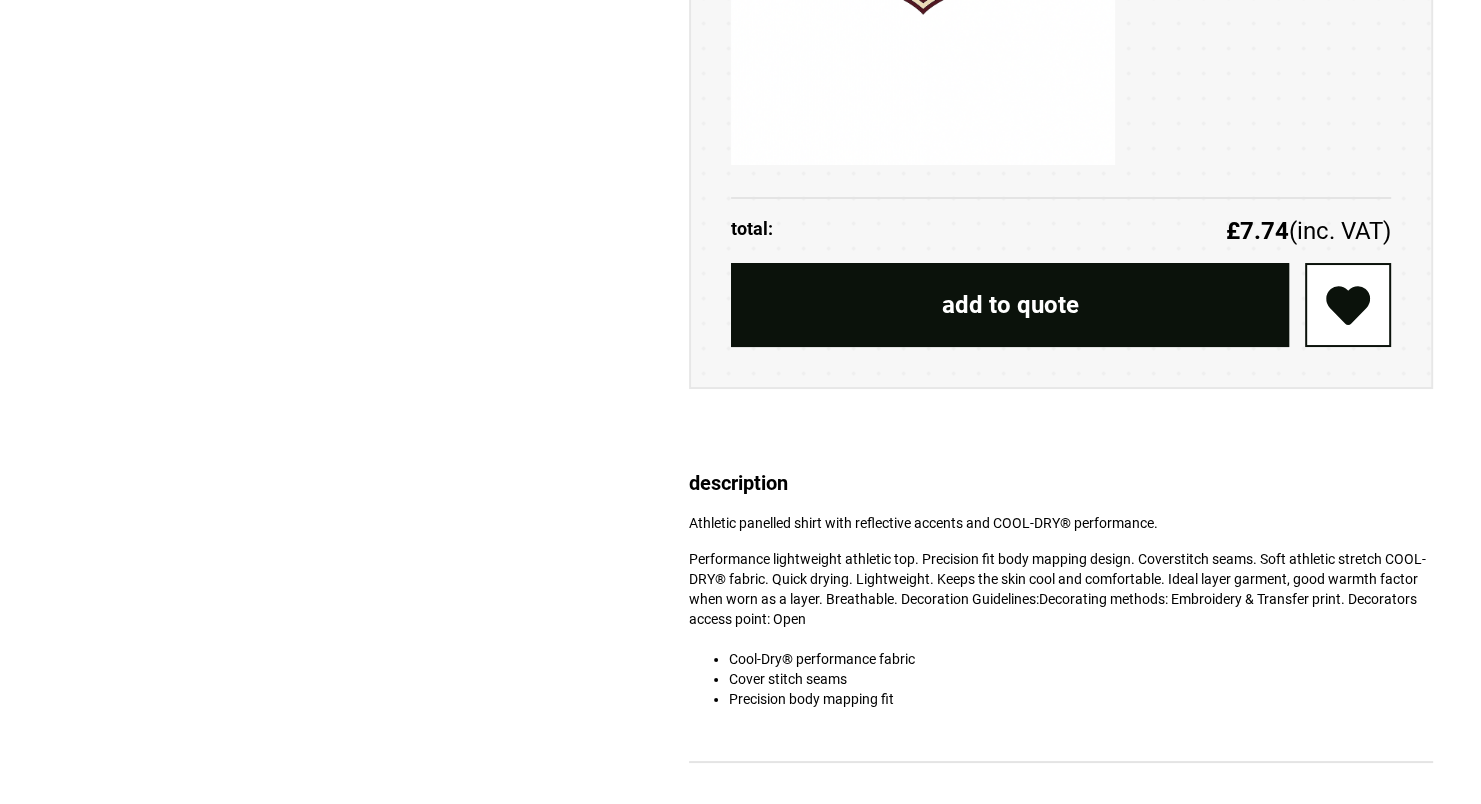 click on "add to quote" at bounding box center (1010, 305) 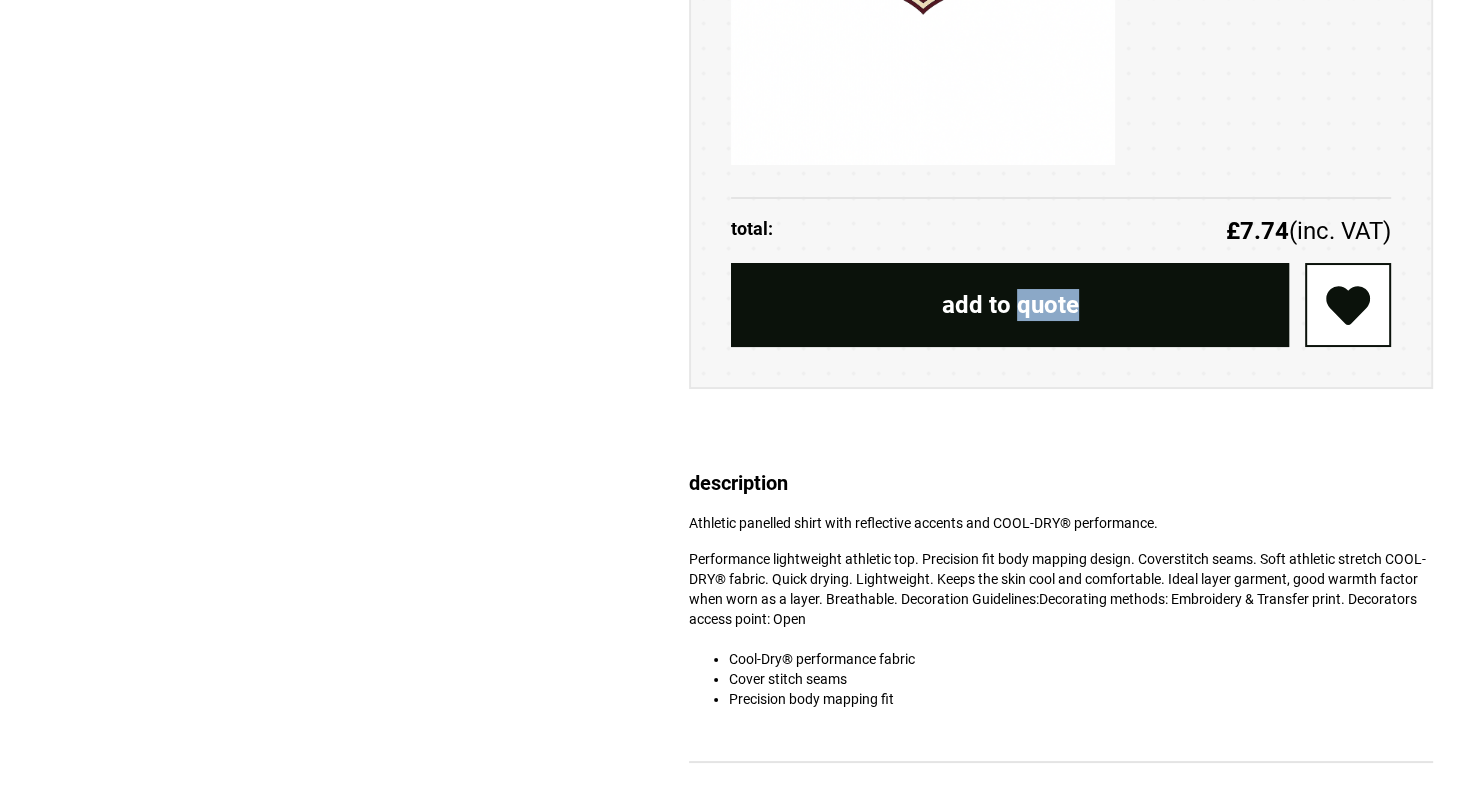 click on "add to quote" at bounding box center [1010, 305] 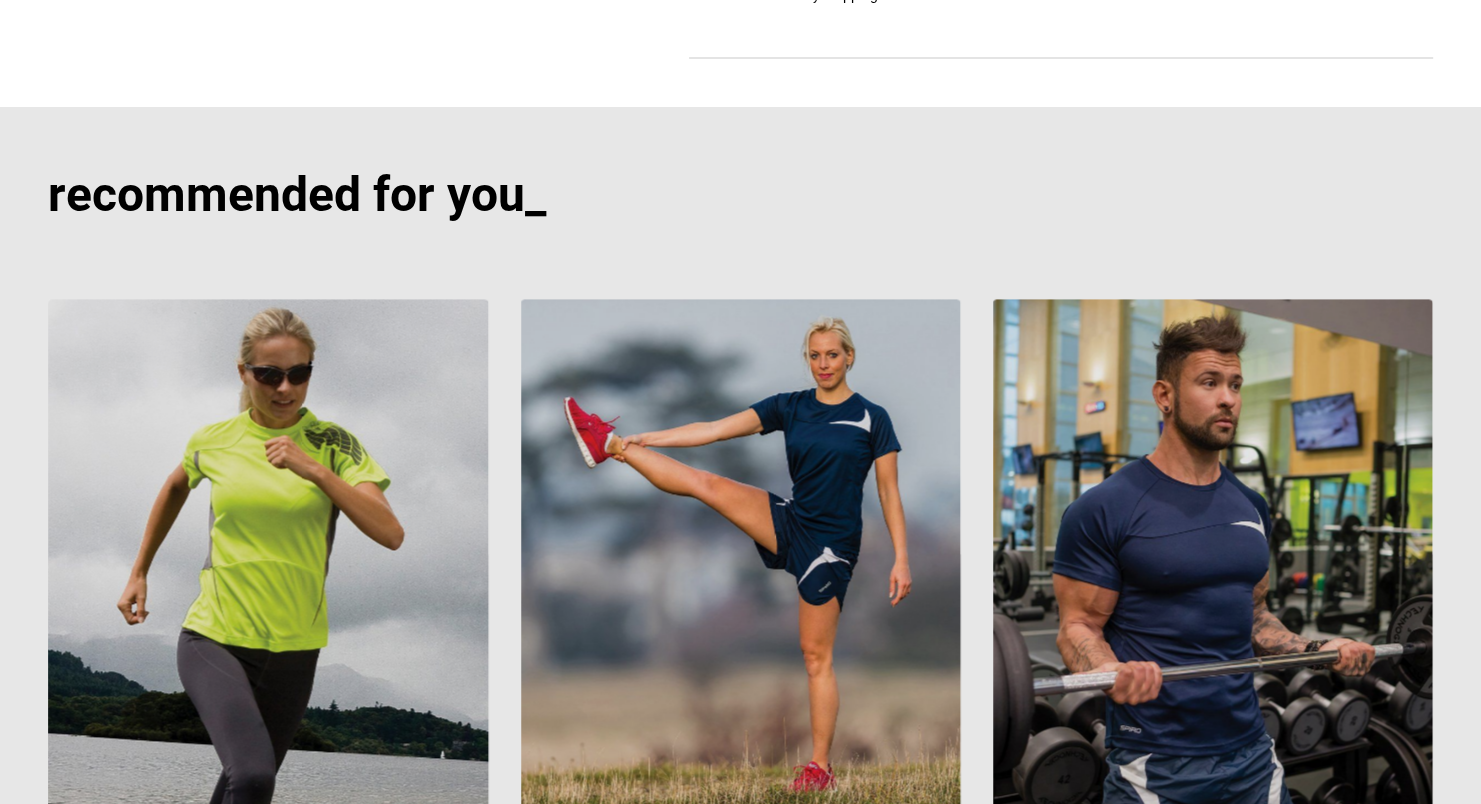 scroll, scrollTop: 2996, scrollLeft: 0, axis: vertical 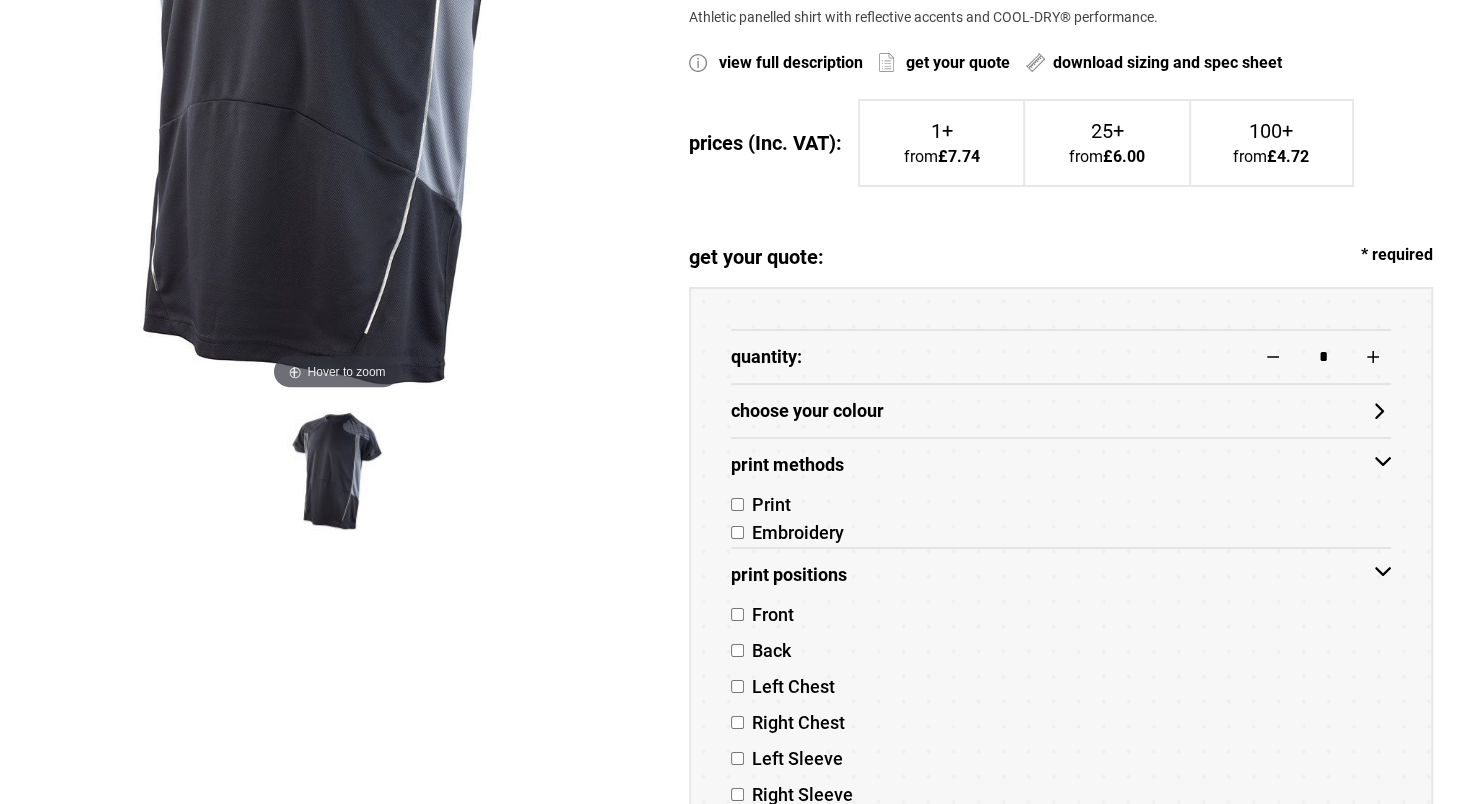 click on "choose your colour" at bounding box center [1061, 410] 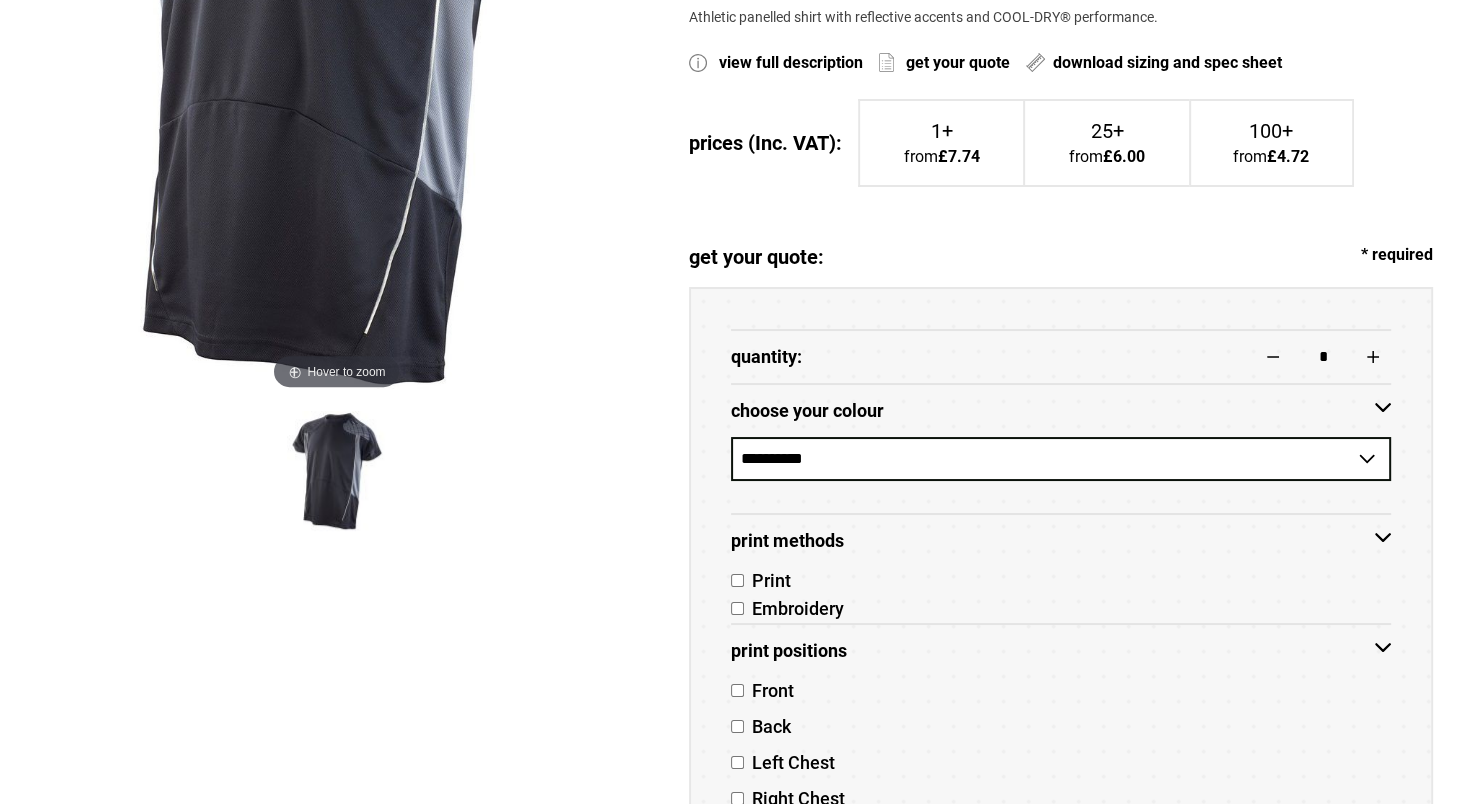 click on "**********" at bounding box center [1061, 459] 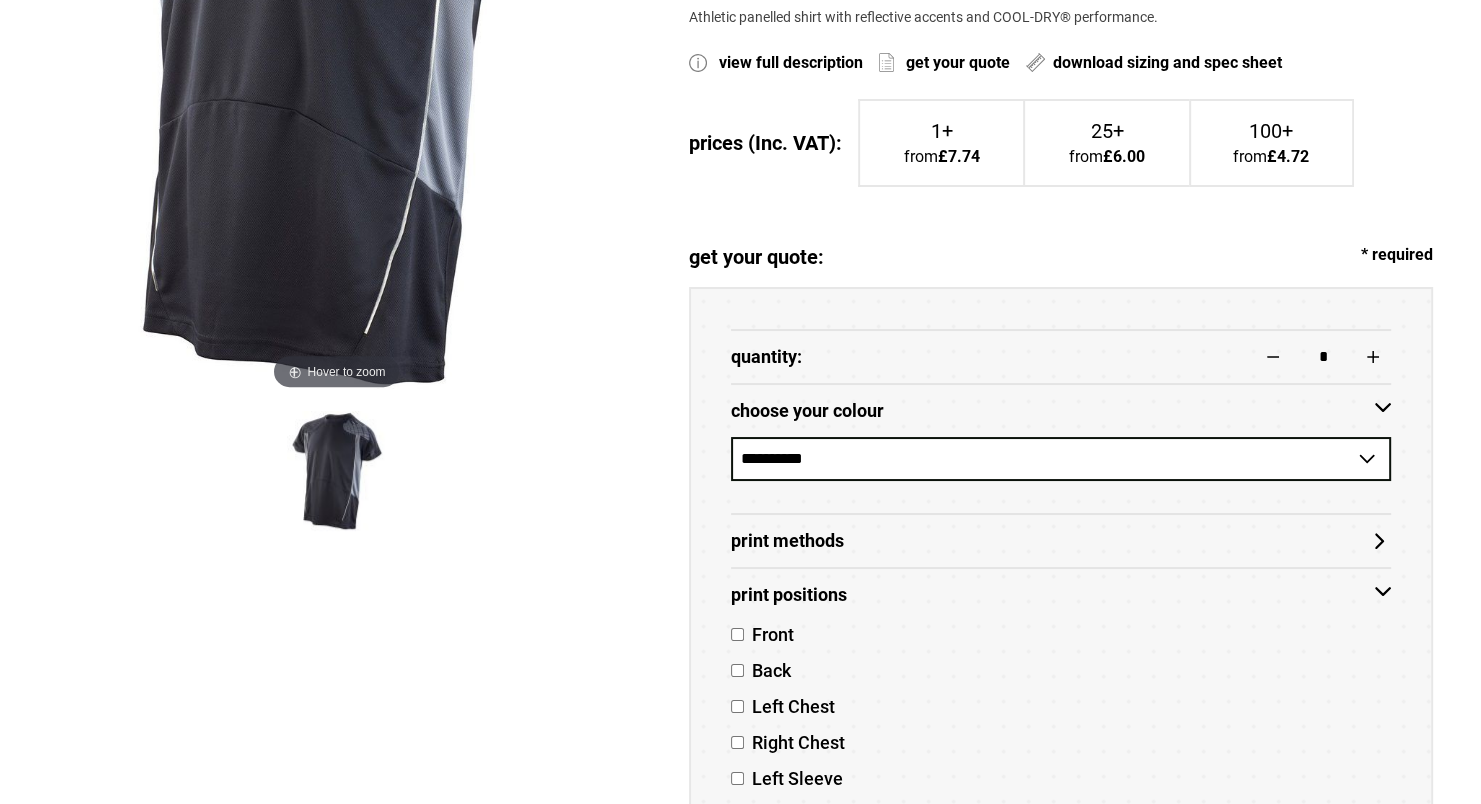 click on "Print Methods" at bounding box center (1061, 541) 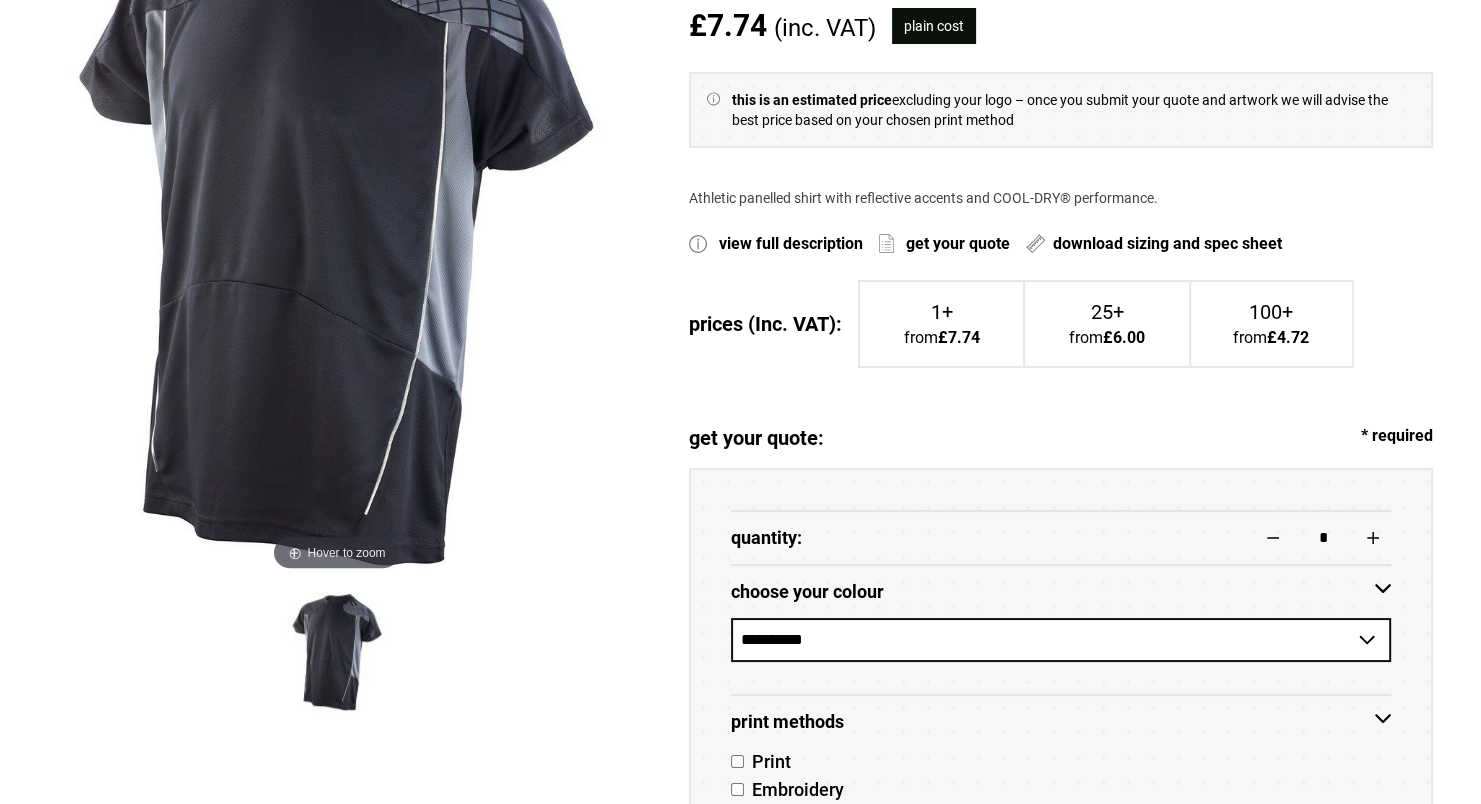 scroll, scrollTop: 386, scrollLeft: 0, axis: vertical 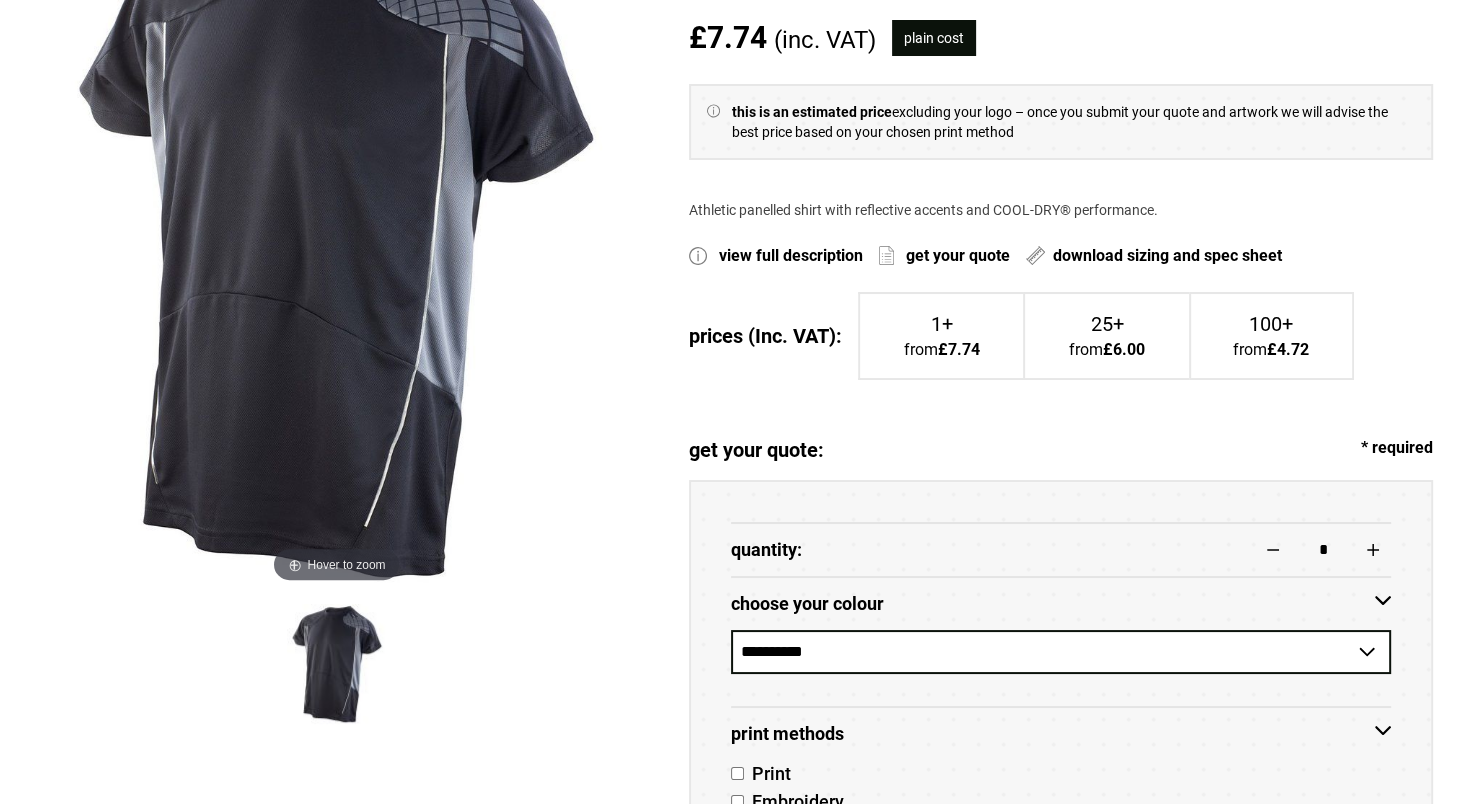 click on "1+" at bounding box center [941, 324] 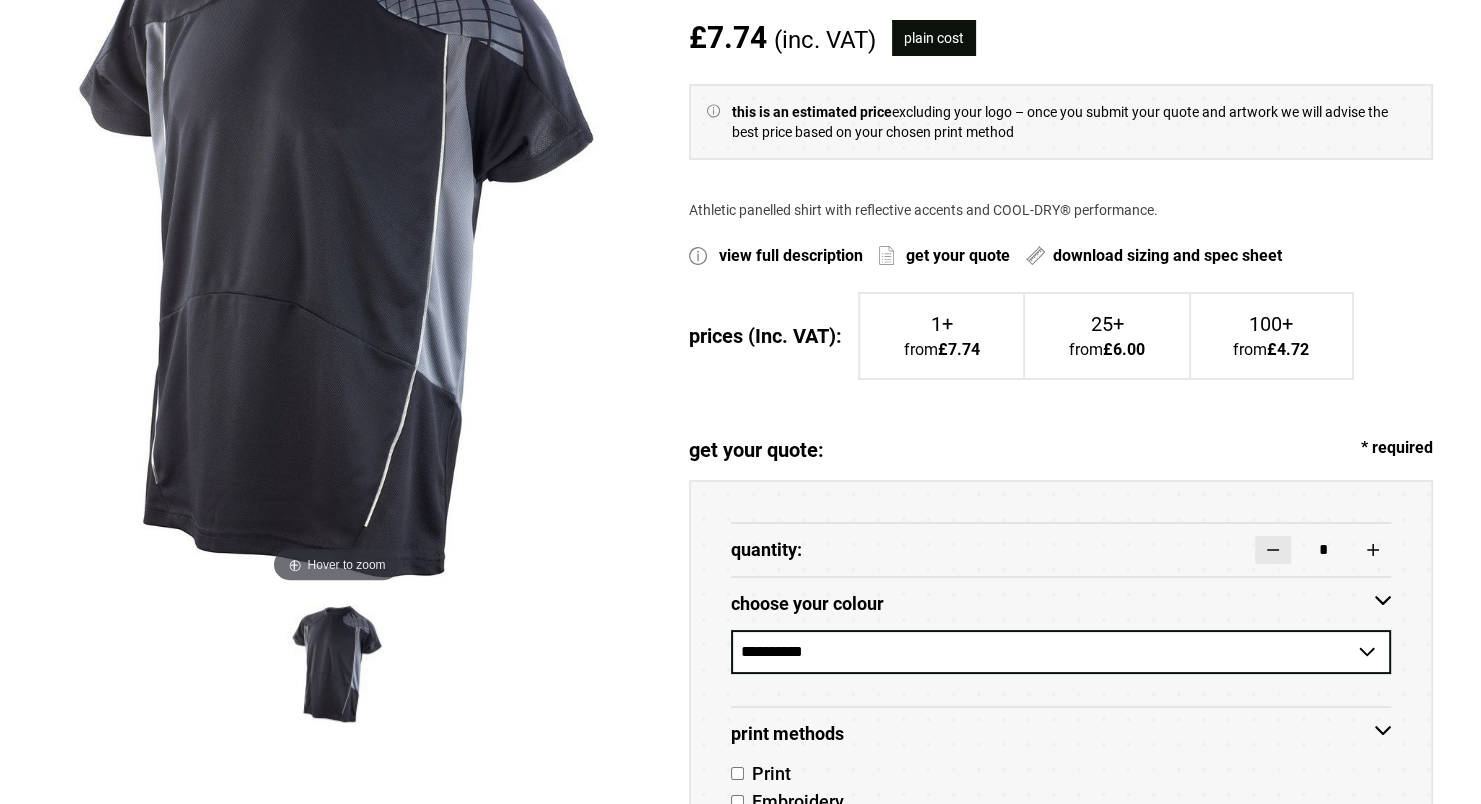 click at bounding box center [1273, 550] 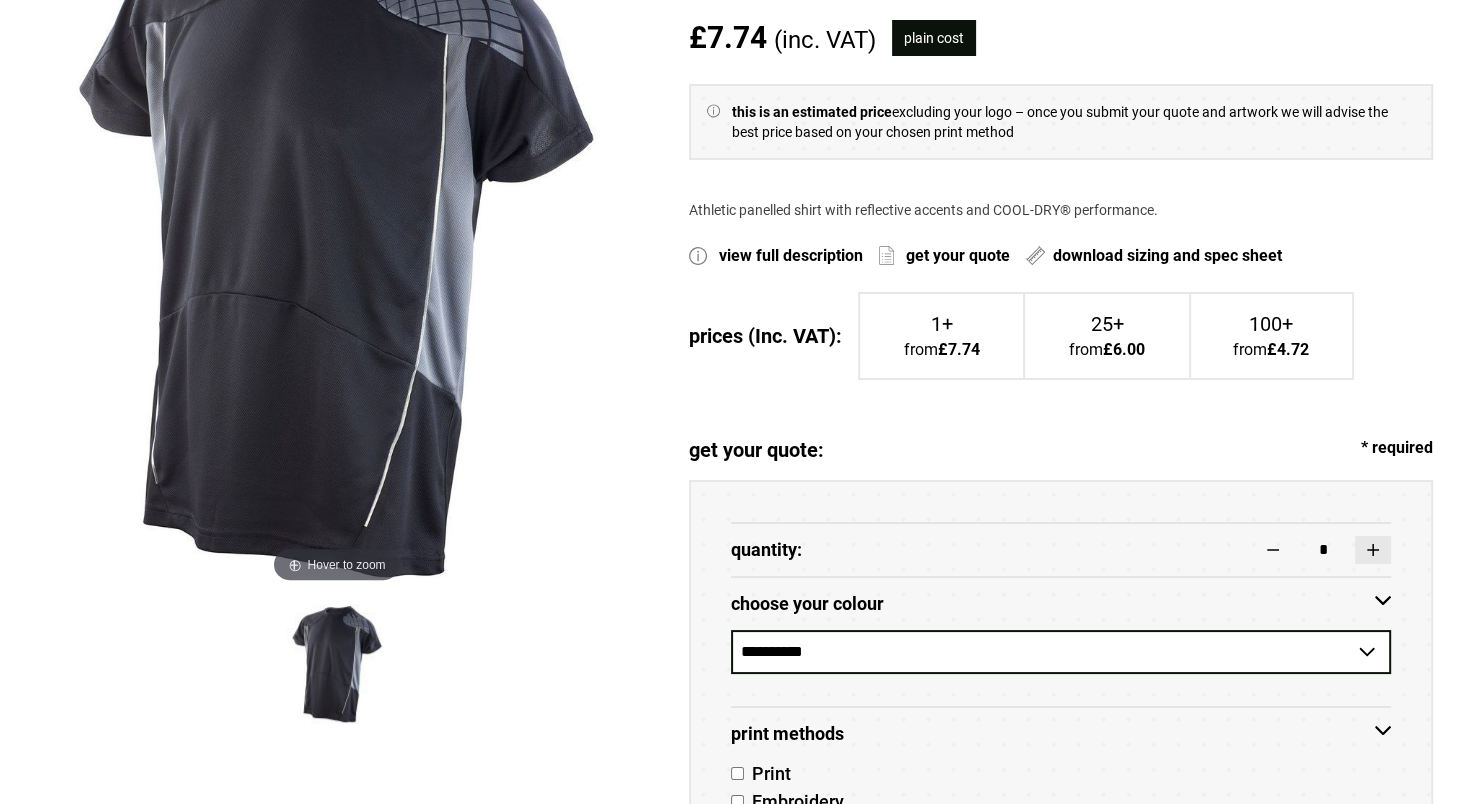 click at bounding box center [1373, 550] 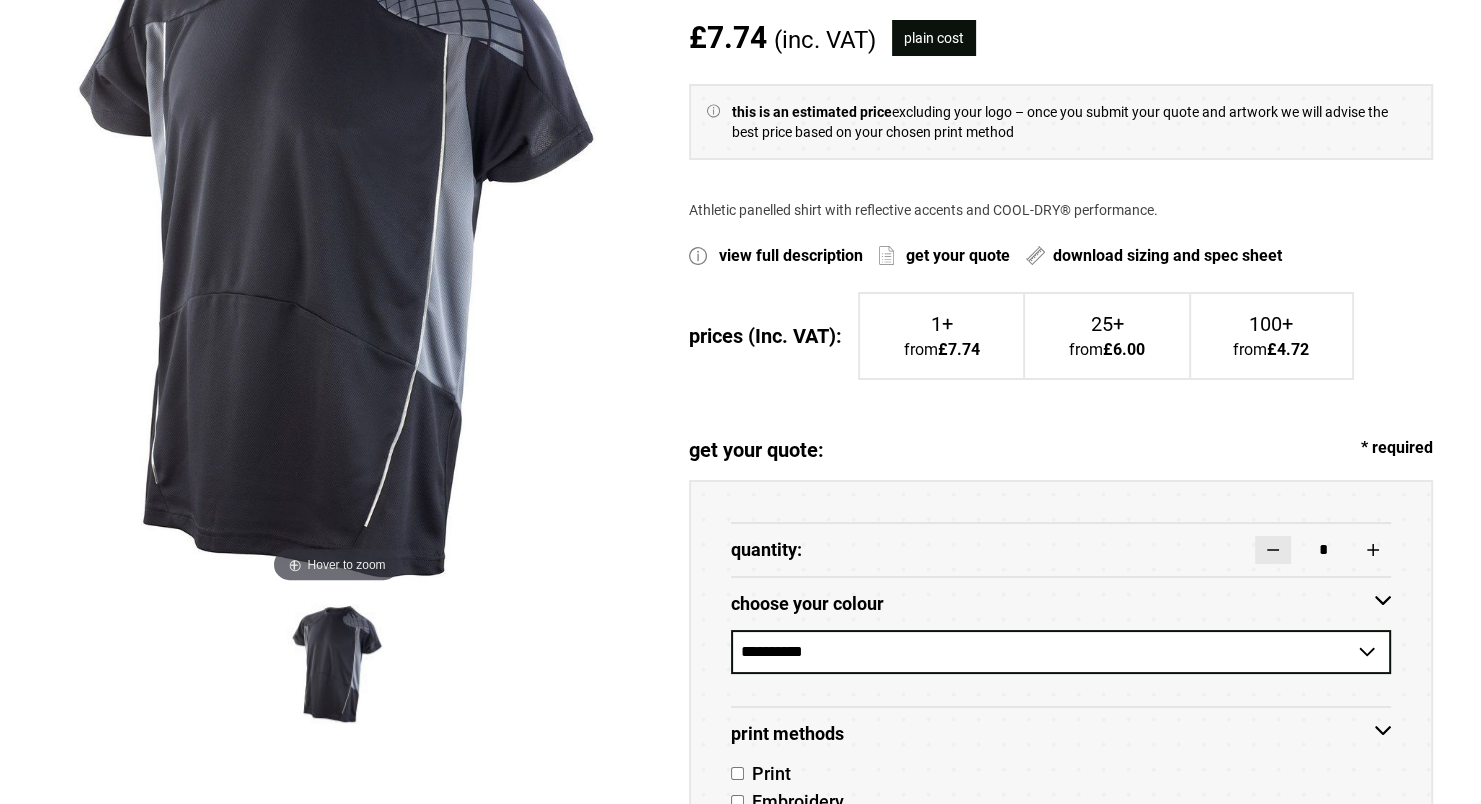 click at bounding box center [1273, 550] 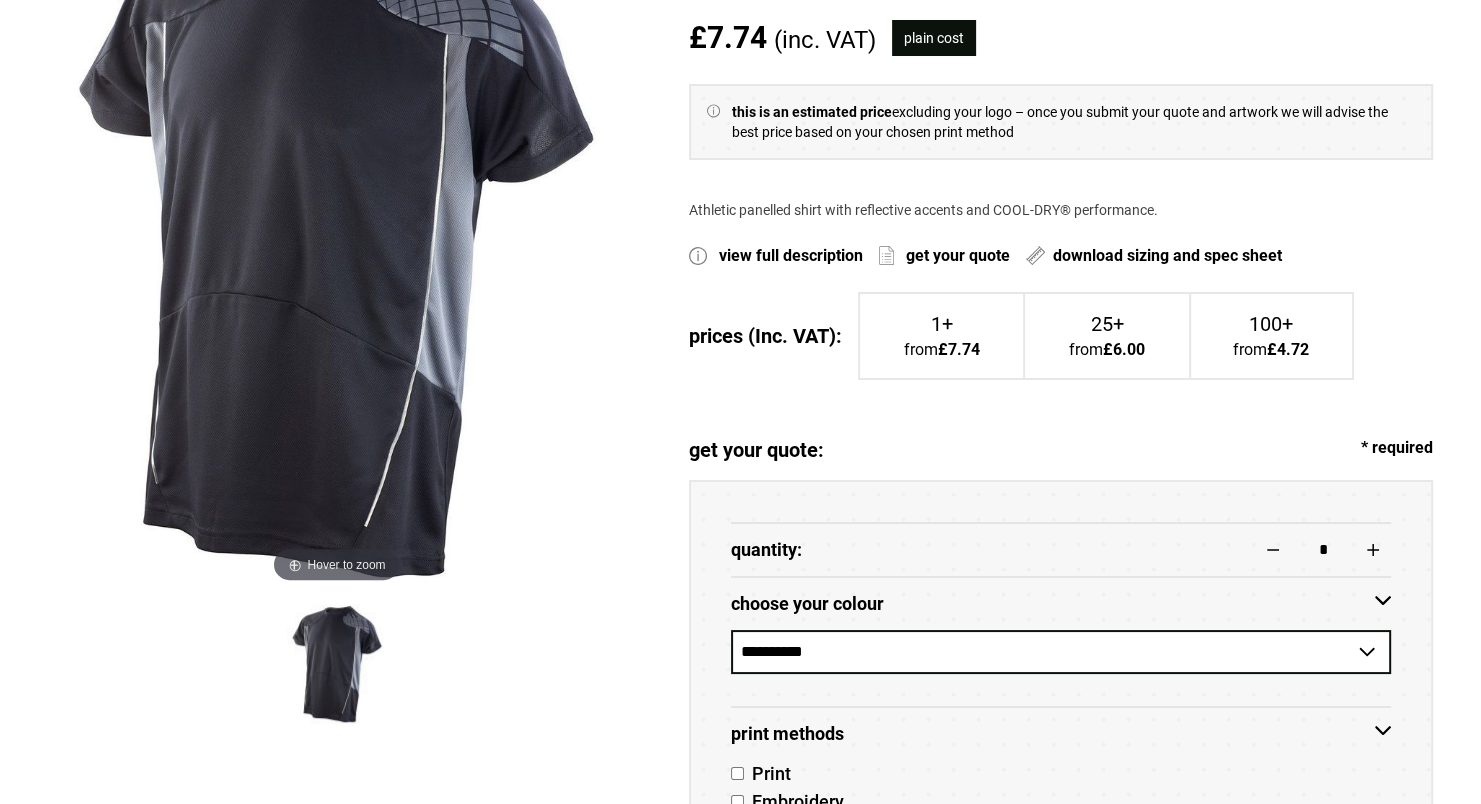 click on "get your quote" at bounding box center [958, 256] 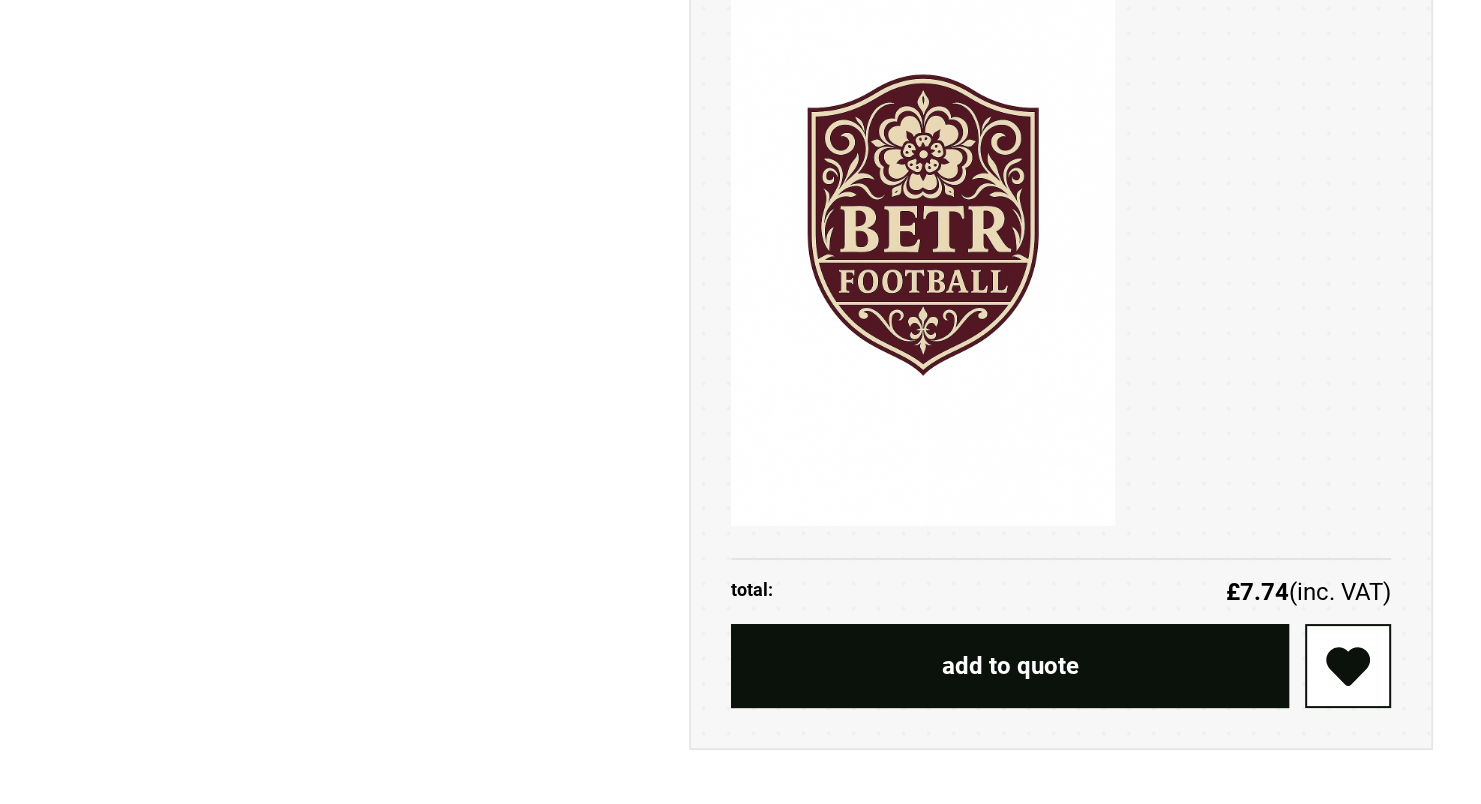 scroll, scrollTop: 1893, scrollLeft: 0, axis: vertical 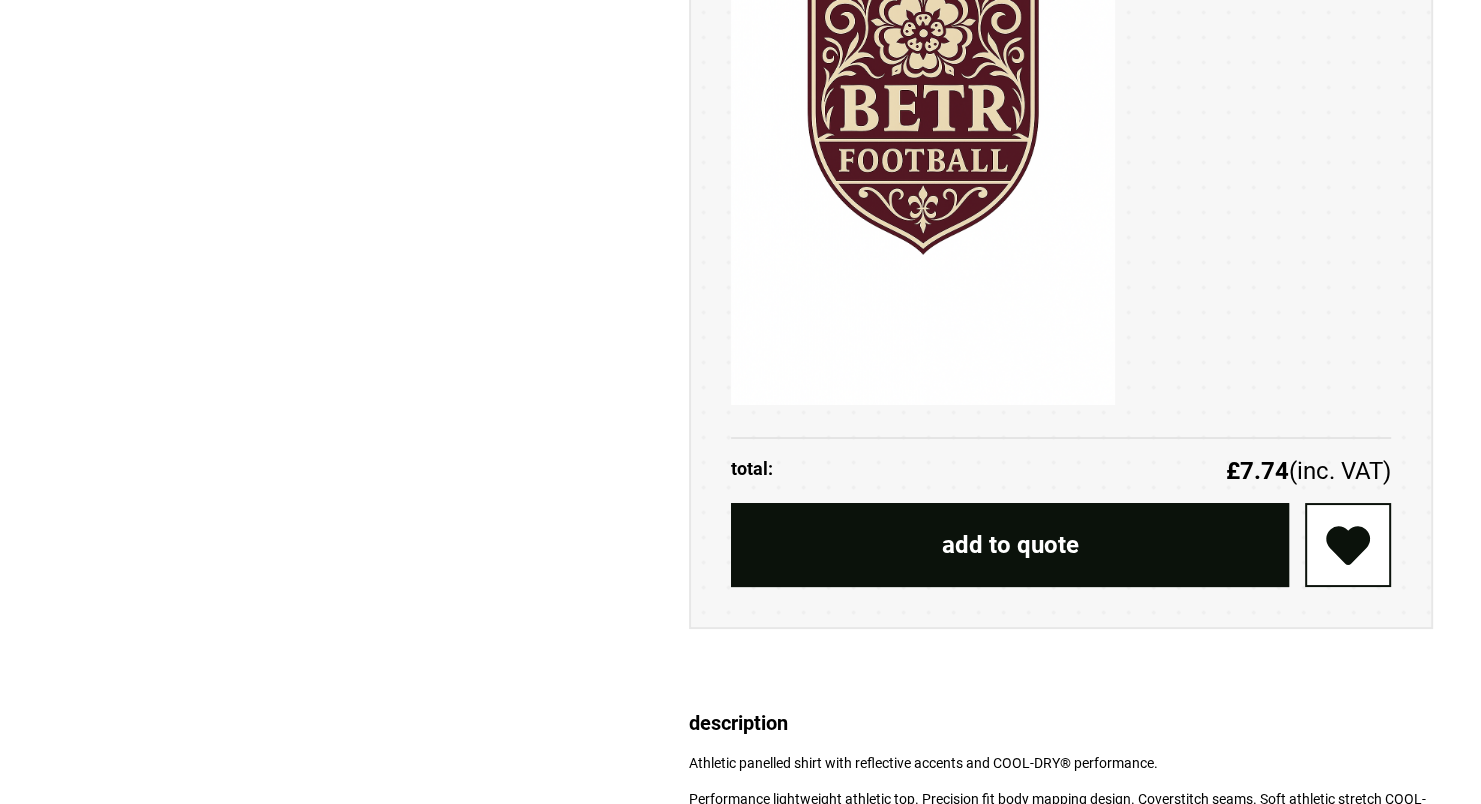 click on "add to quote" at bounding box center (1010, 545) 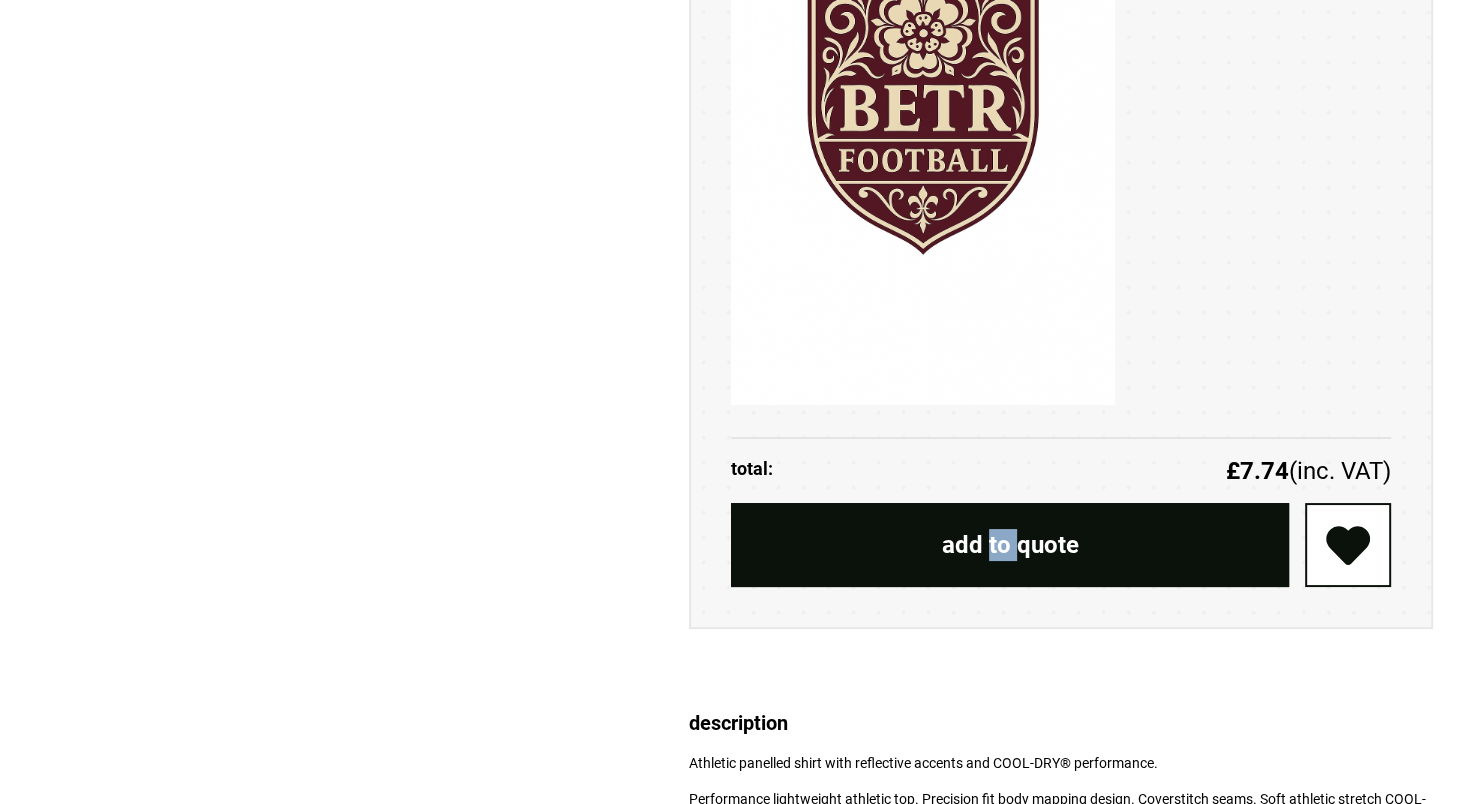 click on "add to quote" at bounding box center [1010, 545] 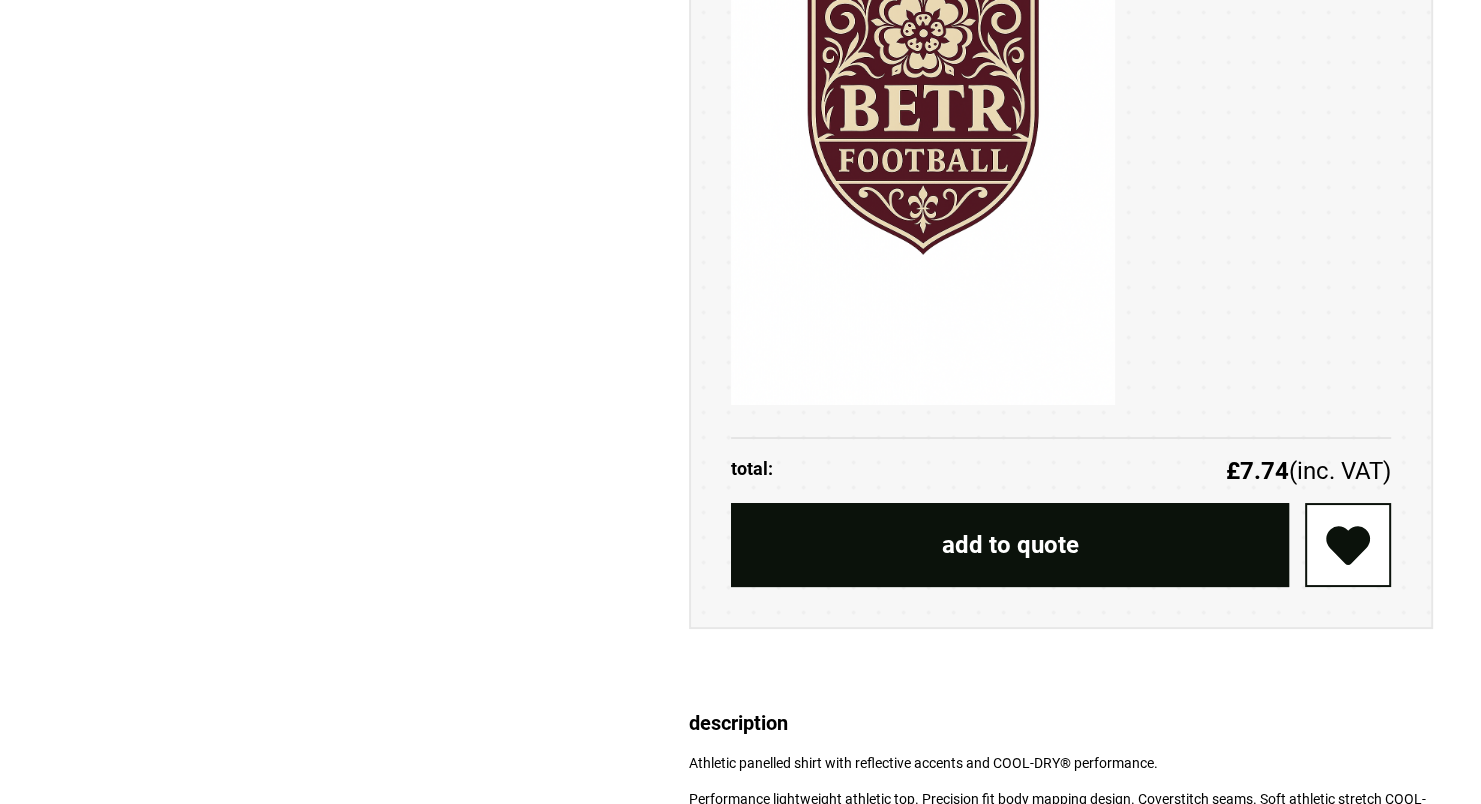 click on "add to quote" at bounding box center (1010, 545) 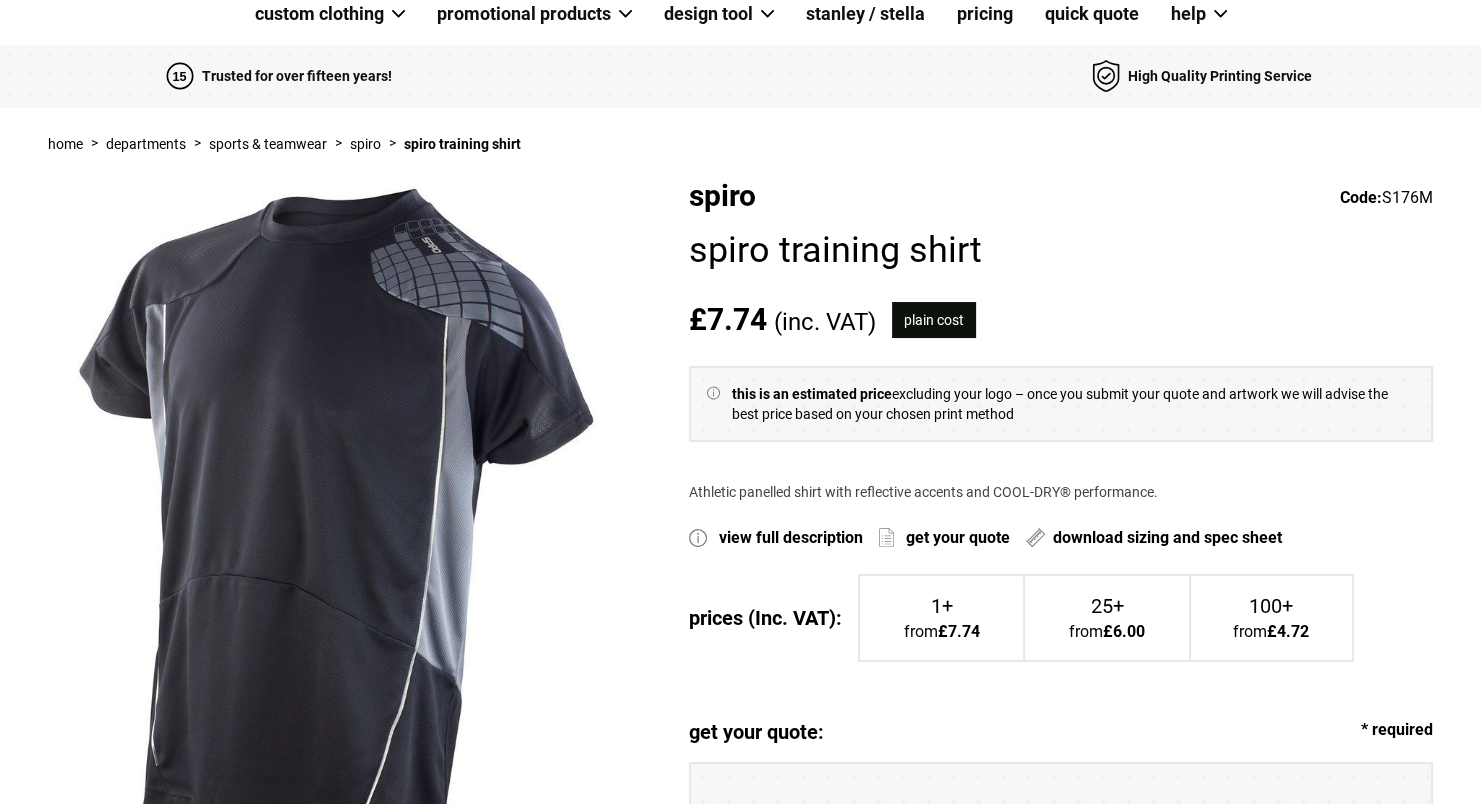 scroll, scrollTop: 0, scrollLeft: 0, axis: both 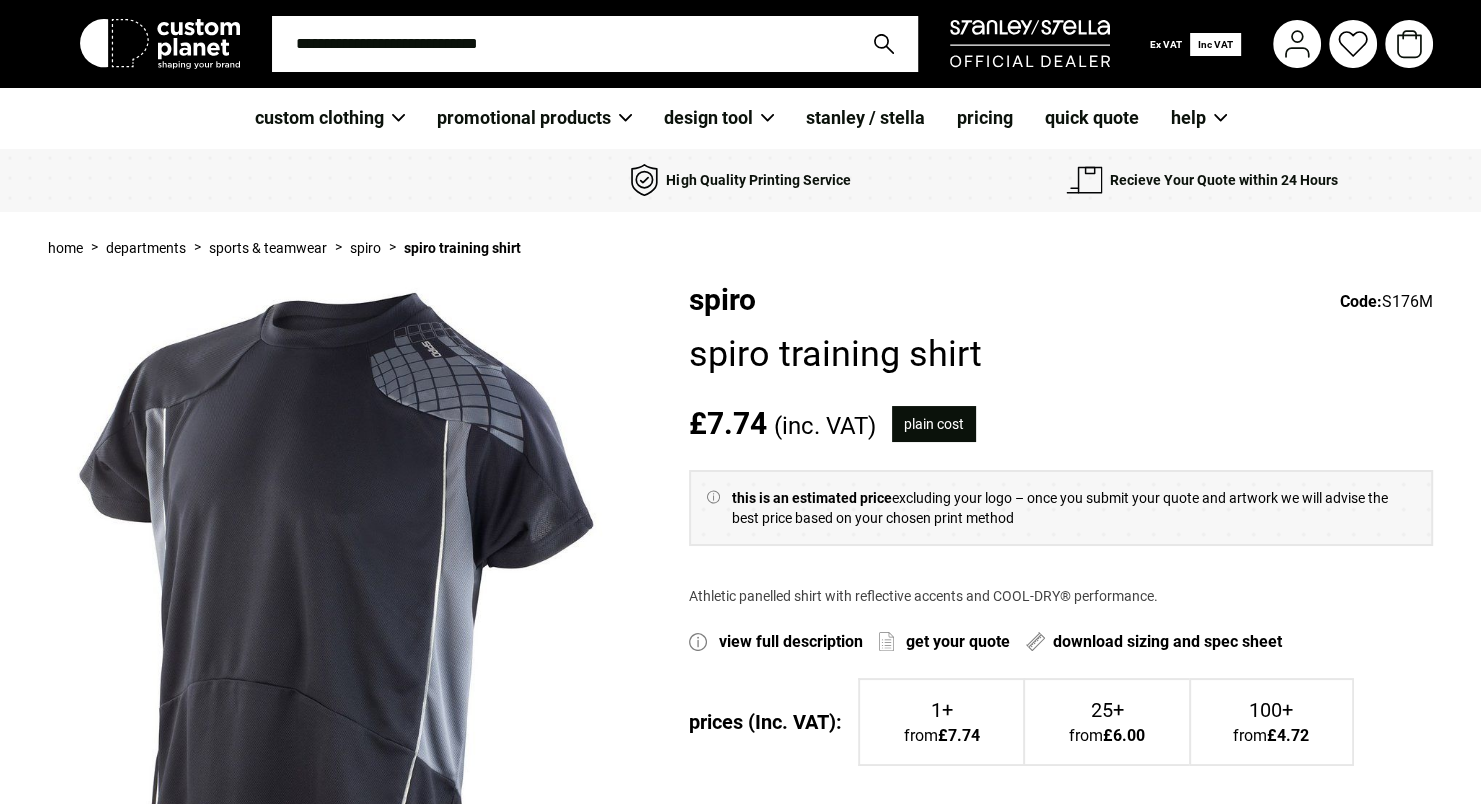 click 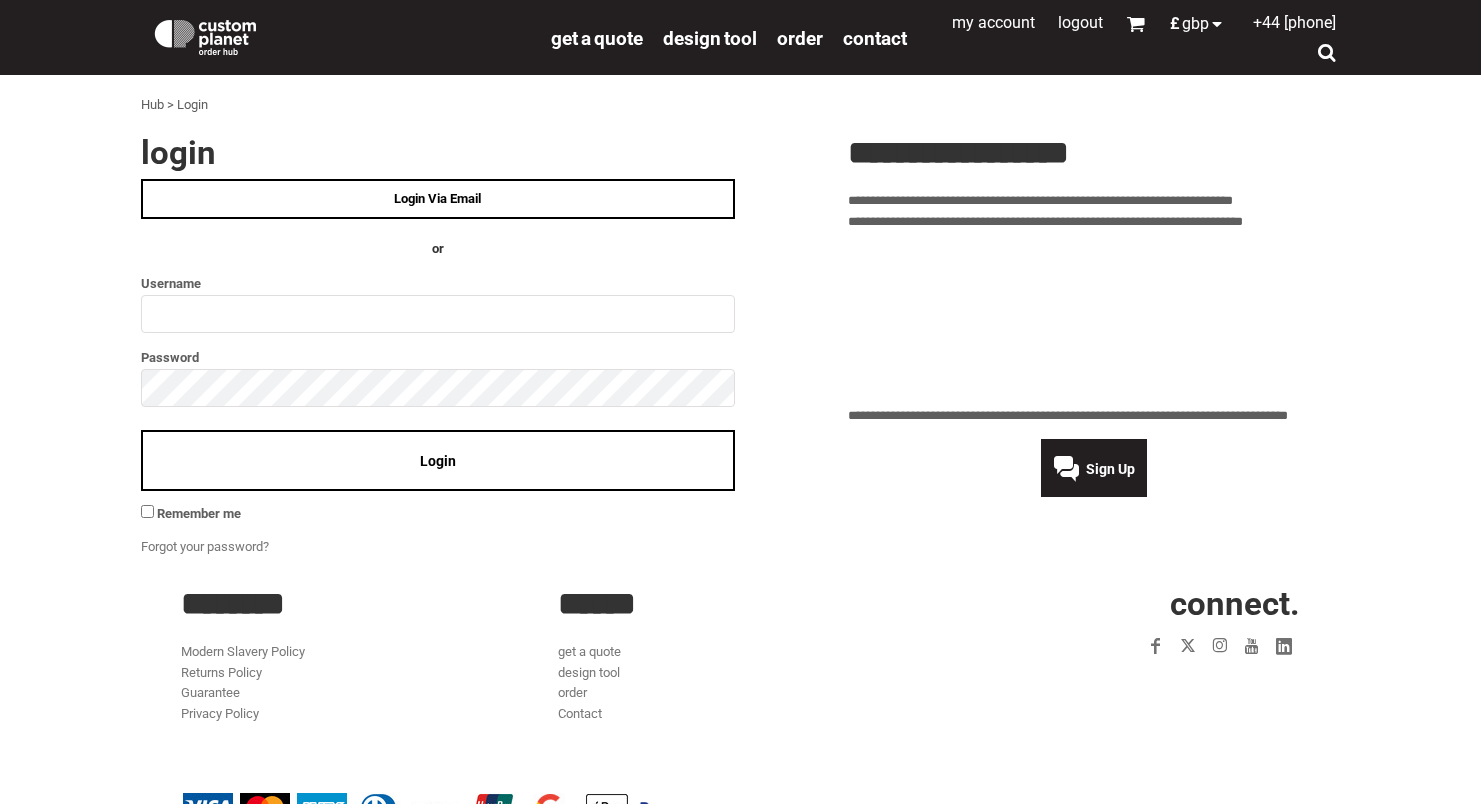 scroll, scrollTop: 0, scrollLeft: 0, axis: both 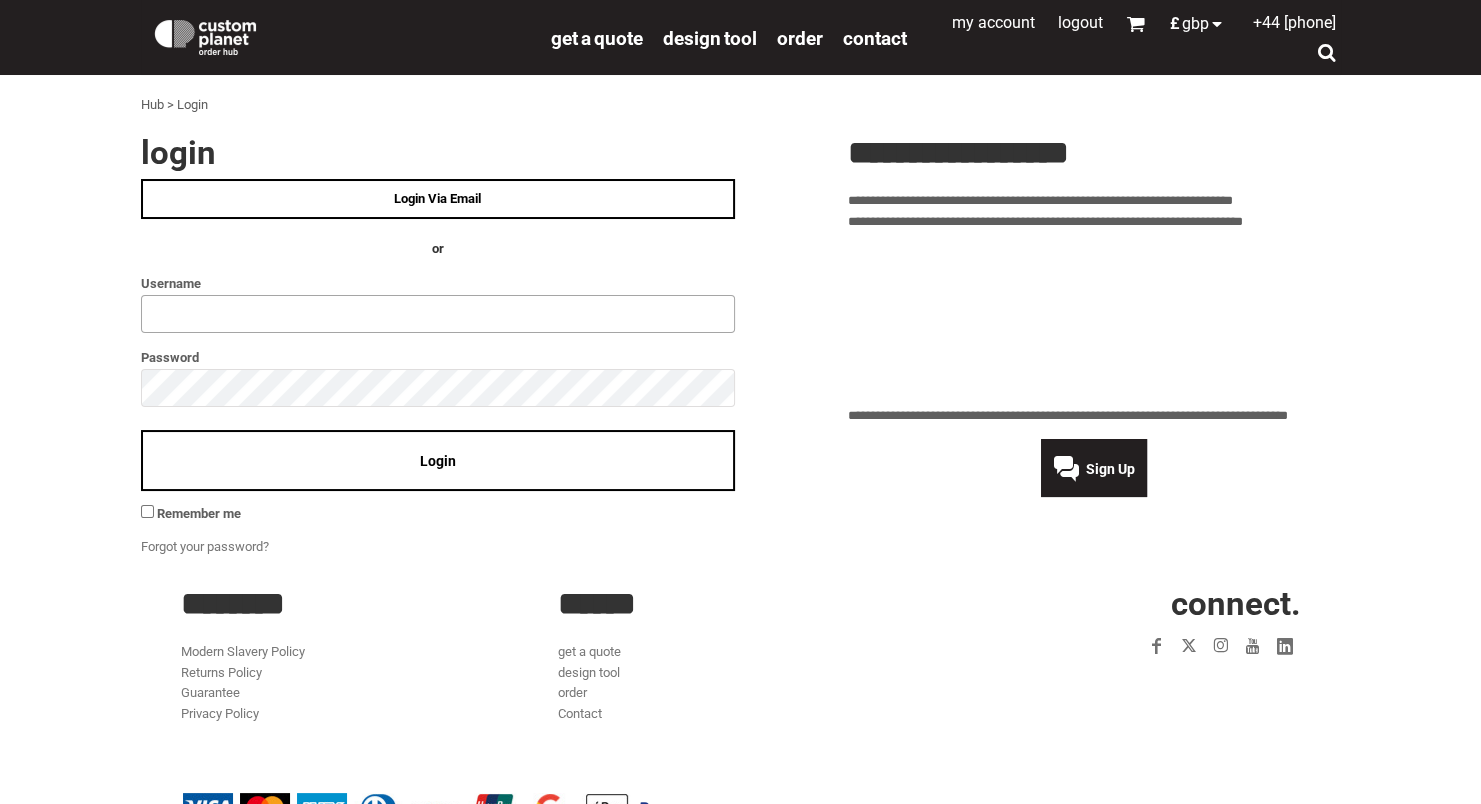 click at bounding box center (438, 314) 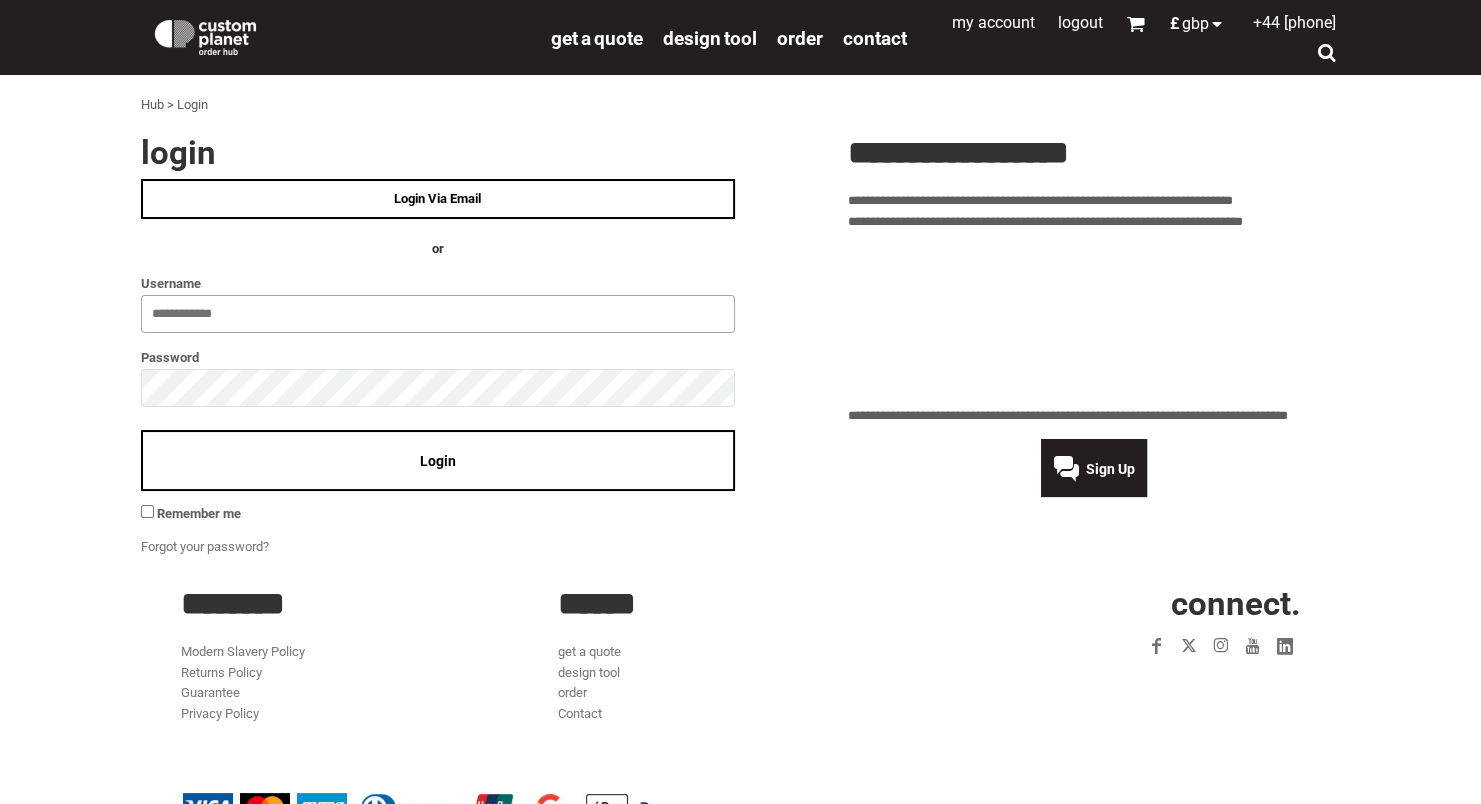 type on "**********" 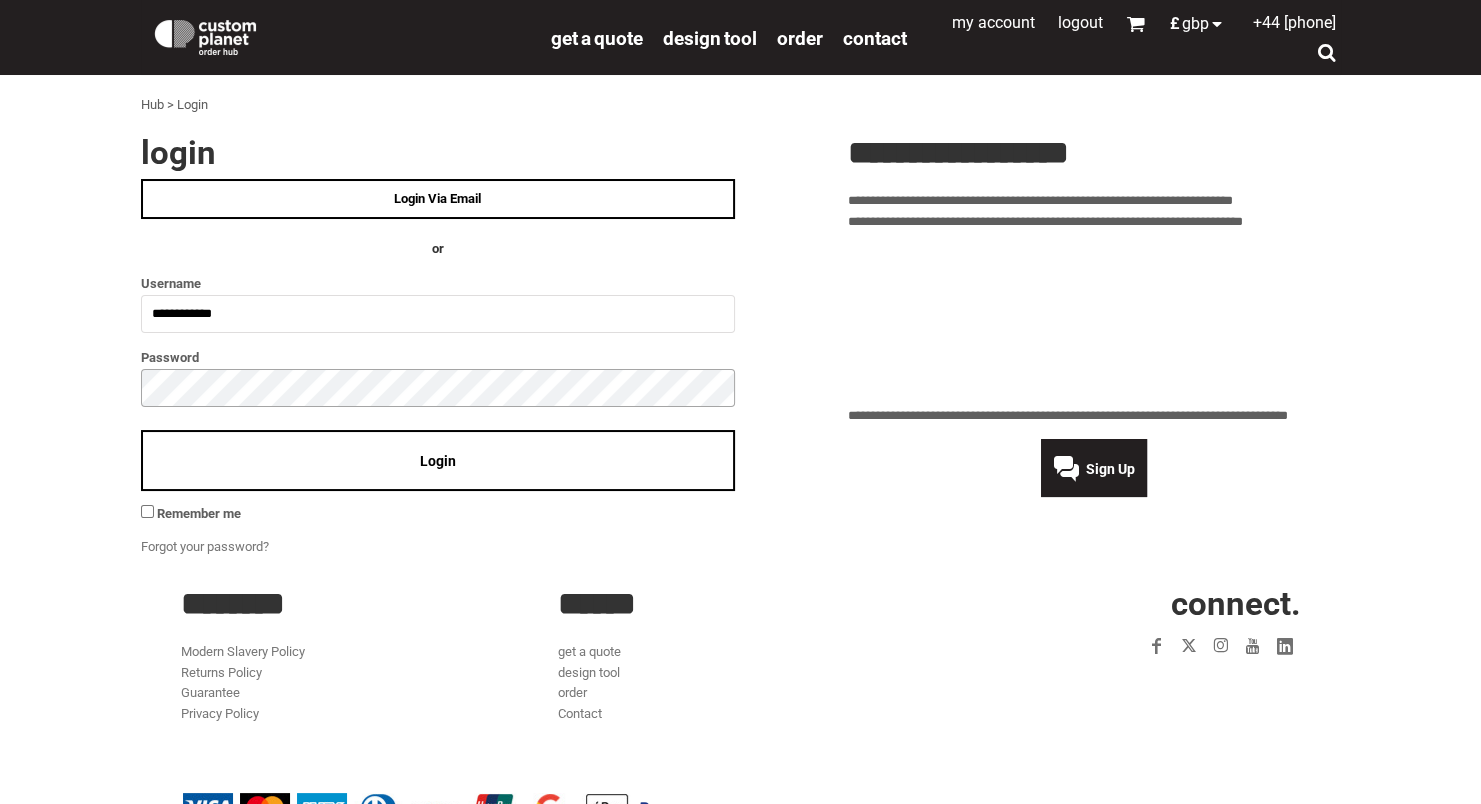 click on "**" at bounding box center [0, 0] 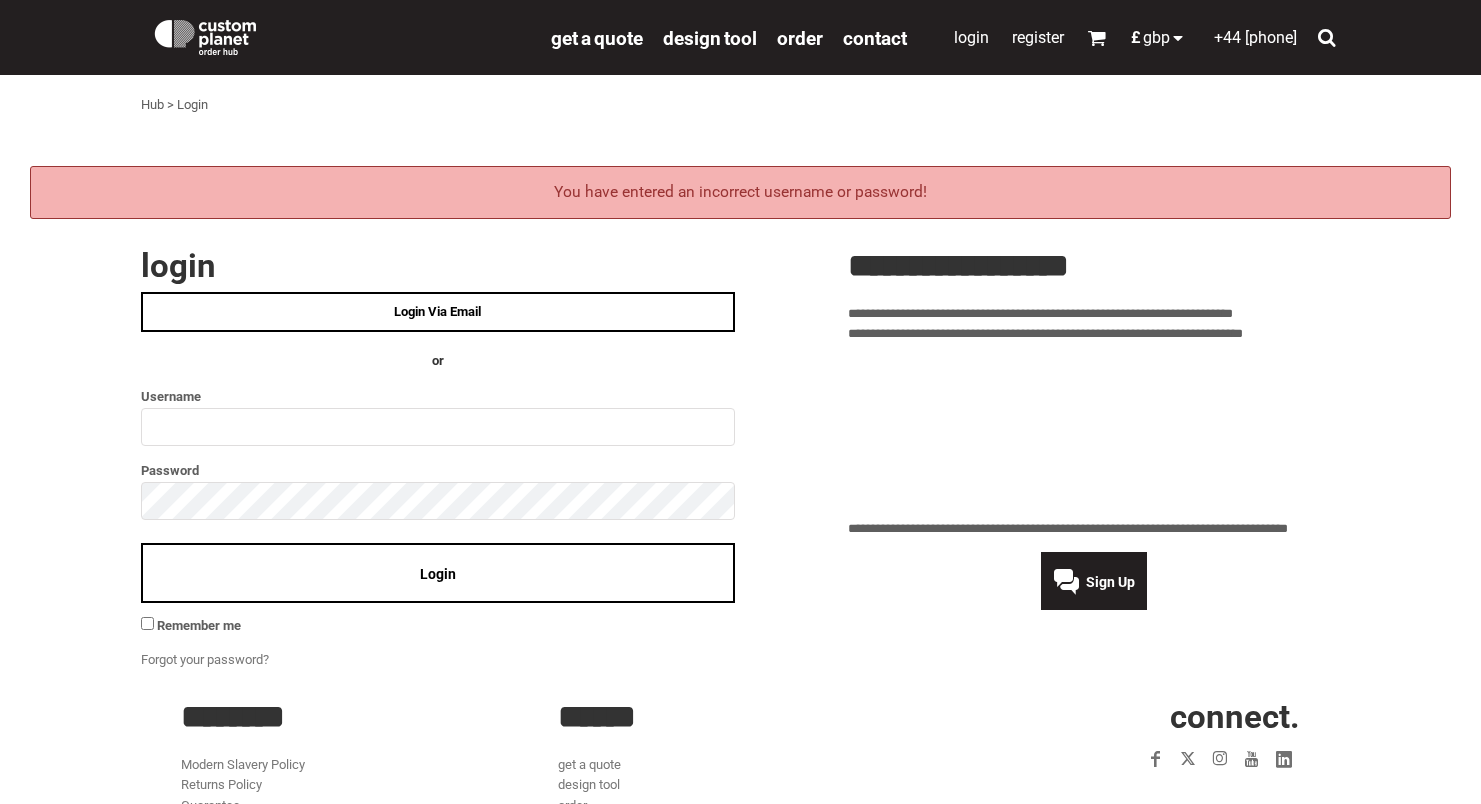 scroll, scrollTop: 0, scrollLeft: 0, axis: both 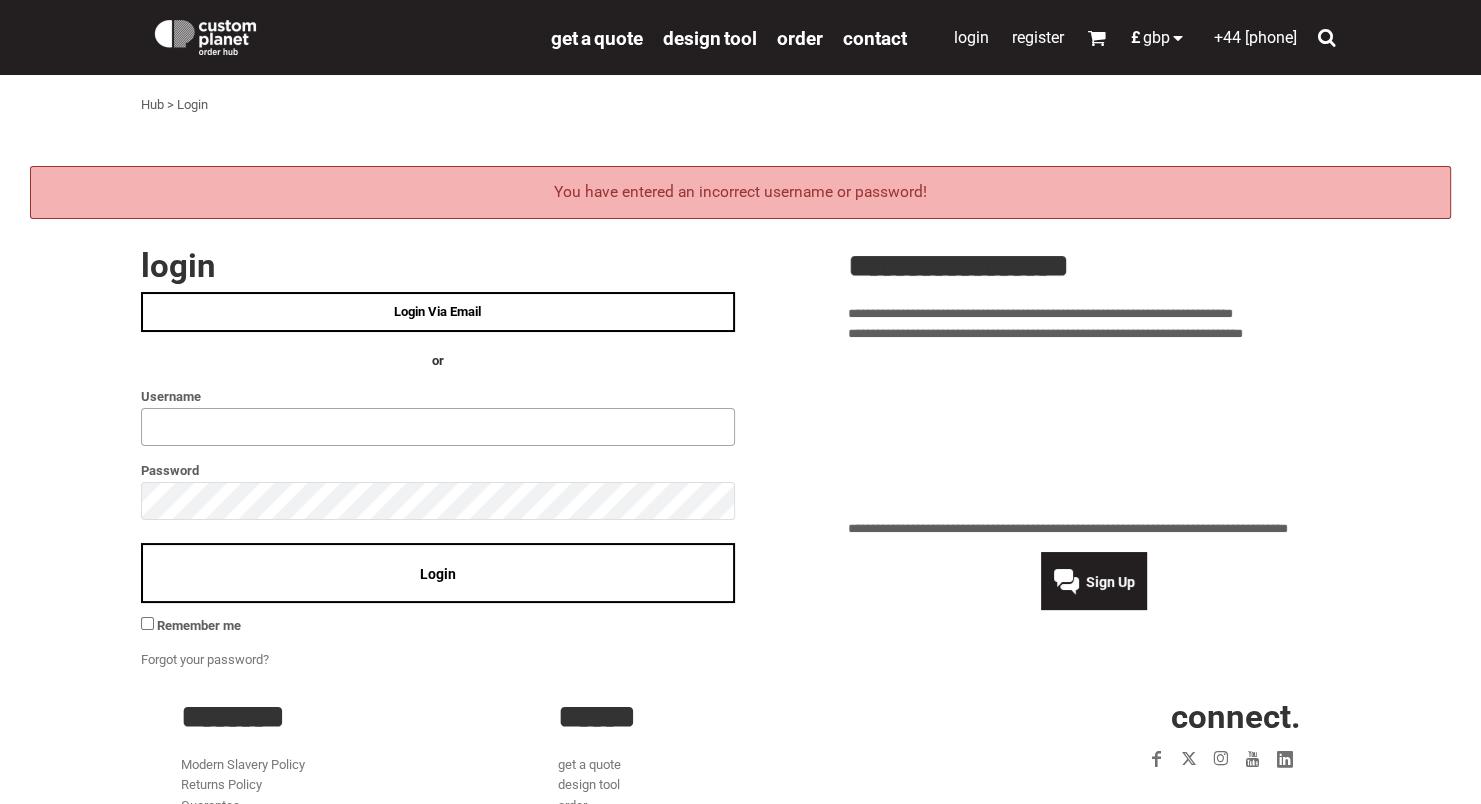 click at bounding box center (438, 427) 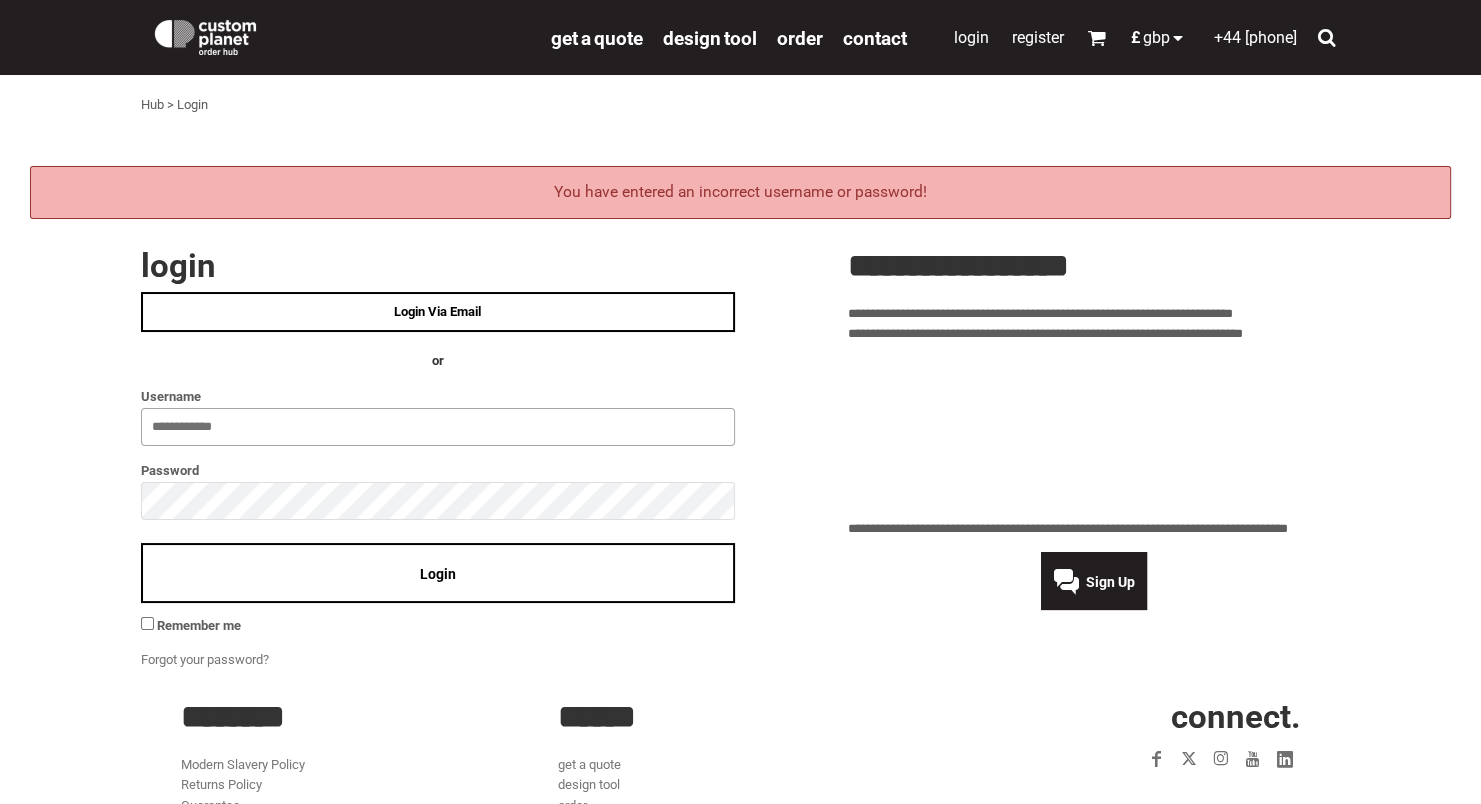 type on "**********" 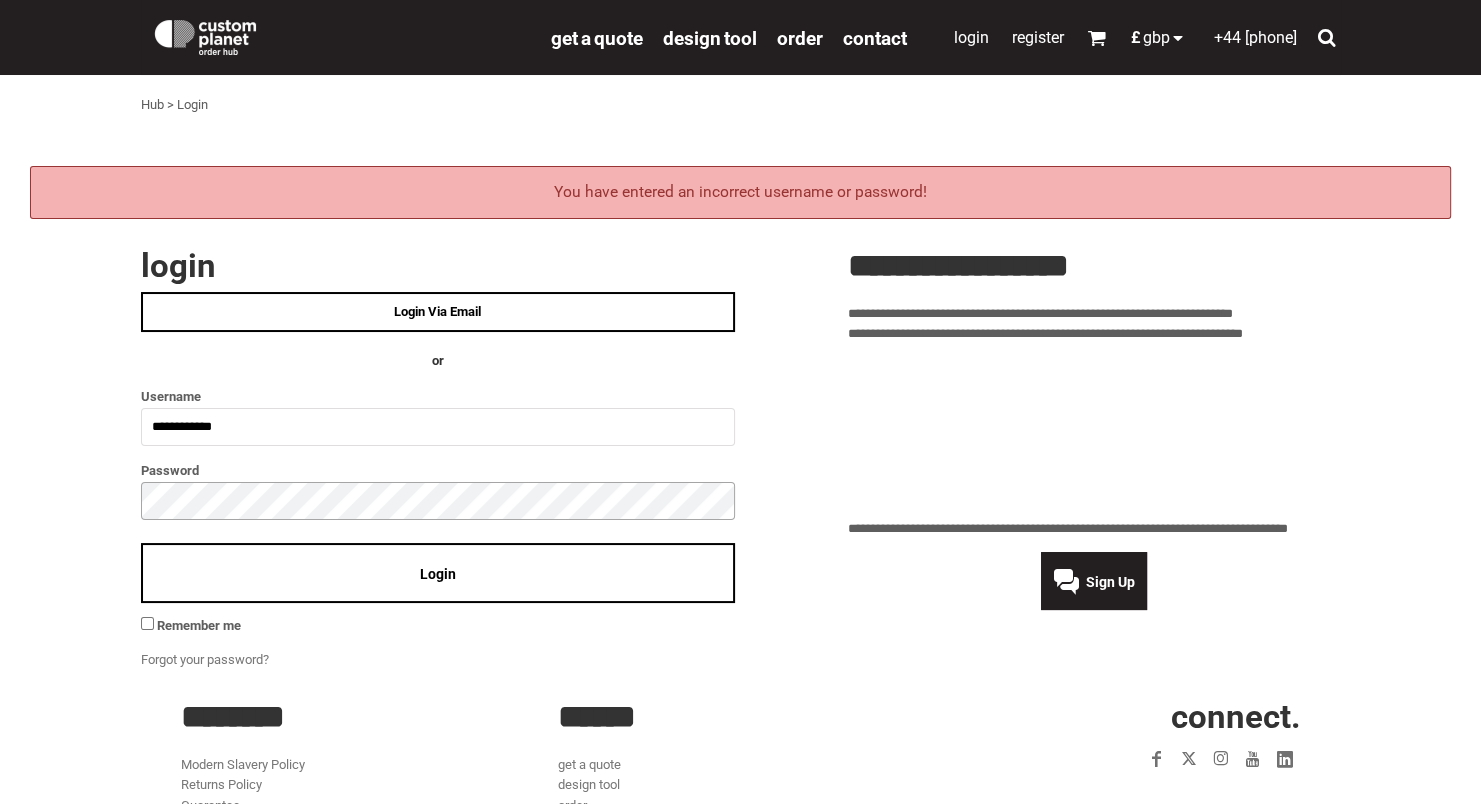 click on "**" at bounding box center [0, 0] 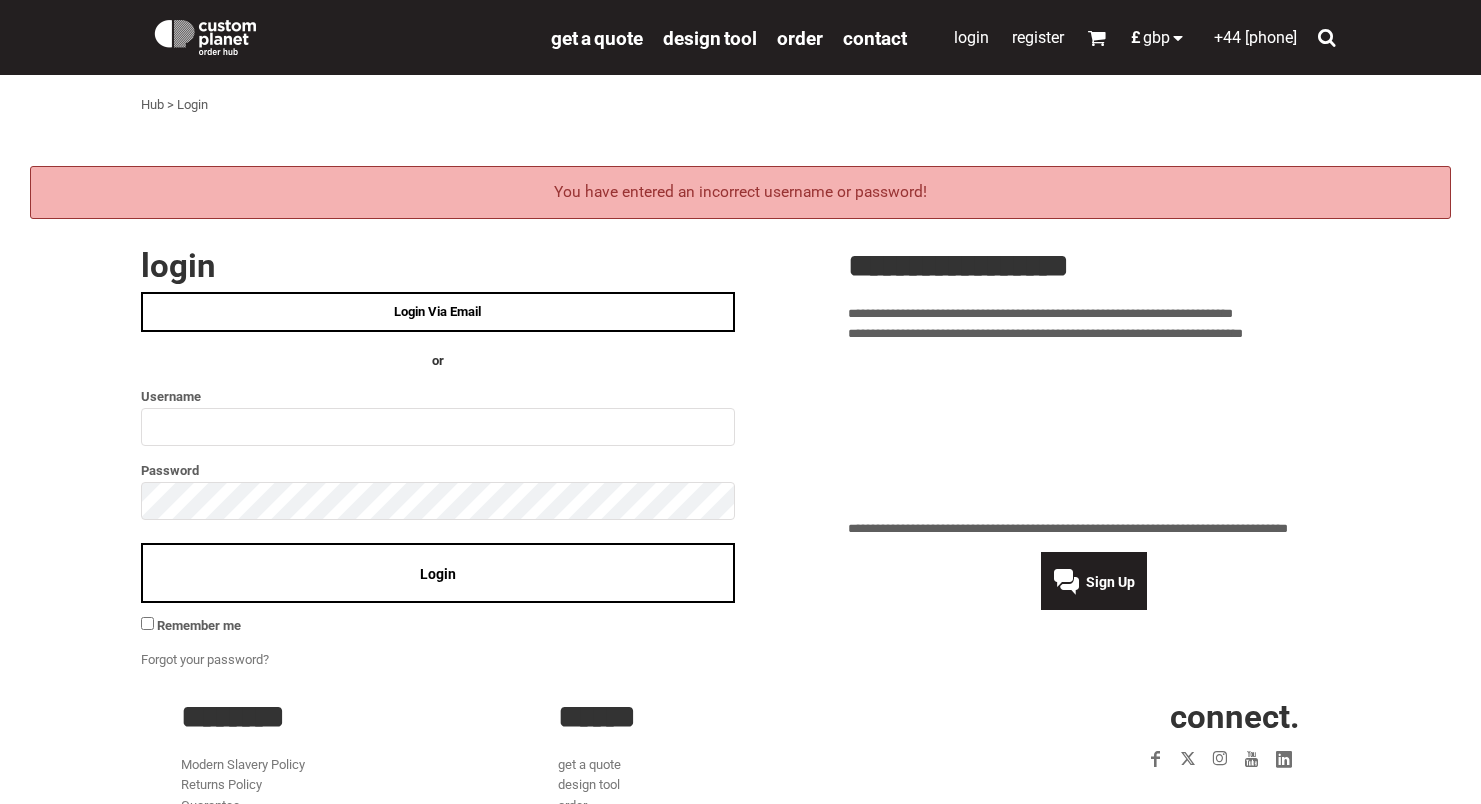 scroll, scrollTop: 0, scrollLeft: 0, axis: both 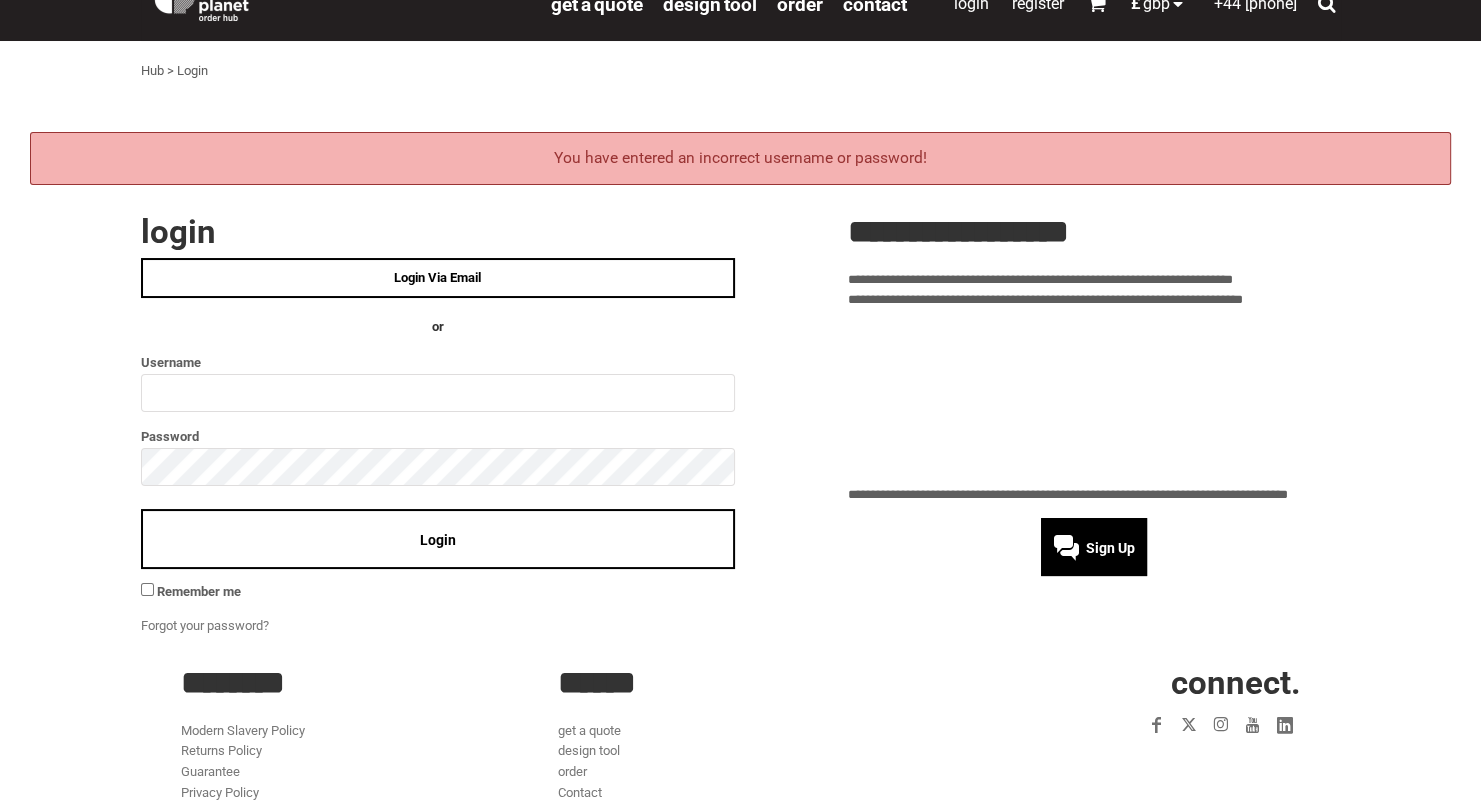 click on "Sign Up" at bounding box center [1110, 548] 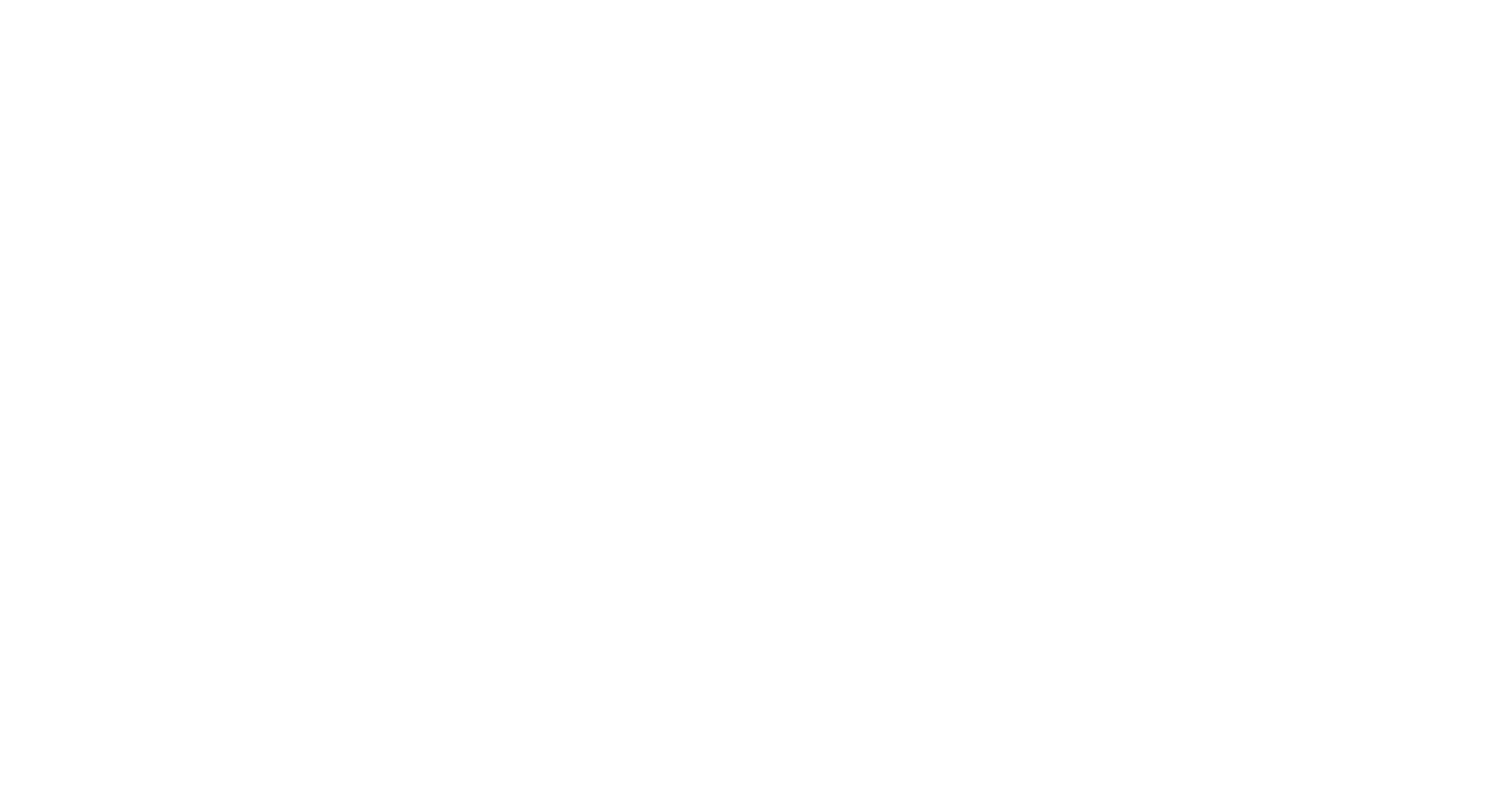 select 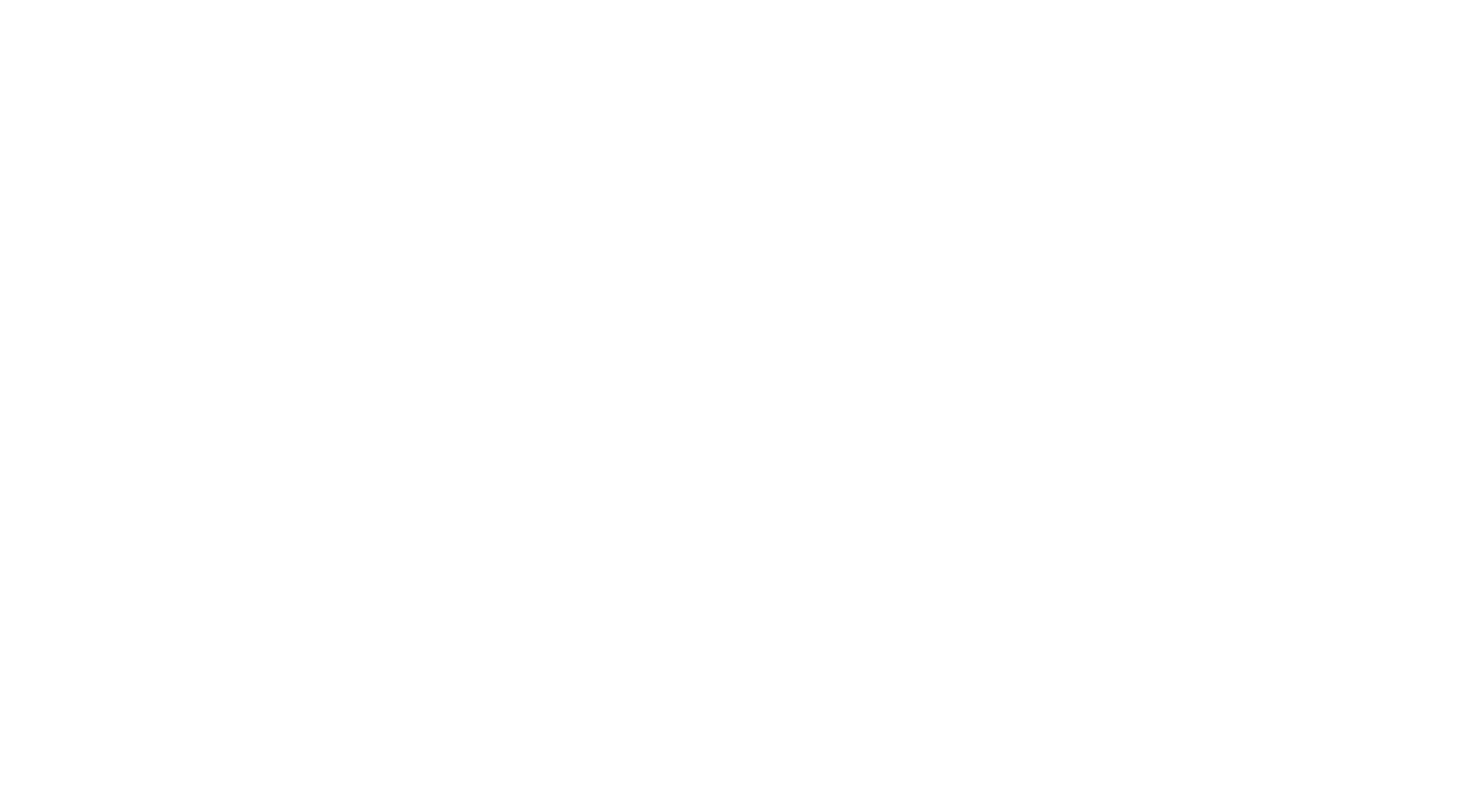 scroll, scrollTop: 0, scrollLeft: 0, axis: both 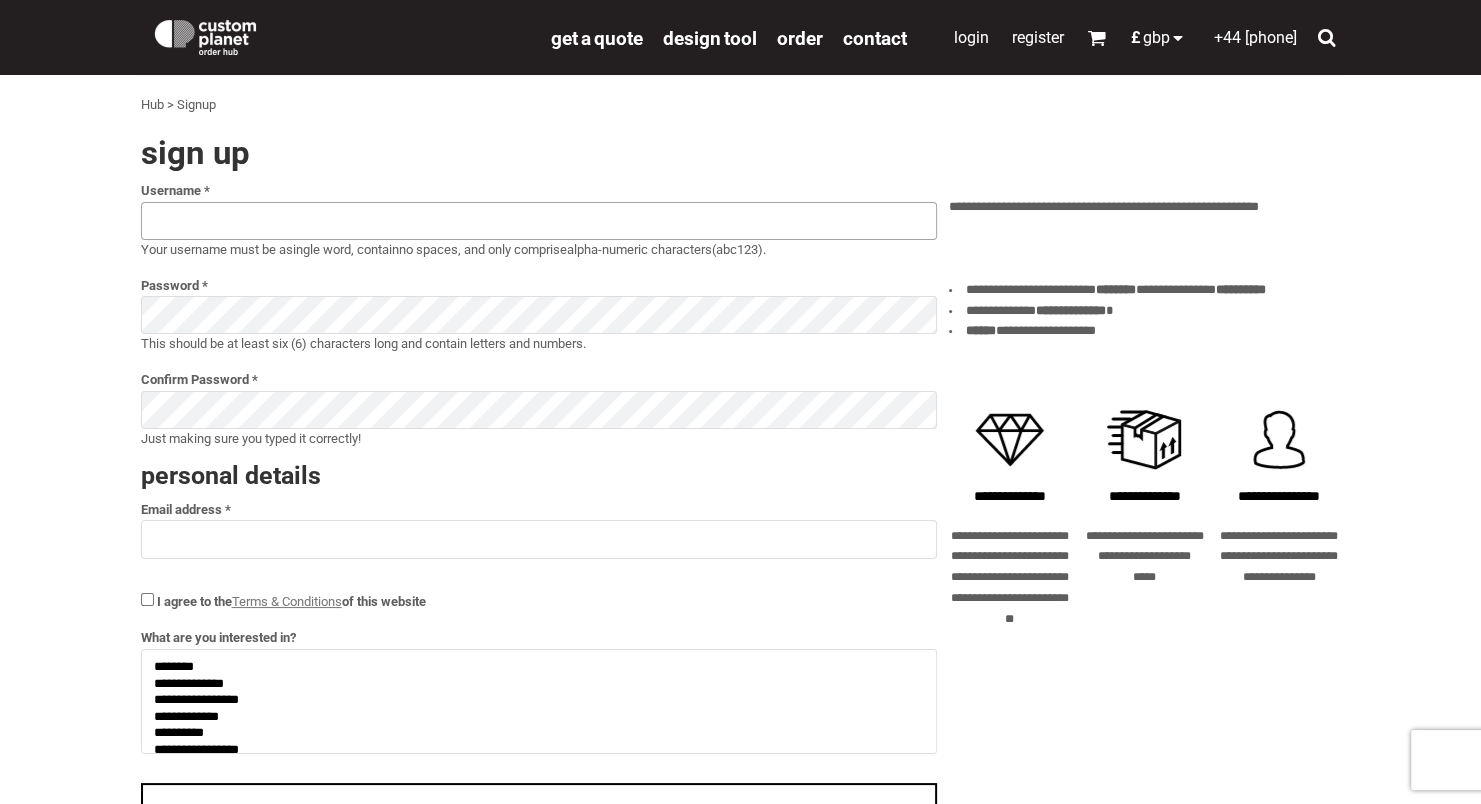 click at bounding box center [539, 221] 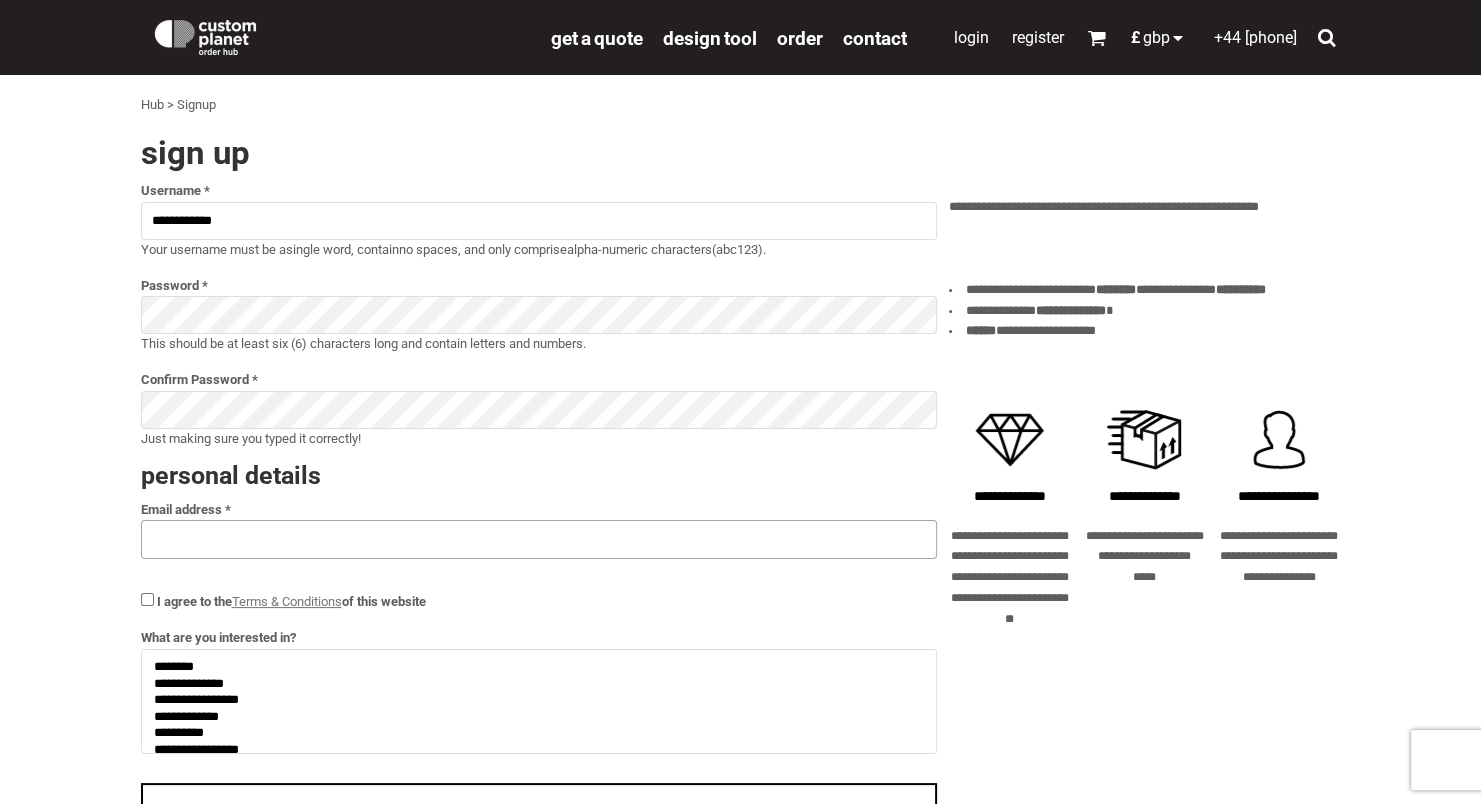 click at bounding box center (539, 539) 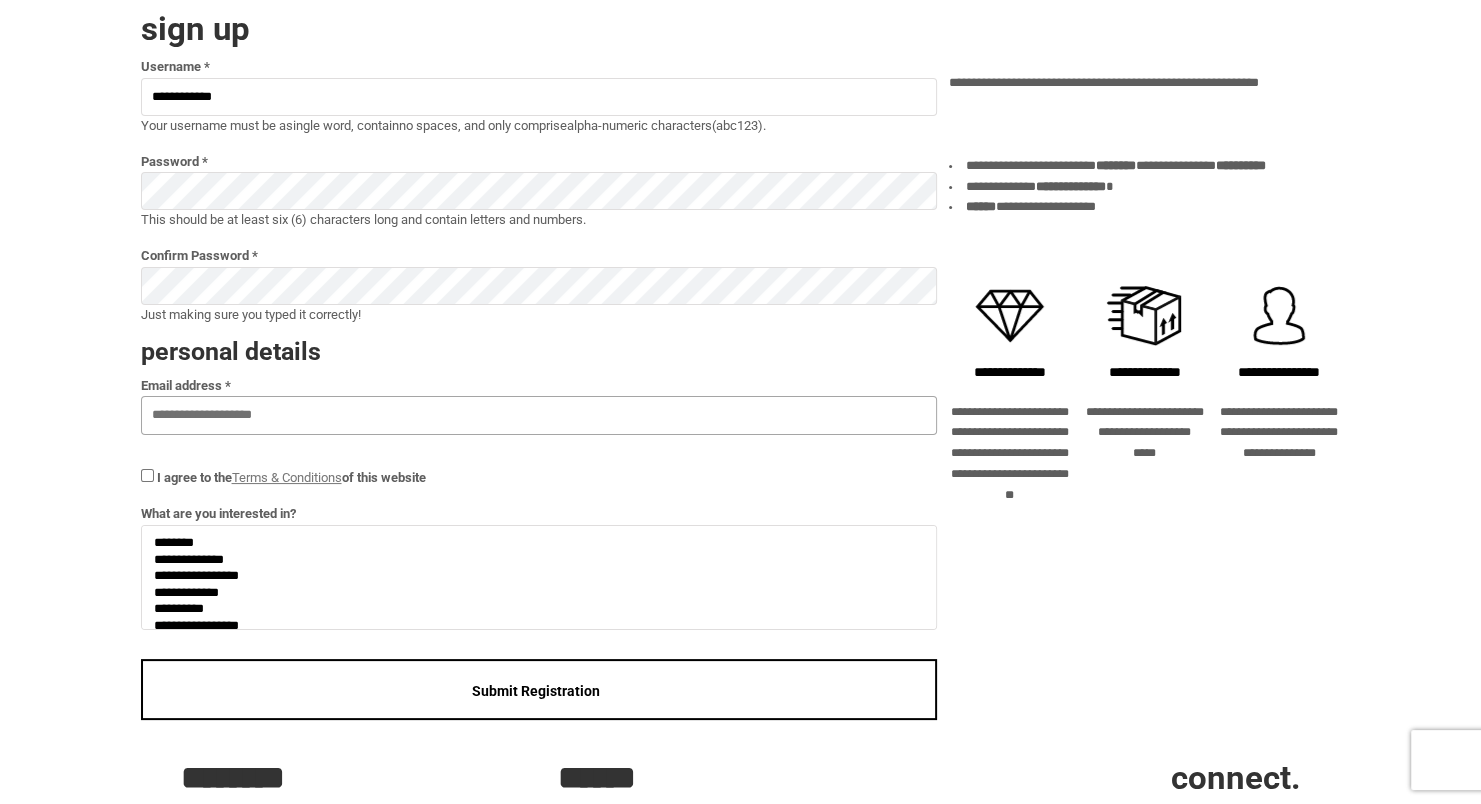 scroll, scrollTop: 126, scrollLeft: 0, axis: vertical 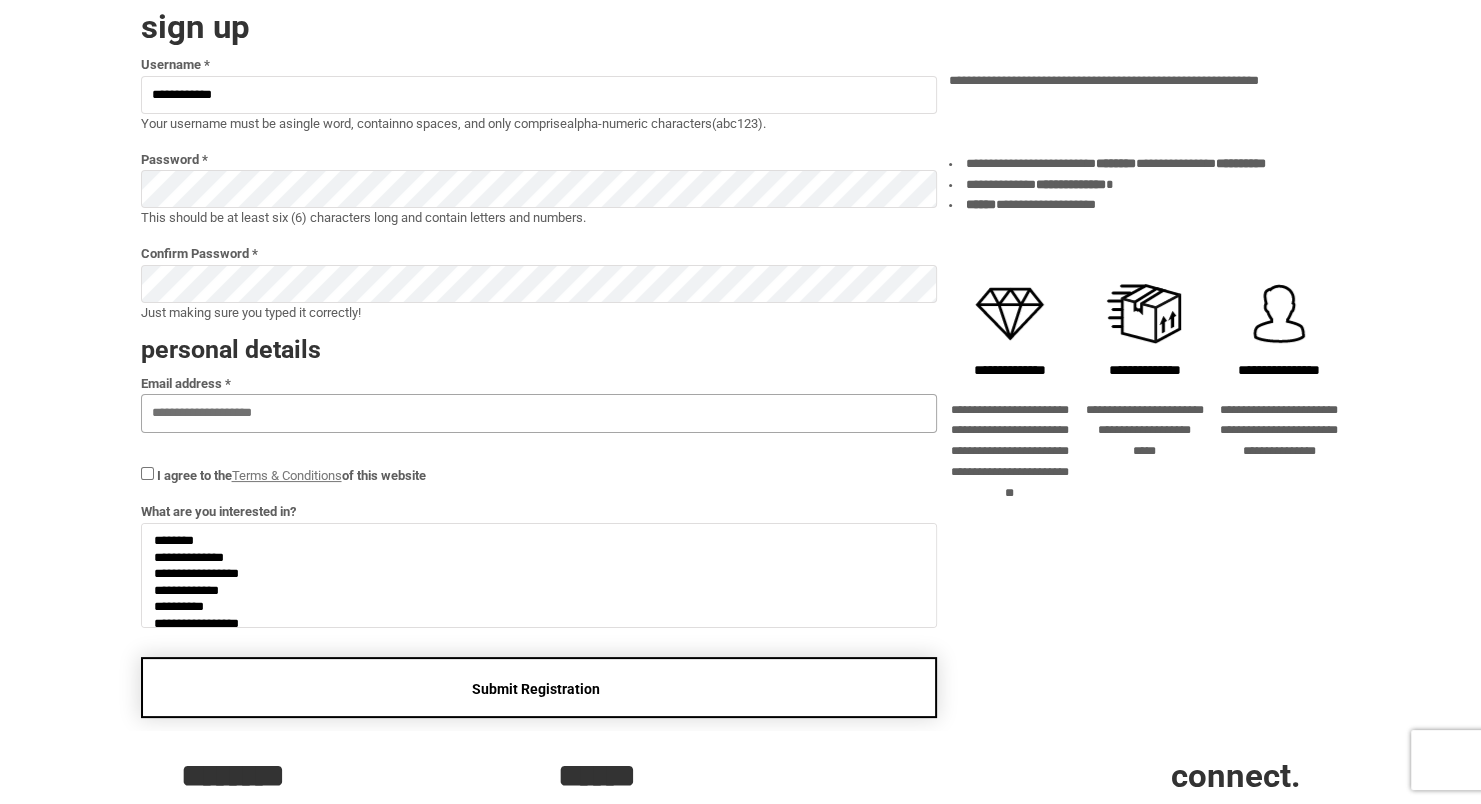type on "**********" 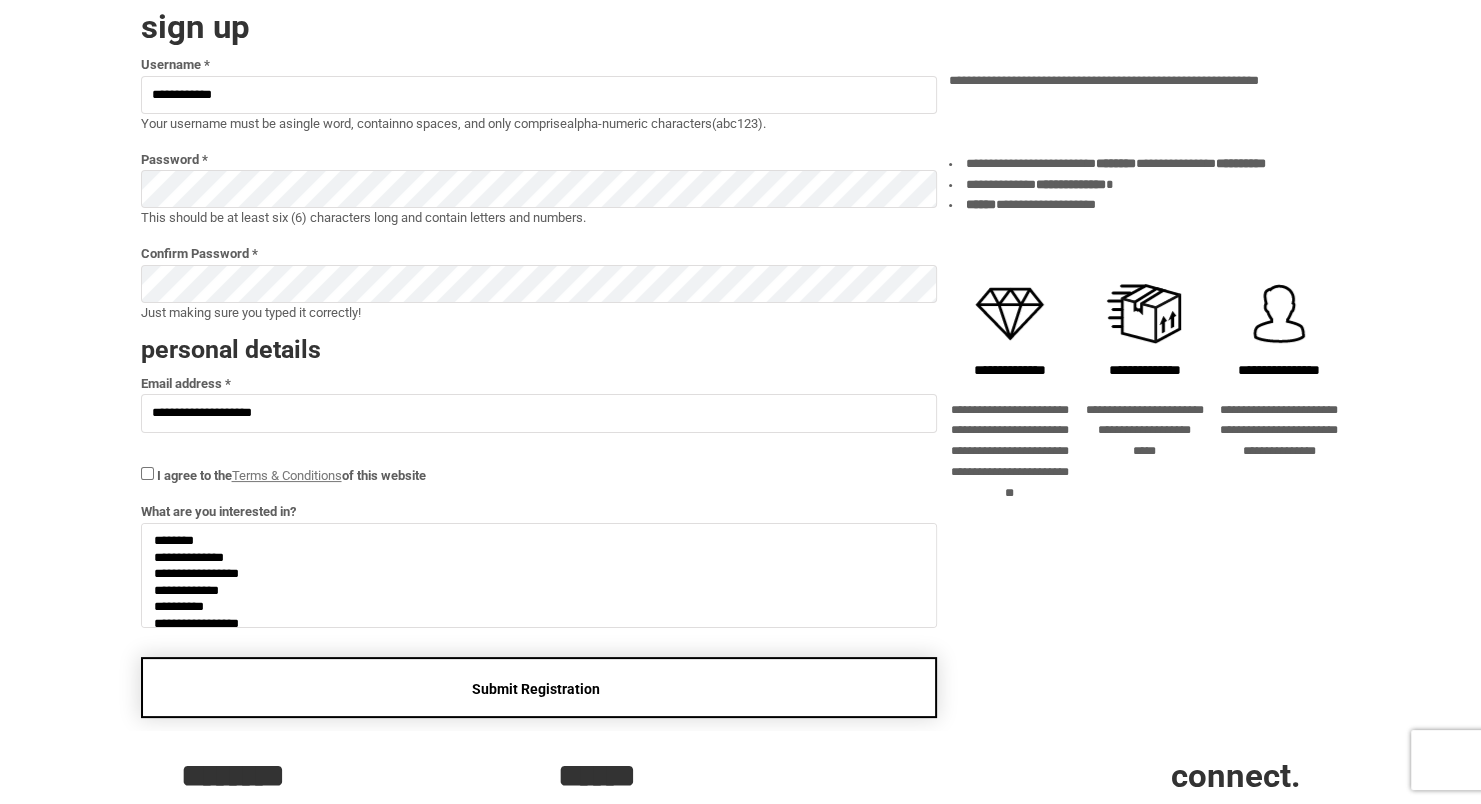 click on "Submit Registration" at bounding box center (539, 687) 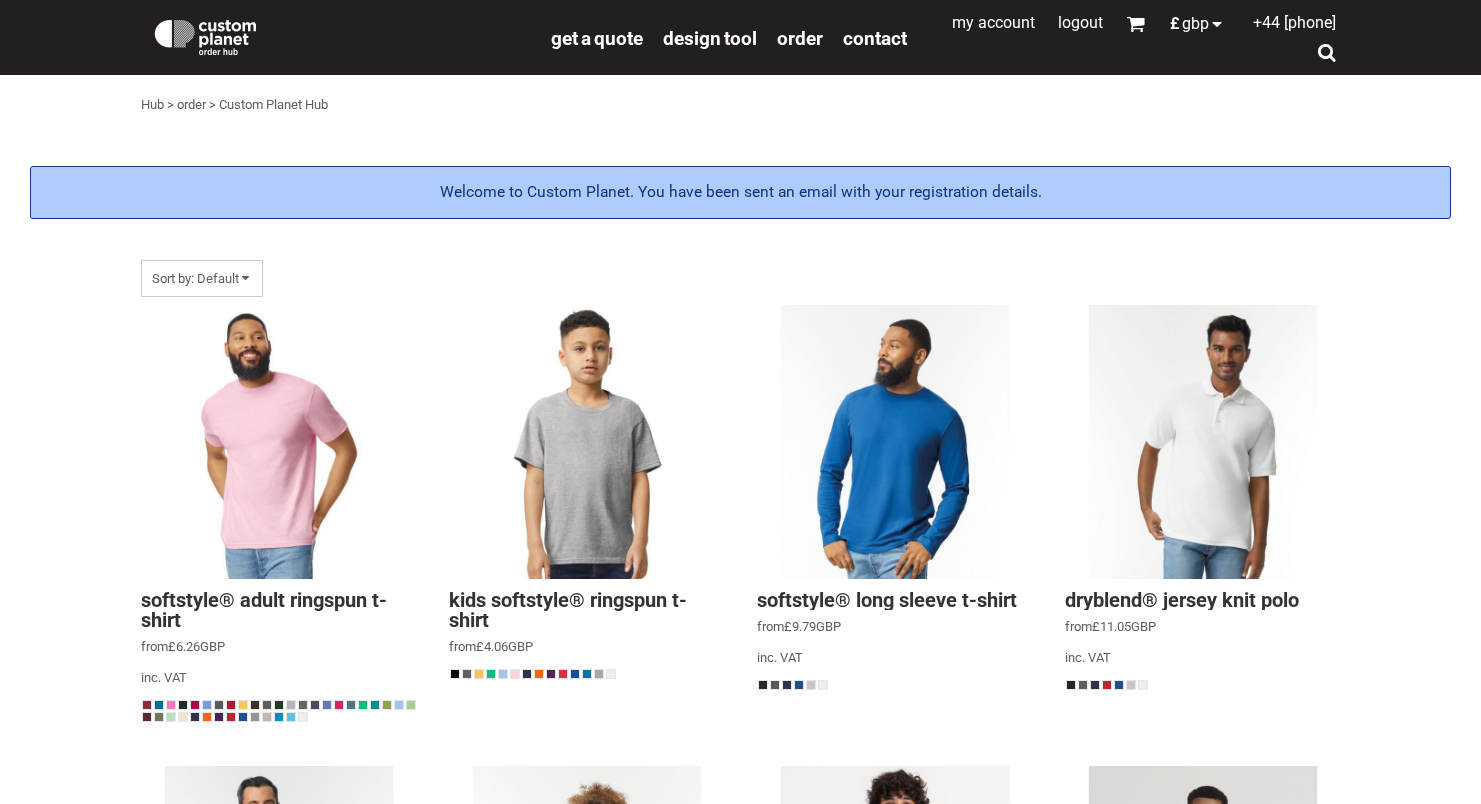 scroll, scrollTop: 0, scrollLeft: 0, axis: both 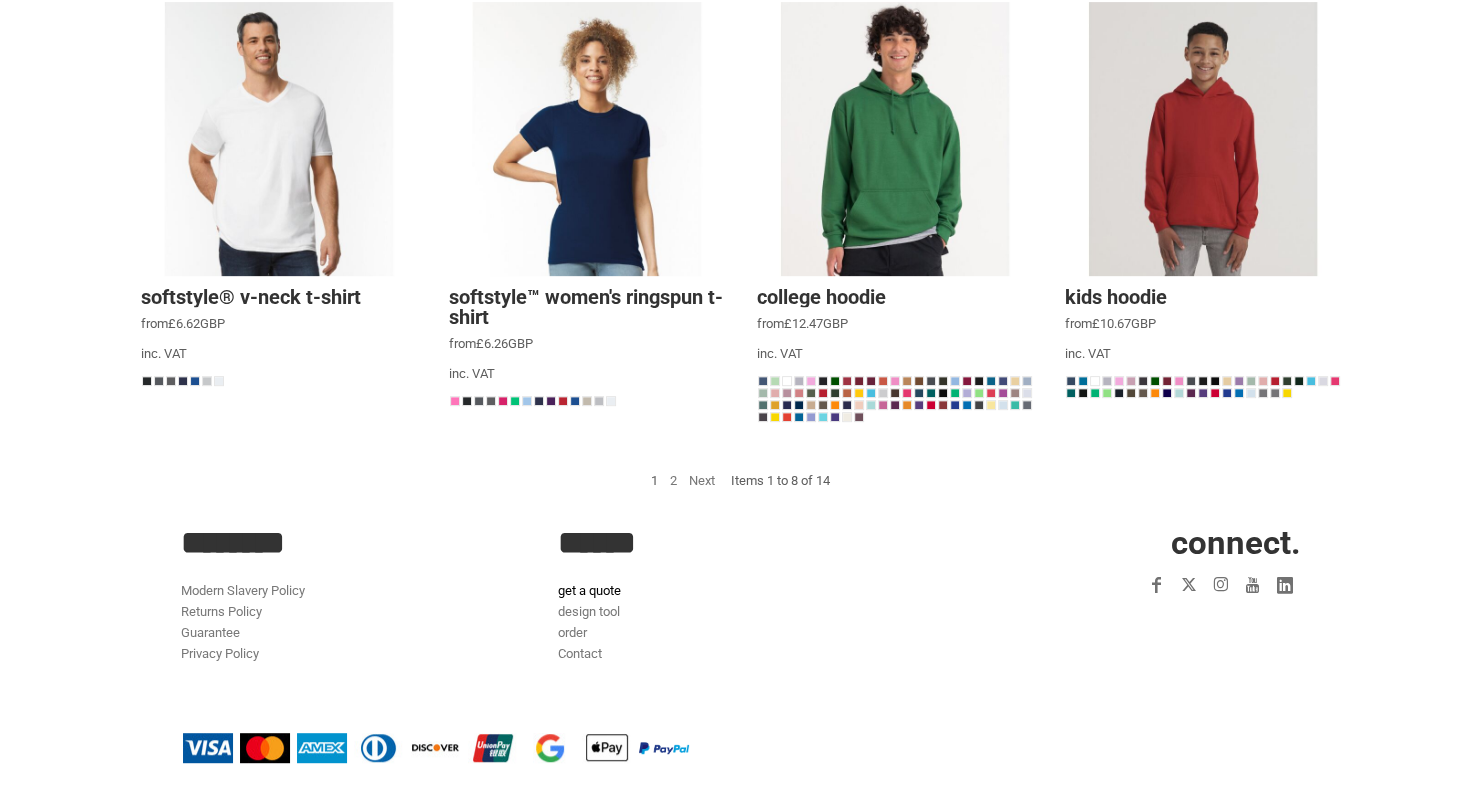 click on "get a quote" at bounding box center [589, 590] 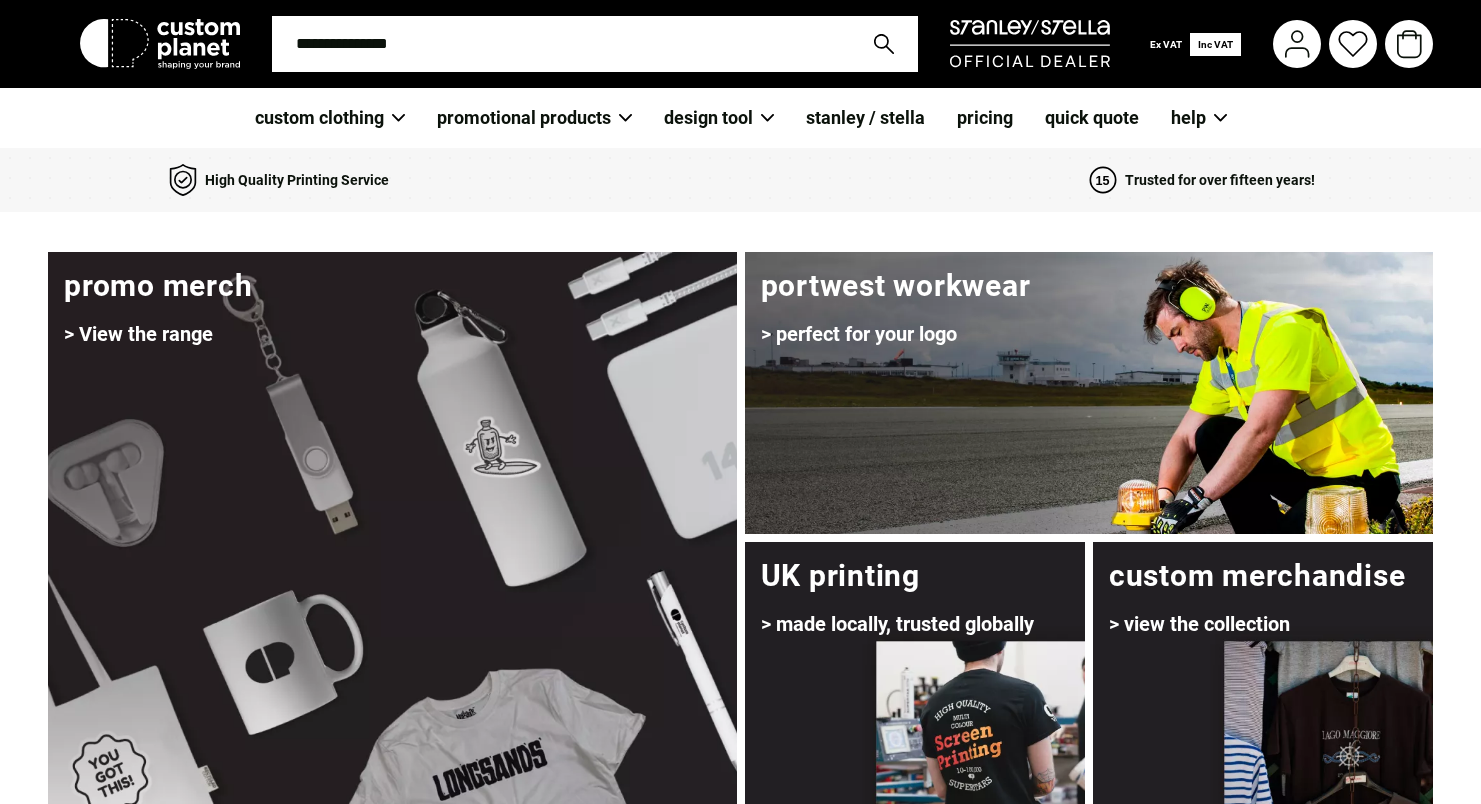 scroll, scrollTop: 0, scrollLeft: 0, axis: both 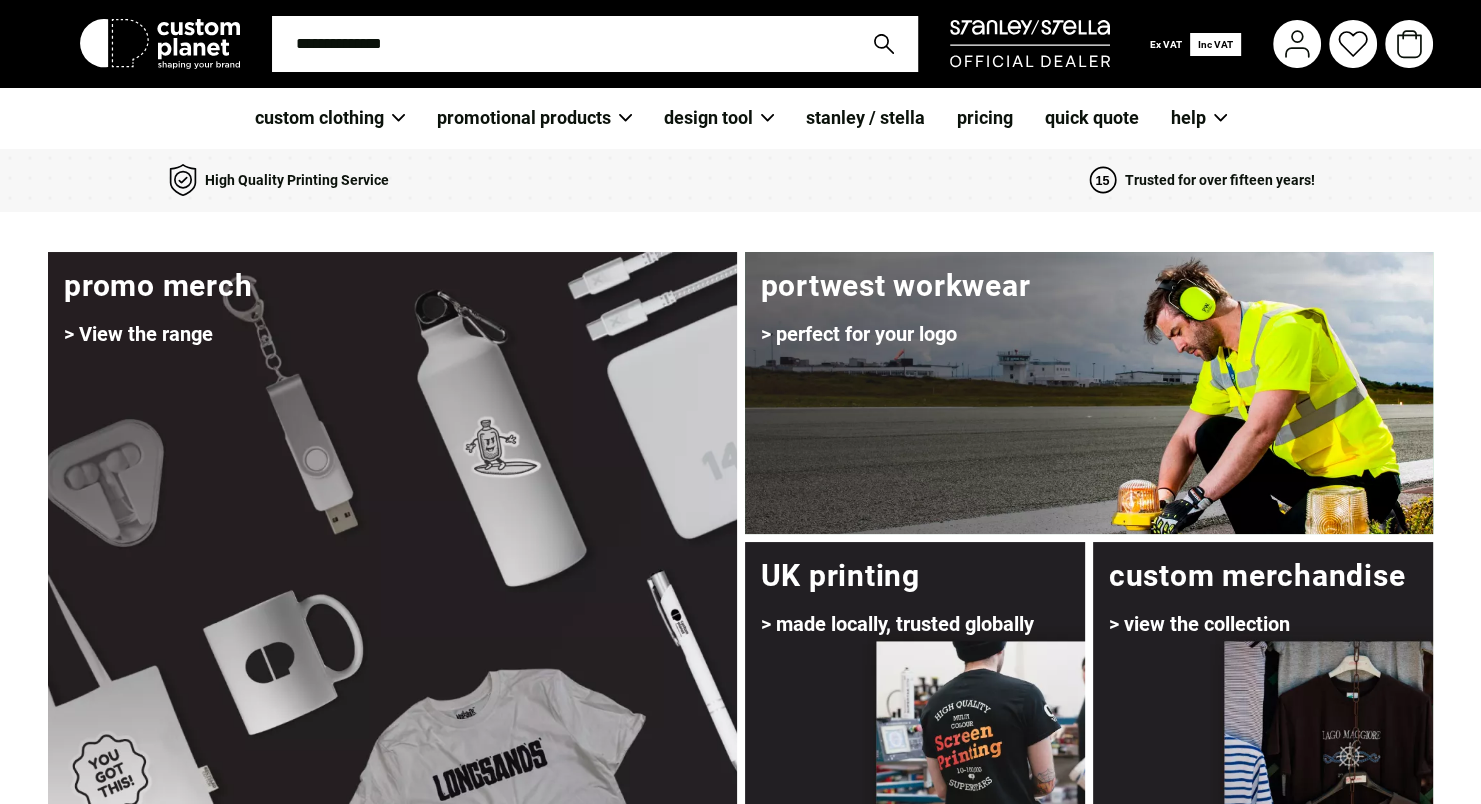 click 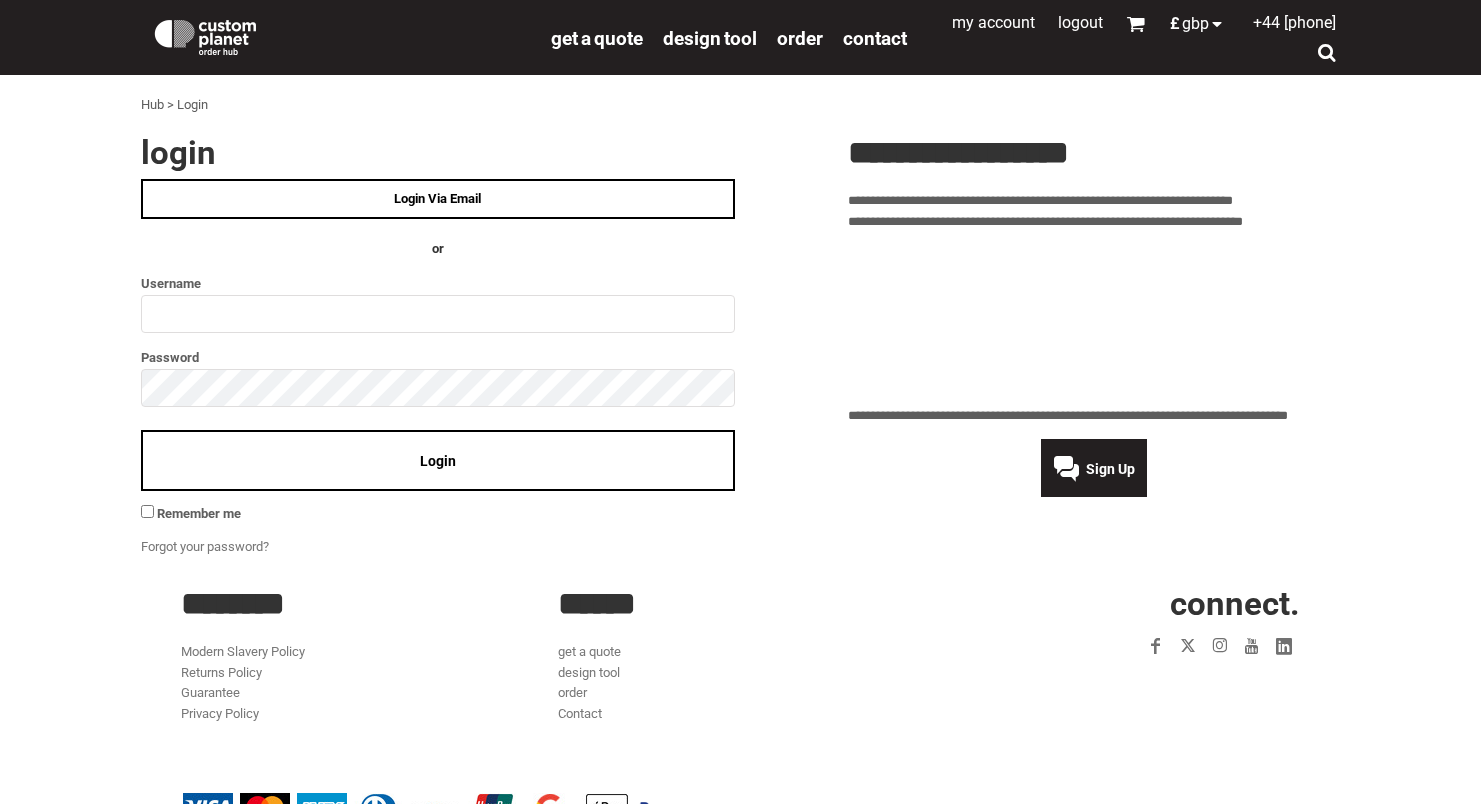 scroll, scrollTop: 0, scrollLeft: 0, axis: both 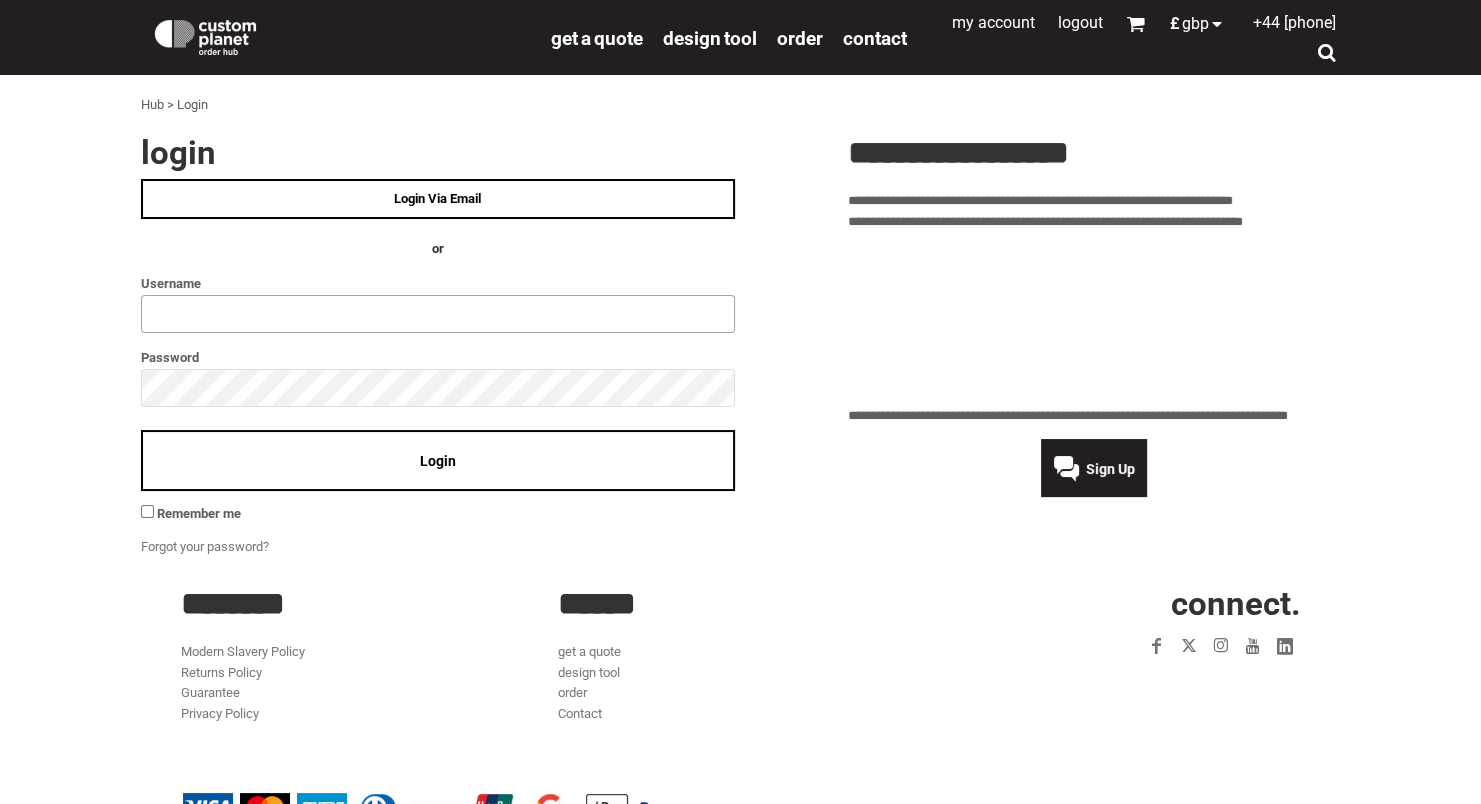 click at bounding box center [438, 314] 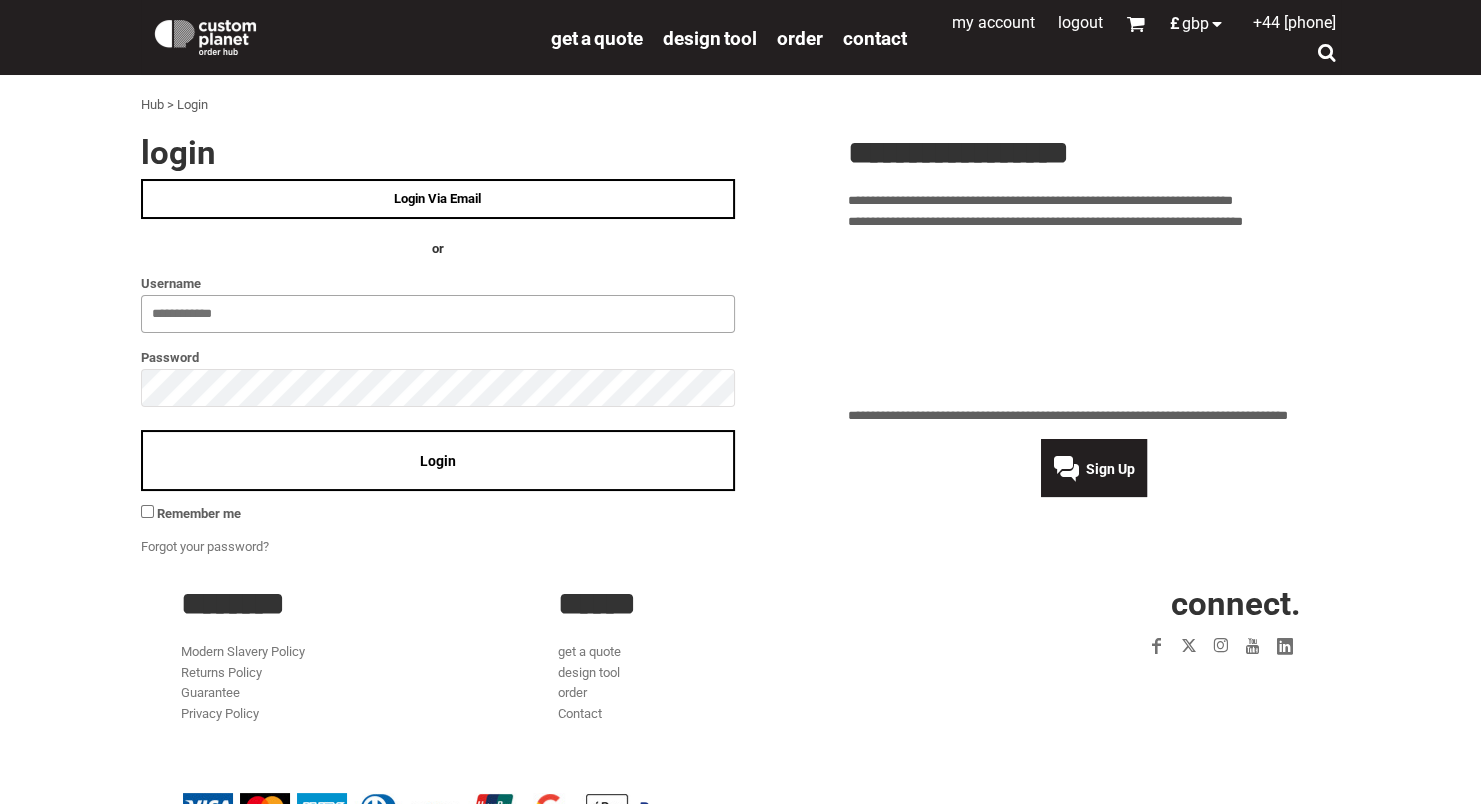 type on "**********" 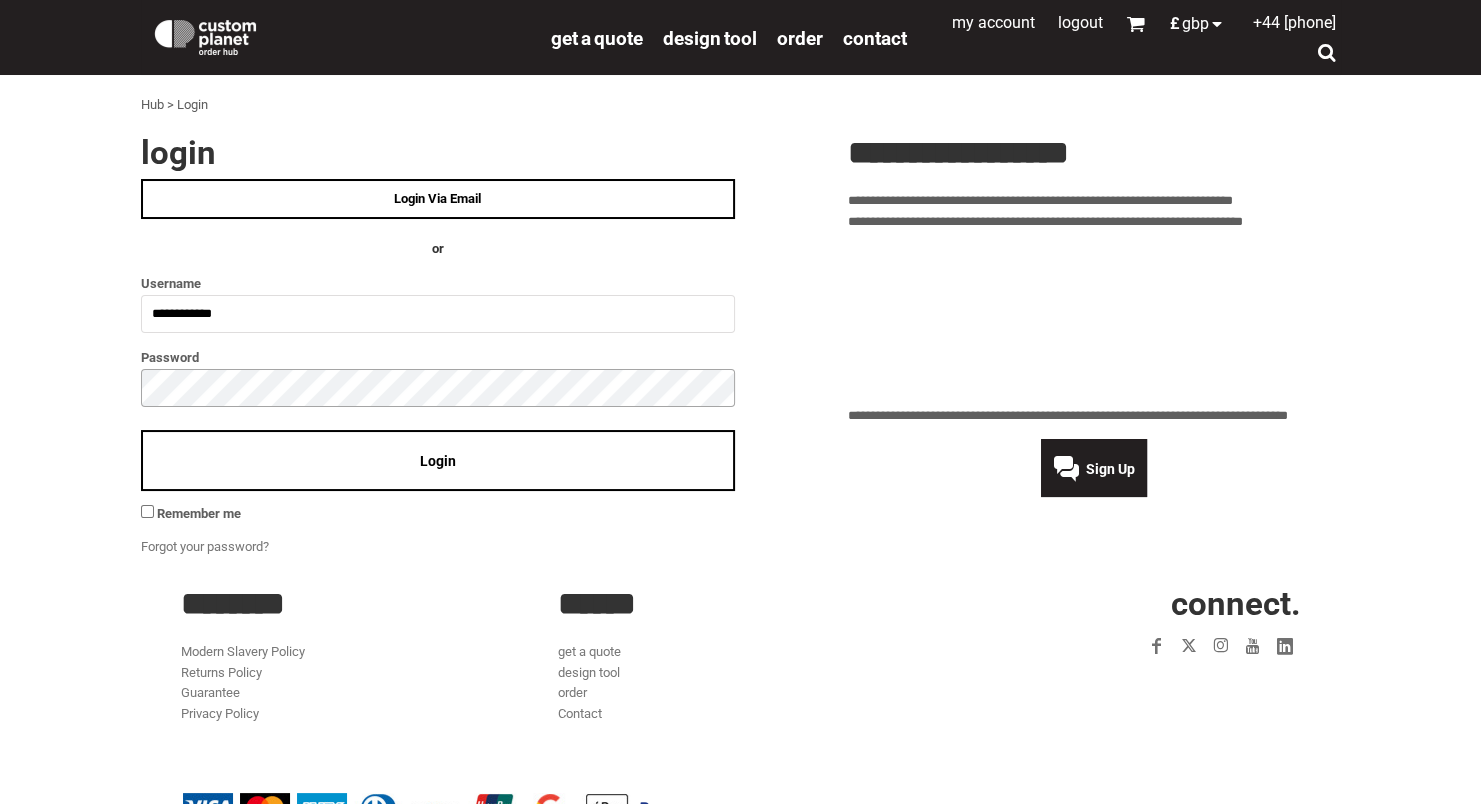 click on "**" at bounding box center [0, 0] 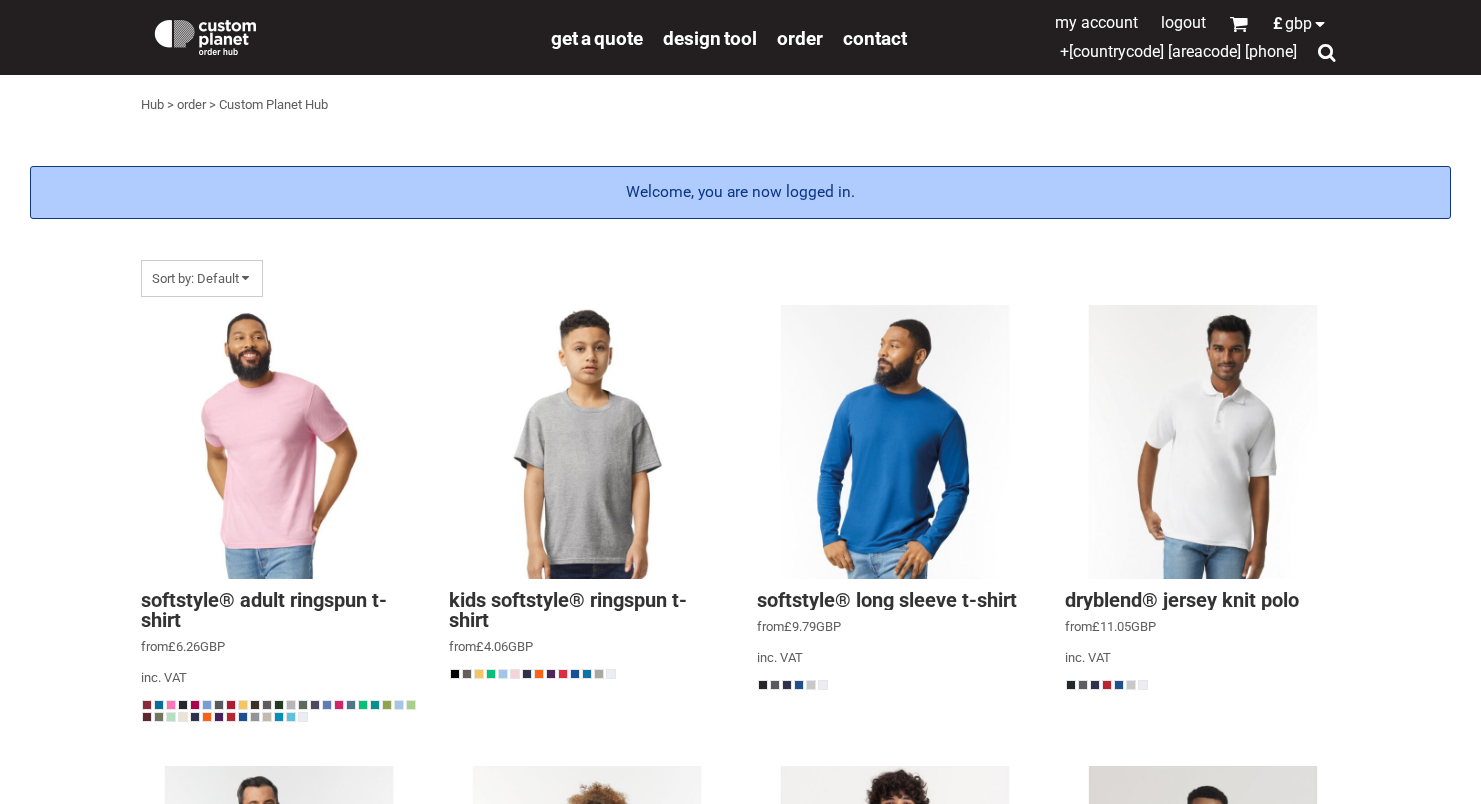 scroll, scrollTop: 0, scrollLeft: 0, axis: both 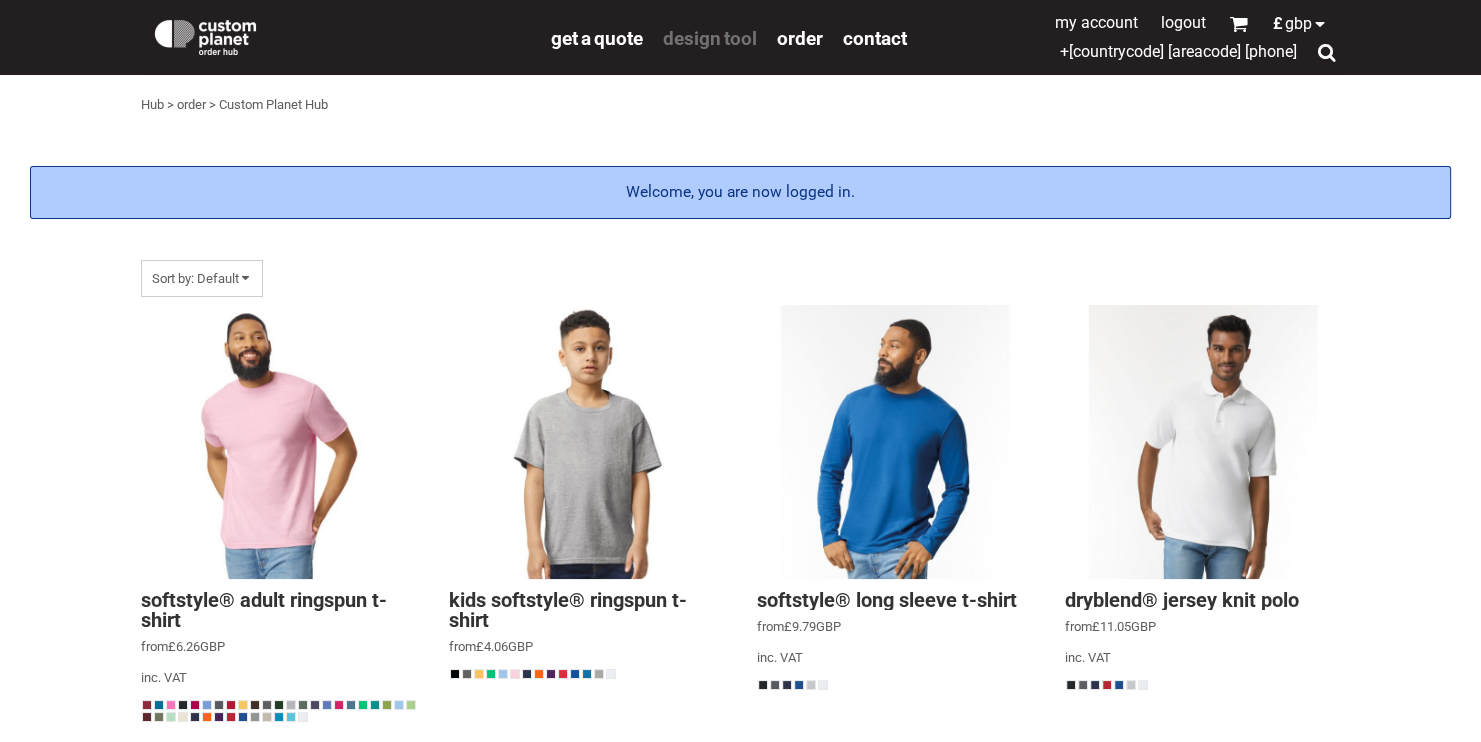 click on "design tool" at bounding box center [710, 38] 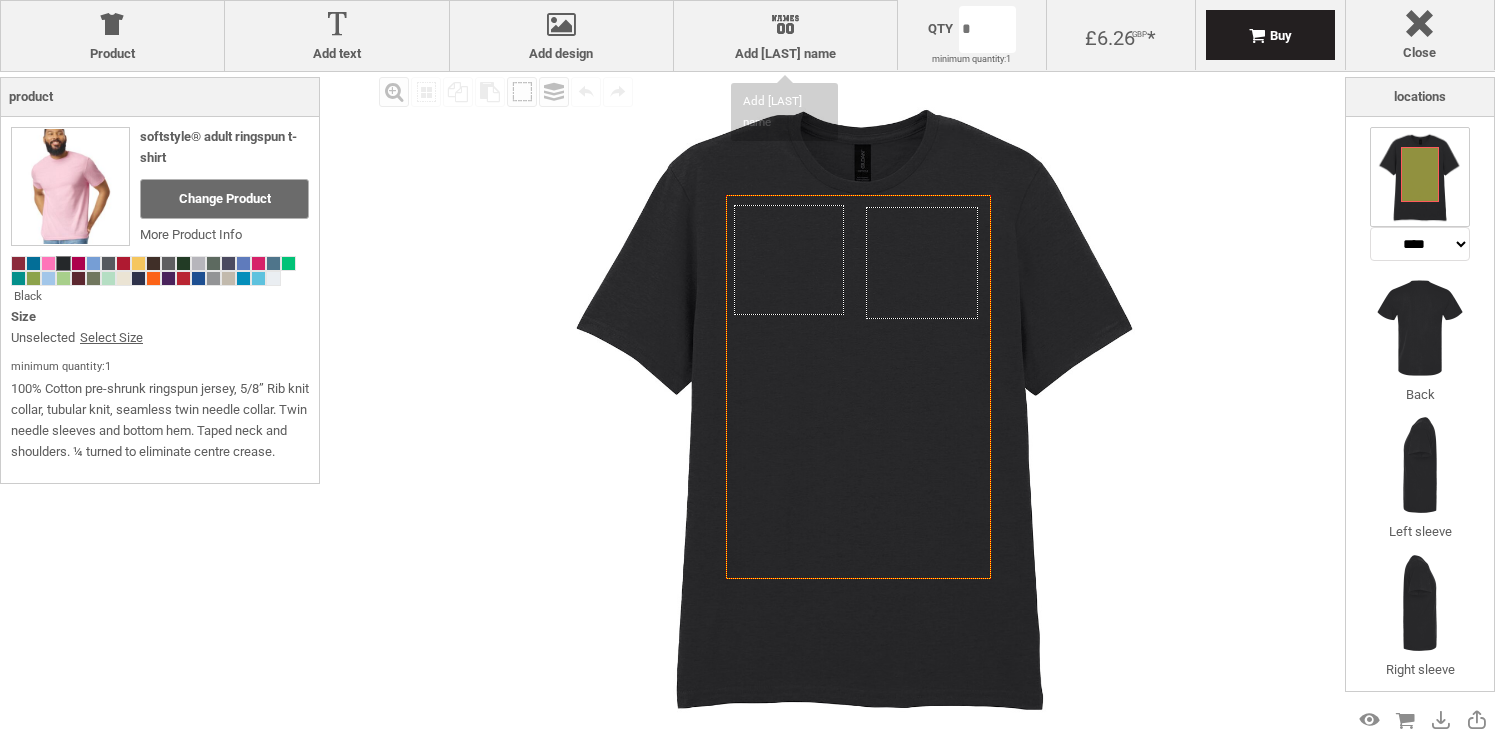 scroll, scrollTop: 0, scrollLeft: 0, axis: both 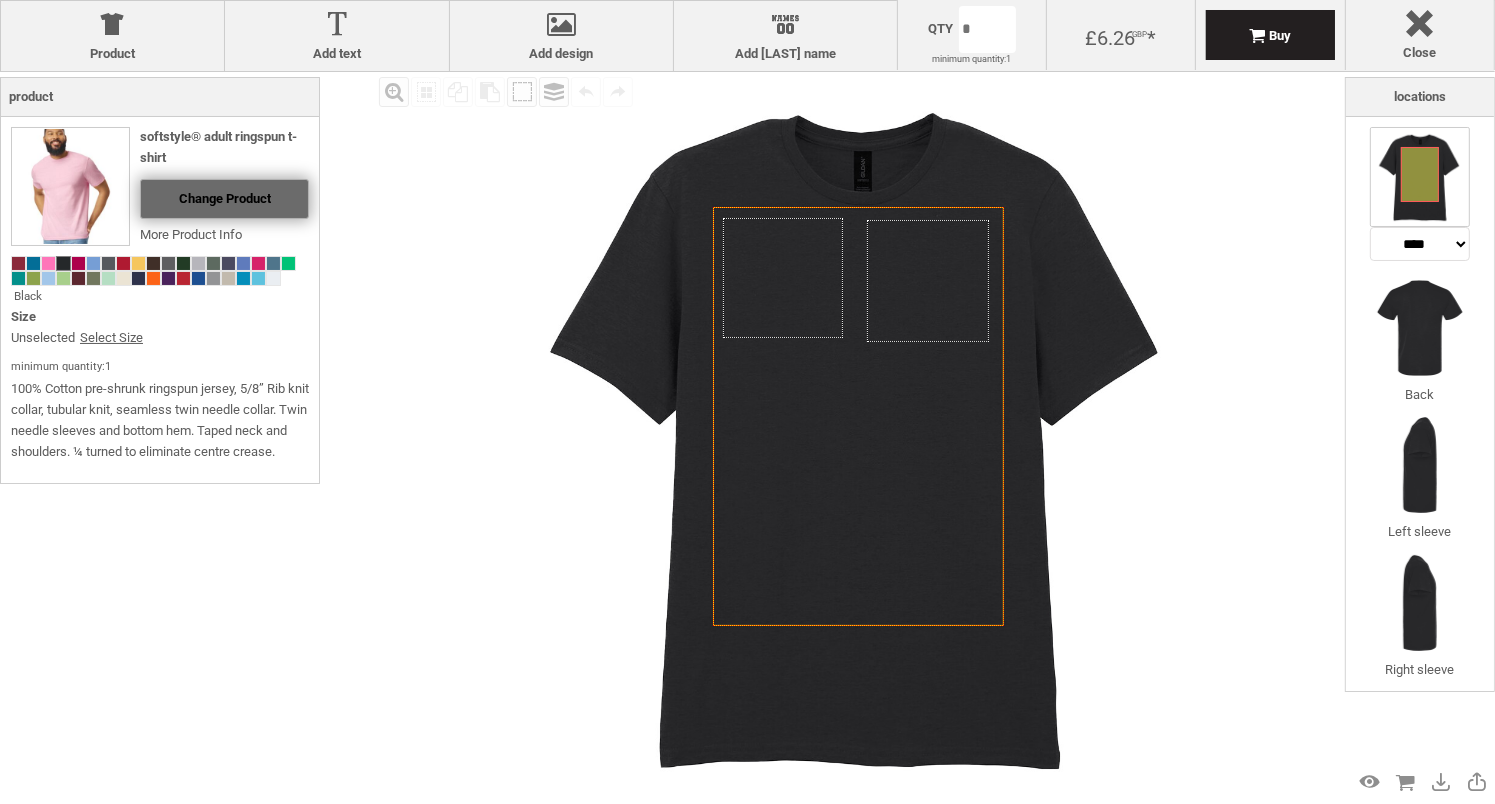 click on "Change Product" at bounding box center [225, 198] 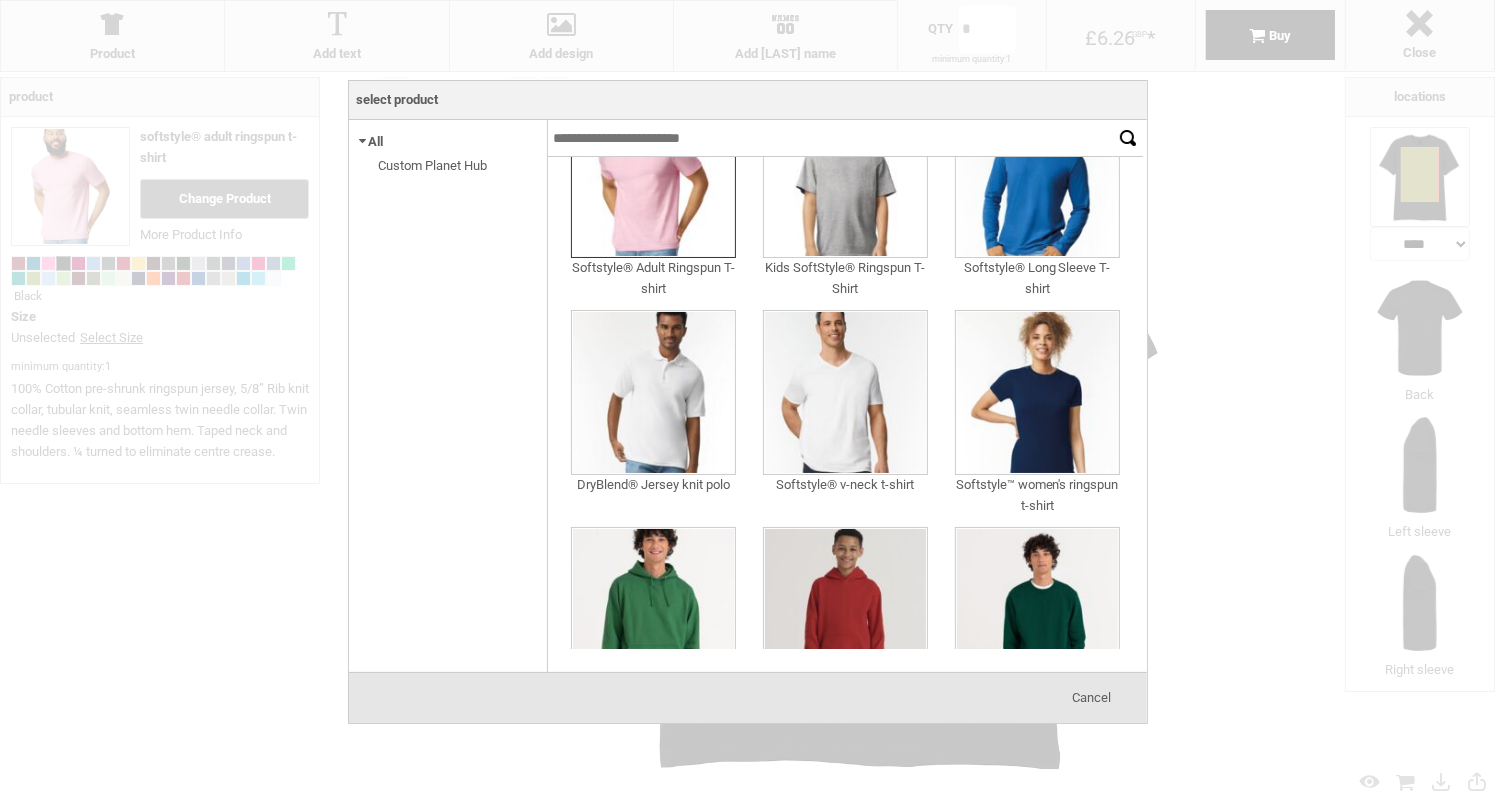 scroll, scrollTop: 0, scrollLeft: 0, axis: both 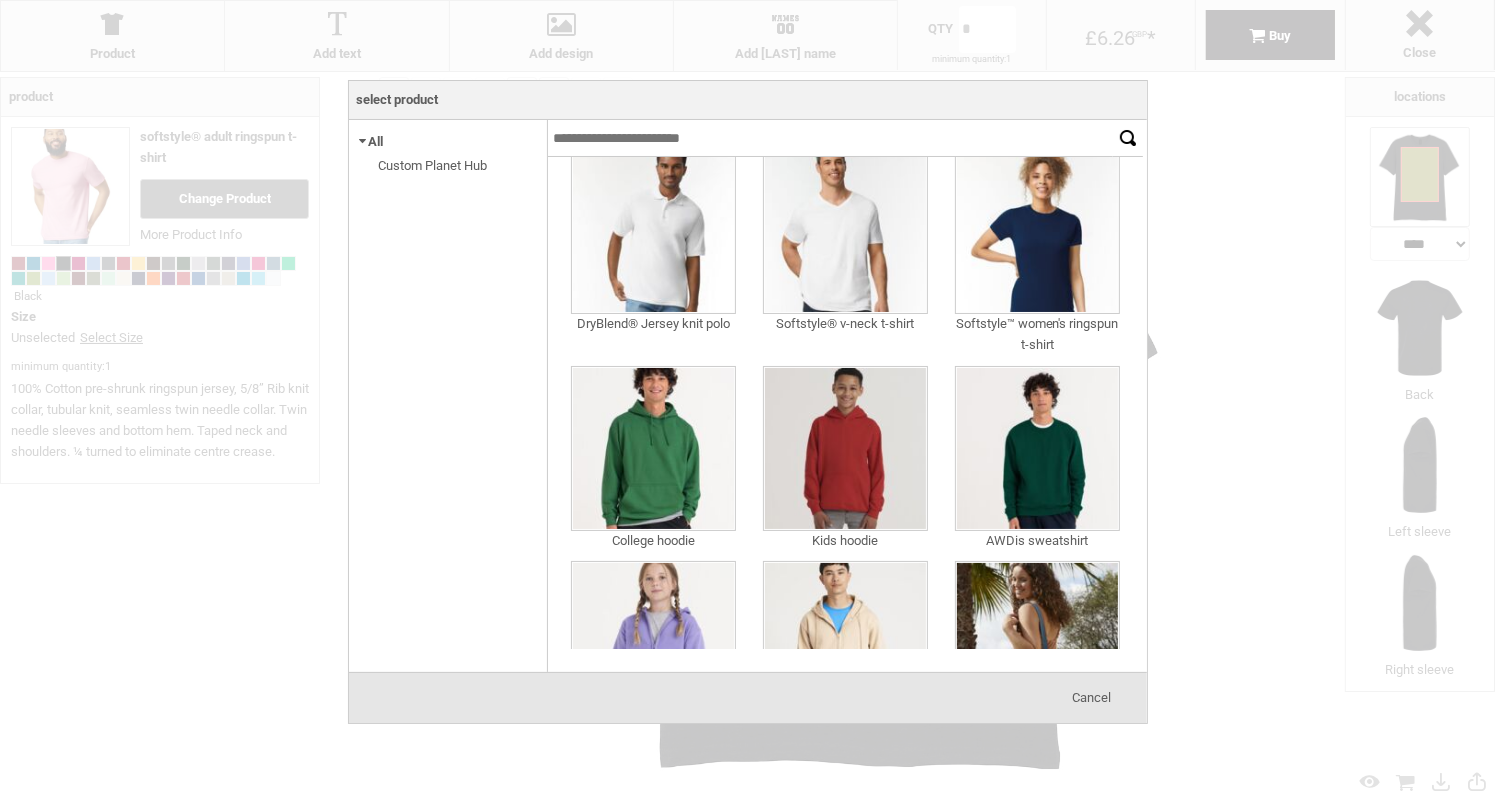 click at bounding box center [747, 402] 